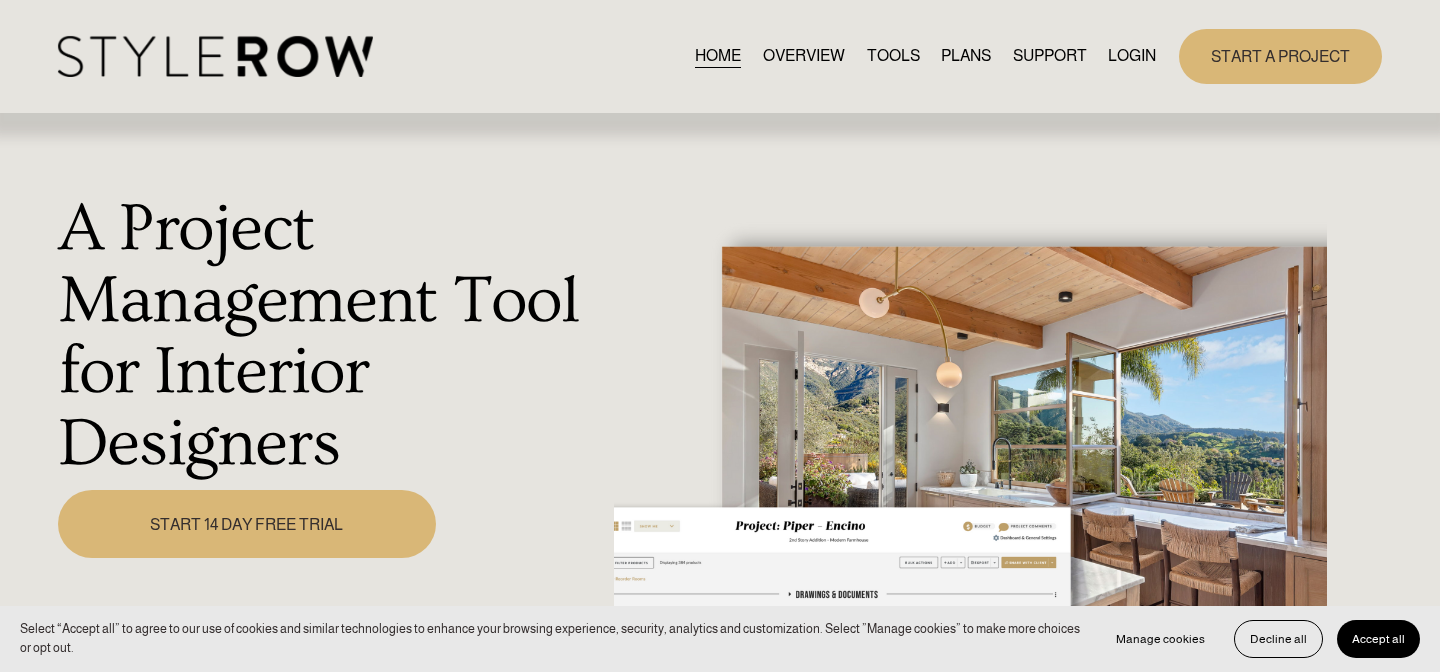 scroll, scrollTop: 0, scrollLeft: 0, axis: both 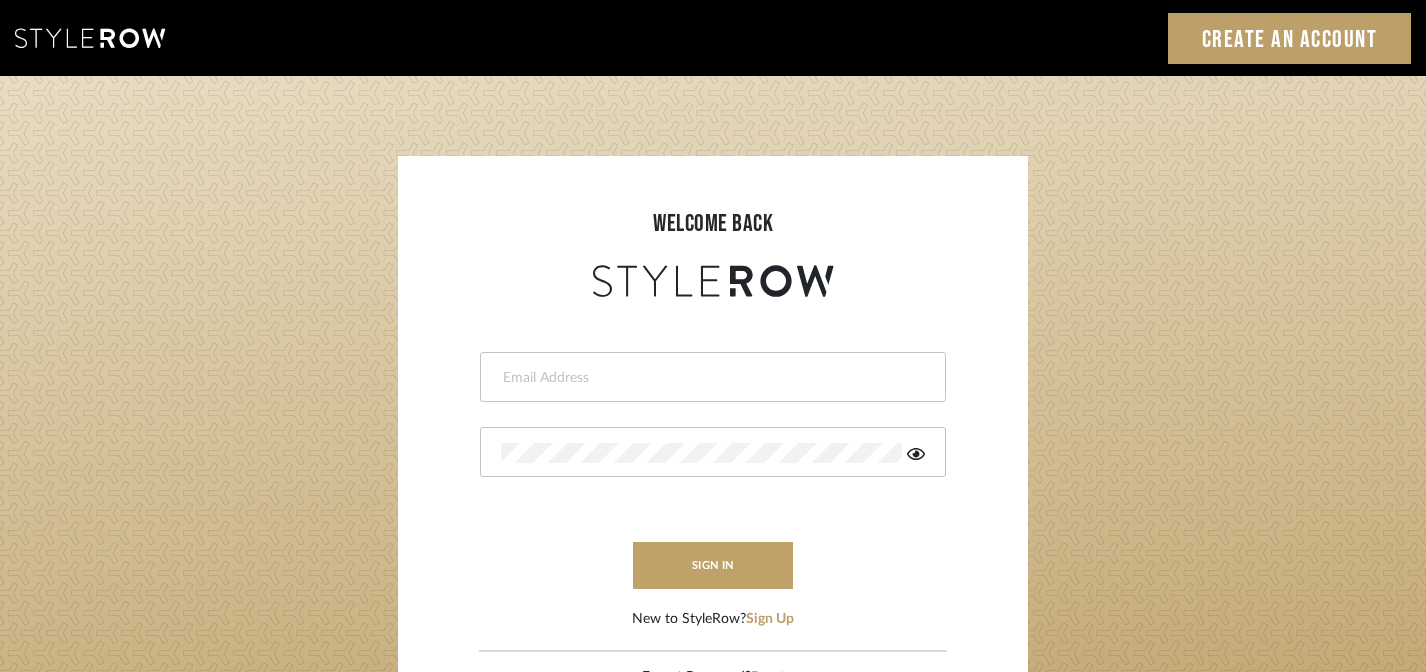 click at bounding box center (710, 378) 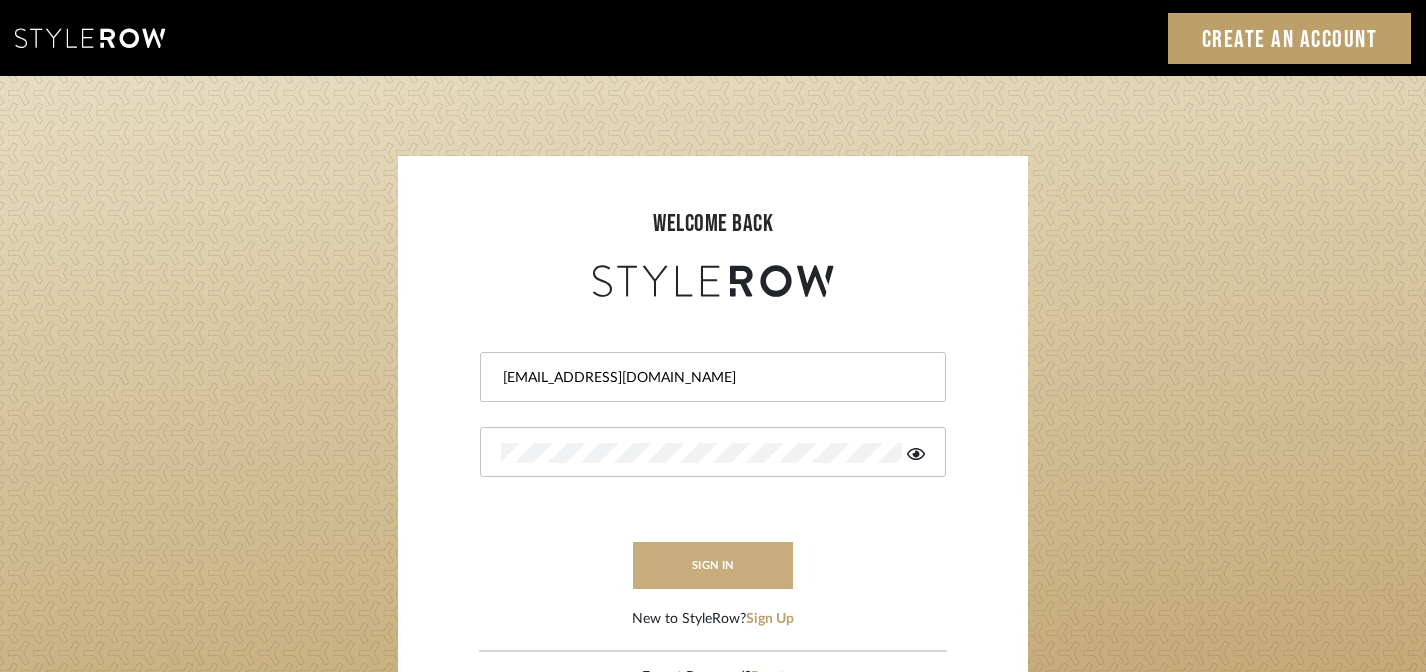 click on "sign in" at bounding box center [713, 565] 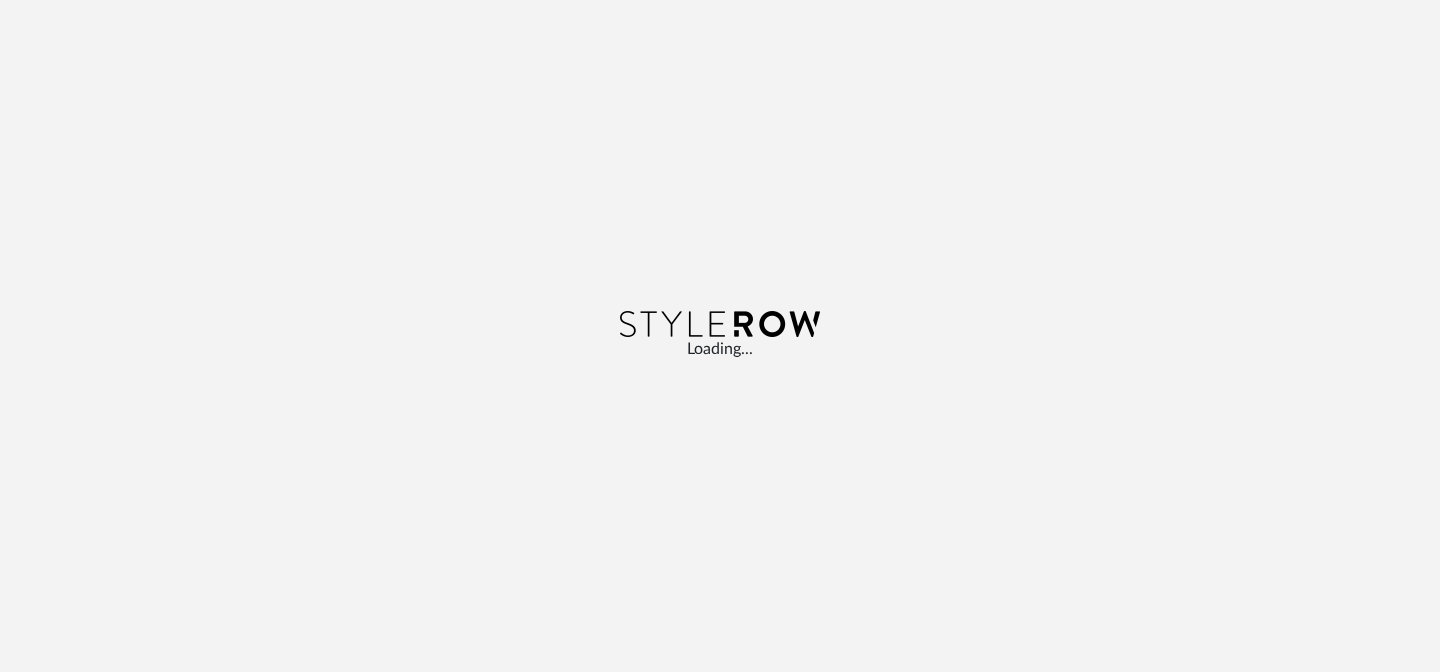 scroll, scrollTop: 0, scrollLeft: 0, axis: both 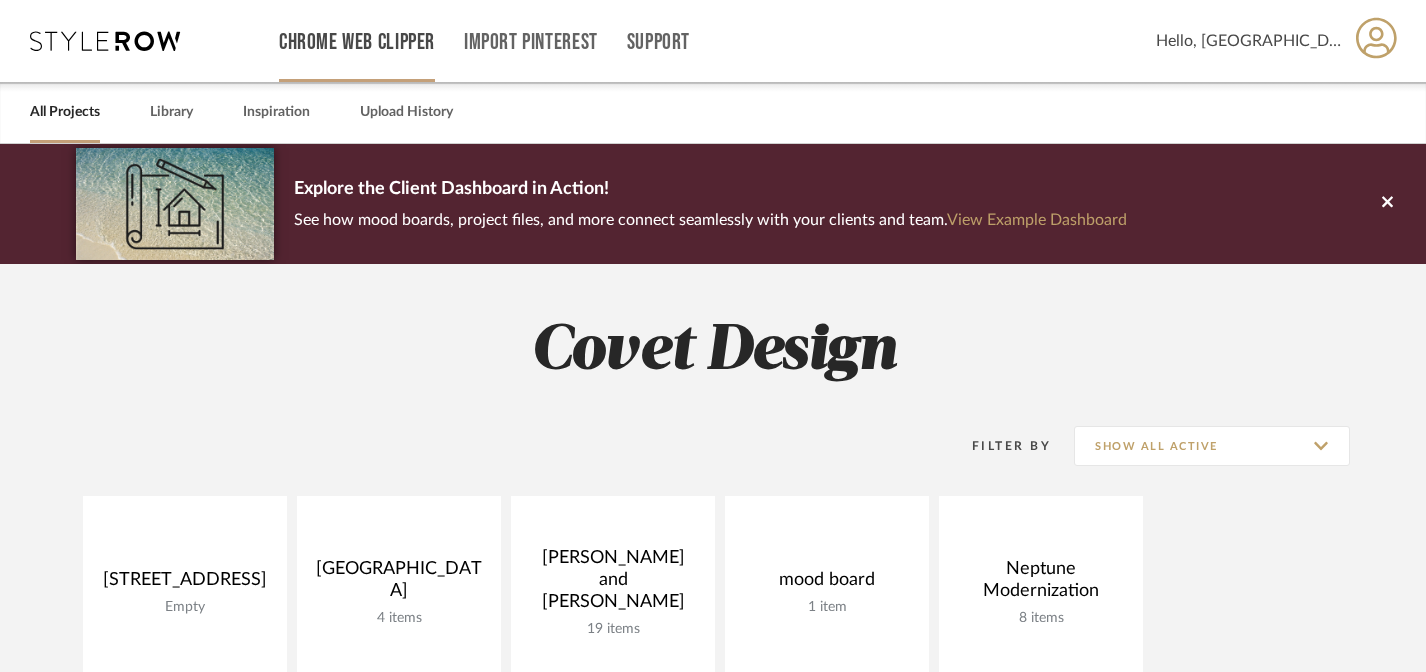 click on "Chrome Web Clipper" at bounding box center (357, 42) 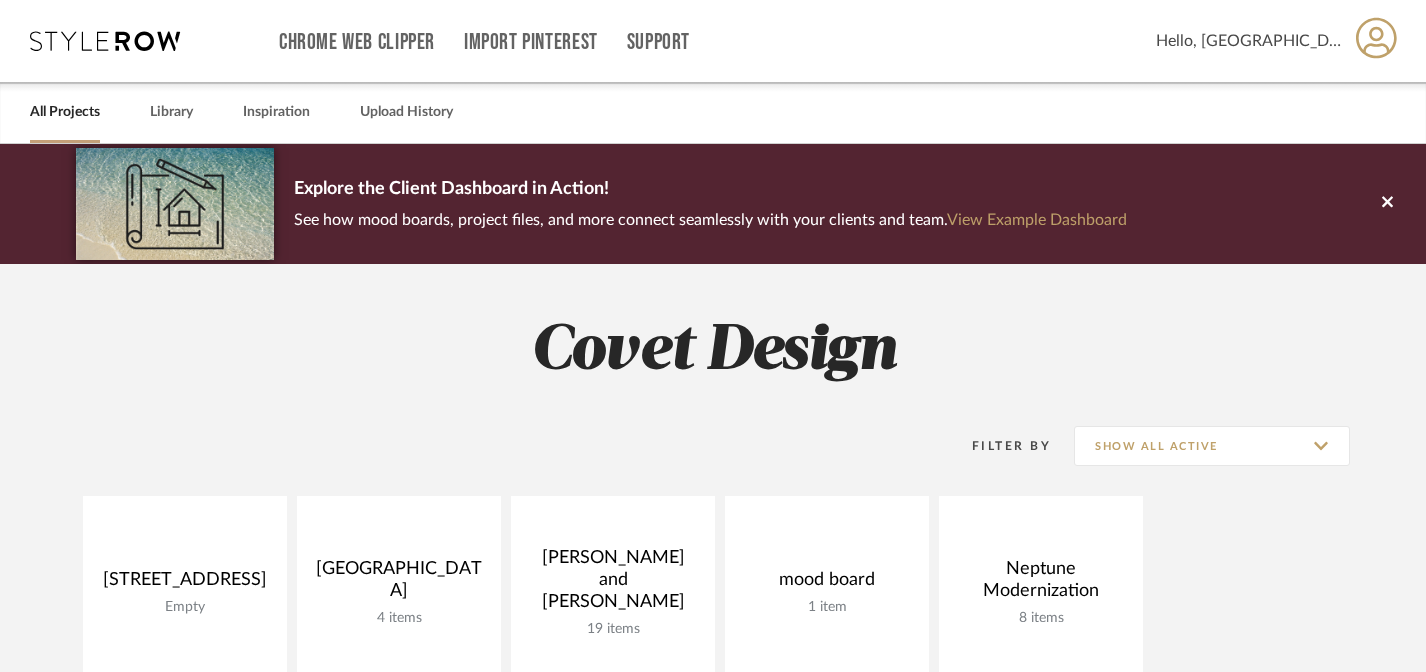 click on "Hello, Grete" at bounding box center [1248, 41] 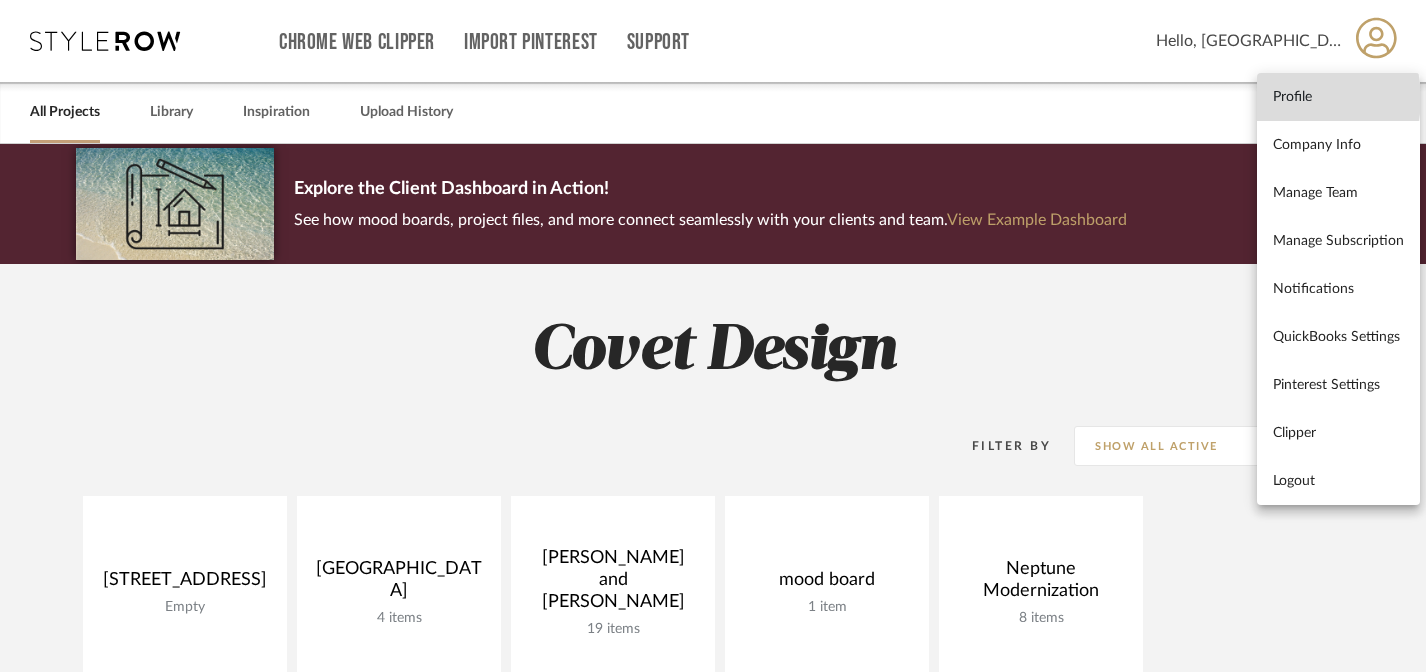 click on "Profile" at bounding box center (1338, 96) 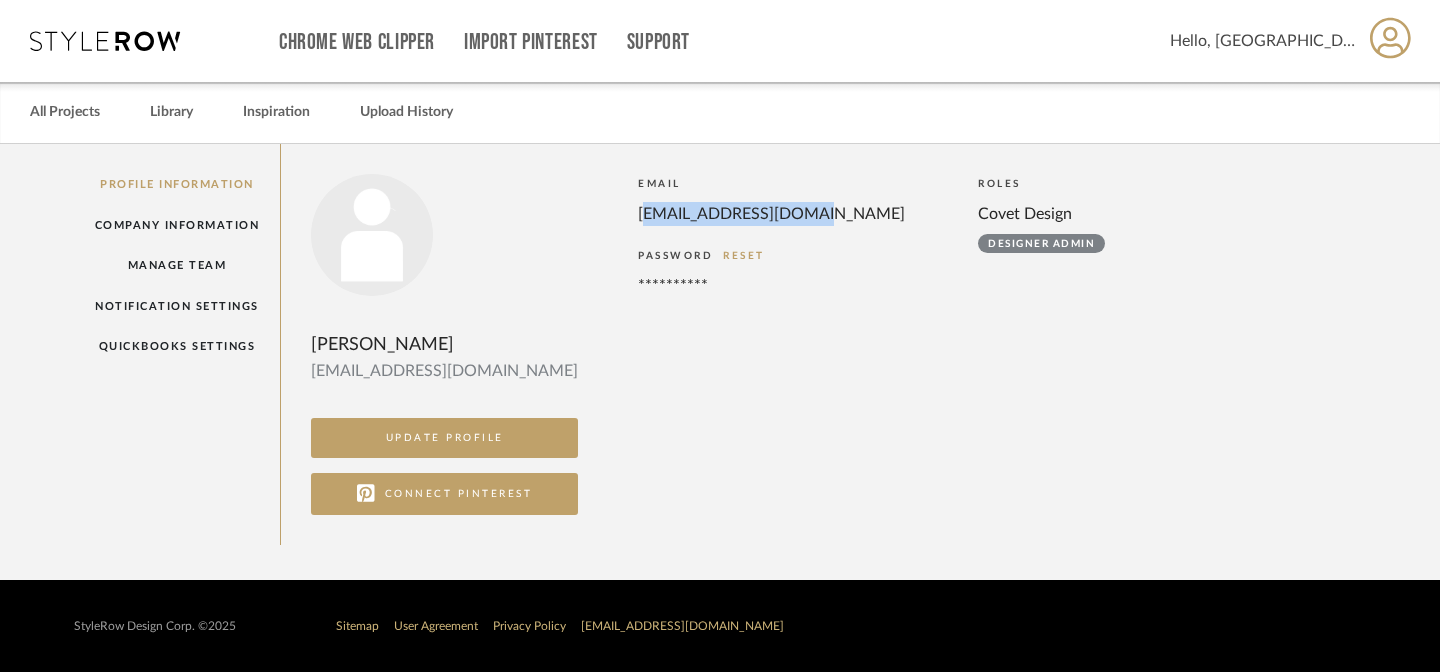 drag, startPoint x: 734, startPoint y: 220, endPoint x: 576, endPoint y: 206, distance: 158.61903 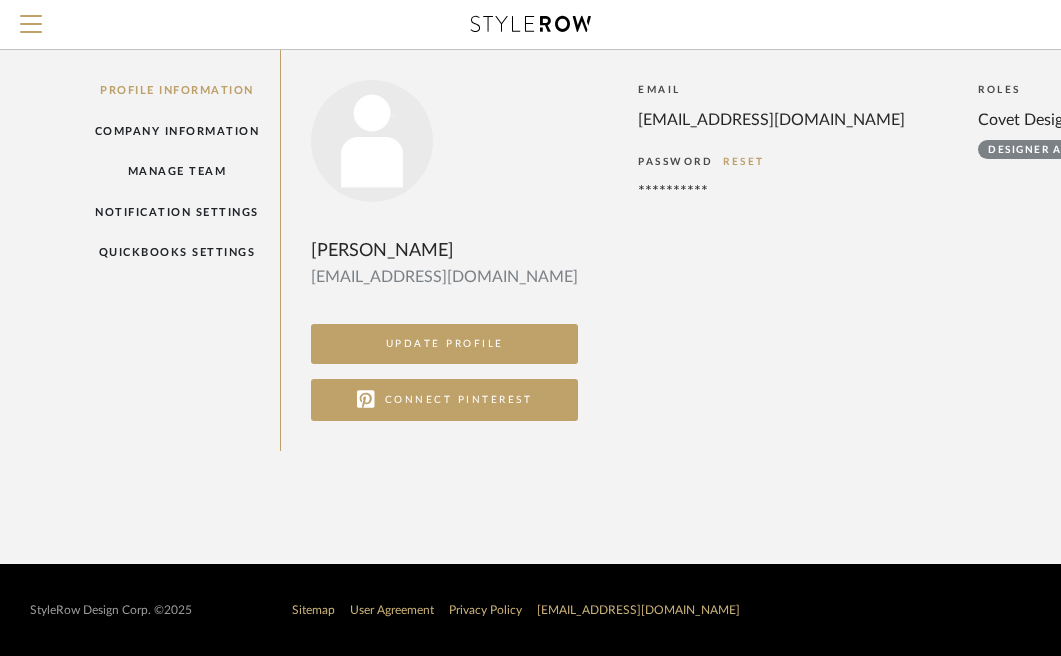 click on "**********" 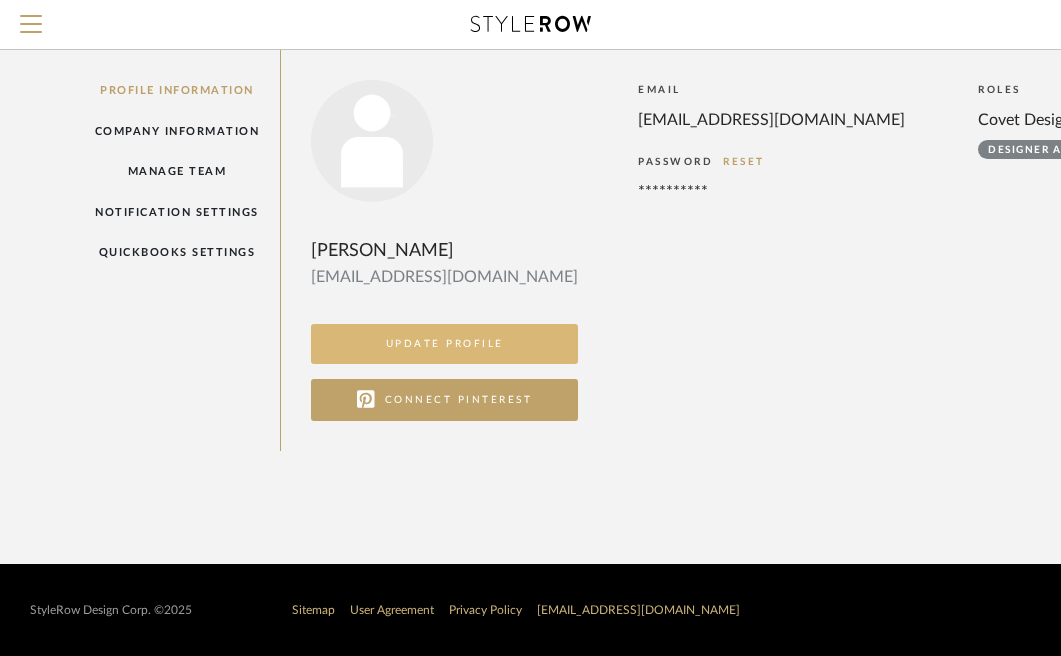 click on "UPDATE PROFILE" 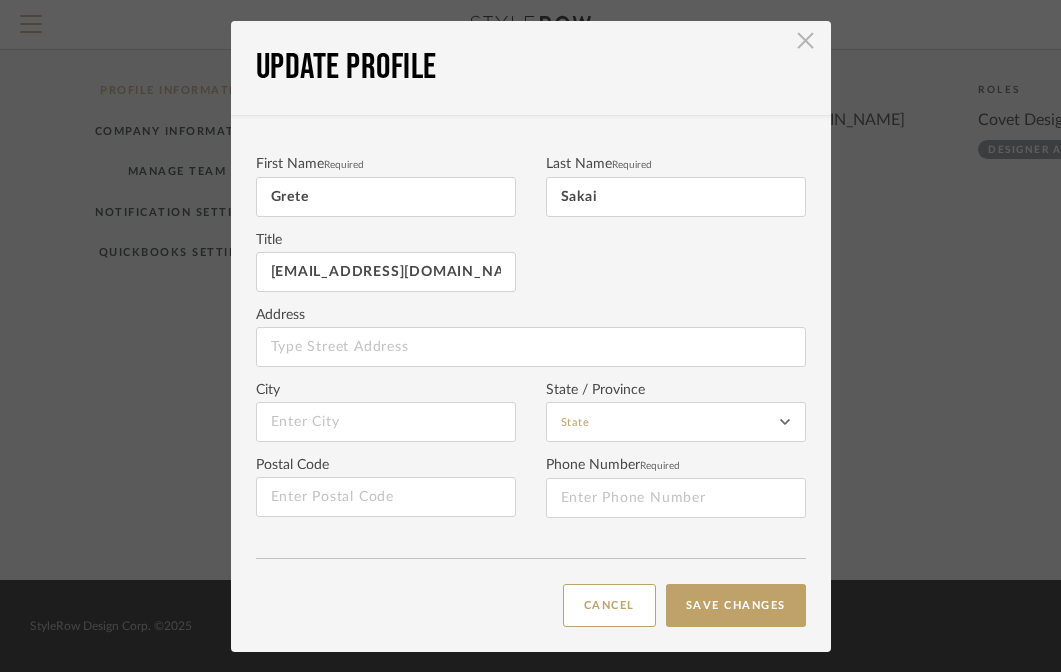 click at bounding box center [806, 41] 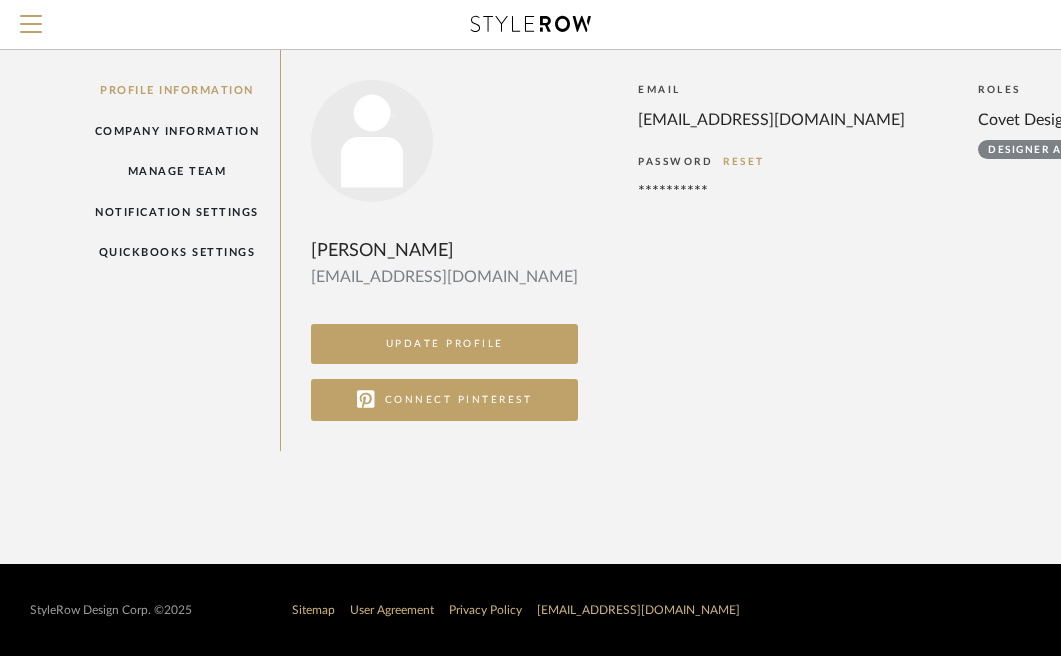 click on "**********" 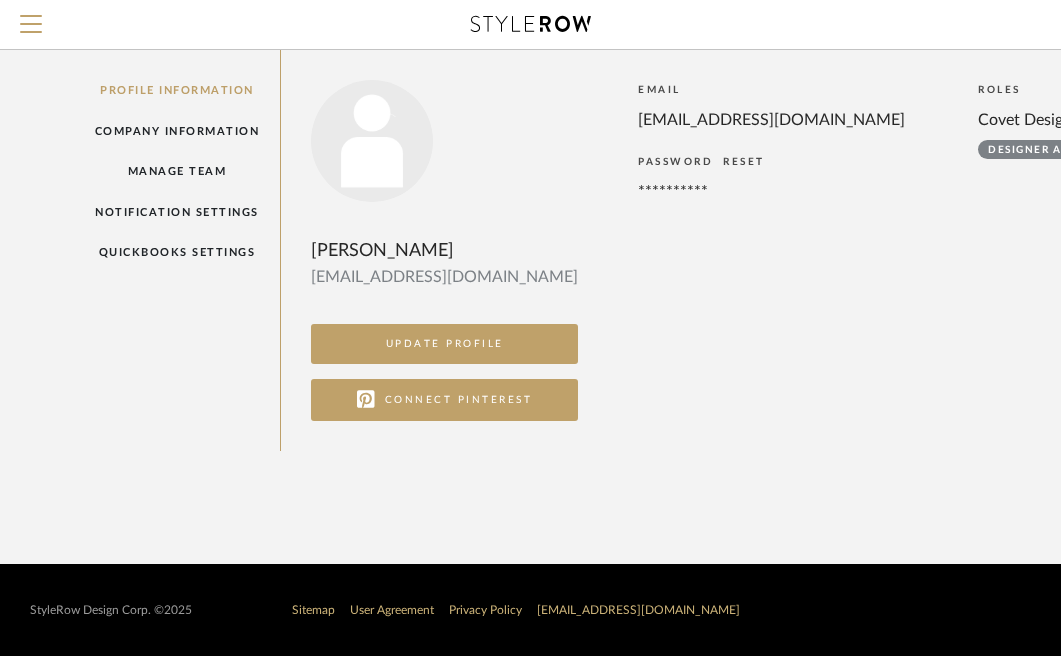 click on "RESET" 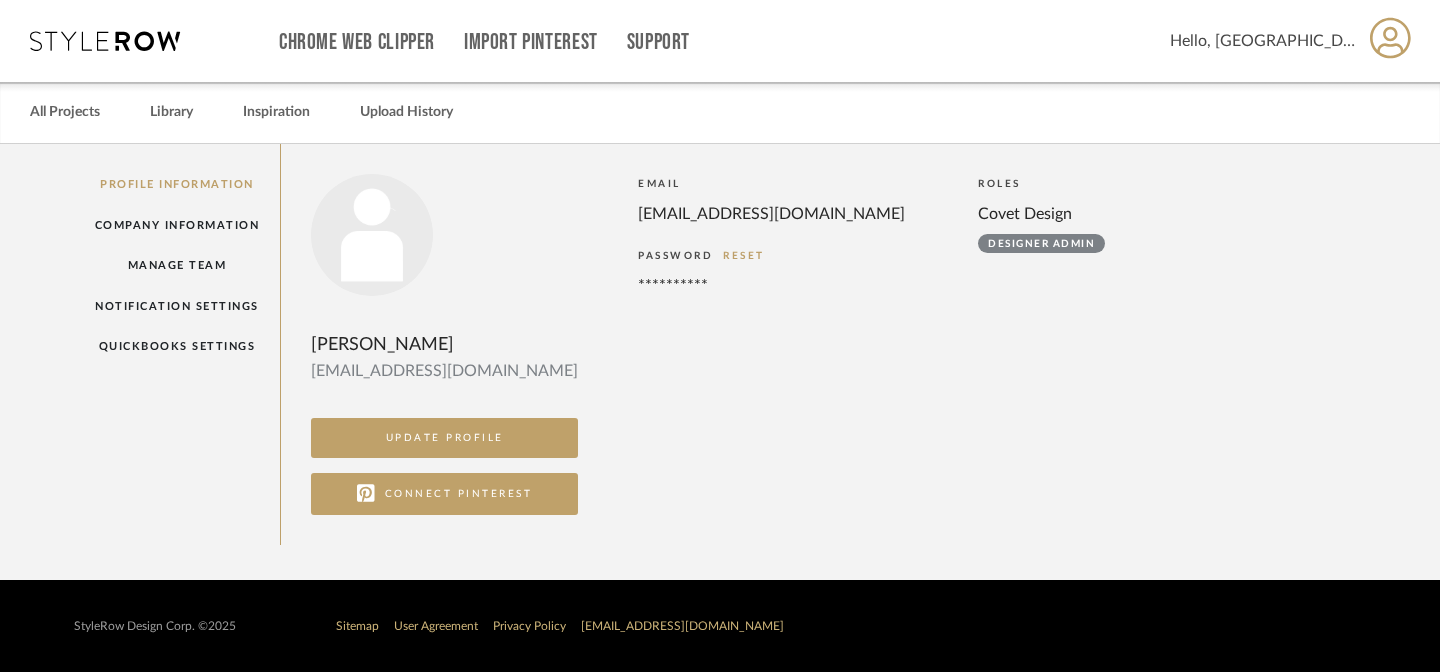 click at bounding box center (105, 41) 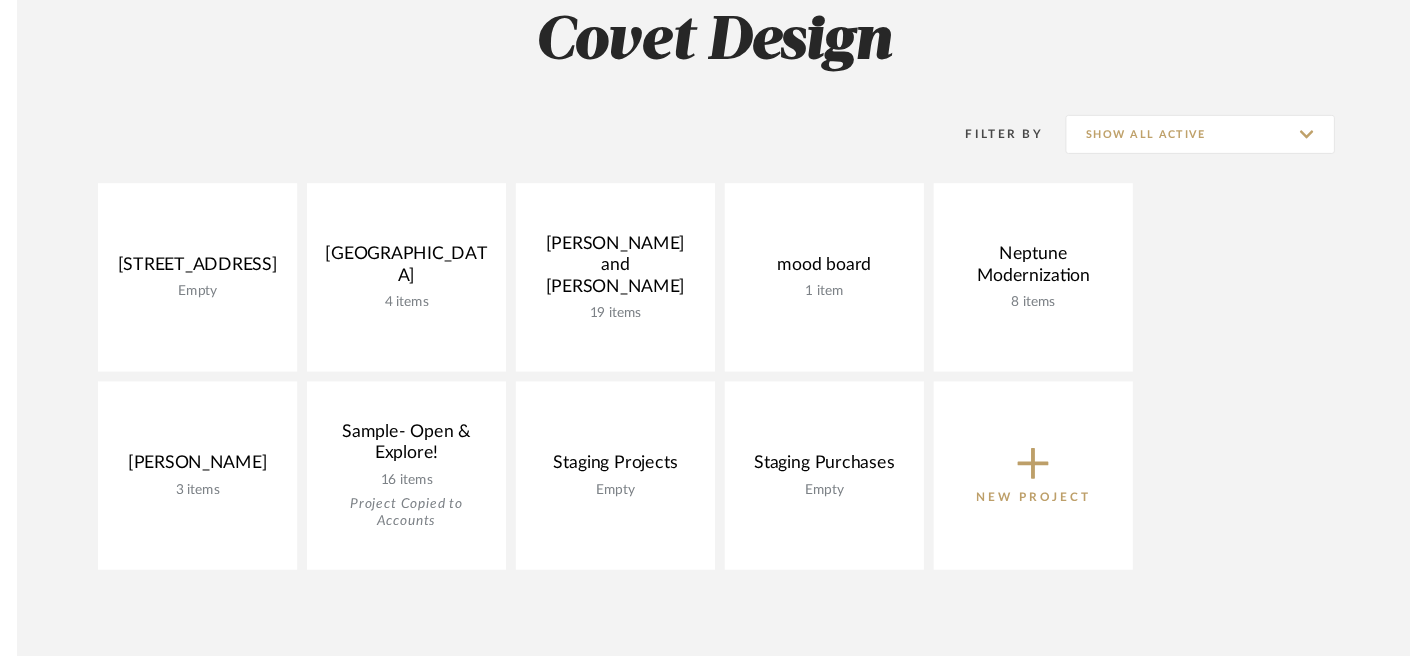 scroll, scrollTop: 306, scrollLeft: 0, axis: vertical 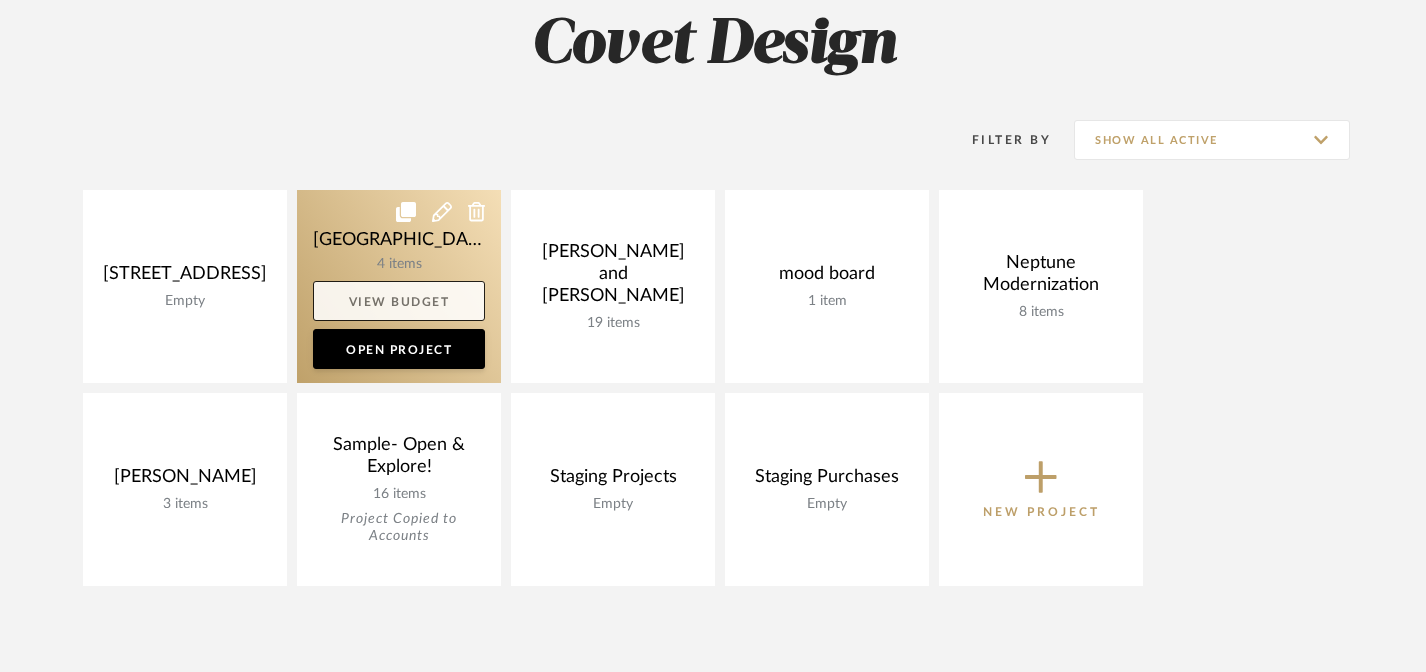 click on "View Budget" 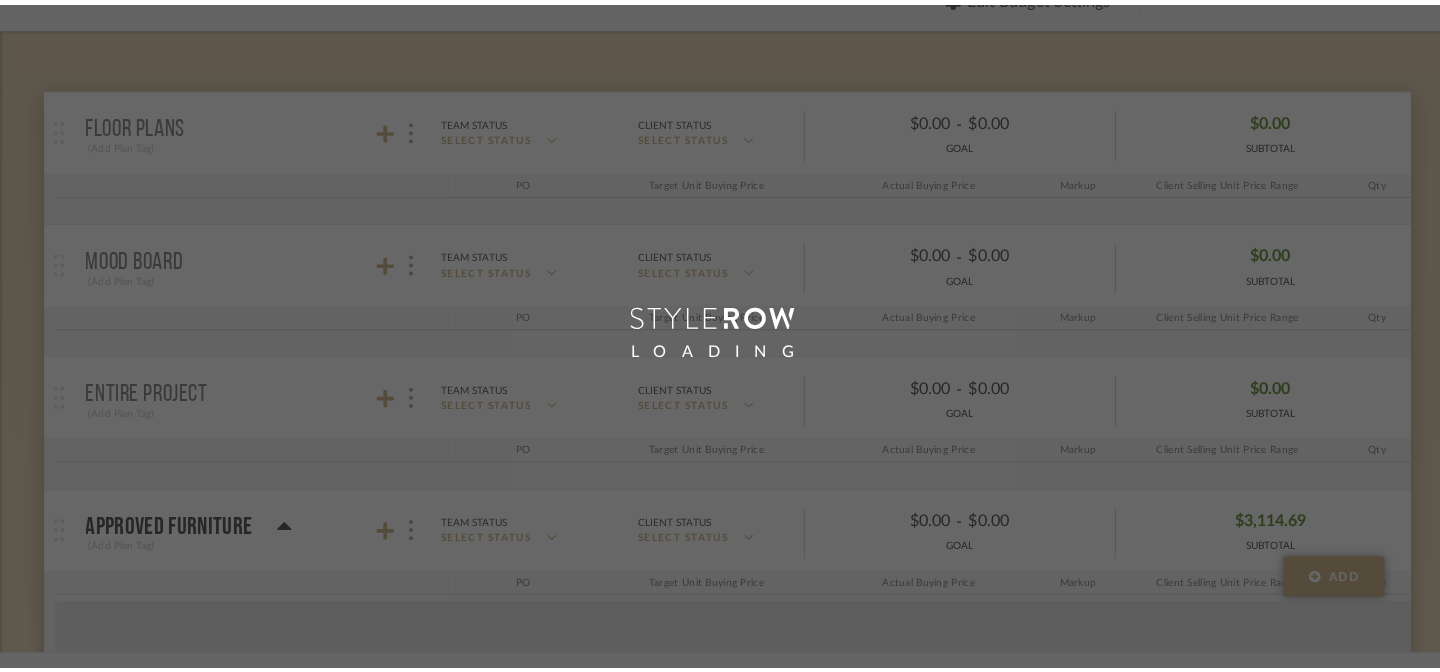 scroll, scrollTop: 0, scrollLeft: 0, axis: both 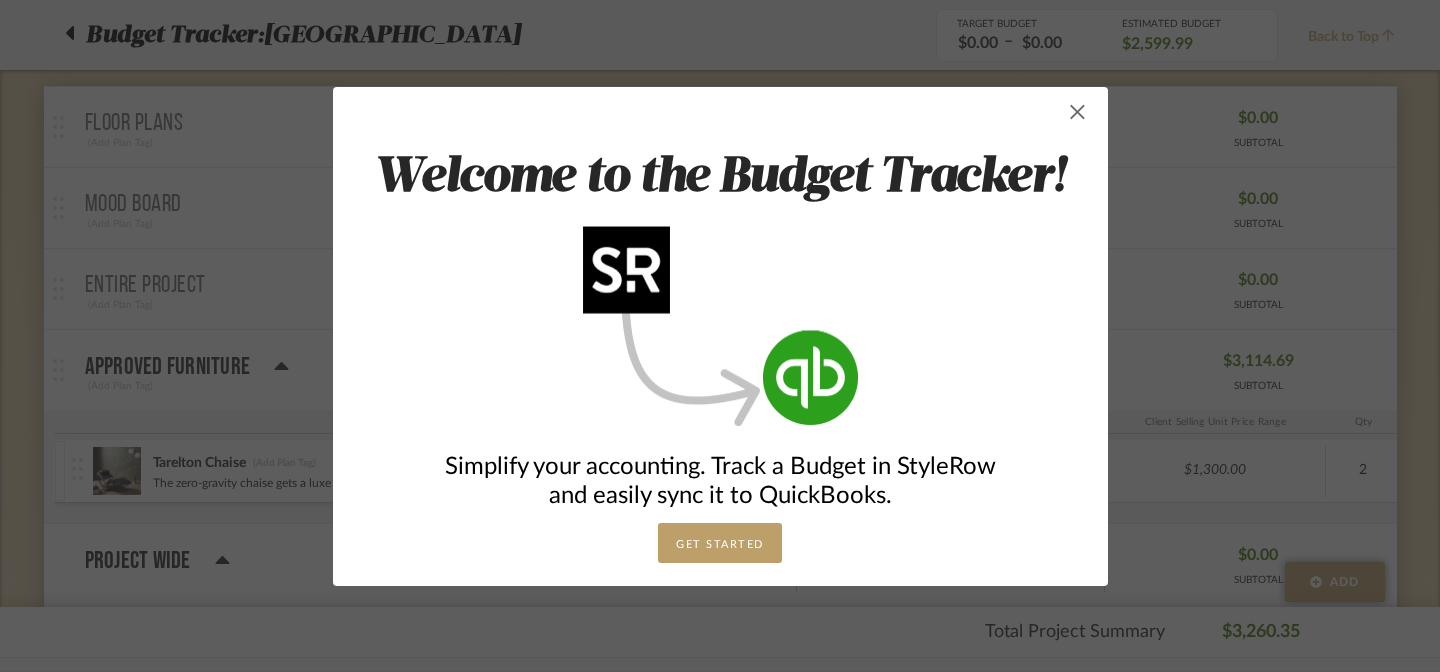 click at bounding box center [1078, 112] 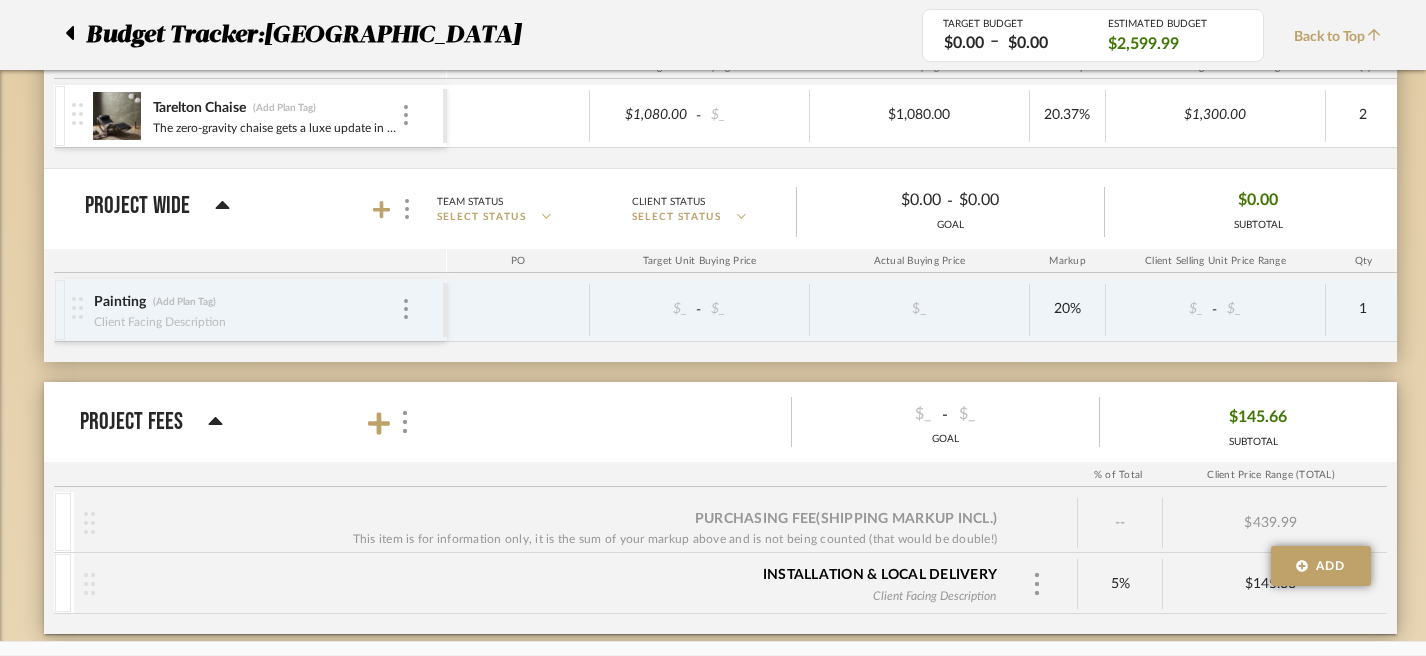 scroll, scrollTop: 521, scrollLeft: 0, axis: vertical 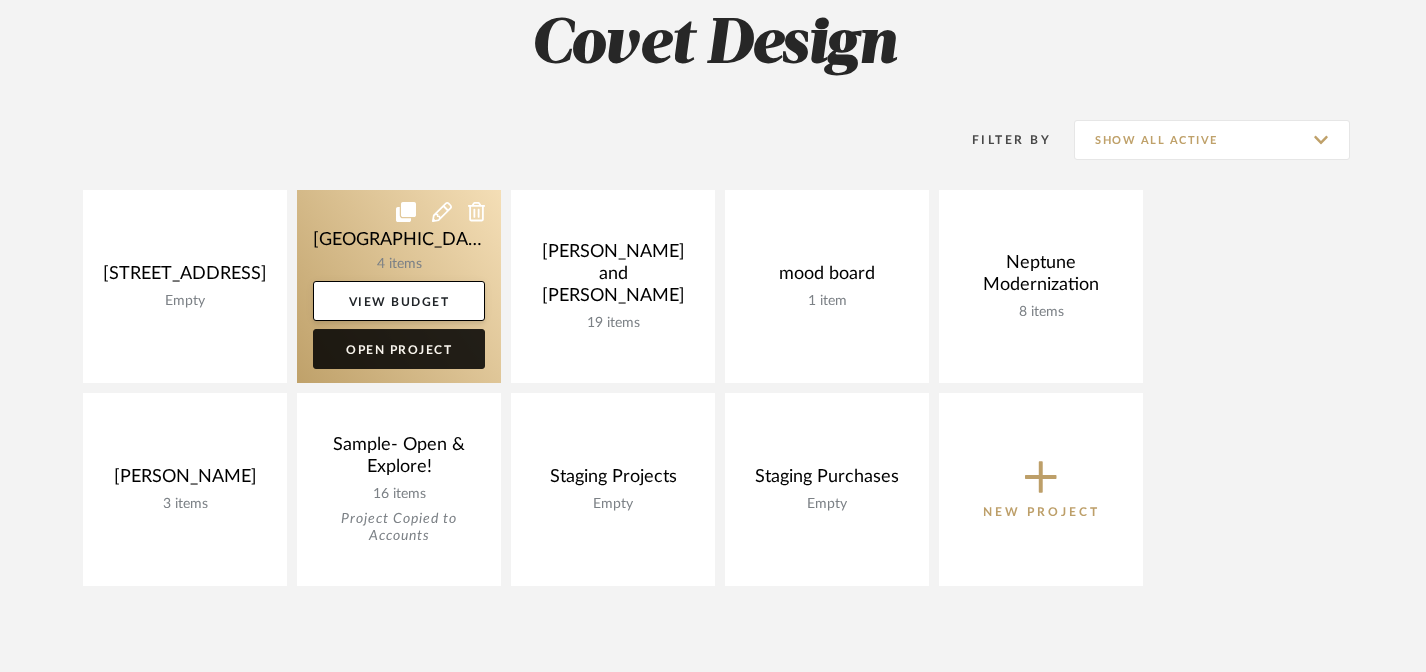 click on "Open Project" 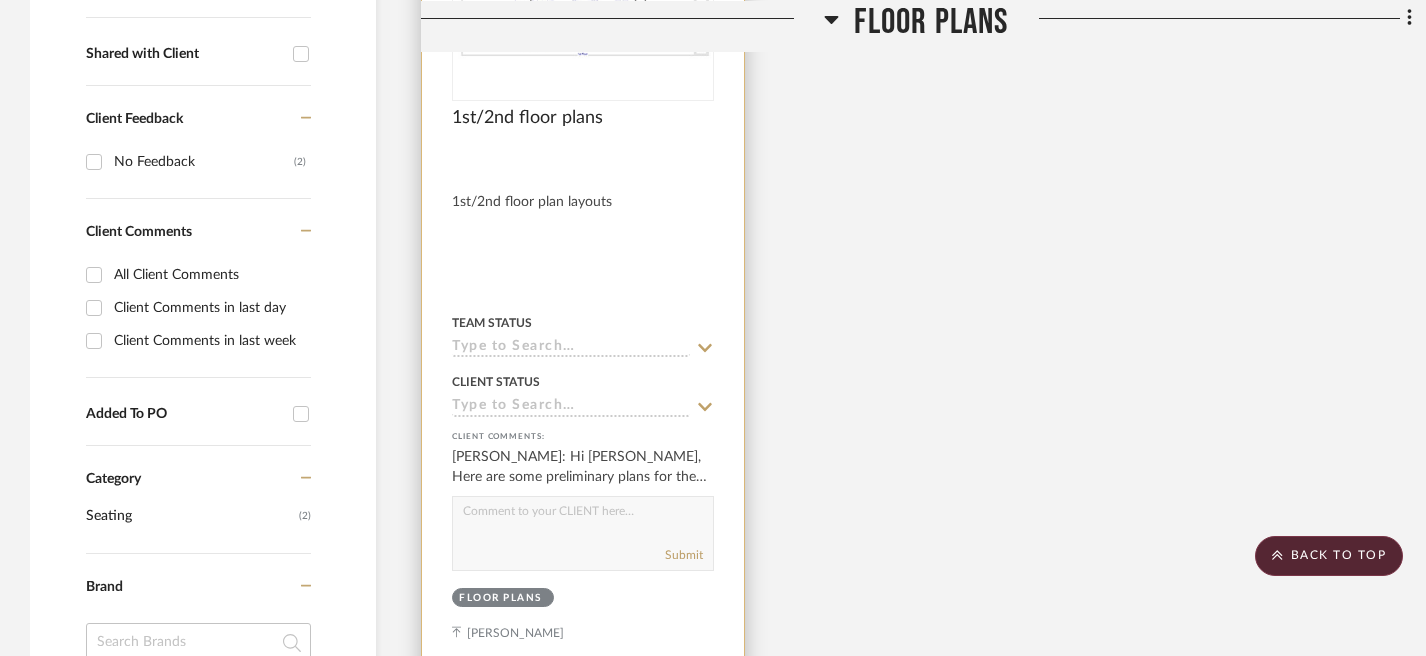 scroll, scrollTop: 763, scrollLeft: 0, axis: vertical 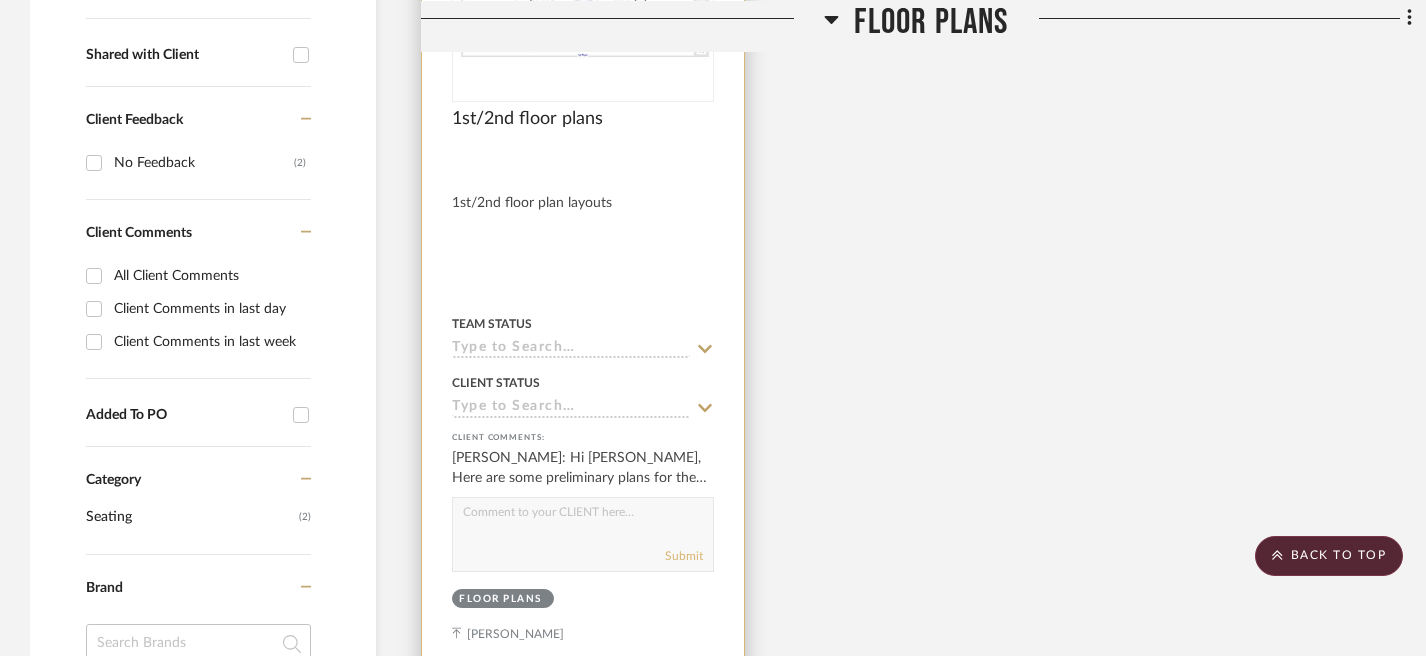 click on "Submit" at bounding box center [583, 557] 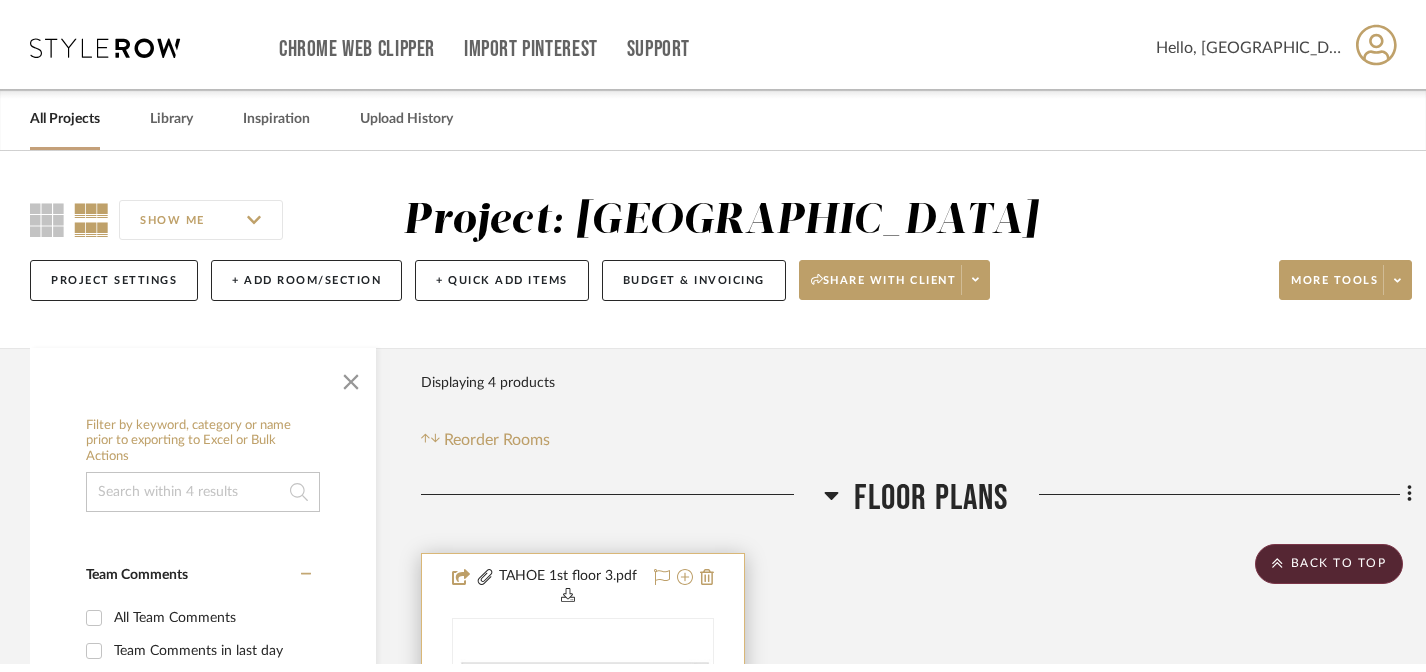 scroll, scrollTop: 0, scrollLeft: 0, axis: both 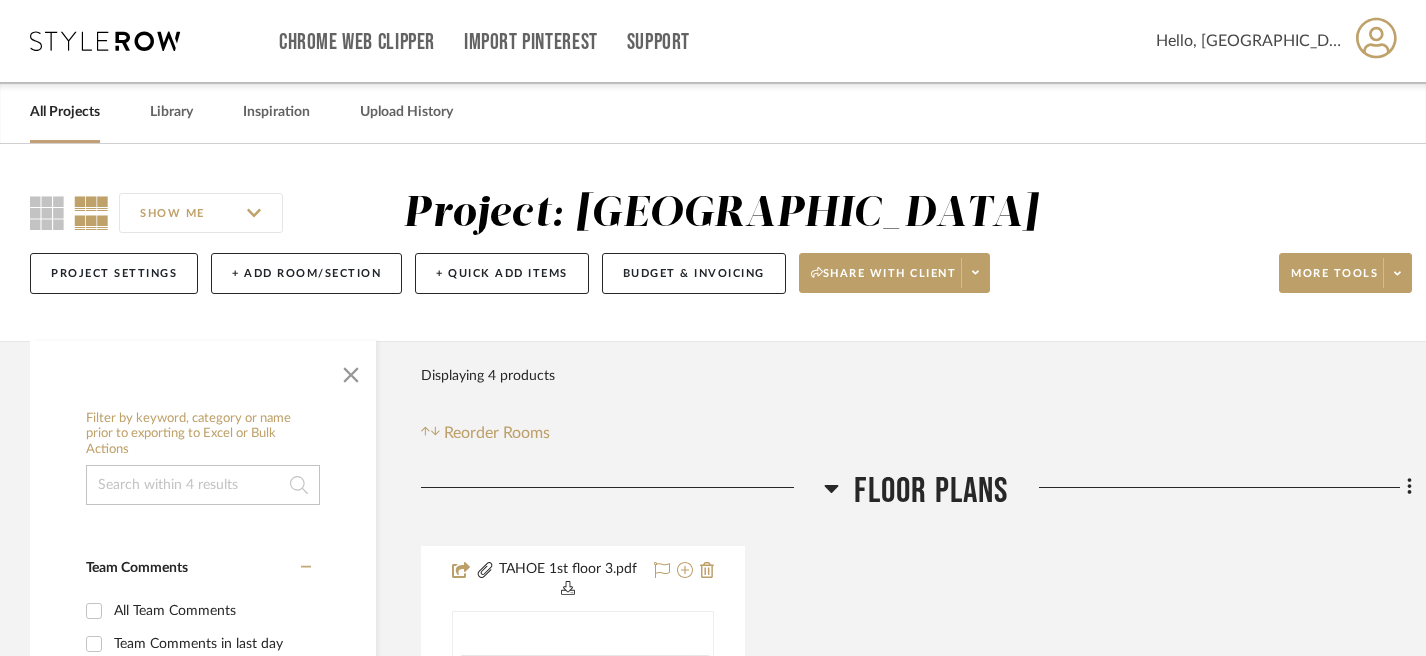 click on "All Projects" at bounding box center [65, 112] 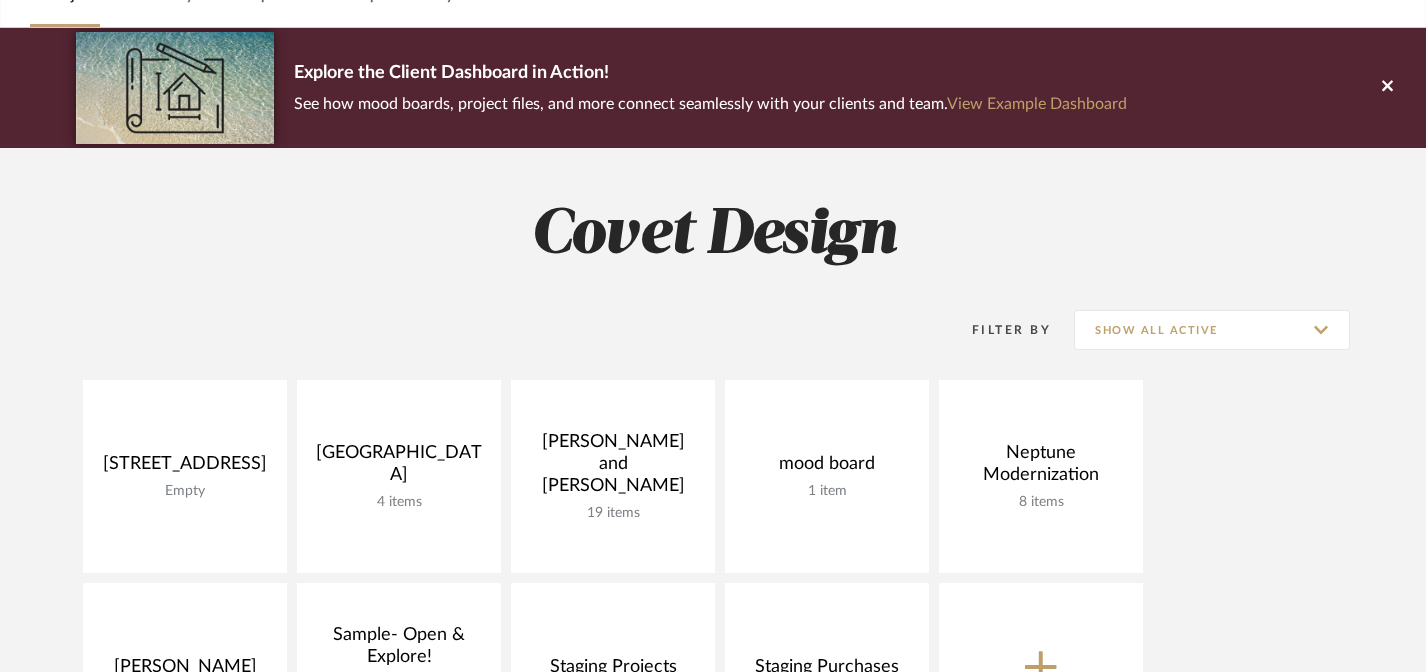 scroll, scrollTop: 118, scrollLeft: 0, axis: vertical 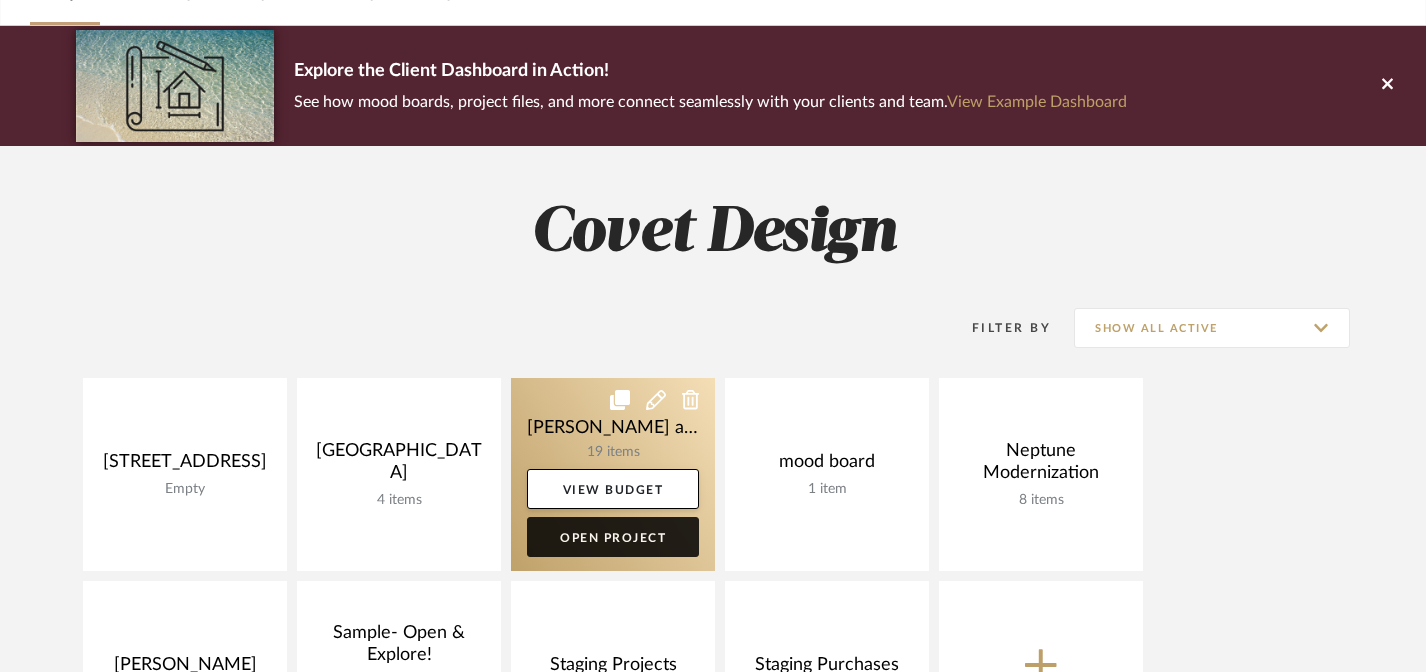 click on "Open Project" 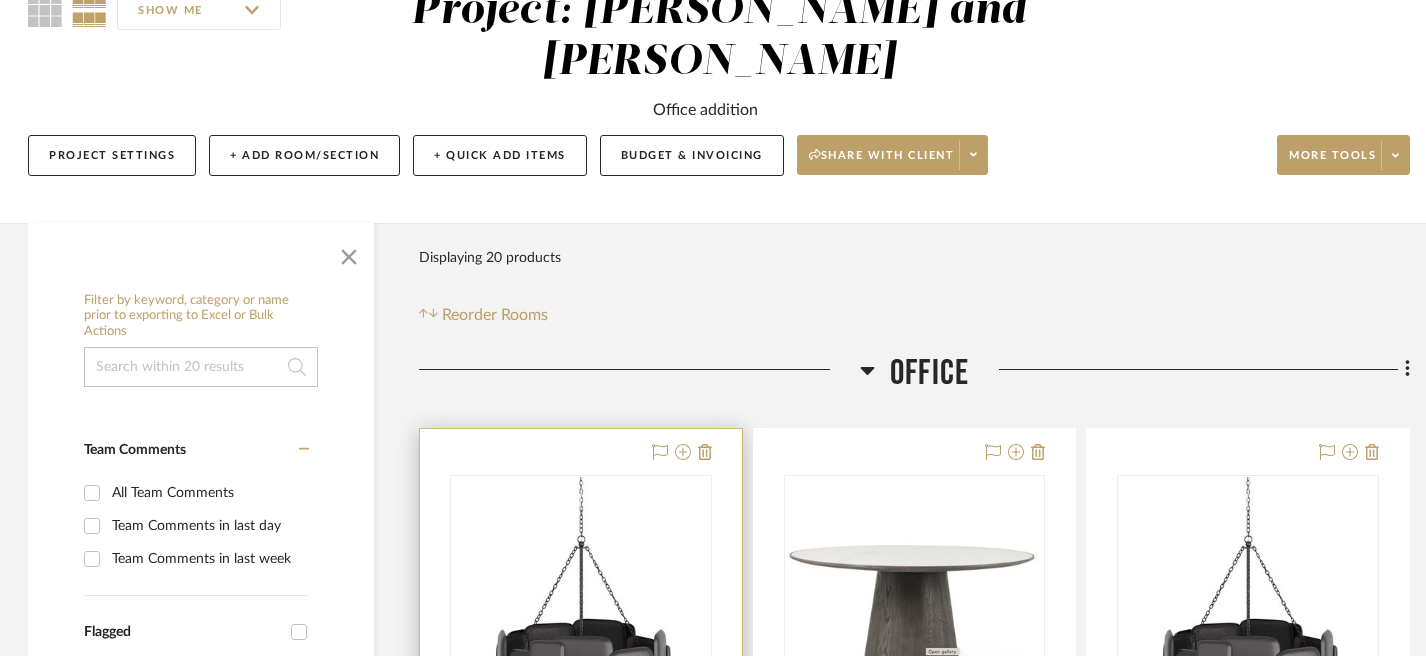 scroll, scrollTop: 191, scrollLeft: 2, axis: both 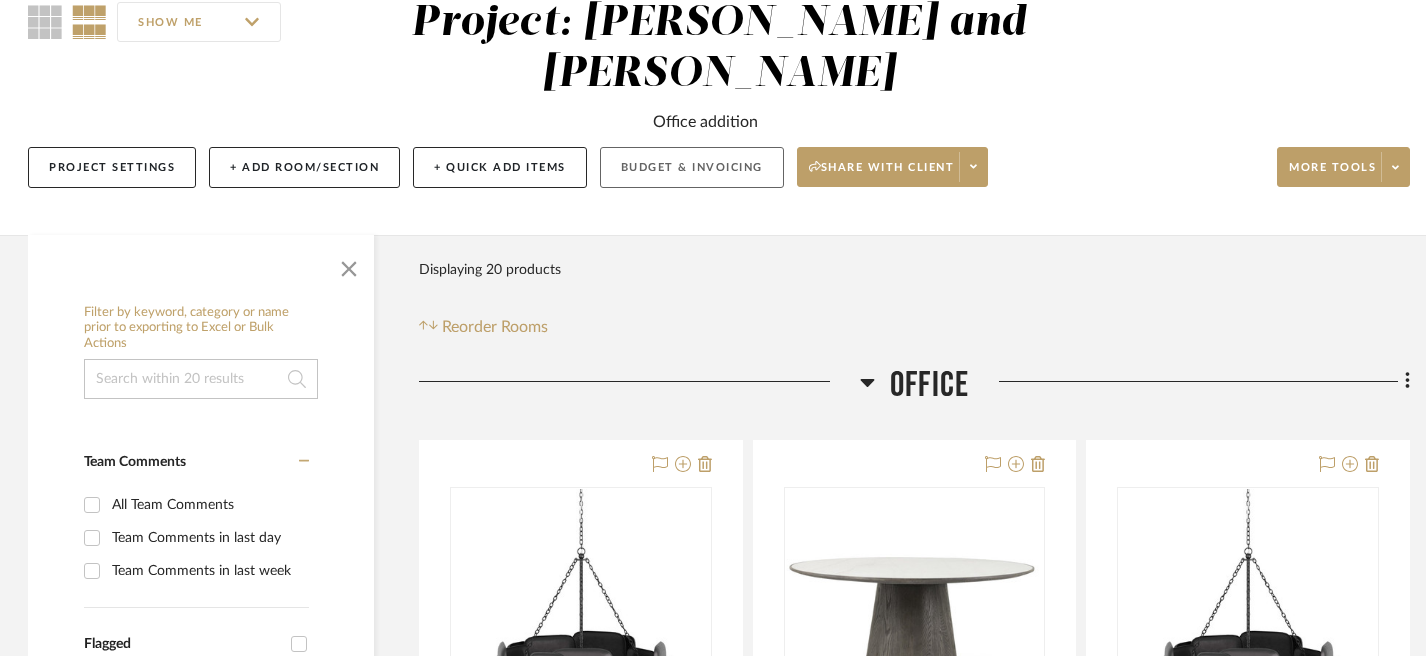 click on "Budget & Invoicing" 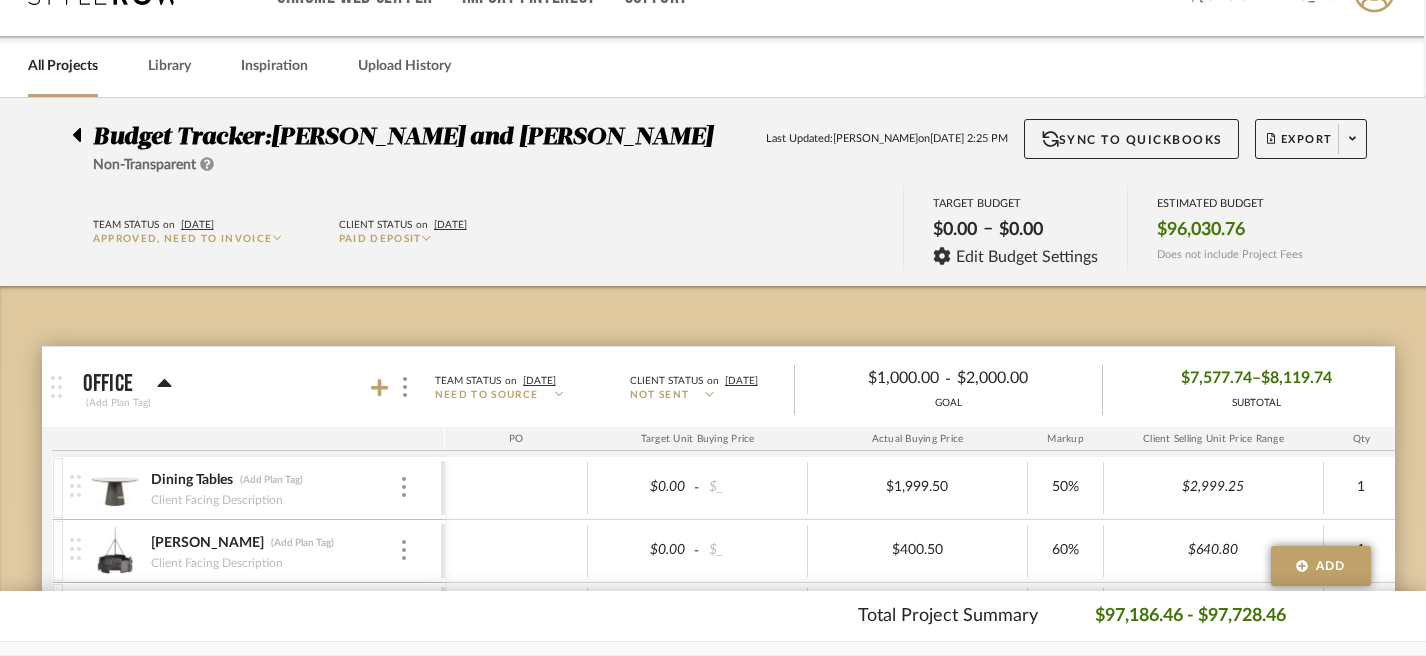 scroll, scrollTop: 0, scrollLeft: 2, axis: horizontal 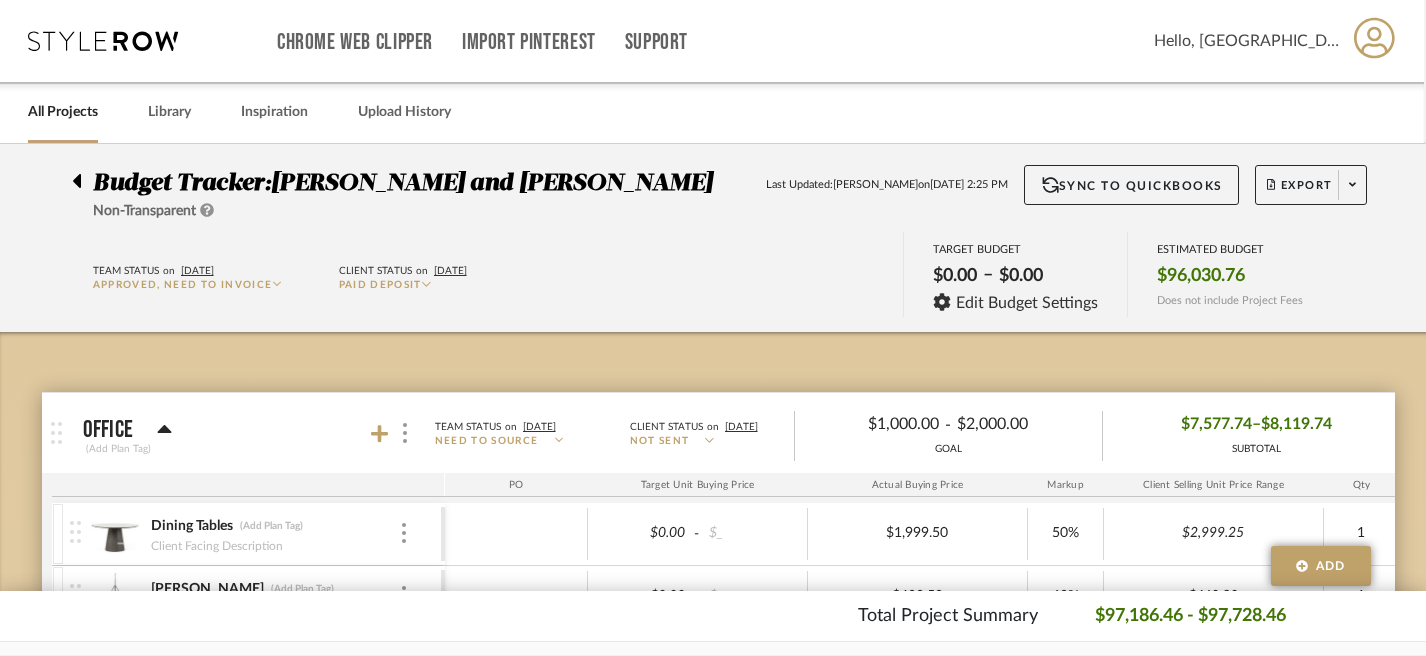 click on "All Projects" at bounding box center [63, 112] 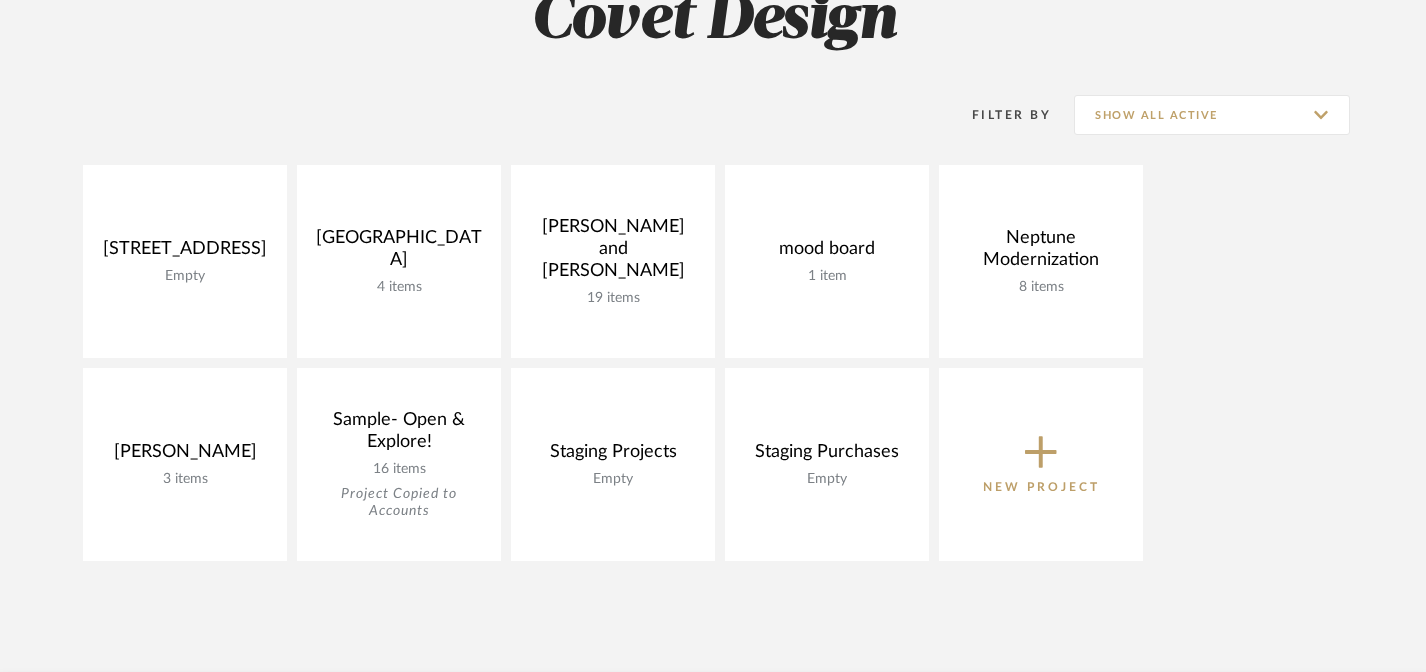 scroll, scrollTop: 496, scrollLeft: 0, axis: vertical 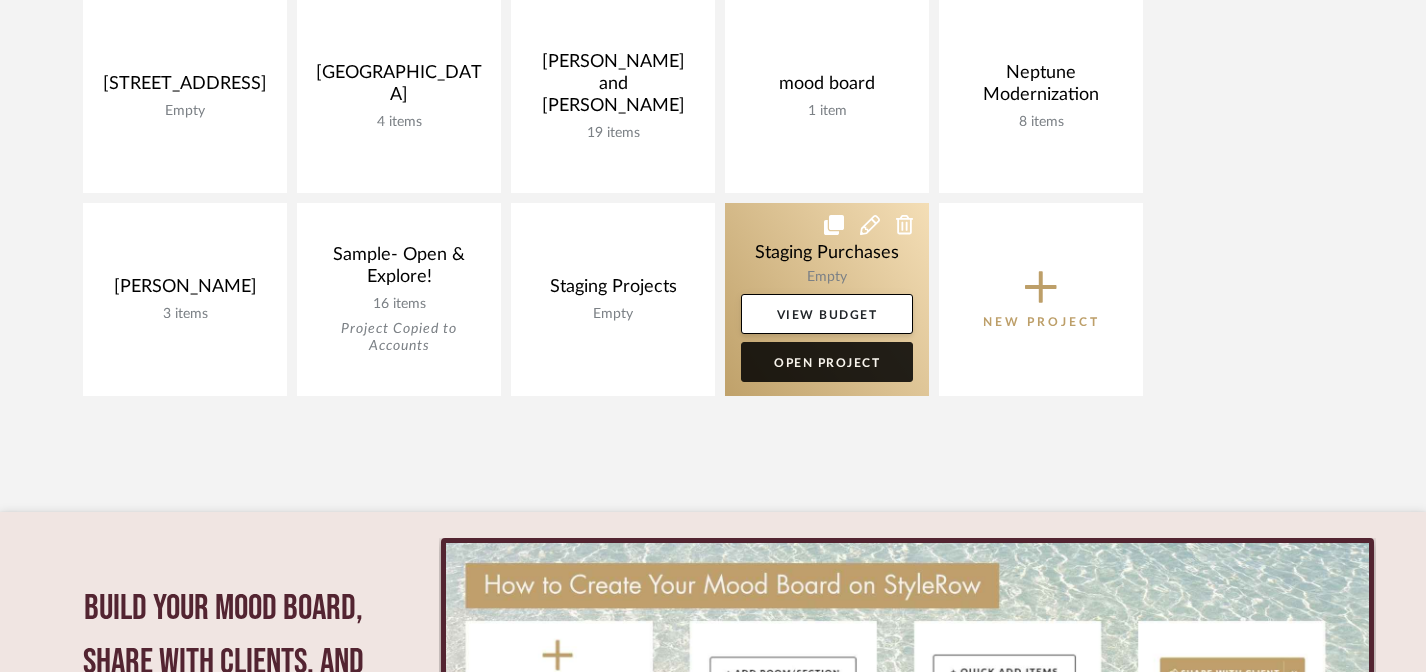 click on "Open Project" 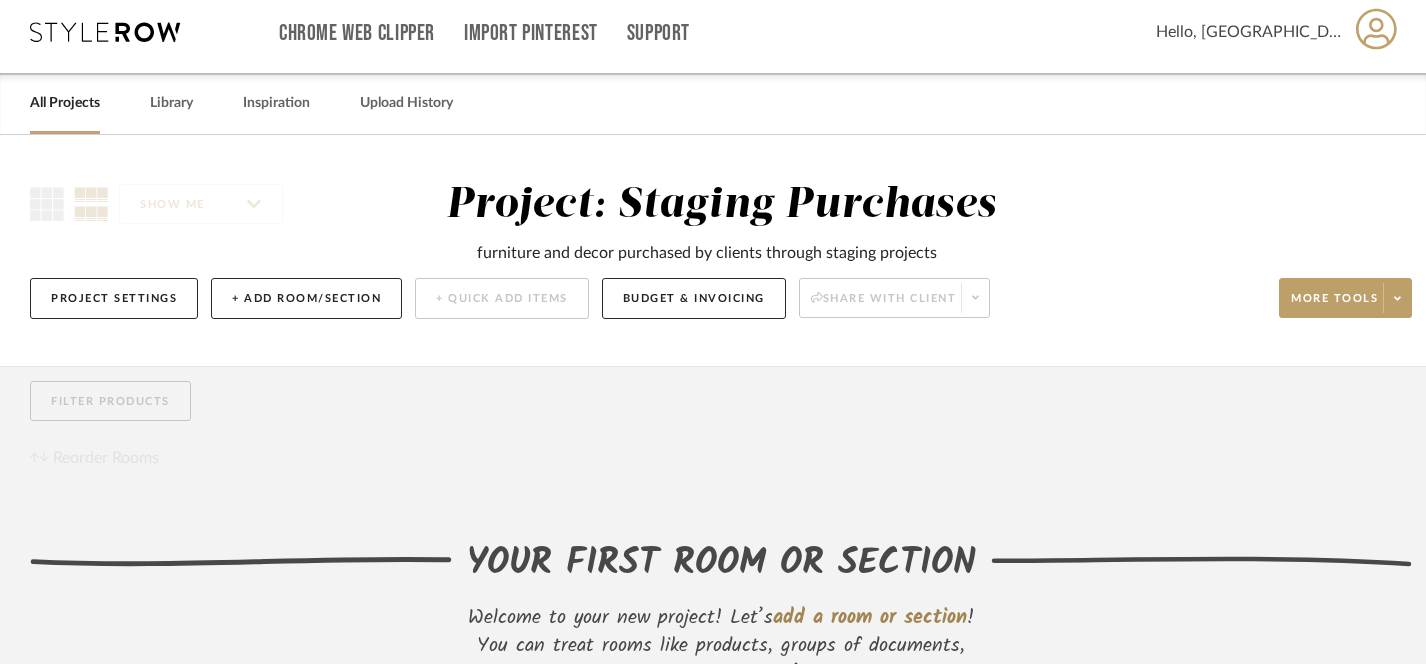 scroll, scrollTop: 19, scrollLeft: 0, axis: vertical 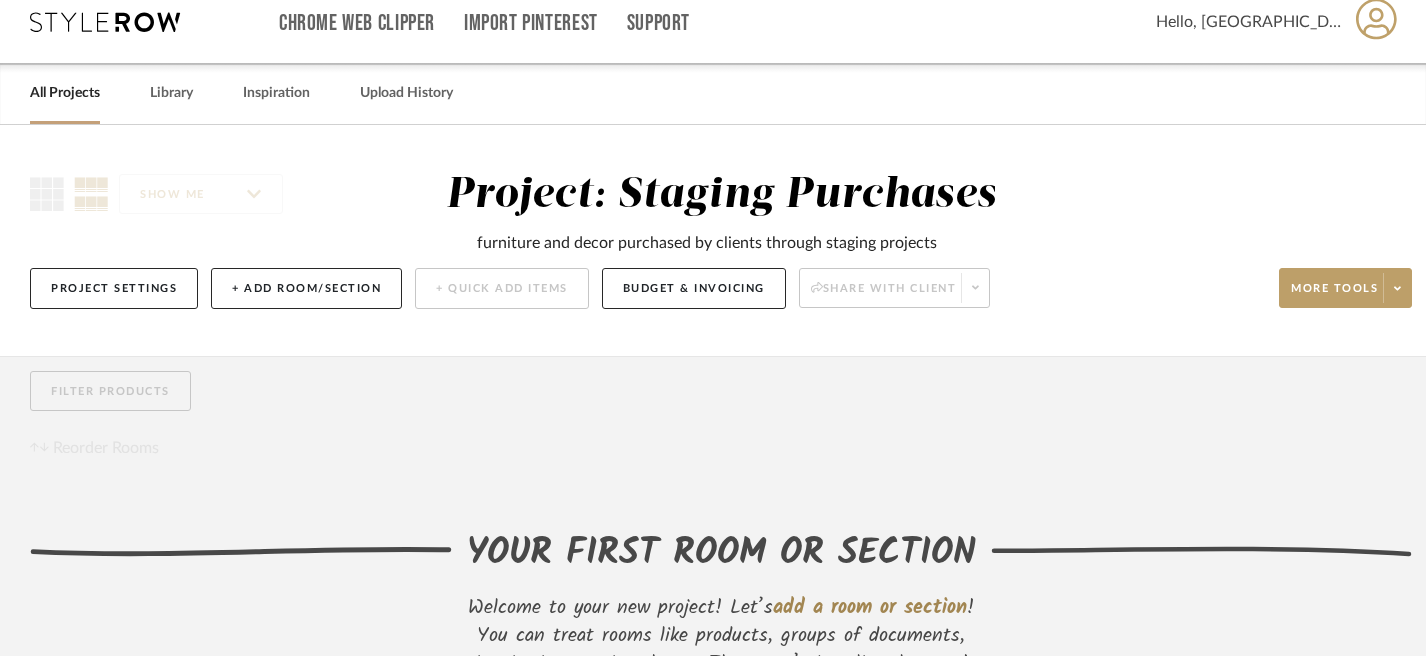 click on "All Projects" at bounding box center (65, 93) 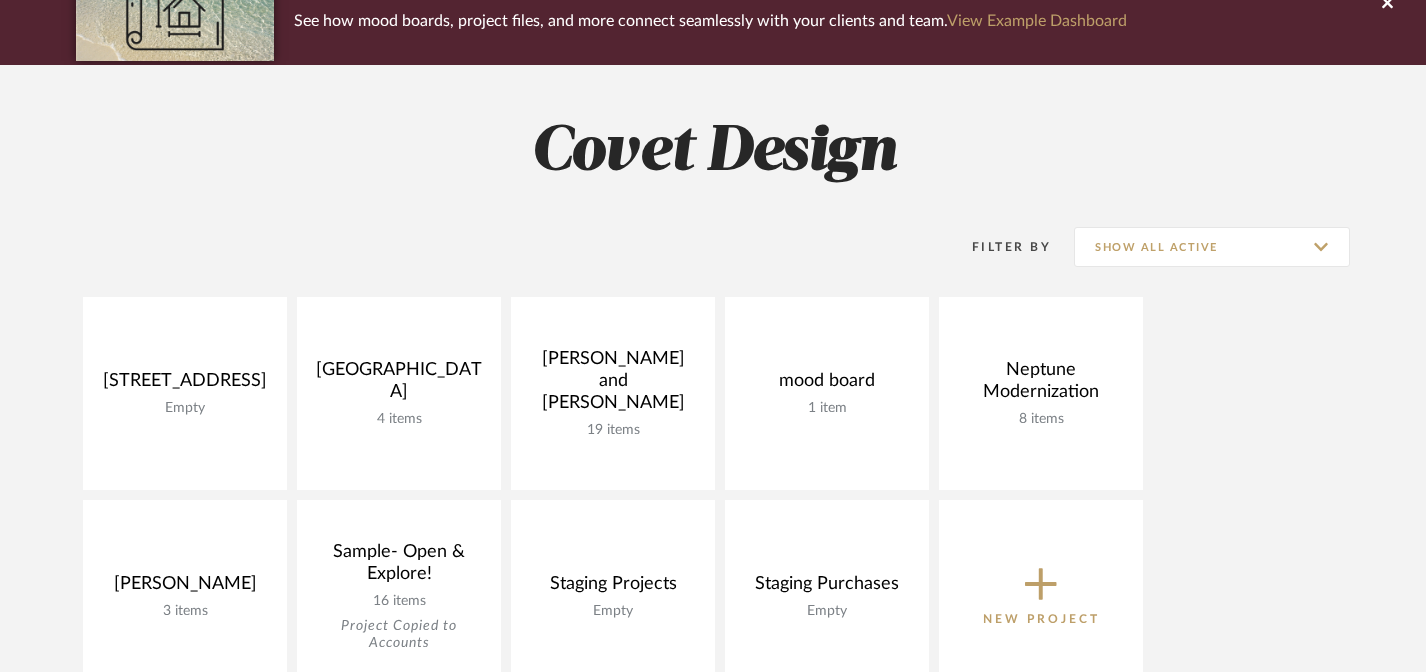 scroll, scrollTop: 243, scrollLeft: 0, axis: vertical 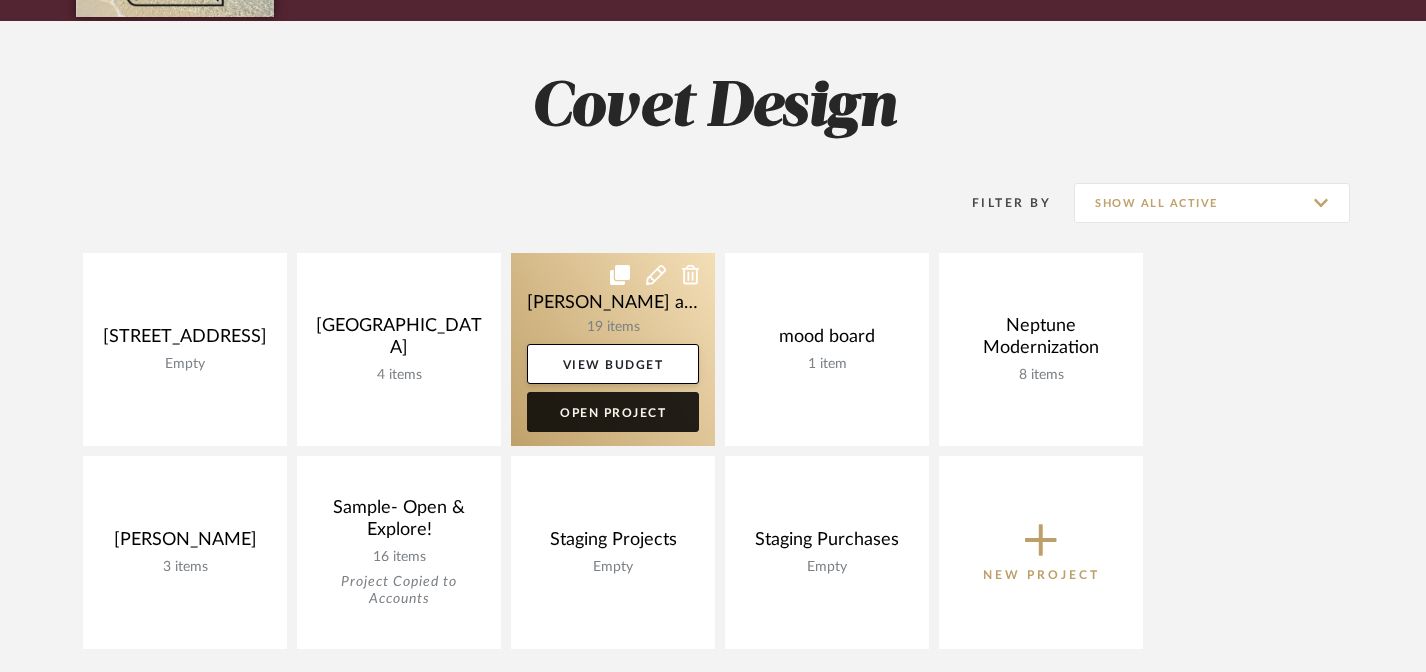 click on "Open Project" 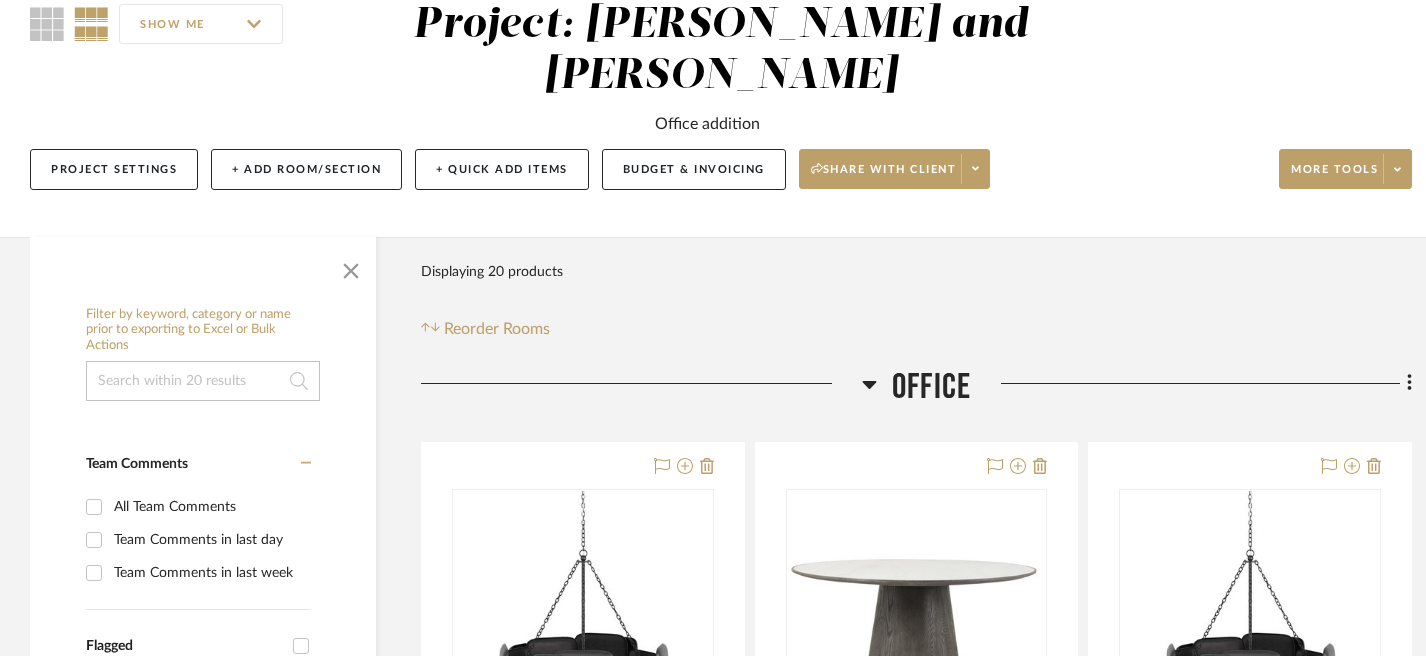 scroll, scrollTop: 80, scrollLeft: 0, axis: vertical 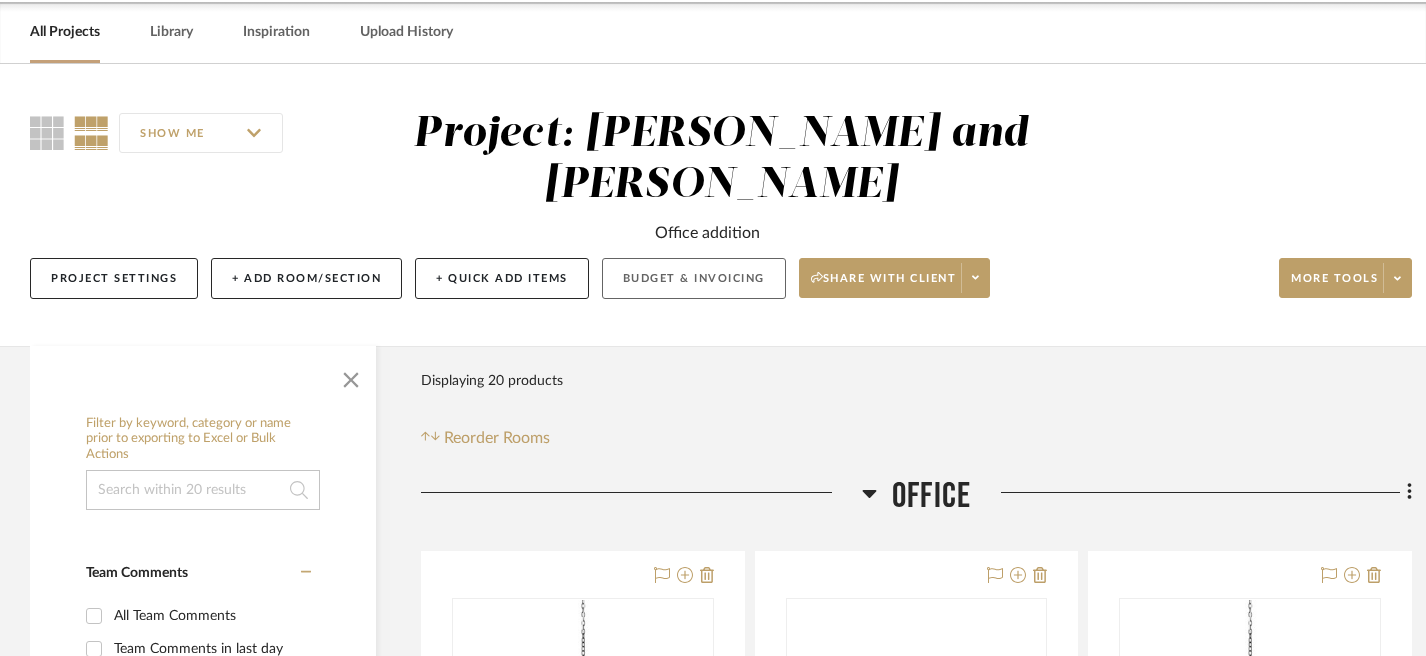 click on "Budget & Invoicing" 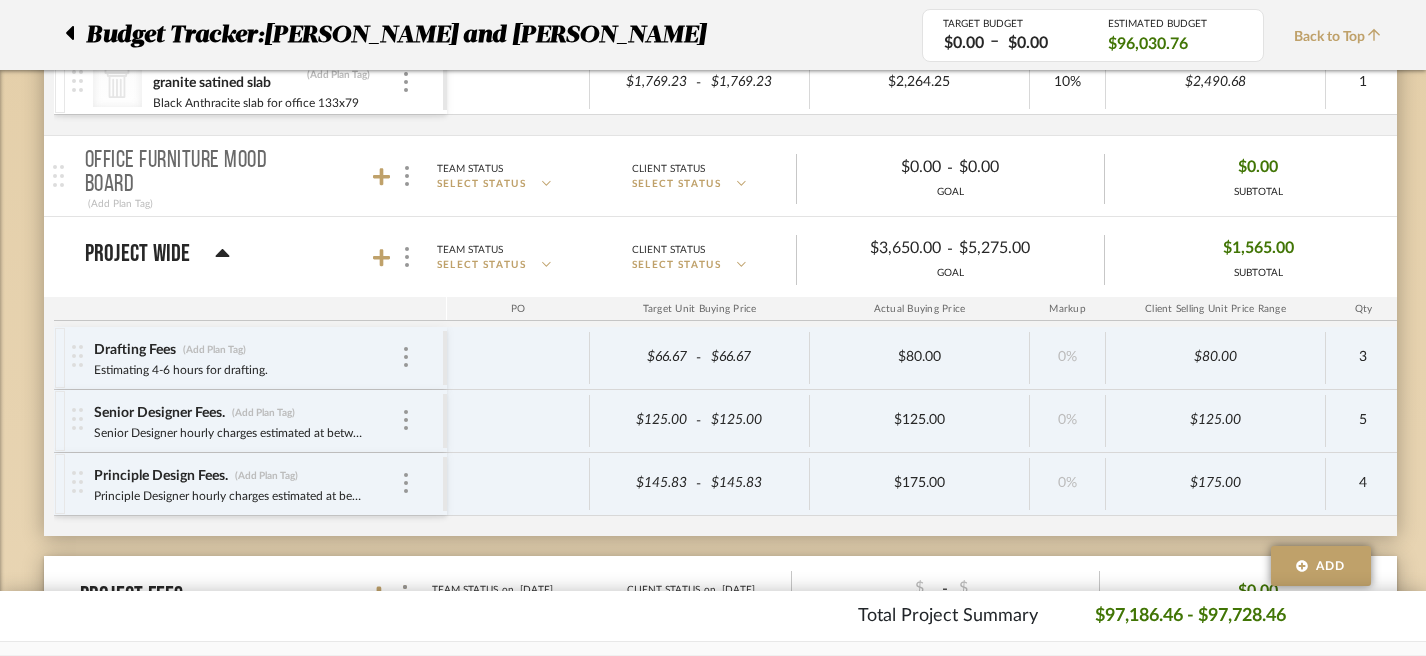 scroll, scrollTop: 1026, scrollLeft: 1, axis: both 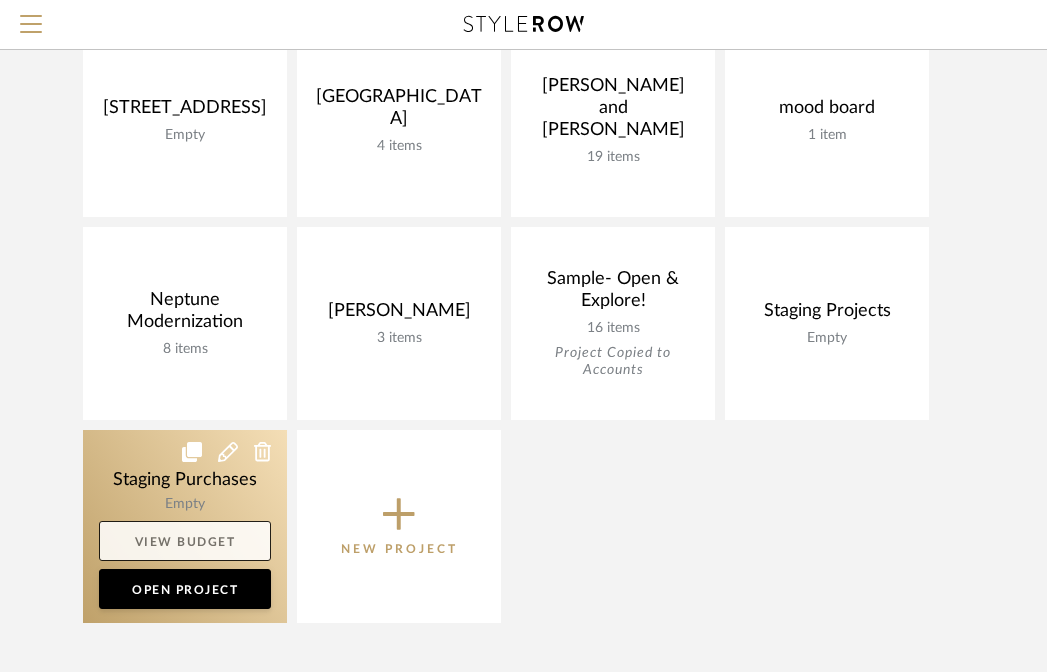 click on "View Budget" 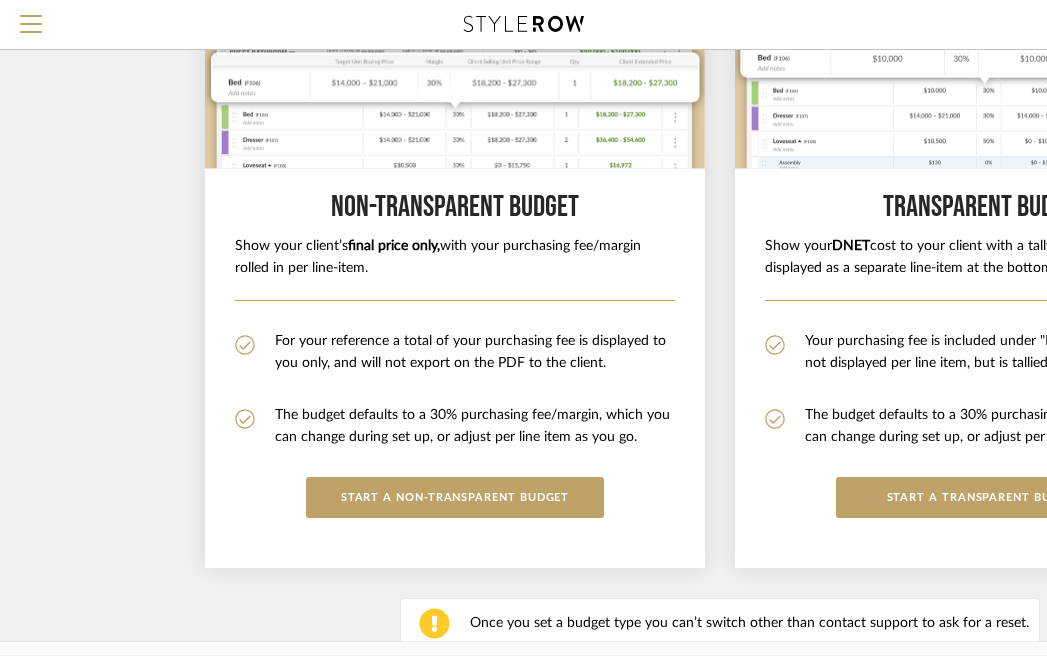scroll, scrollTop: 0, scrollLeft: 0, axis: both 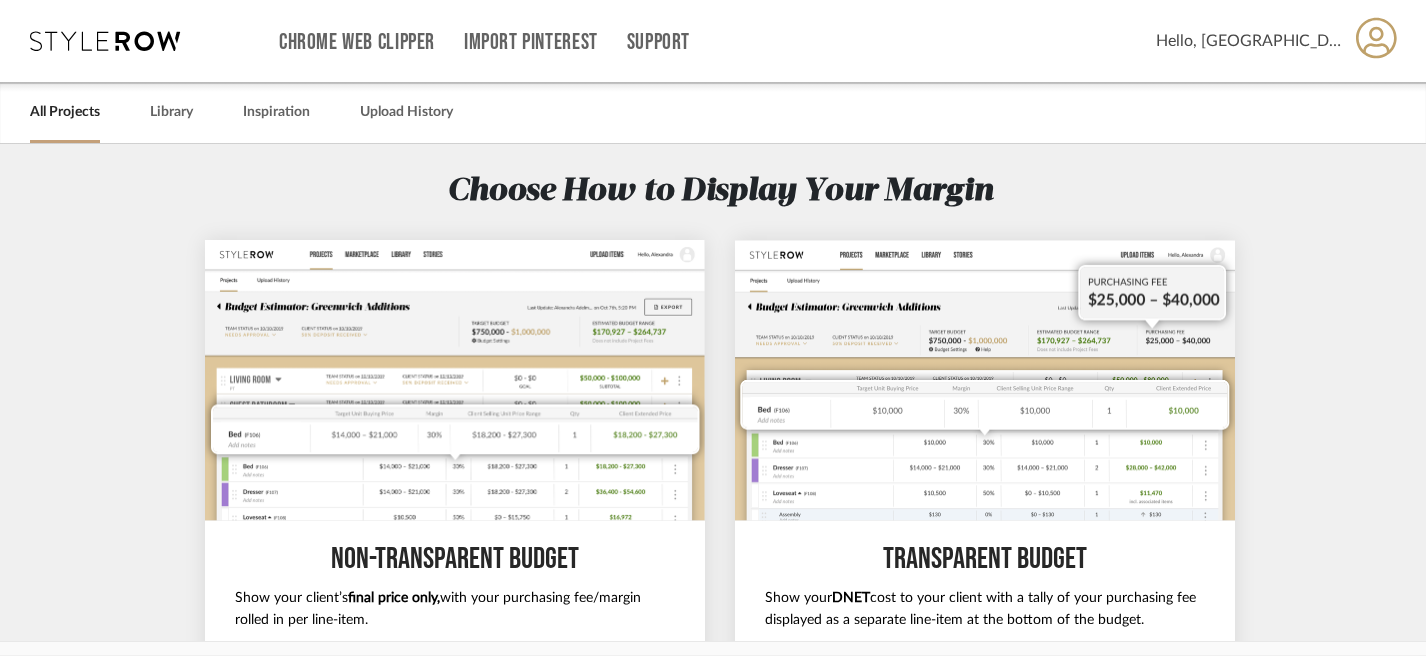 click at bounding box center [105, 41] 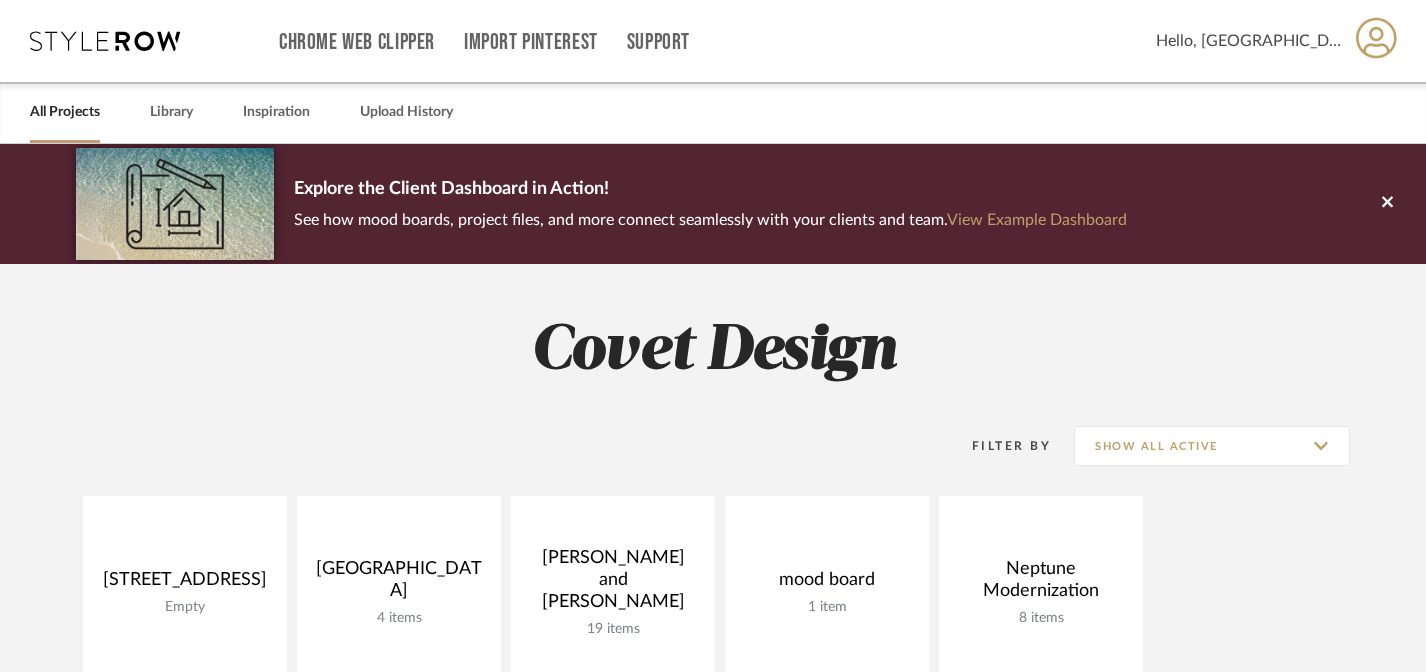 click on "All Projects" at bounding box center (65, 112) 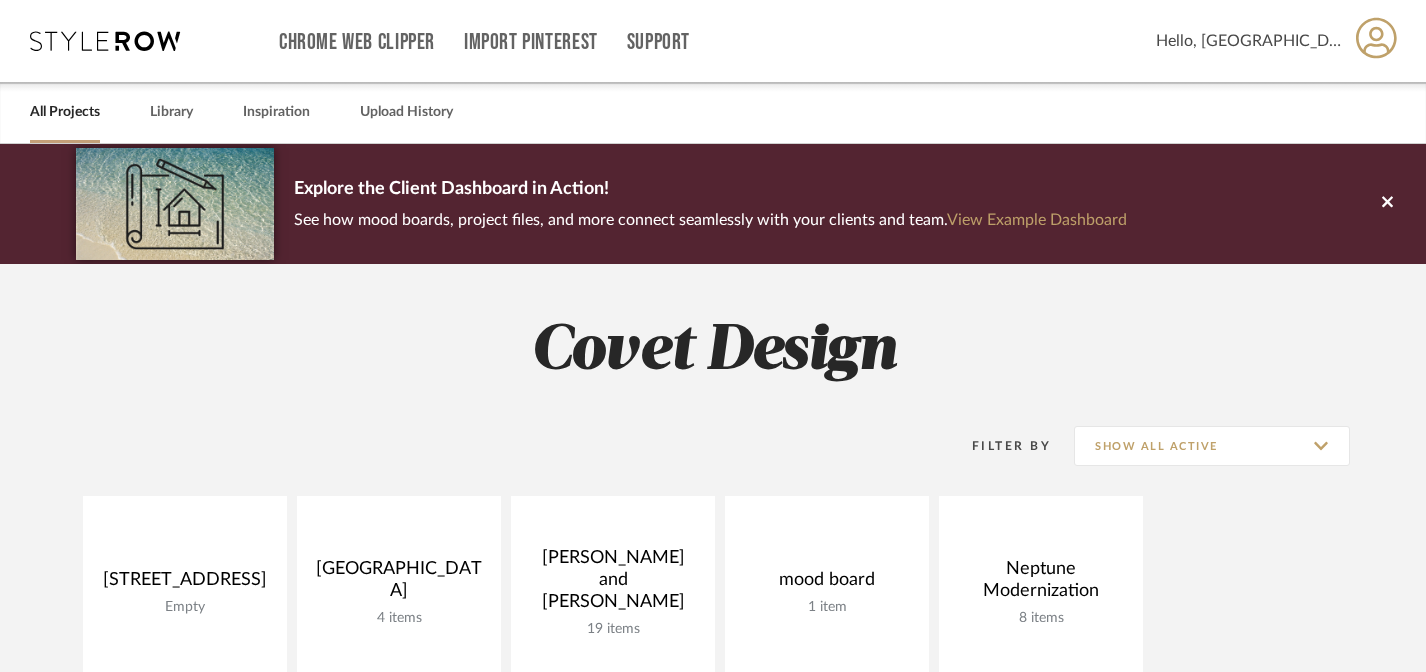 click on "All Projects" at bounding box center [65, 112] 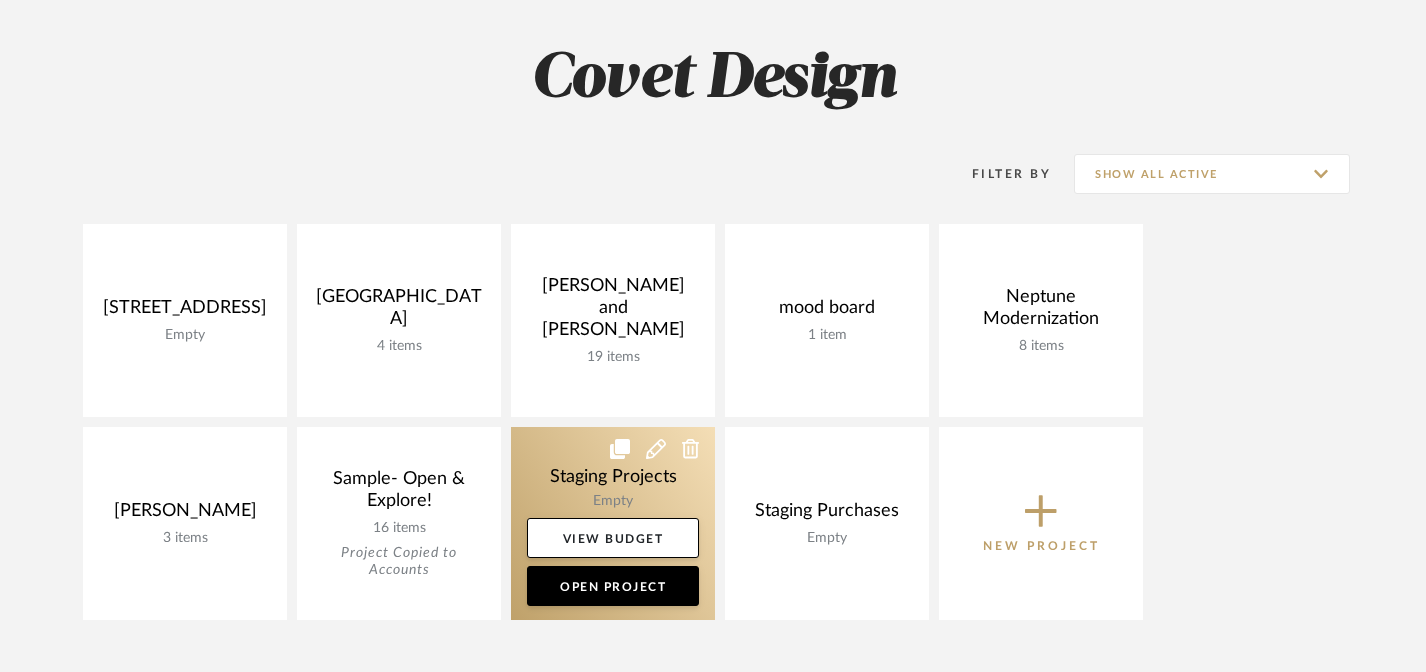 scroll, scrollTop: 276, scrollLeft: 0, axis: vertical 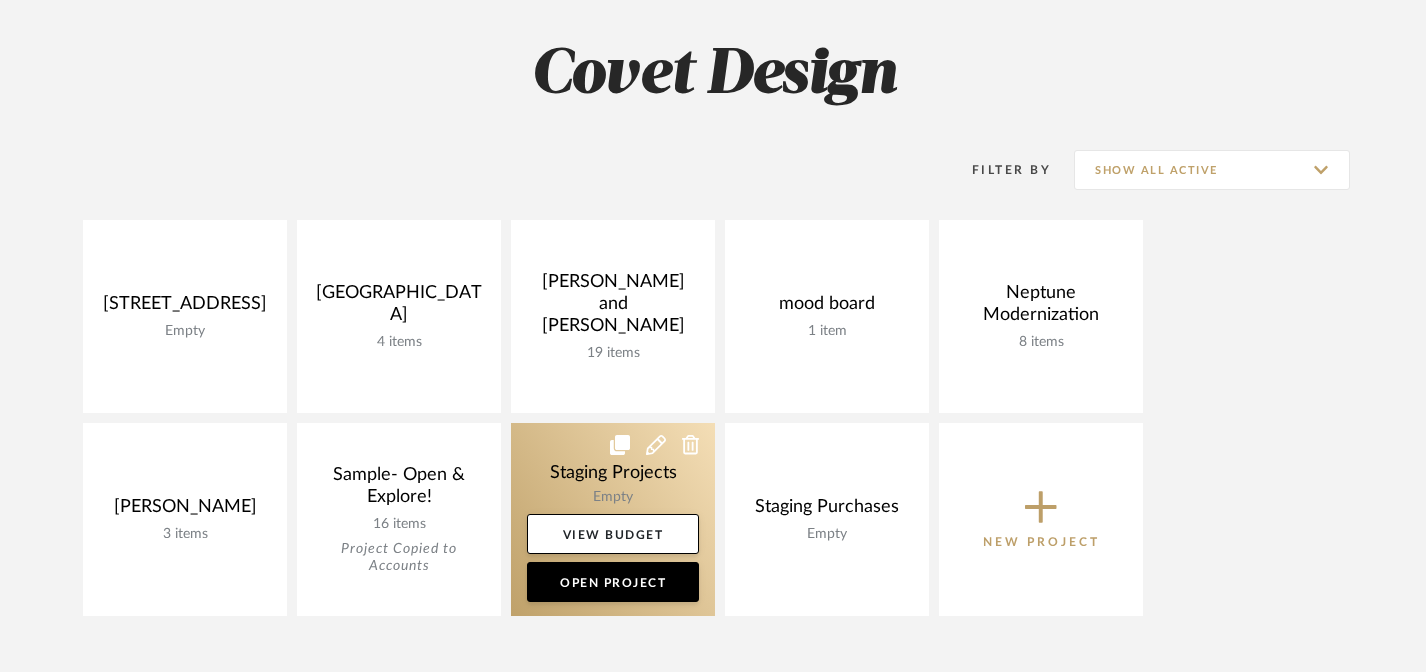 click 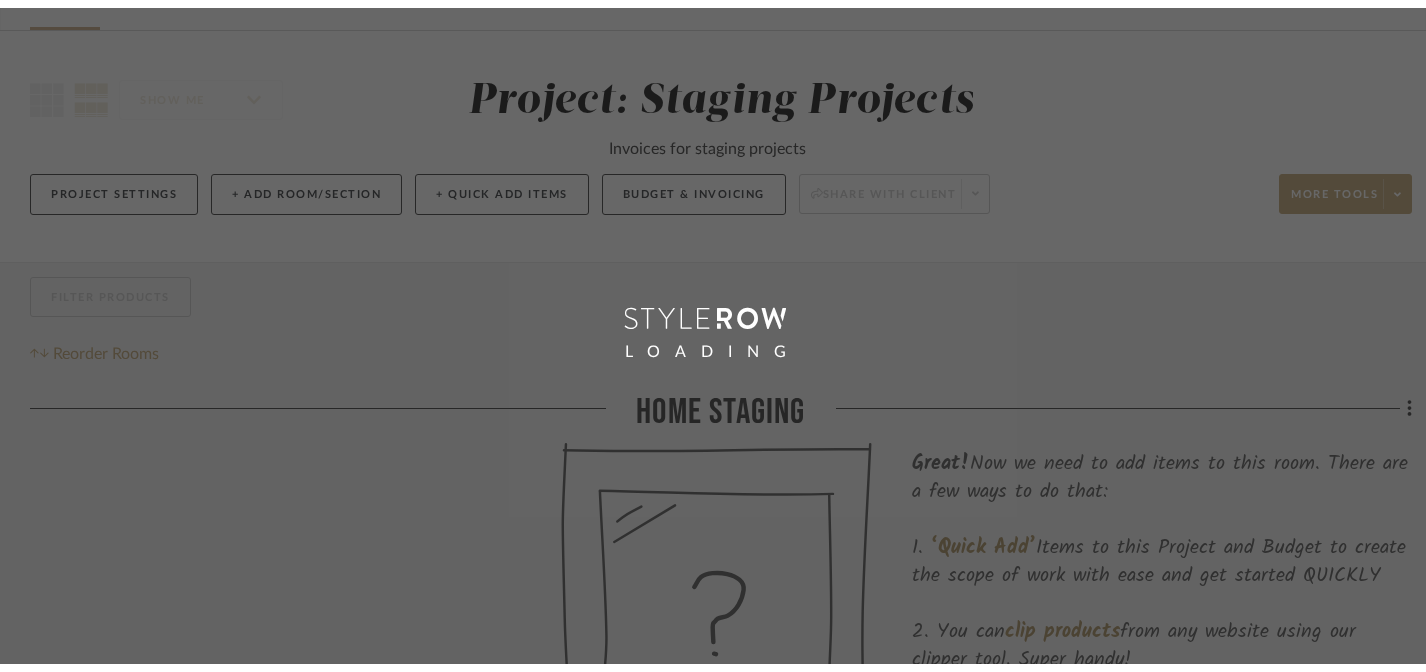 scroll, scrollTop: 0, scrollLeft: 0, axis: both 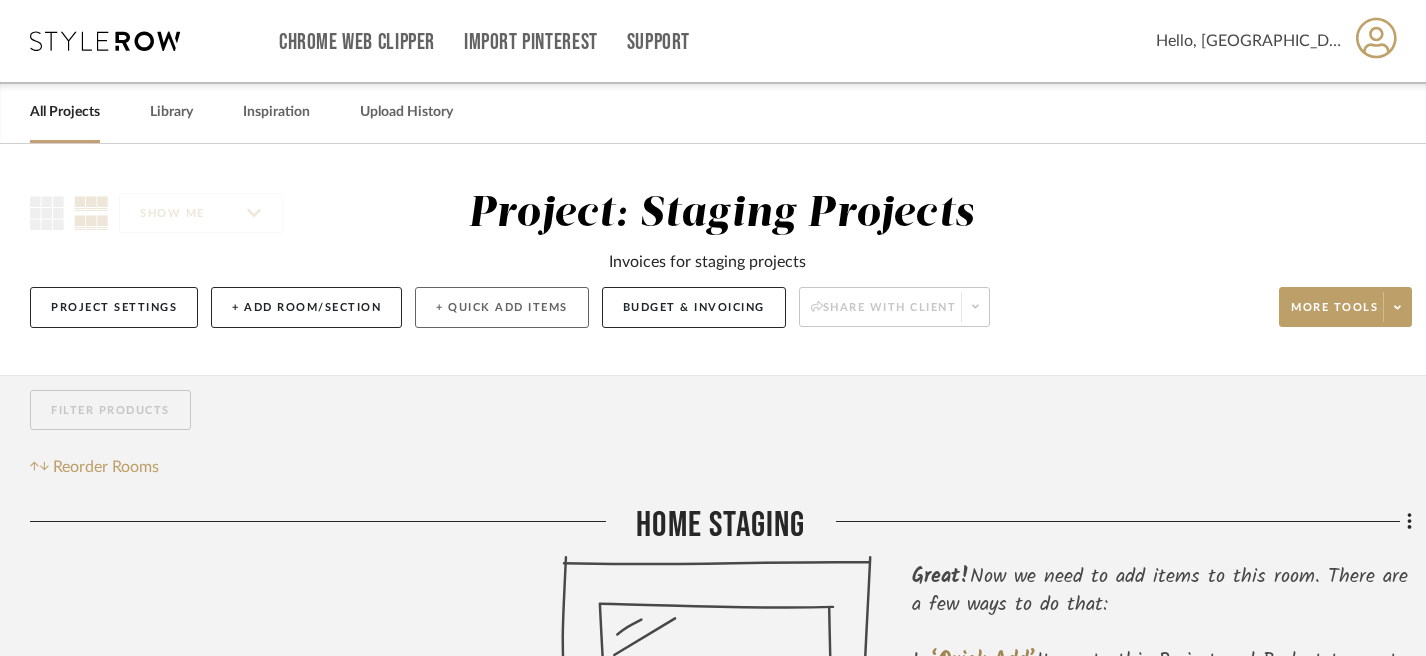click on "+ Quick Add Items" 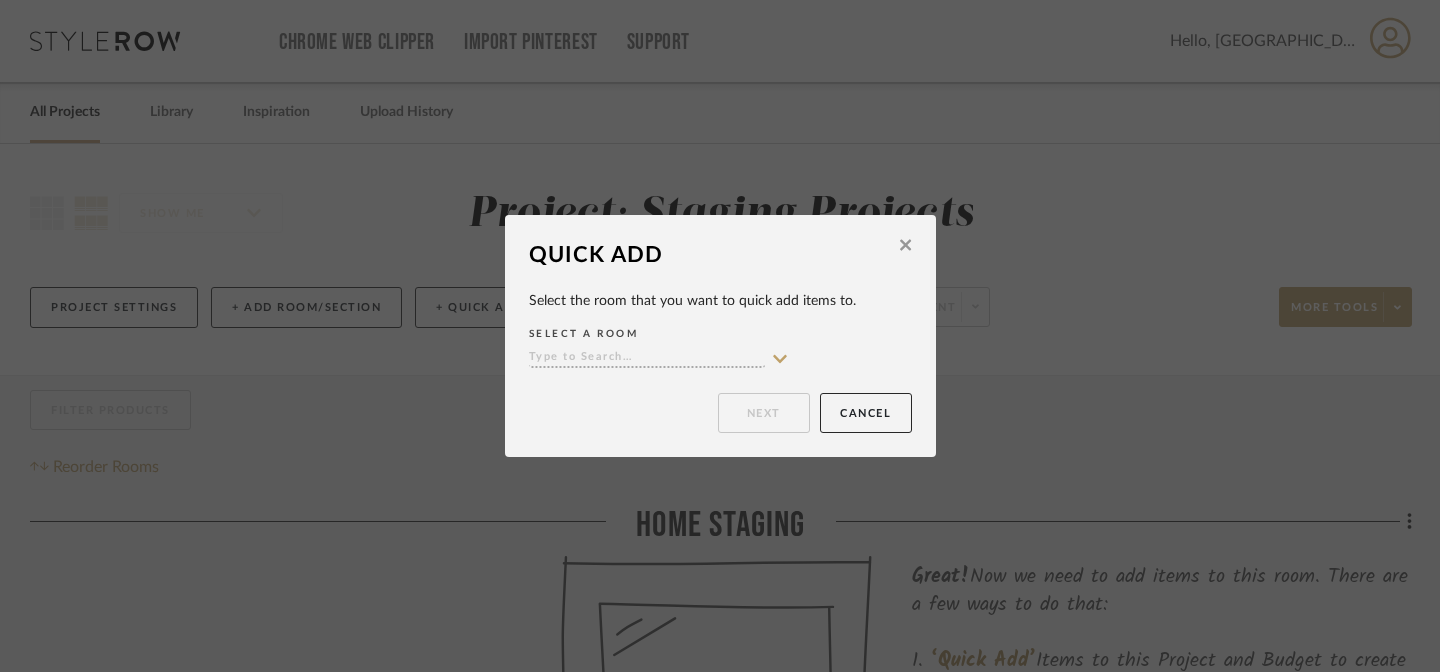 click at bounding box center [647, 358] 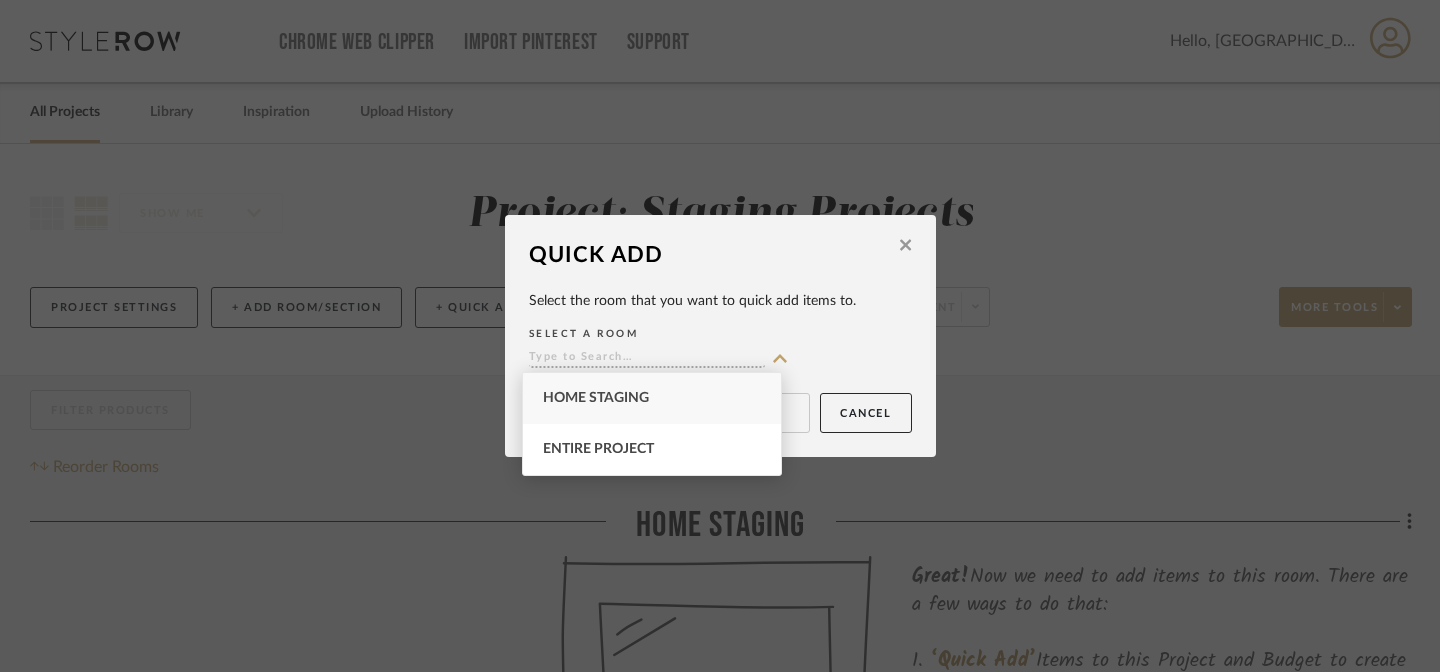 click 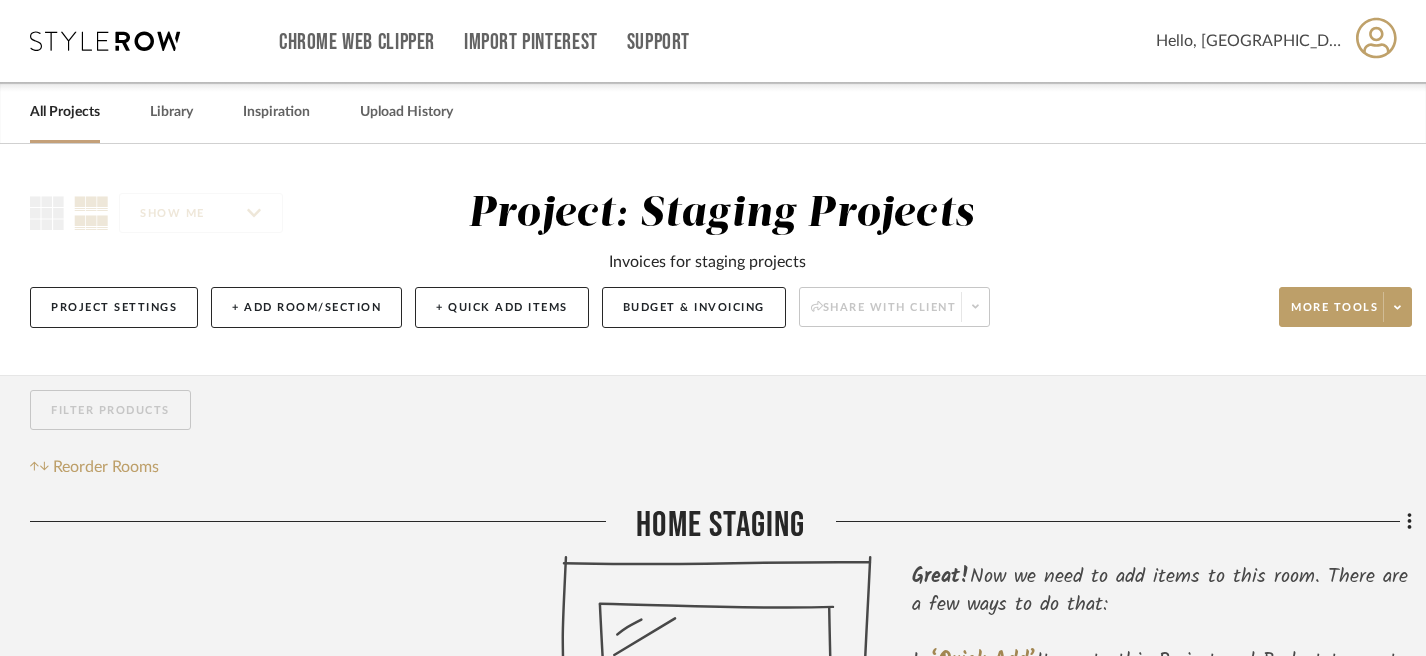 click on "All Projects" at bounding box center (65, 112) 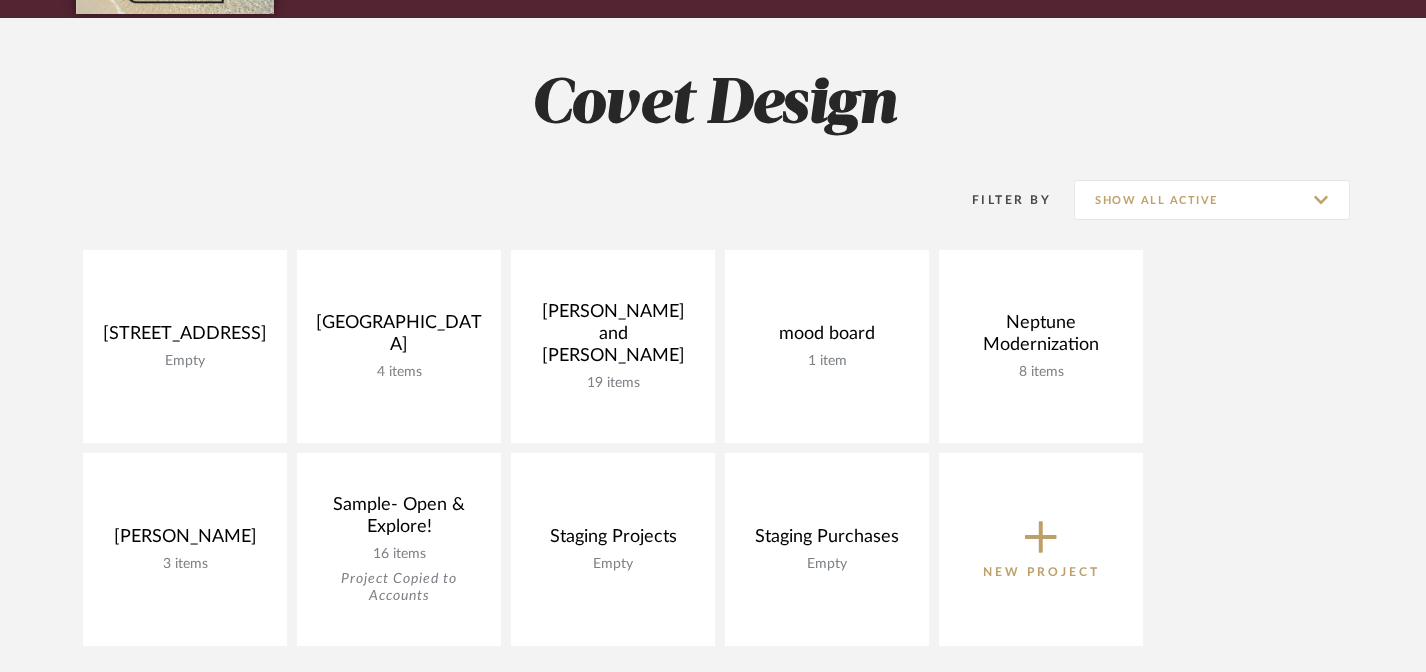 scroll, scrollTop: 291, scrollLeft: 0, axis: vertical 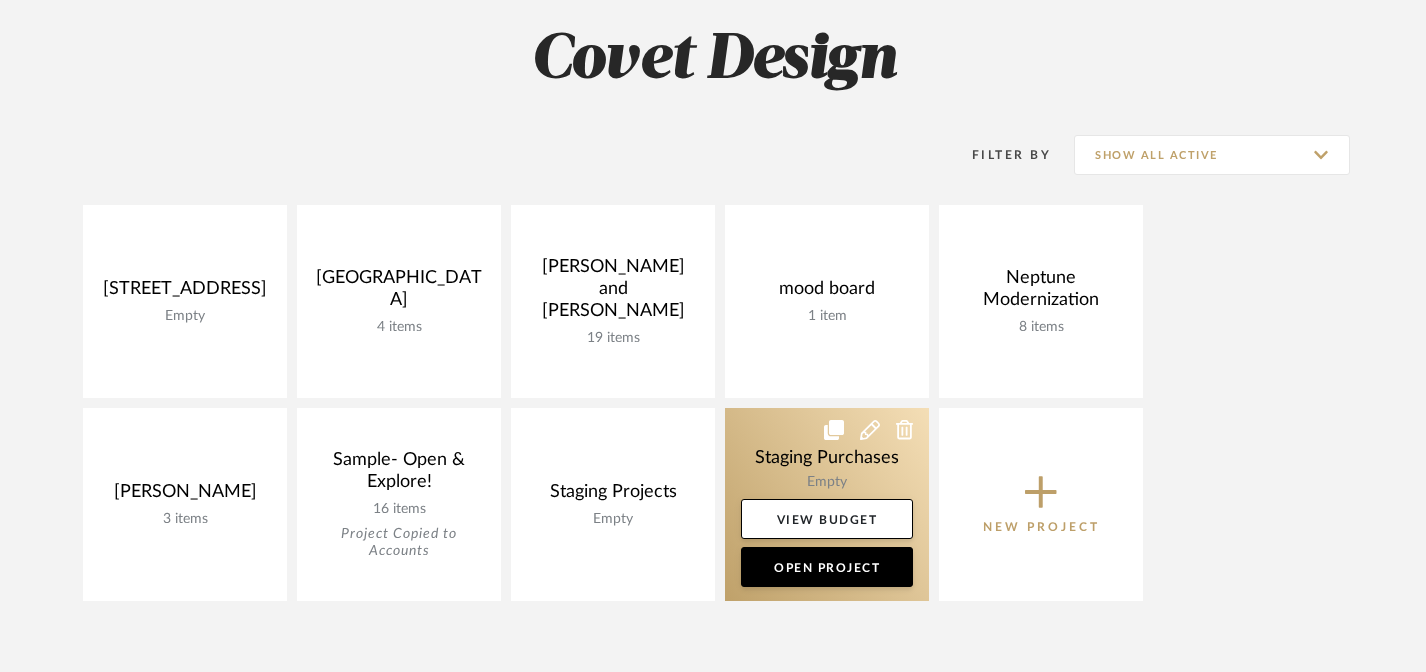 click 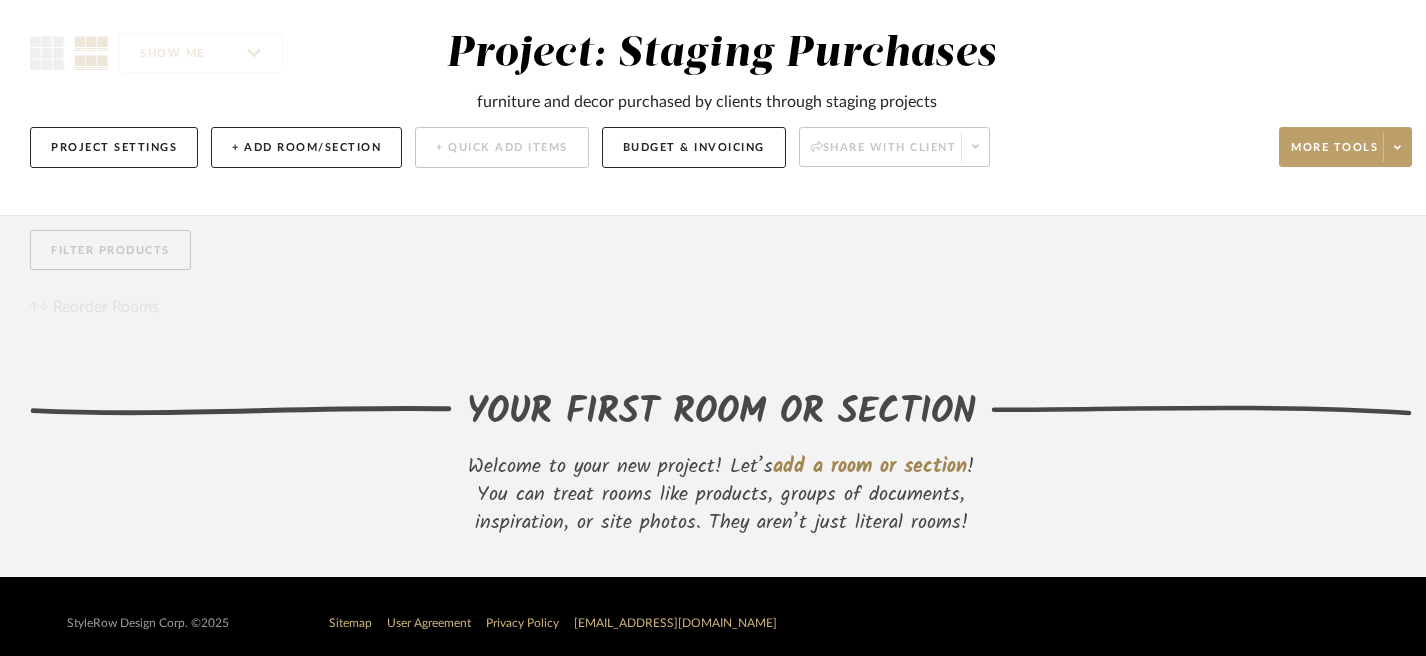 scroll, scrollTop: 162, scrollLeft: 0, axis: vertical 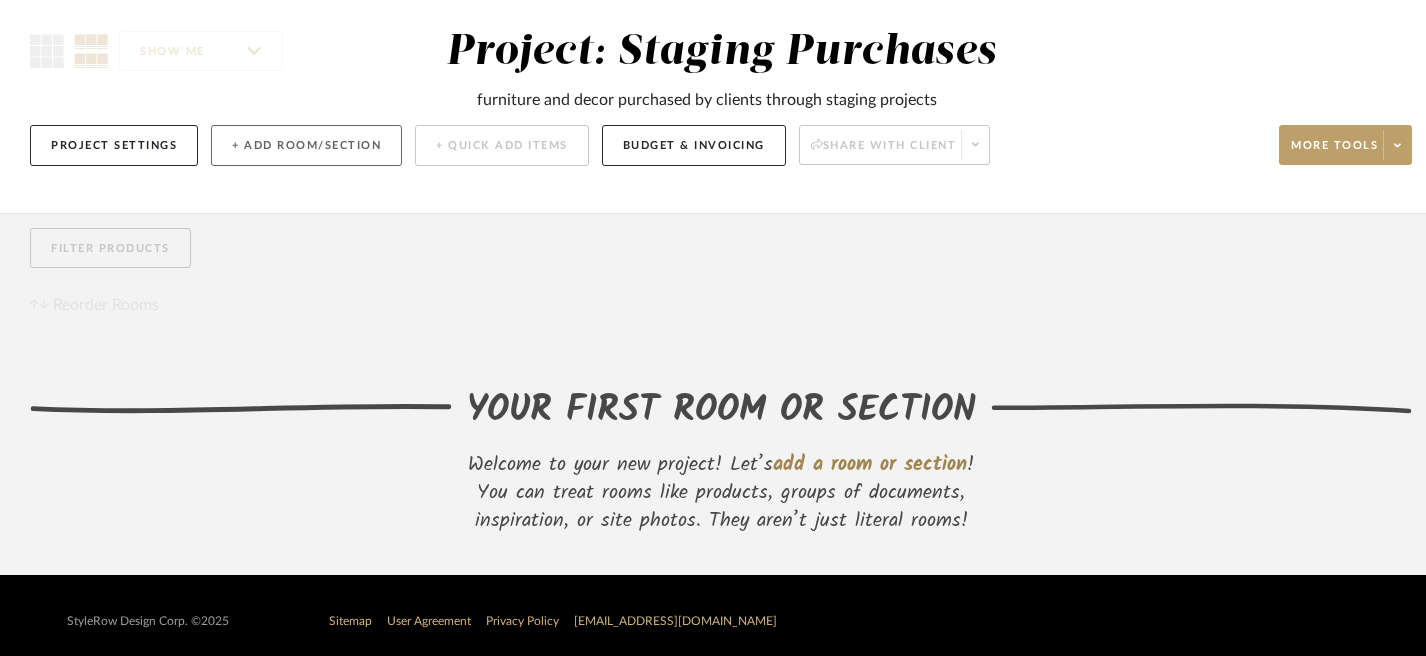 click on "+ Add Room/Section" 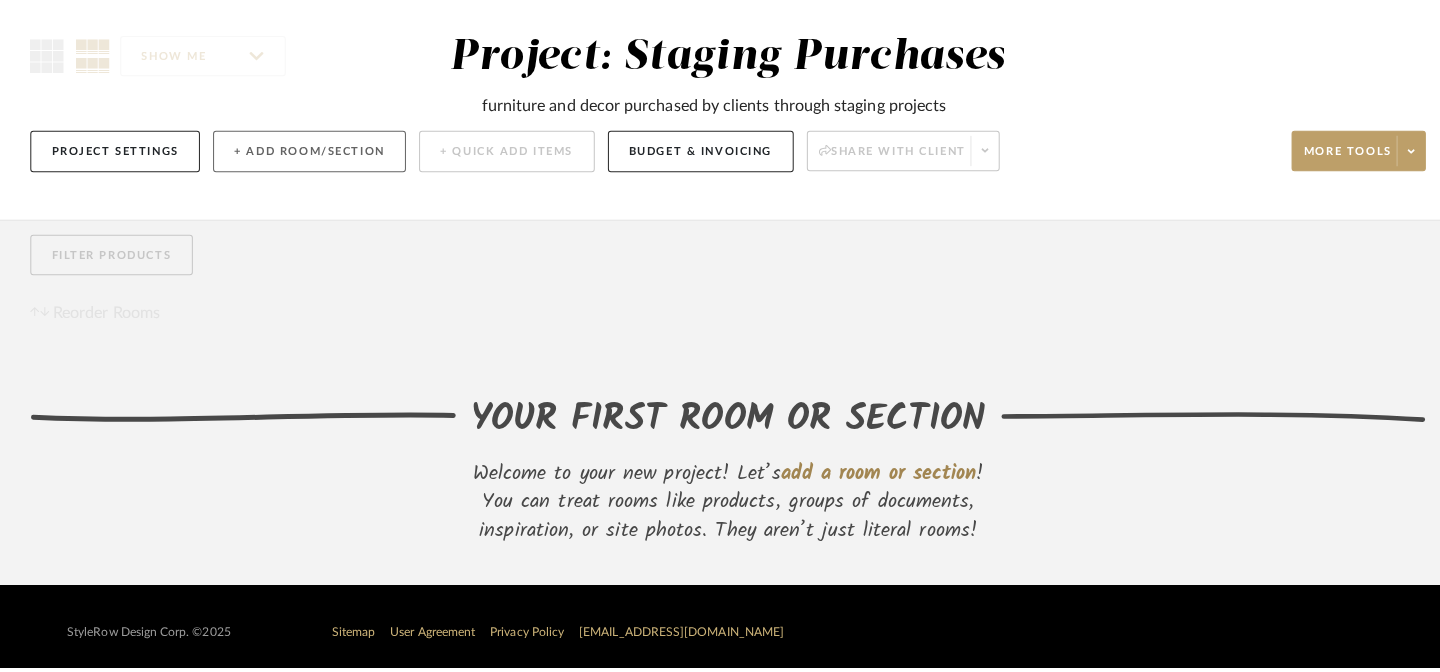 scroll, scrollTop: 0, scrollLeft: 0, axis: both 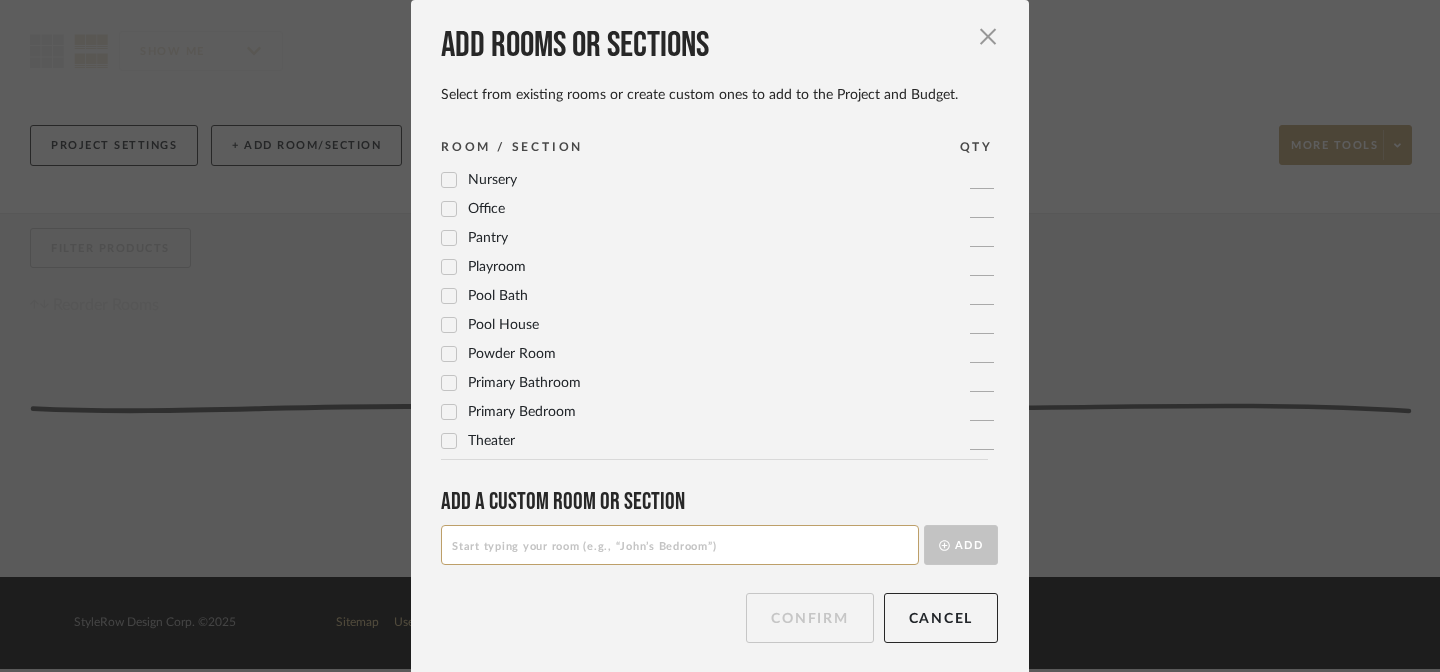 click at bounding box center (680, 545) 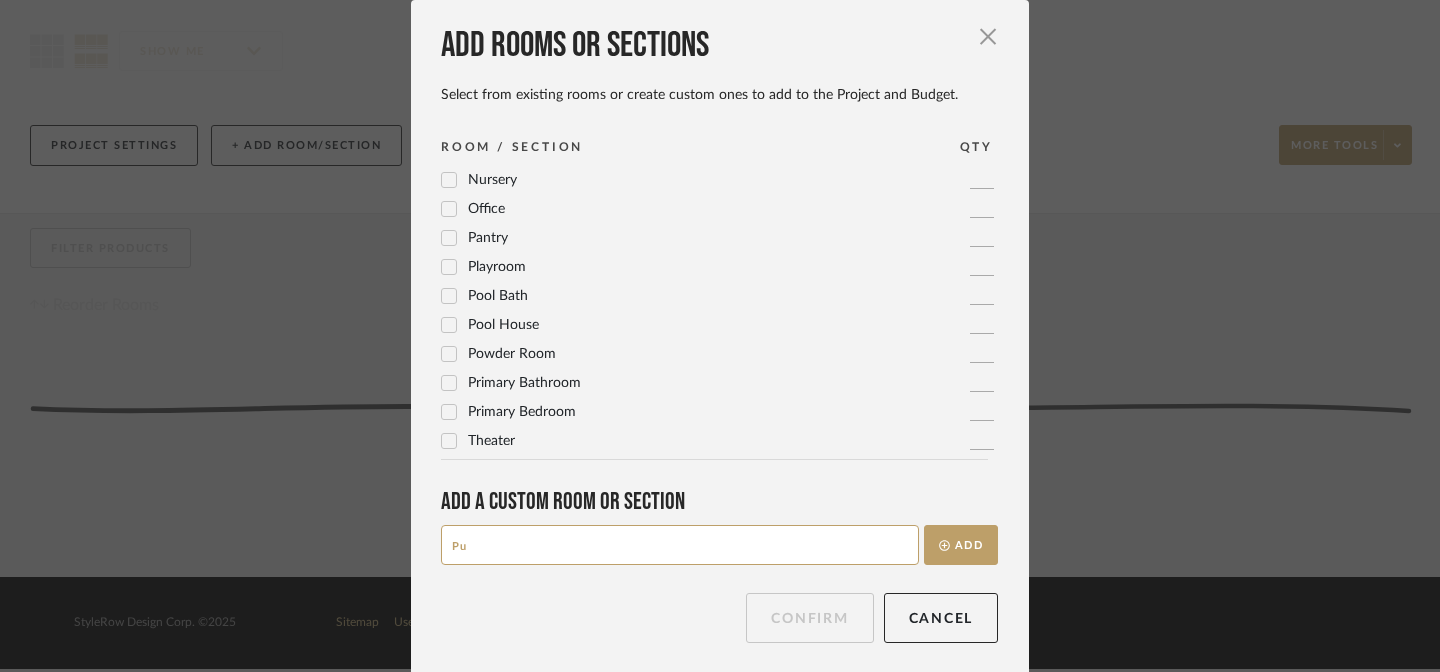 type on "P" 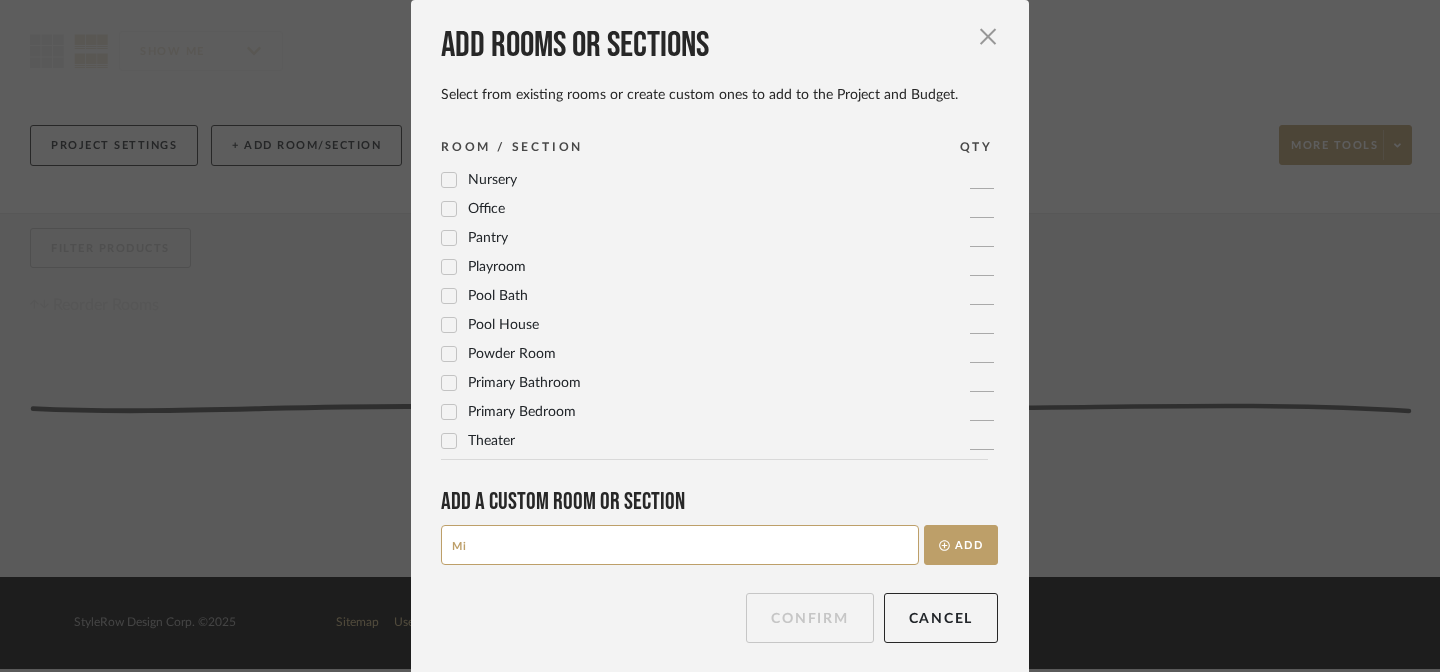 type on "M" 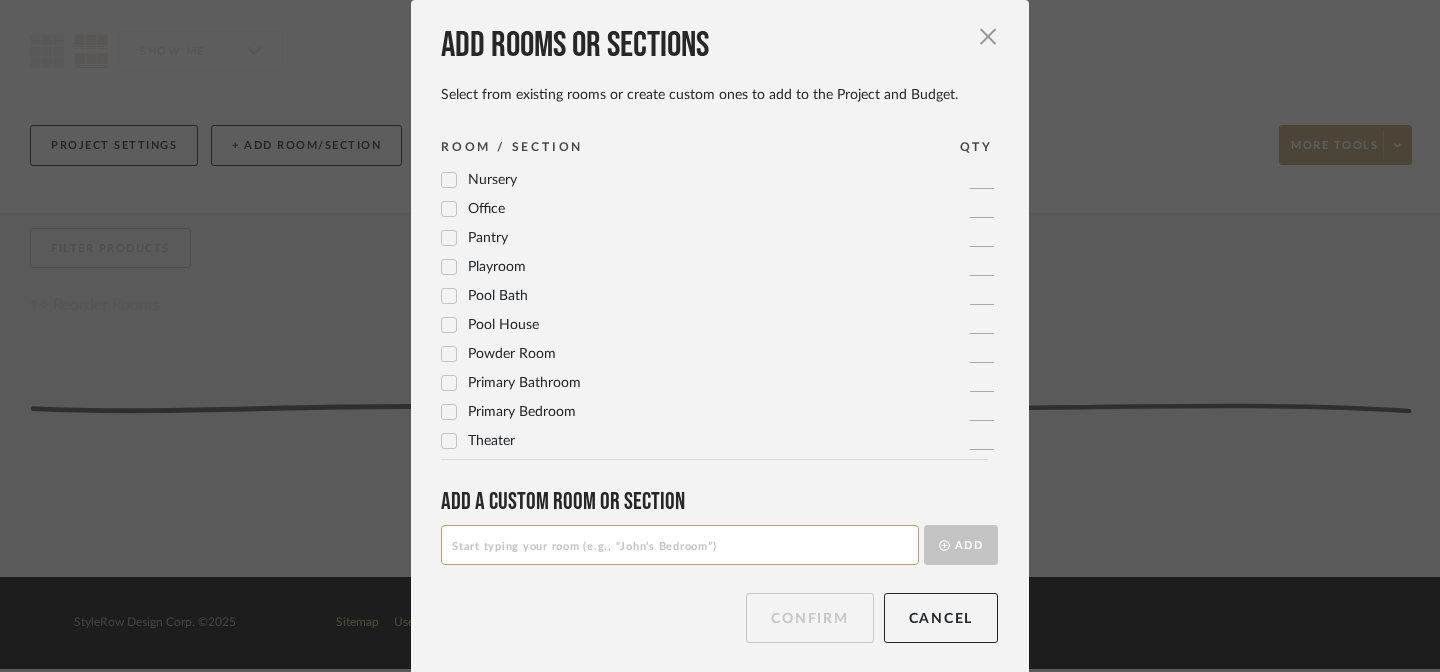type on "V" 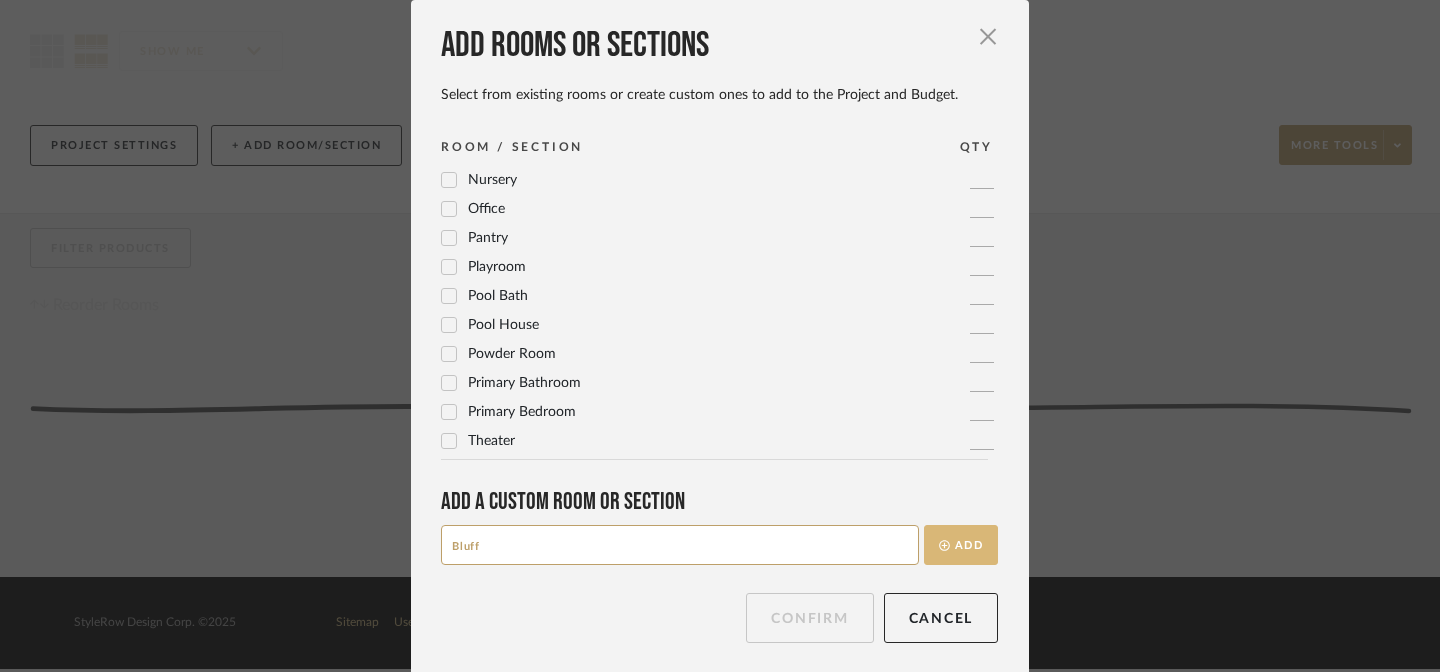 type on "Bluff" 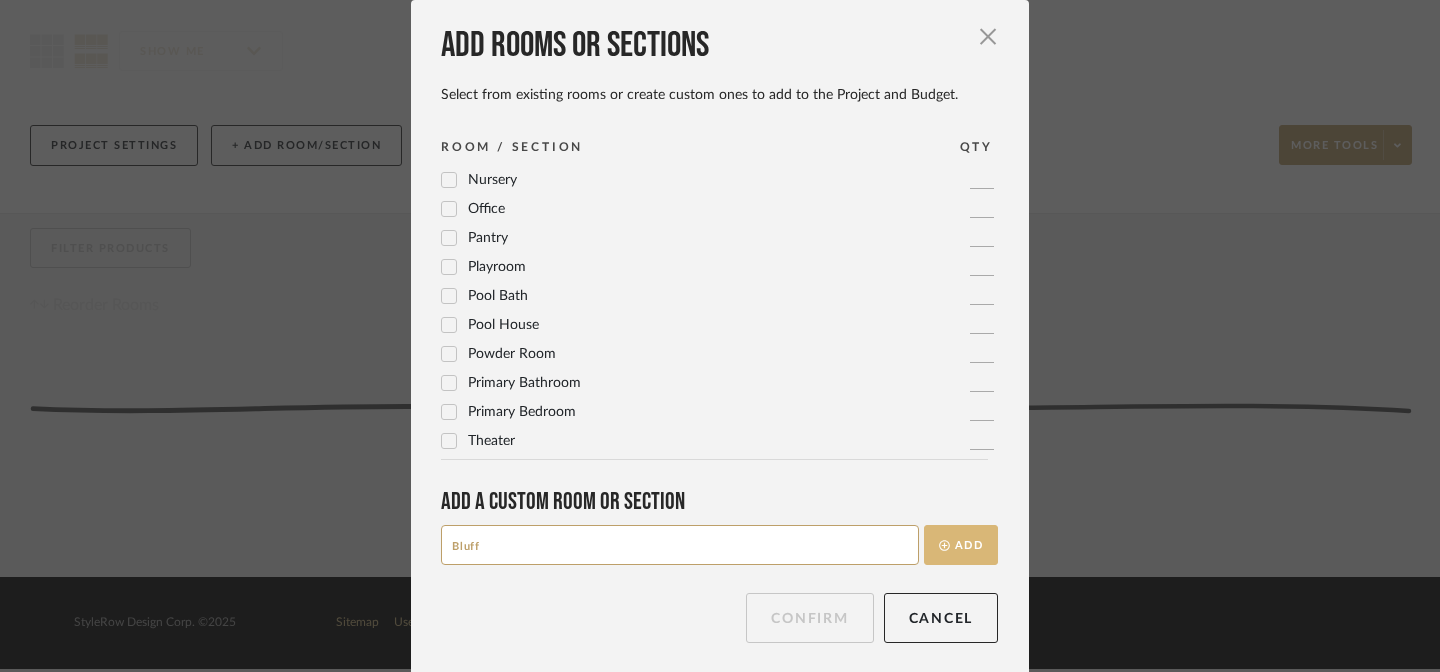 click on "Add" at bounding box center (961, 545) 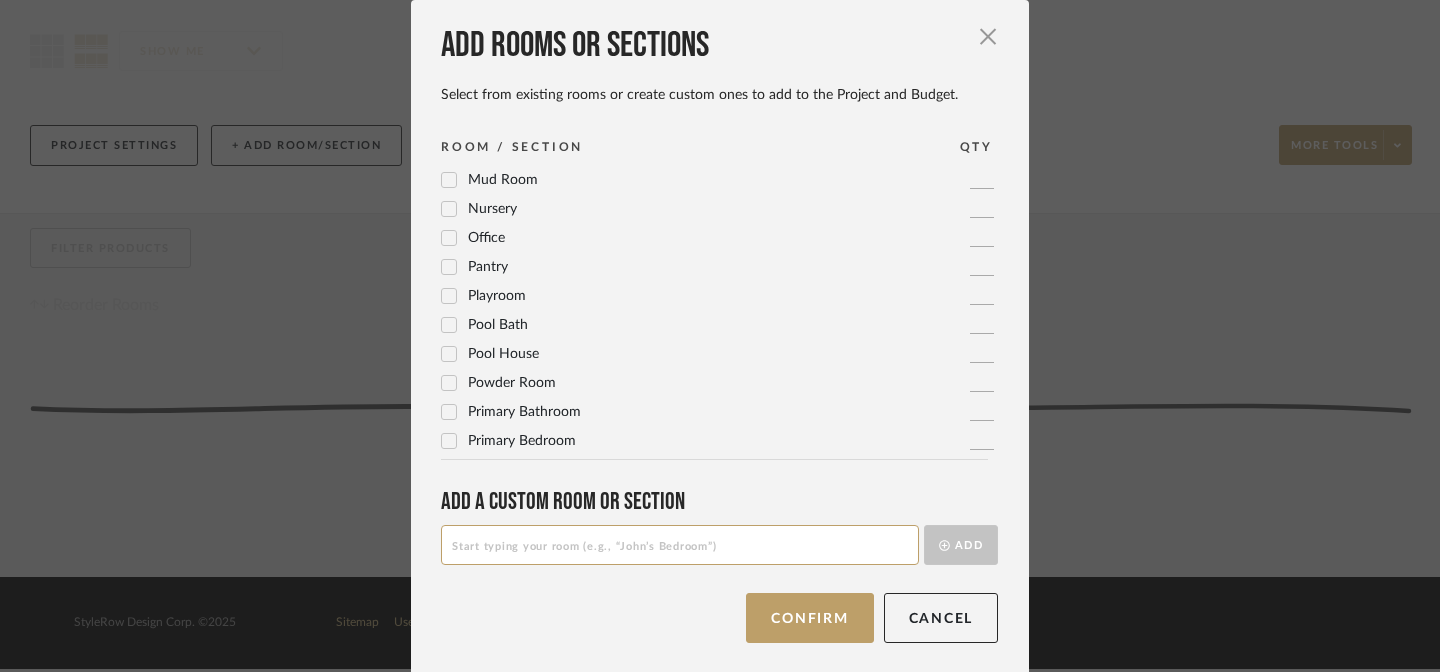 scroll, scrollTop: 0, scrollLeft: 0, axis: both 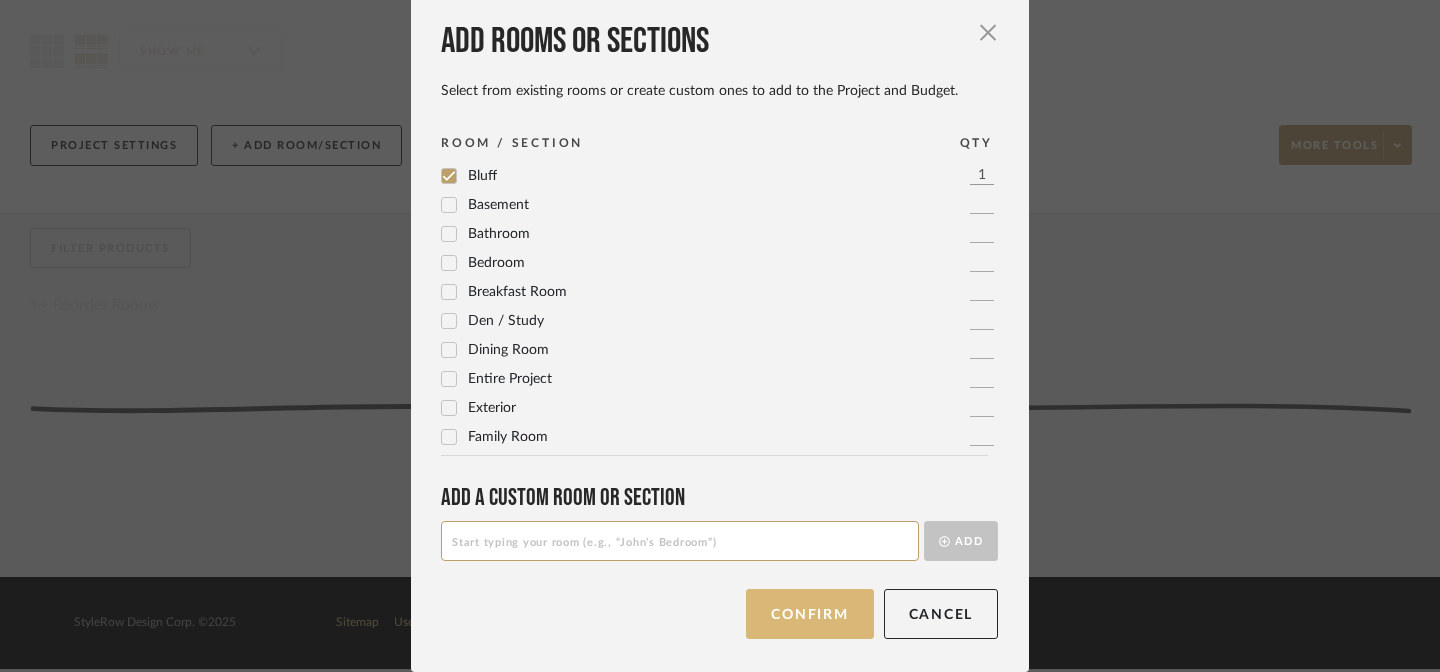 click on "Confirm" at bounding box center [809, 614] 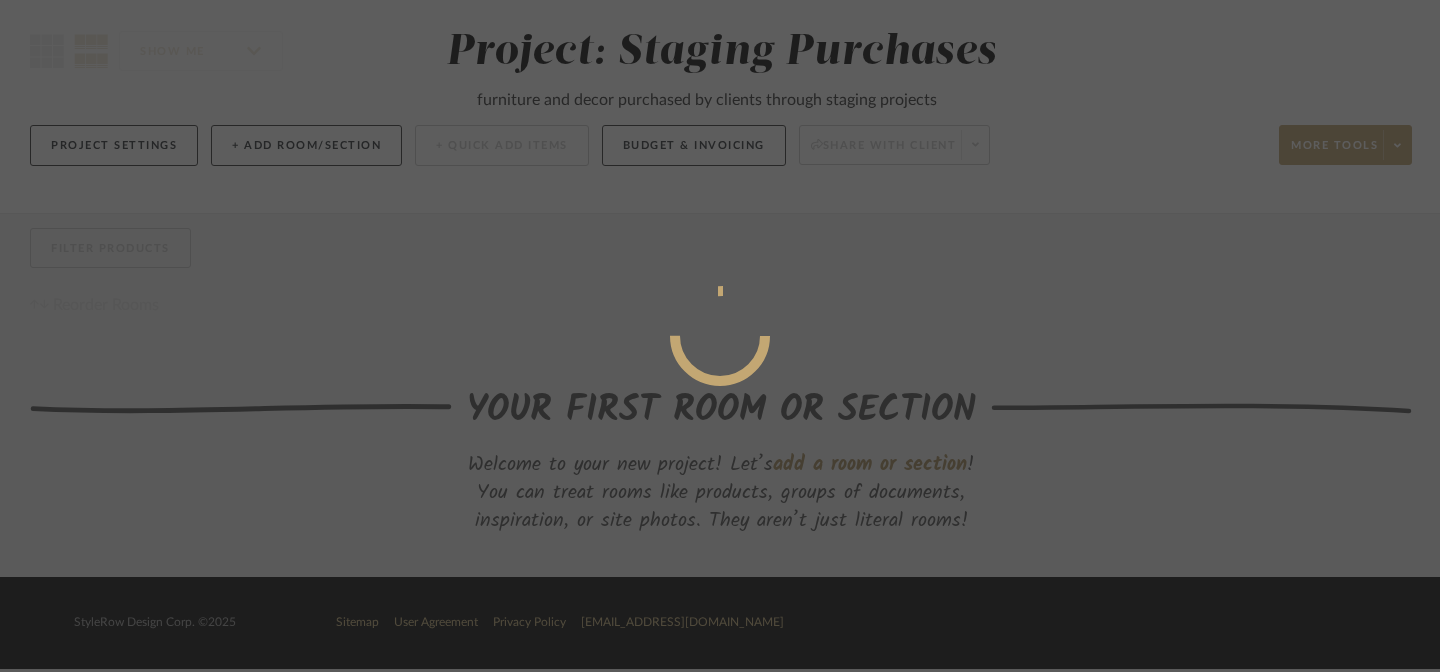 scroll, scrollTop: 0, scrollLeft: 0, axis: both 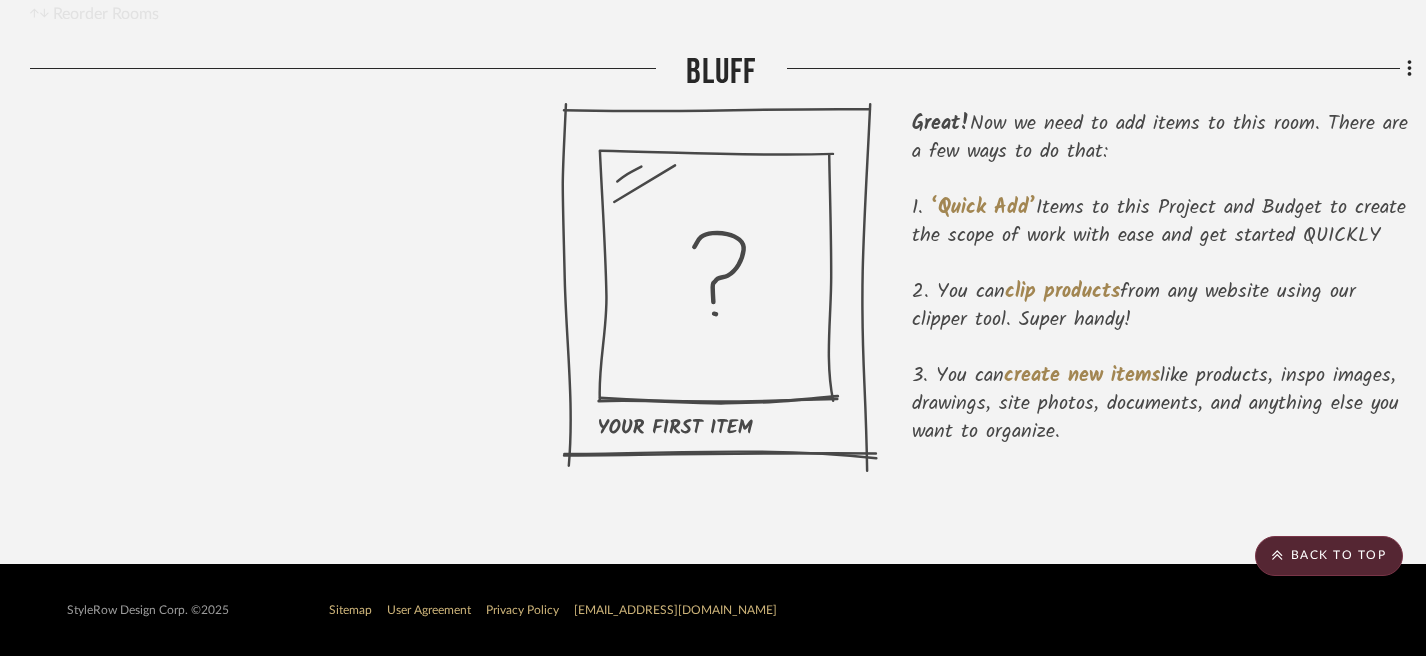 click 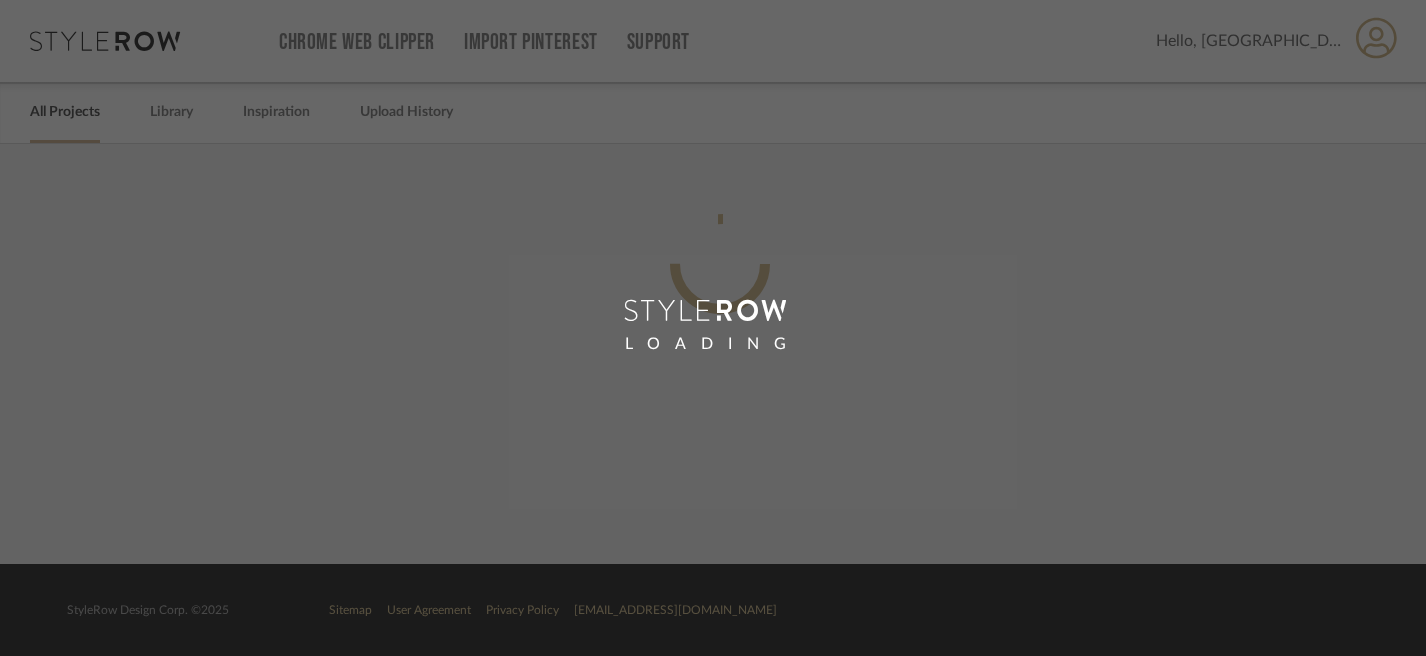 scroll, scrollTop: 0, scrollLeft: 0, axis: both 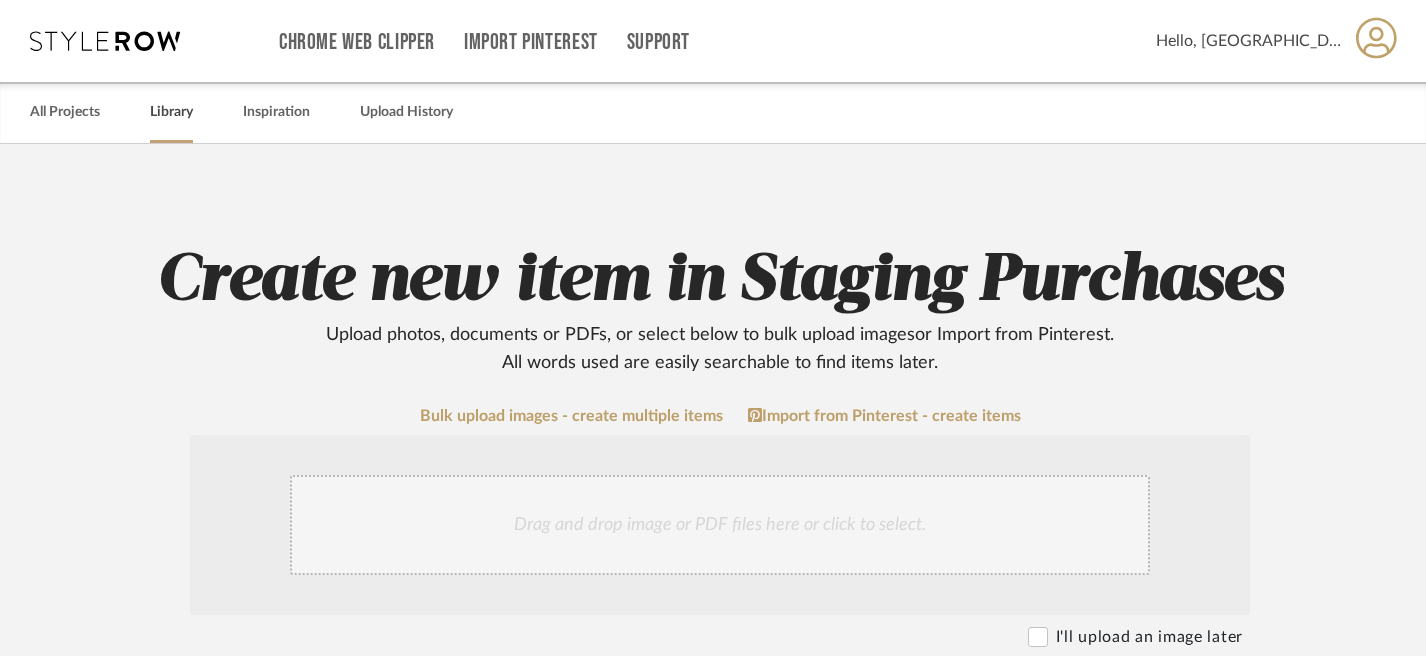click on "Library" at bounding box center [171, 112] 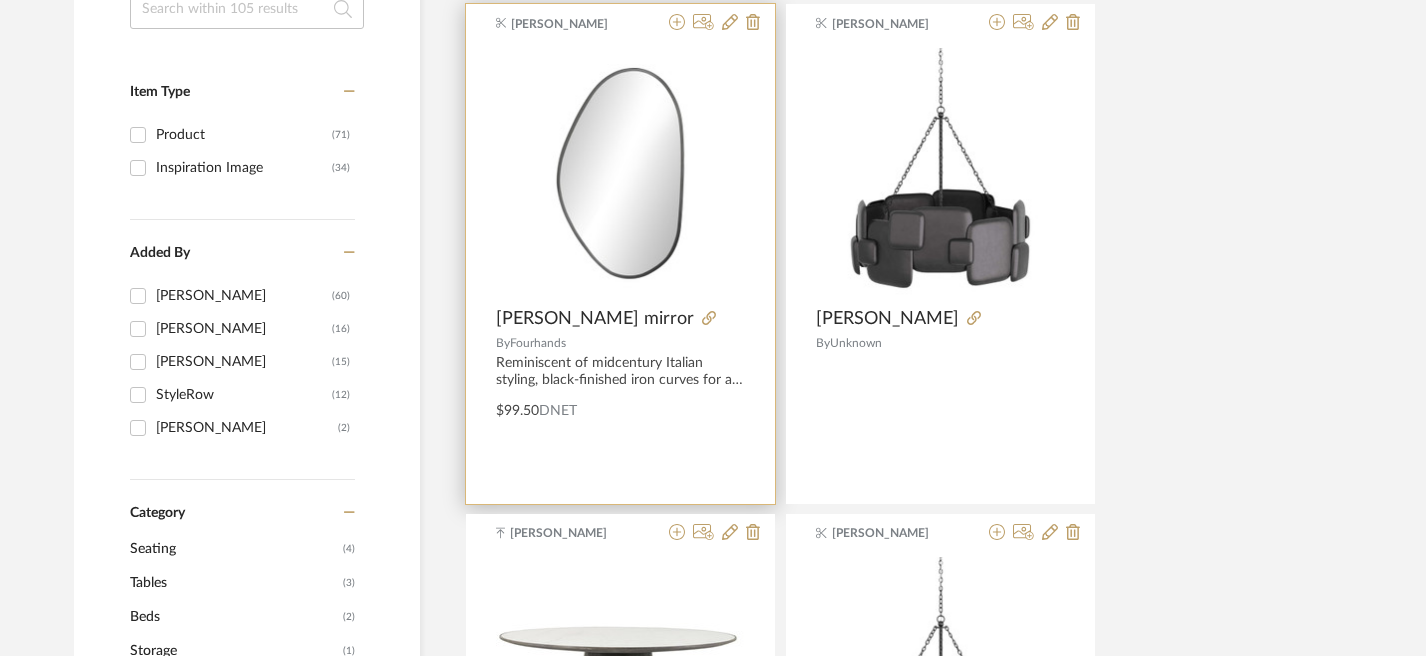 scroll, scrollTop: 250, scrollLeft: 0, axis: vertical 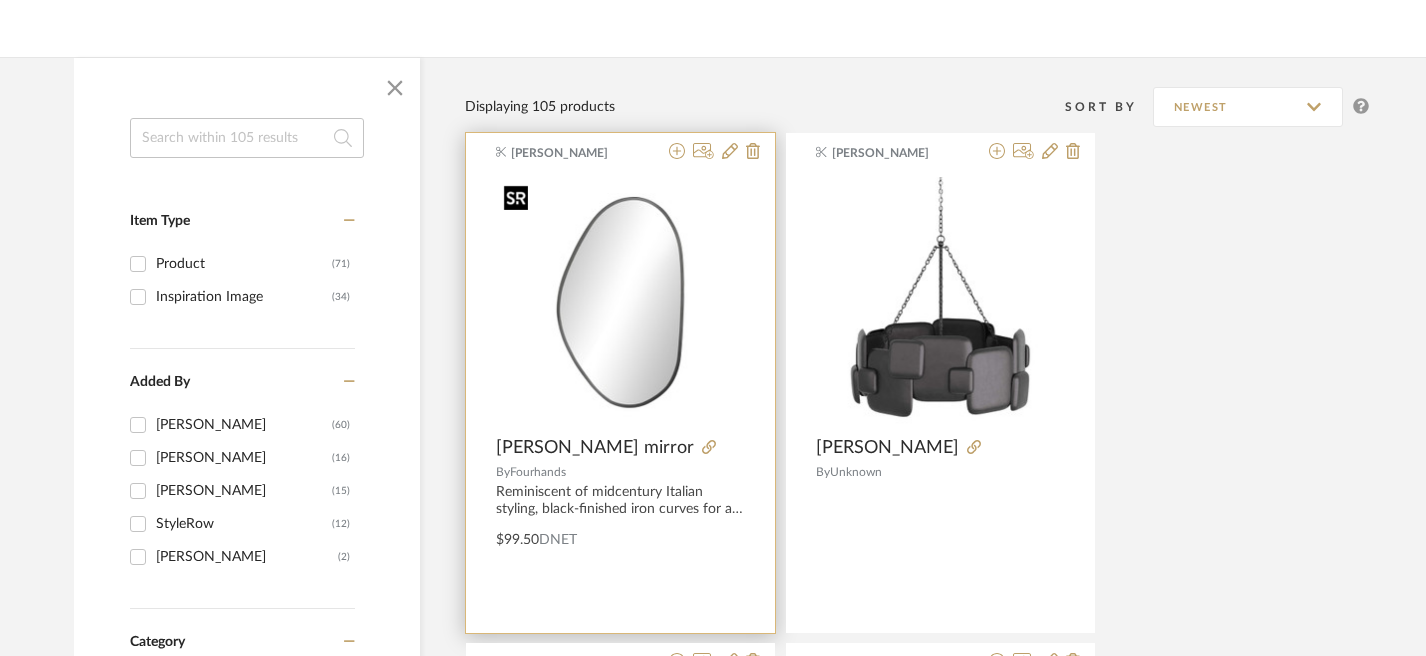 click at bounding box center [620, 301] 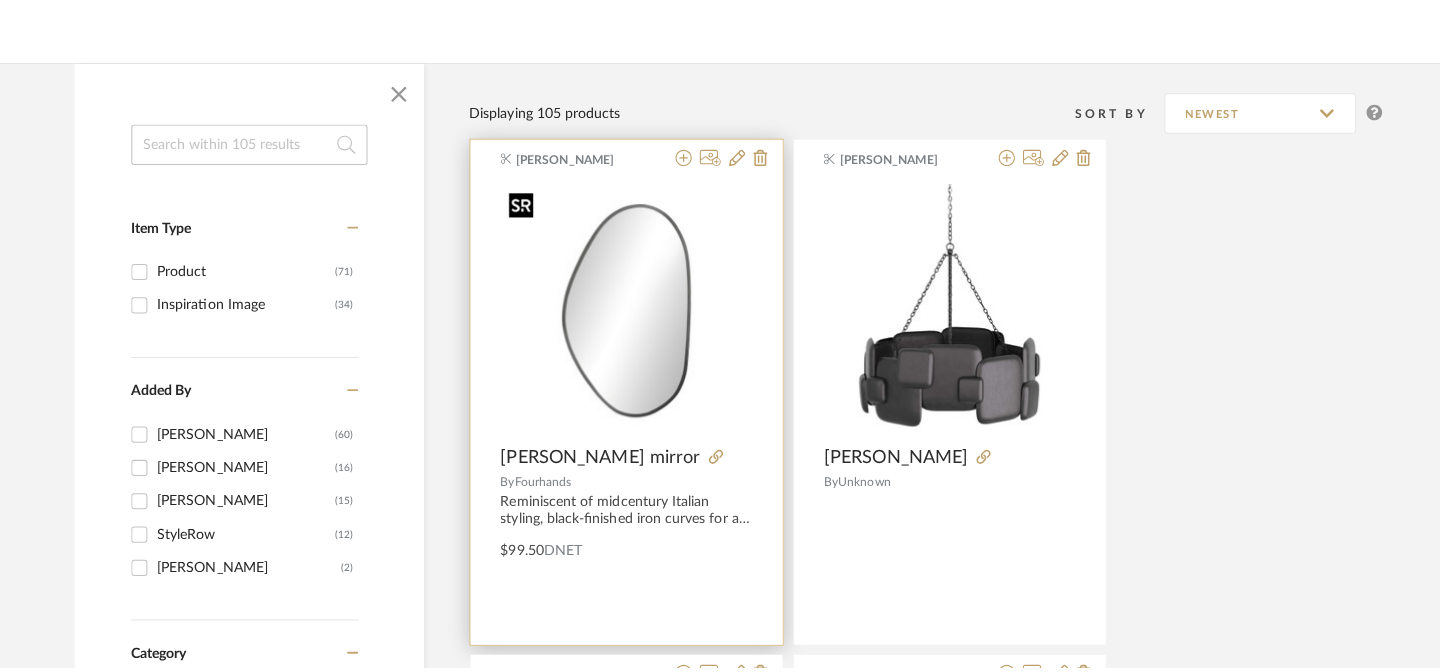 scroll, scrollTop: 0, scrollLeft: 0, axis: both 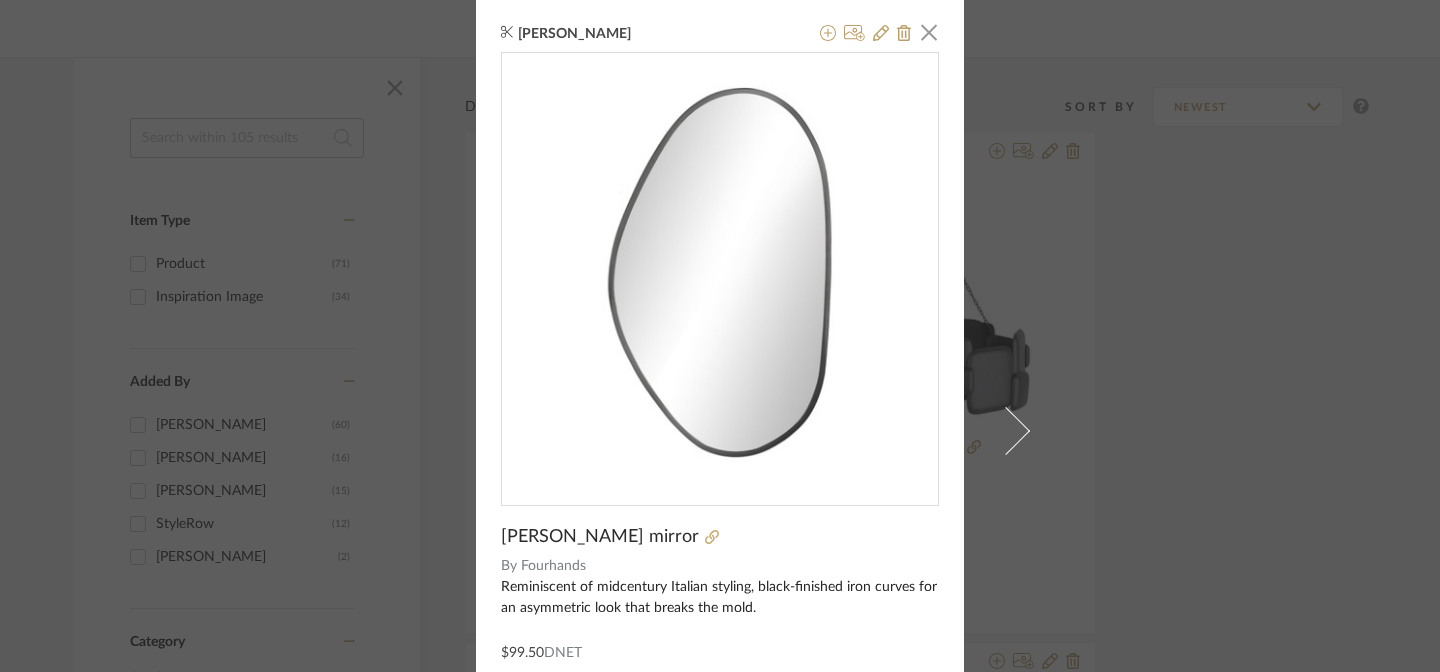click at bounding box center [720, 271] 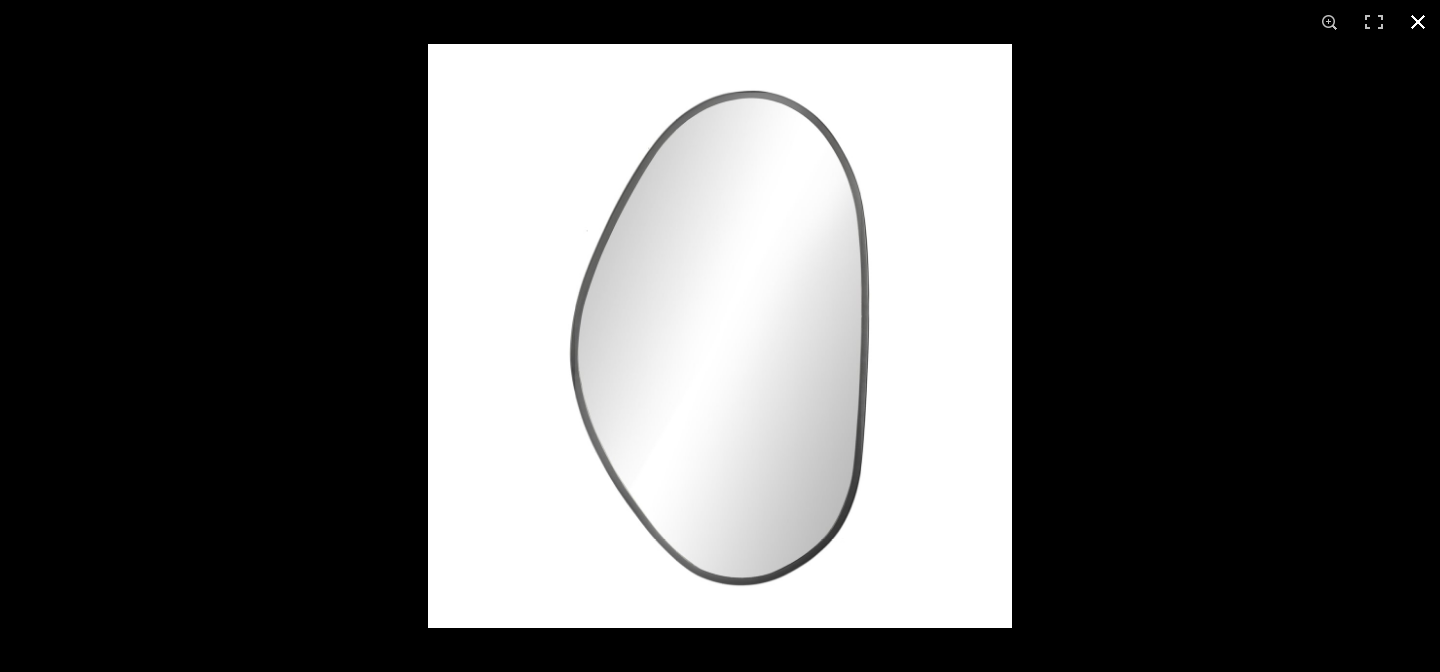 click at bounding box center [1418, 22] 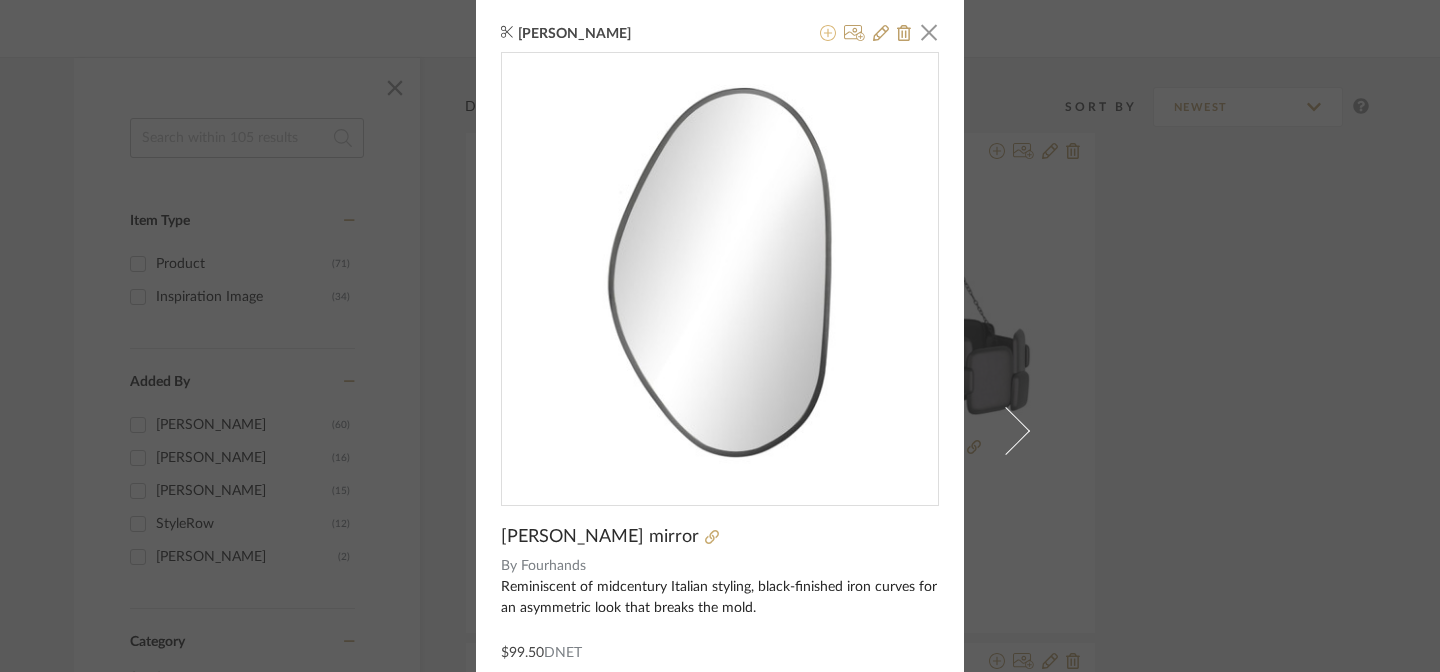 click 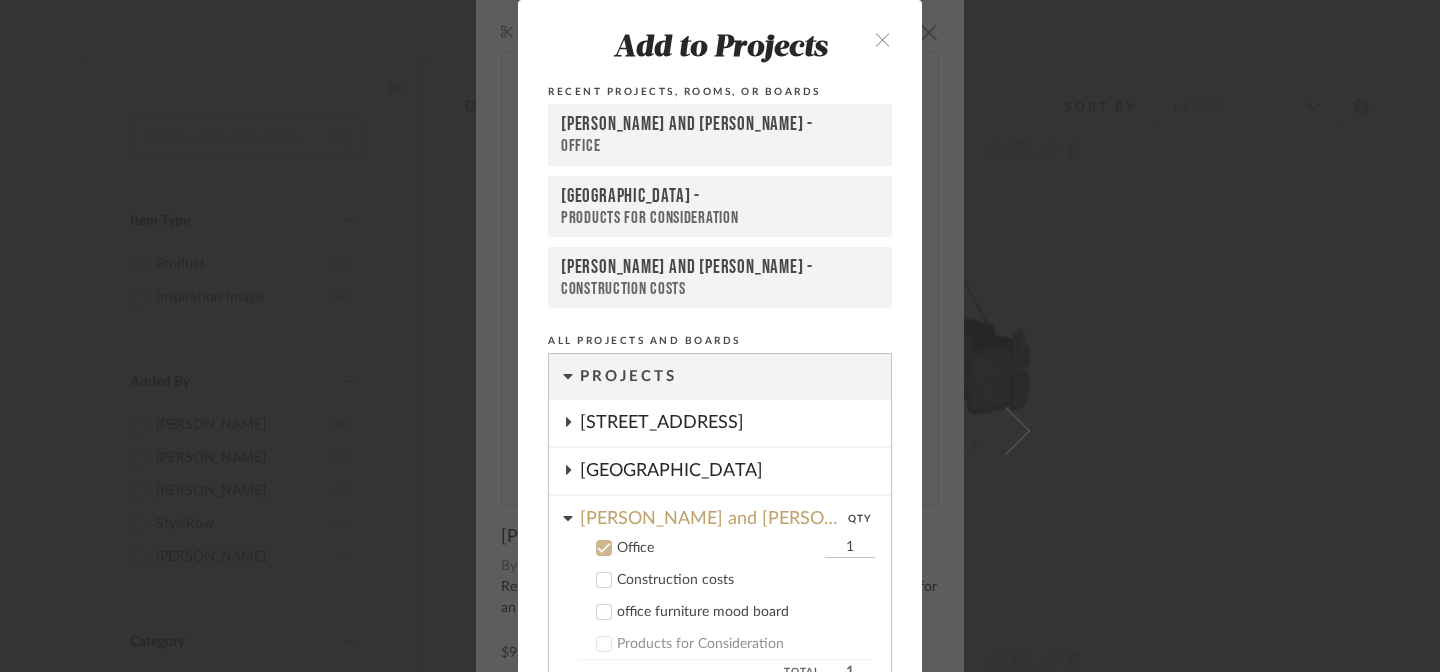 scroll, scrollTop: 156, scrollLeft: 0, axis: vertical 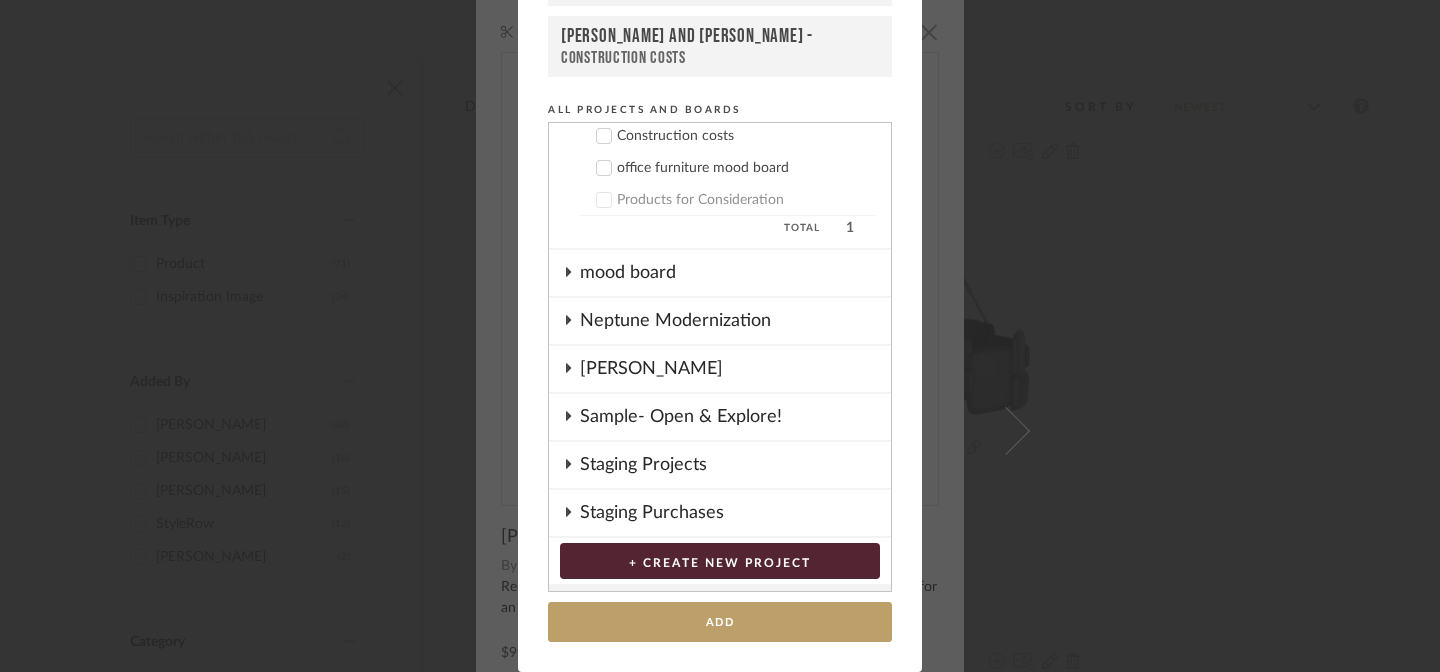 click on "Staging Purchases" at bounding box center (735, 513) 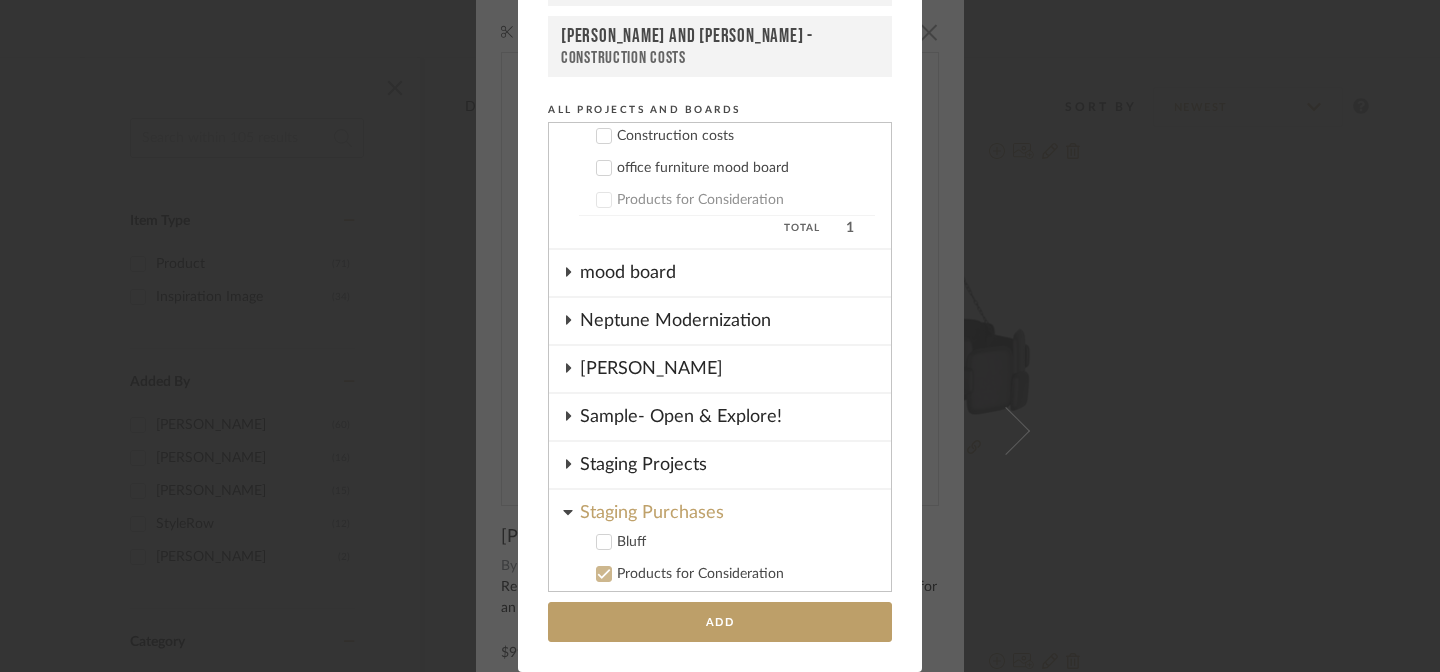 click 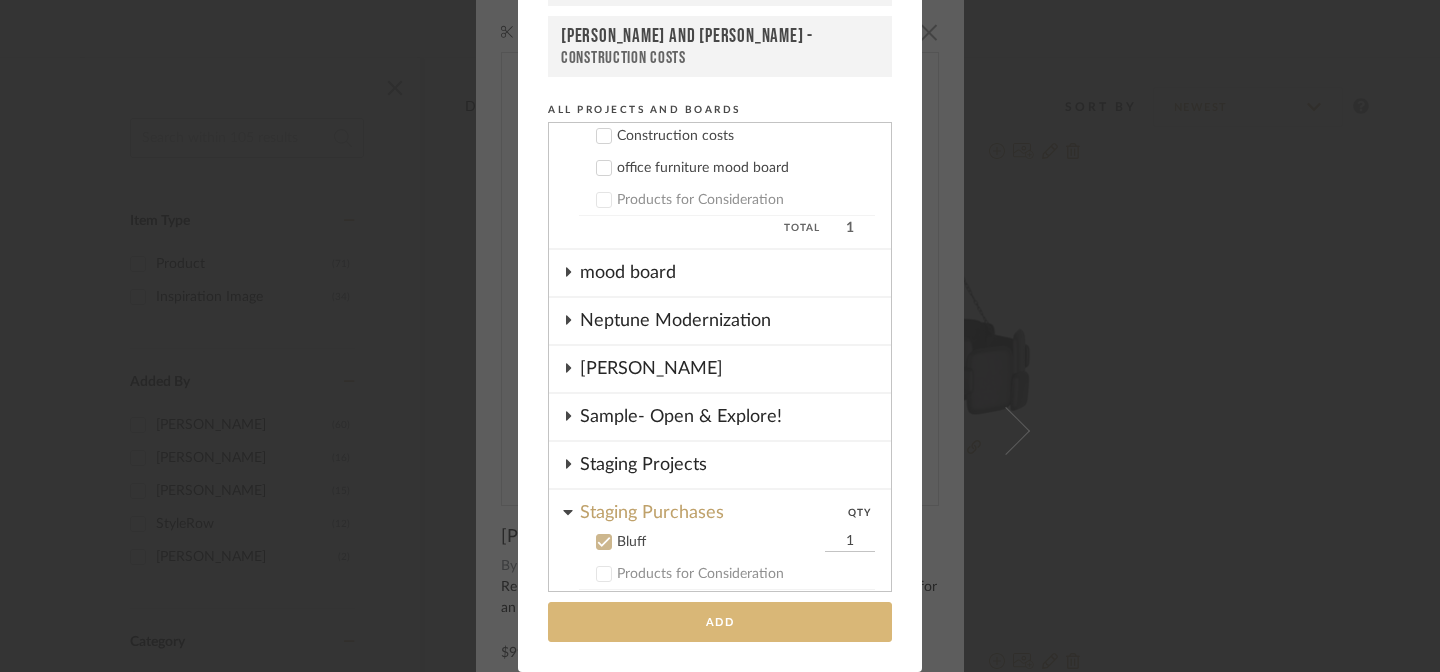 click on "Add" at bounding box center (720, 622) 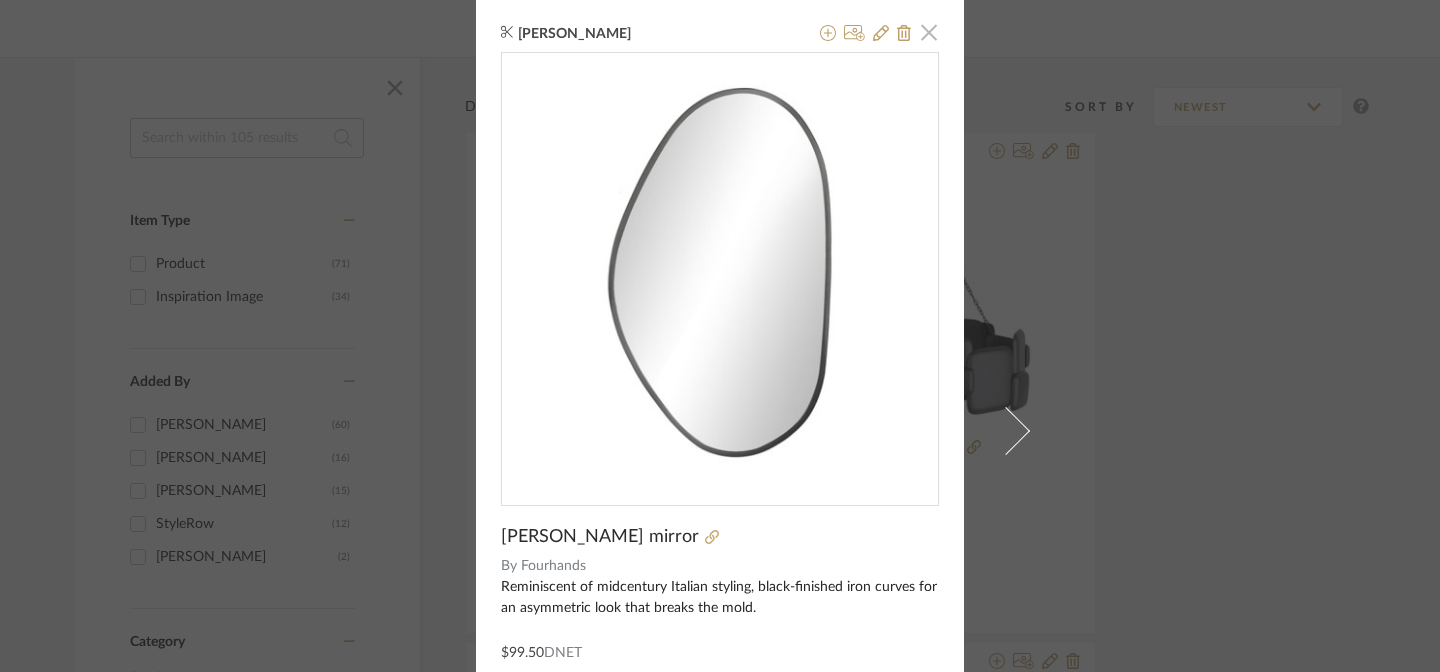click 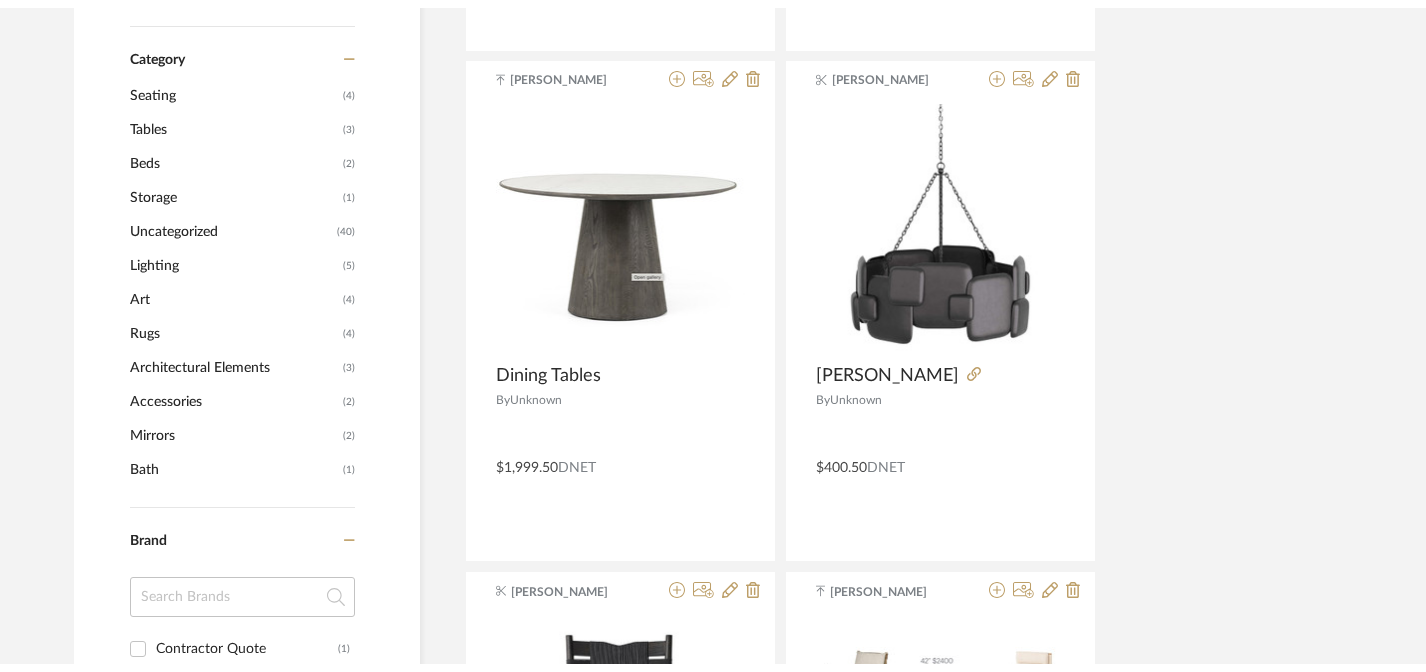 scroll, scrollTop: 0, scrollLeft: 0, axis: both 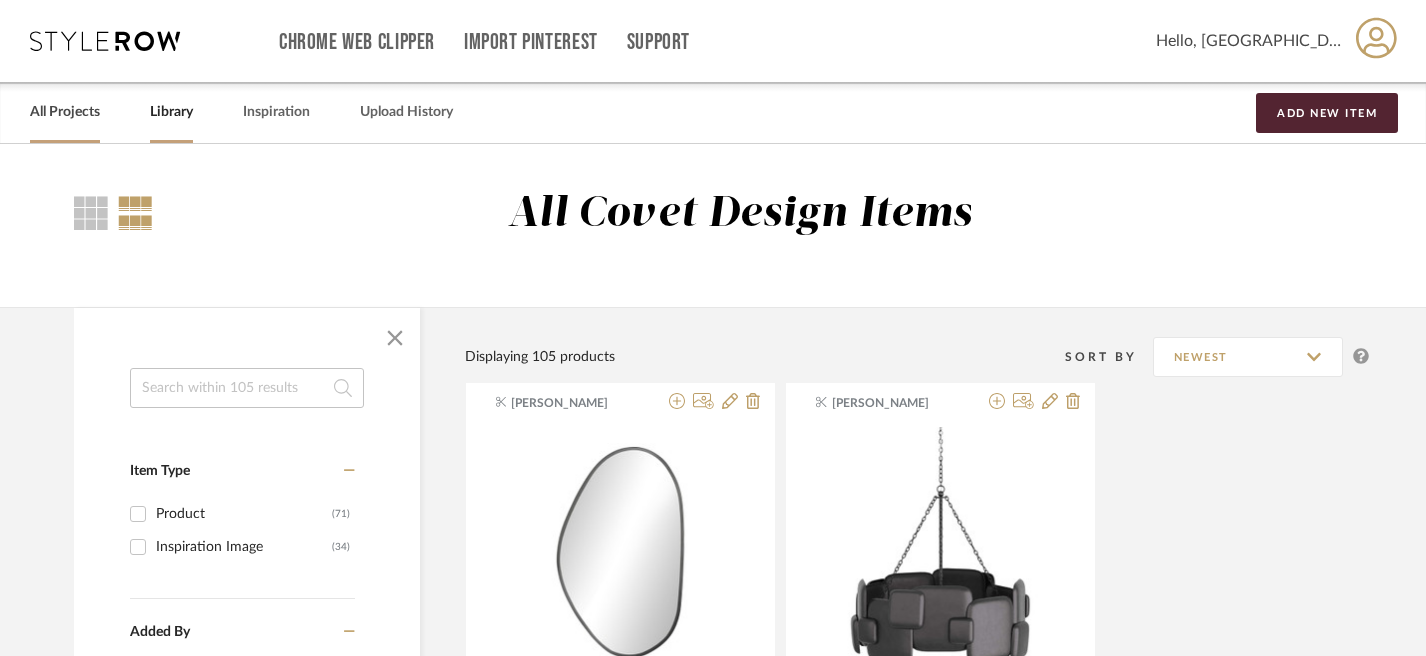 click on "All Projects" at bounding box center [65, 112] 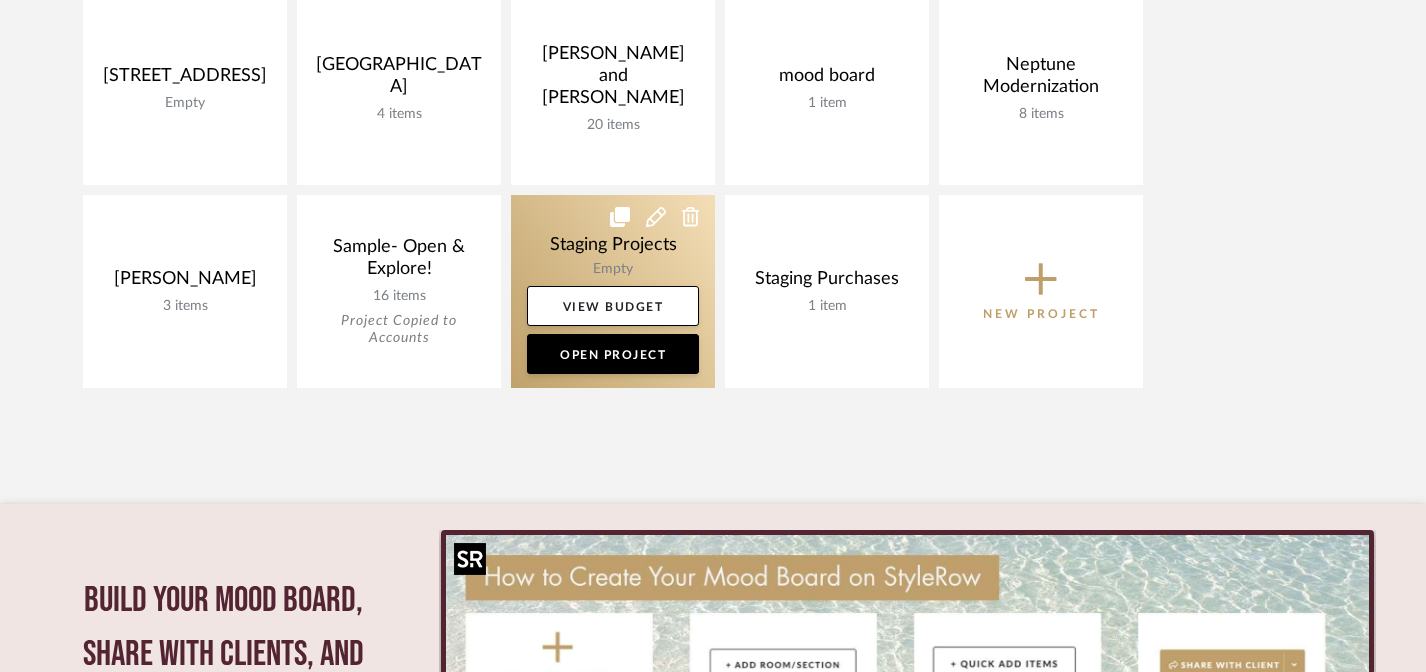 scroll, scrollTop: 490, scrollLeft: 0, axis: vertical 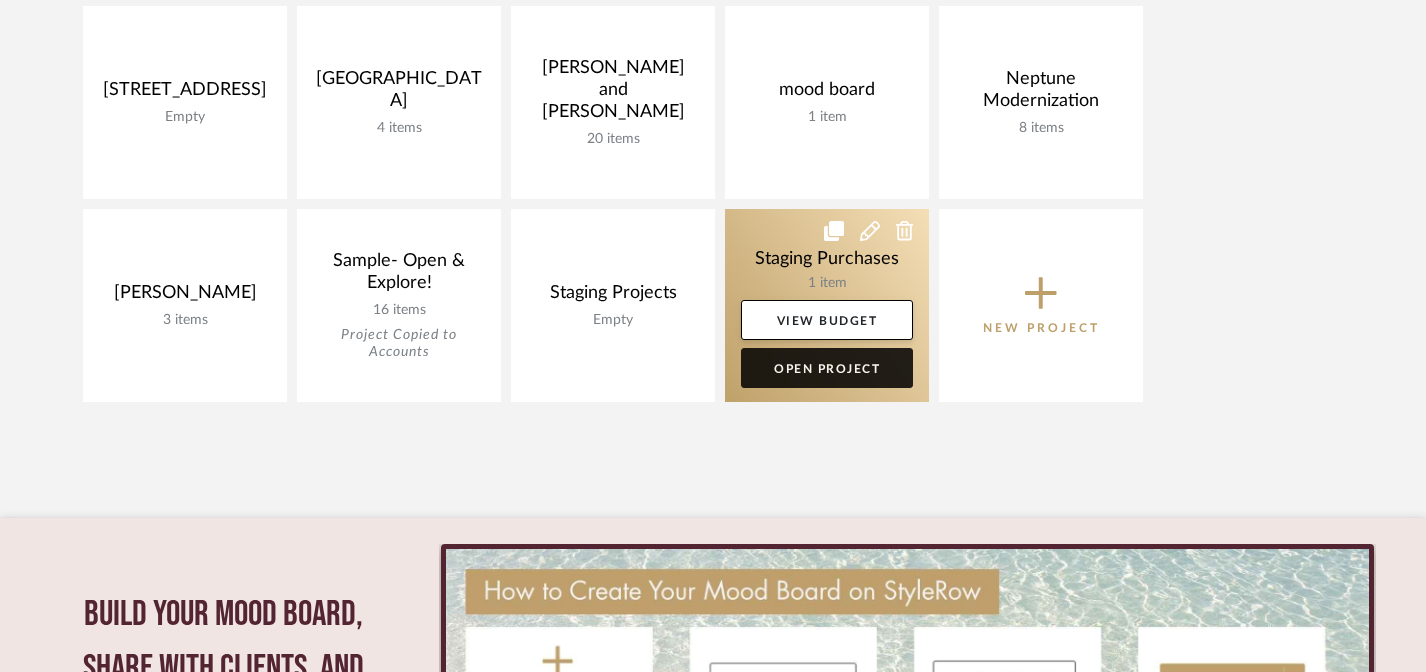 click on "Open Project" 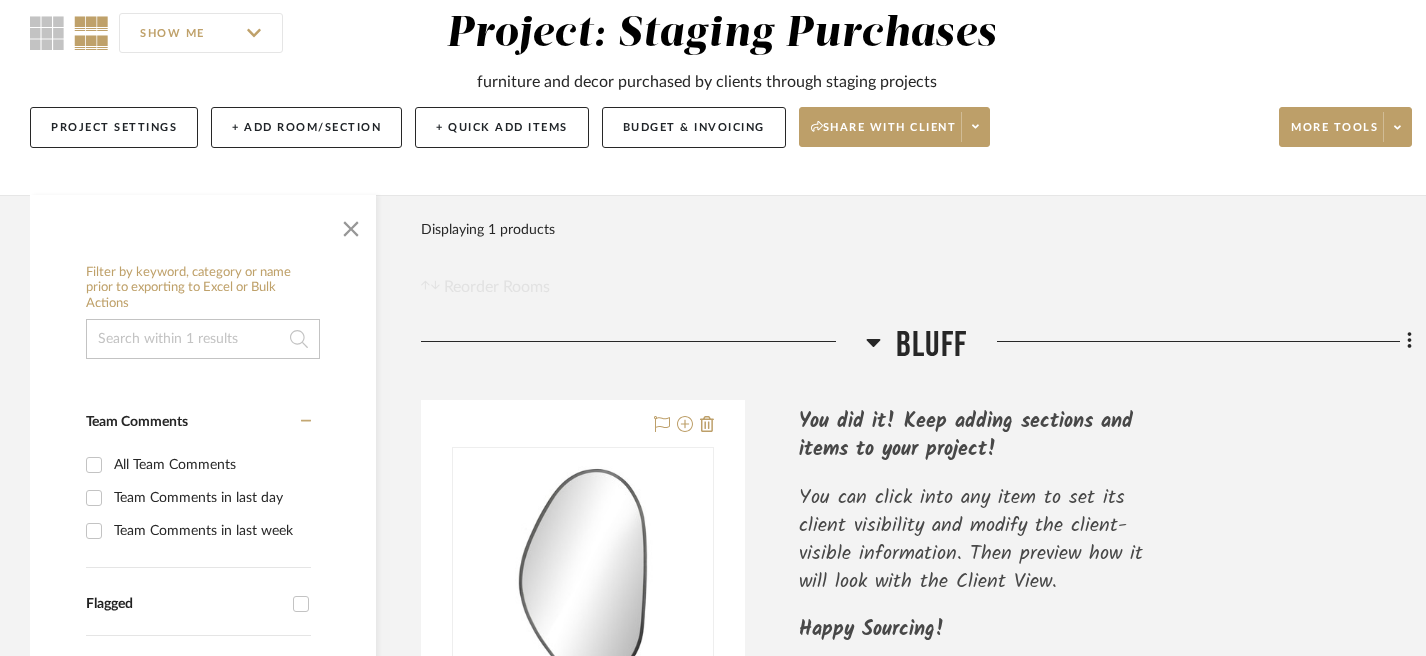 scroll, scrollTop: 196, scrollLeft: 0, axis: vertical 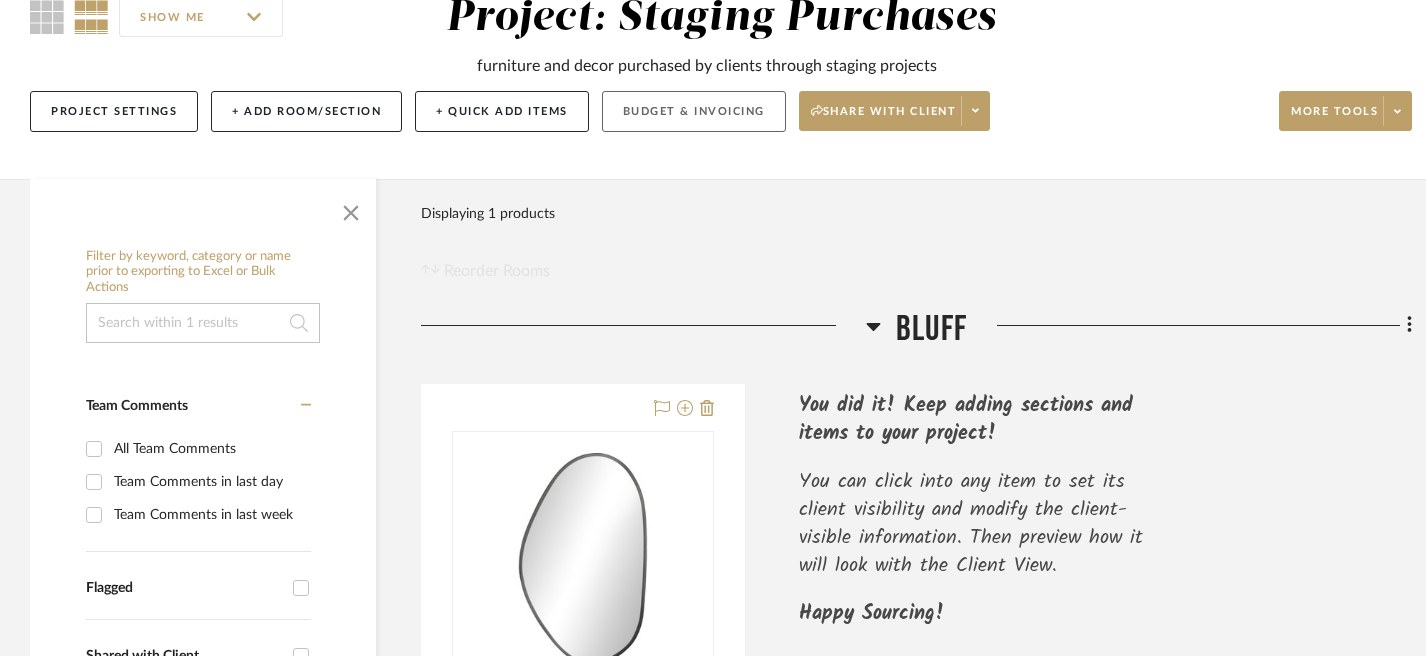 click on "Budget & Invoicing" 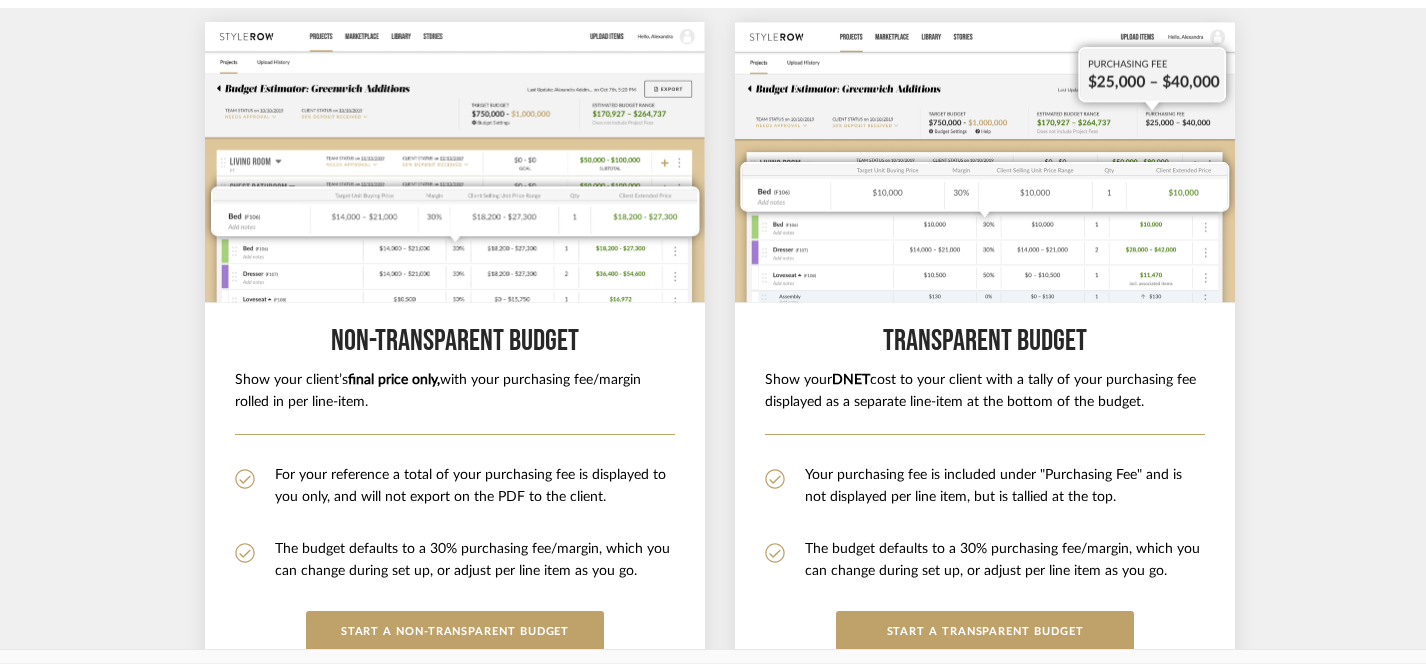 scroll, scrollTop: 0, scrollLeft: 0, axis: both 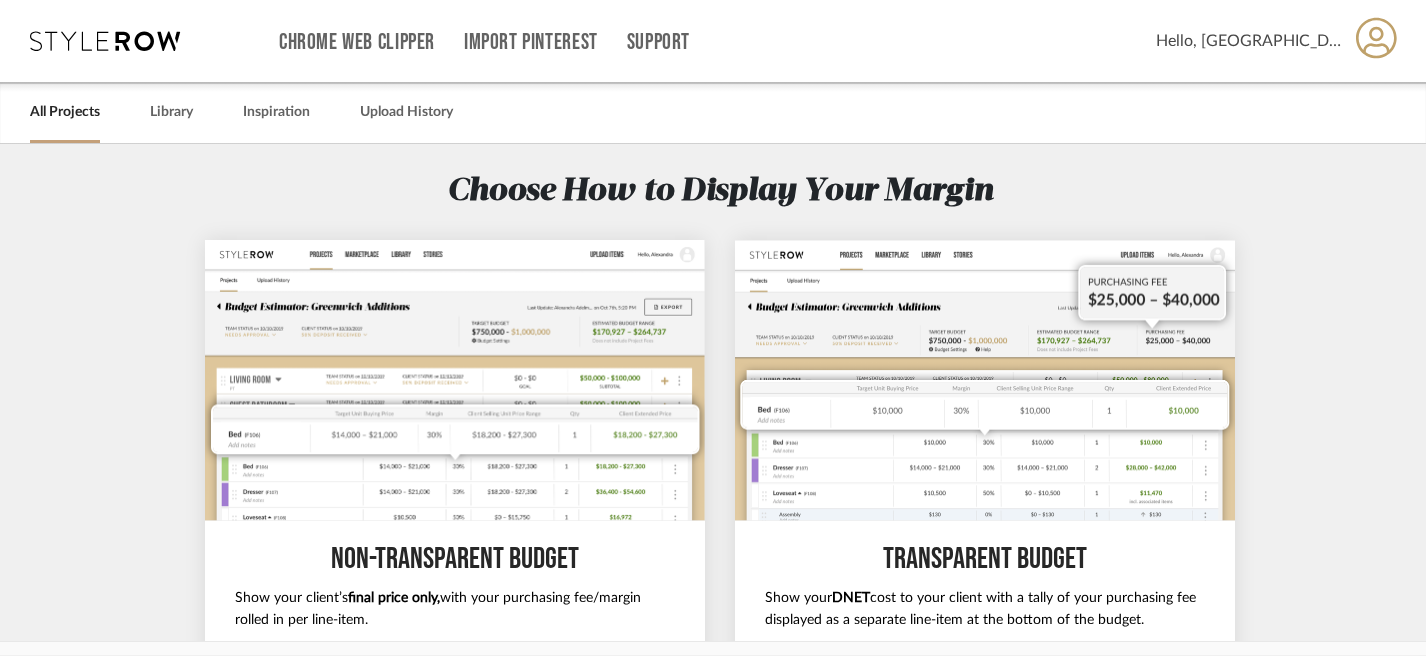click at bounding box center [105, 41] 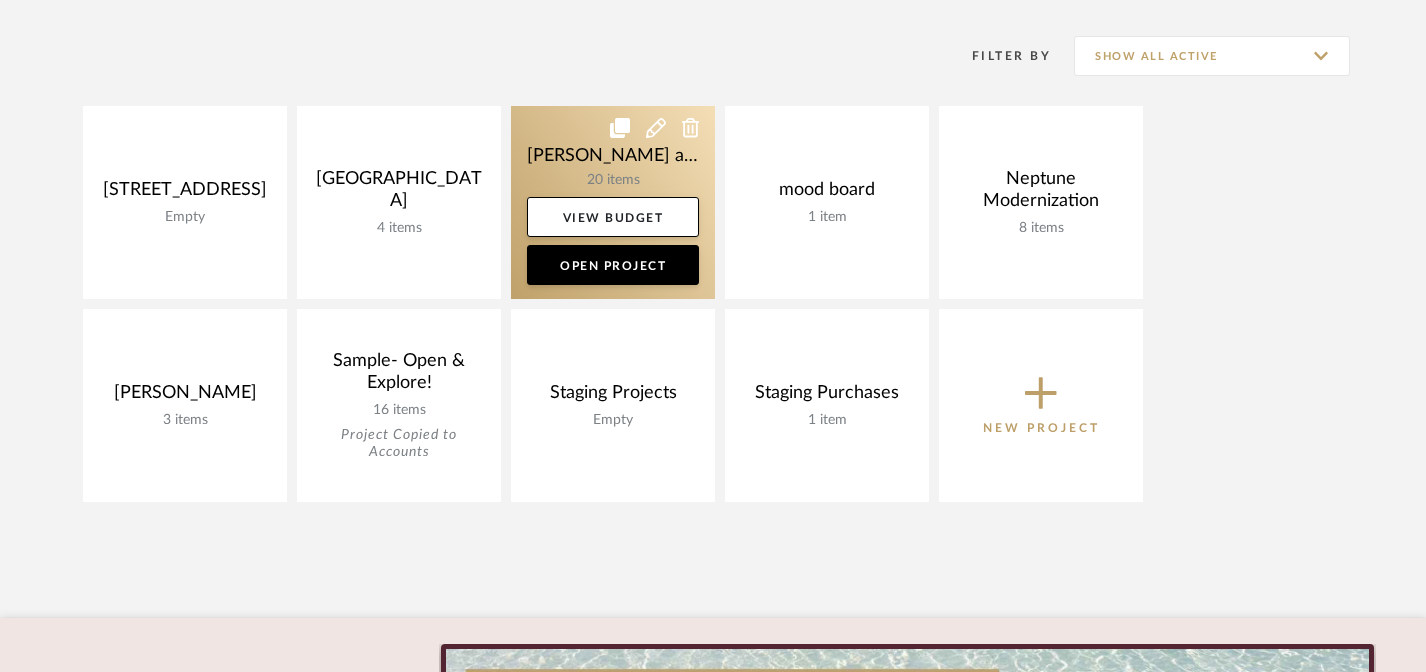 scroll, scrollTop: 472, scrollLeft: 0, axis: vertical 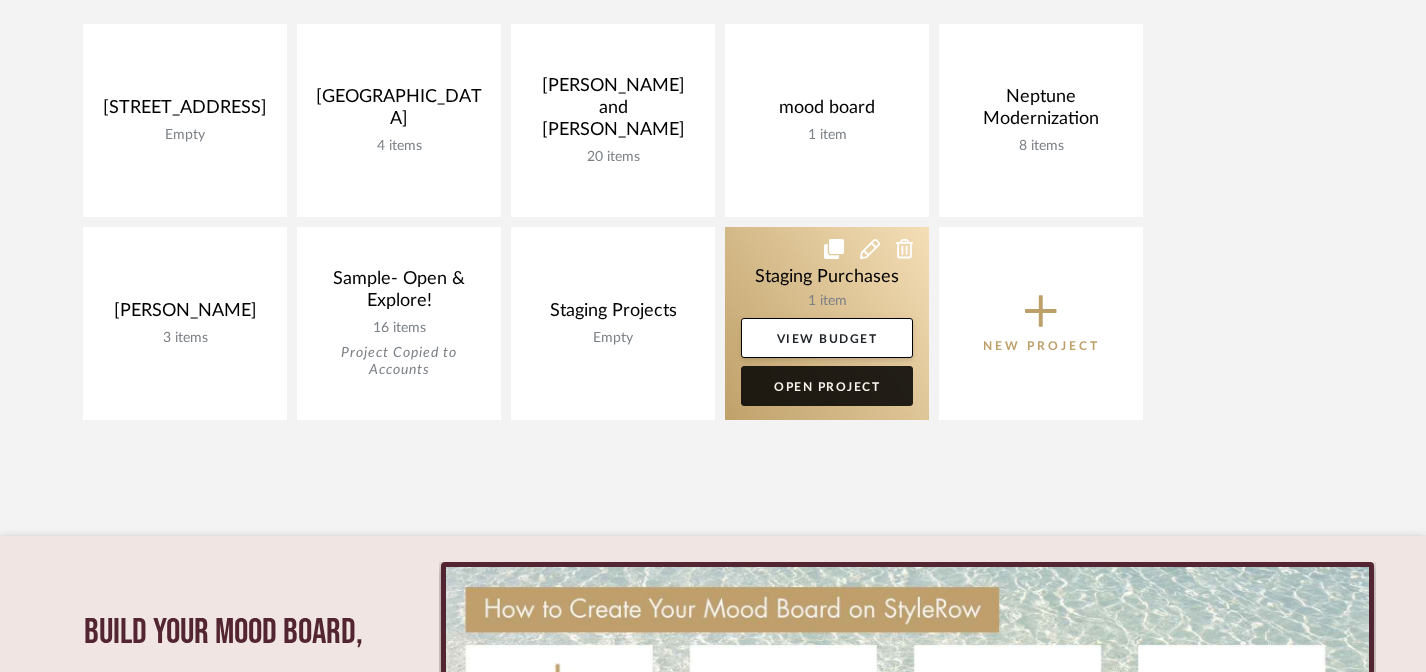 click on "Open Project" 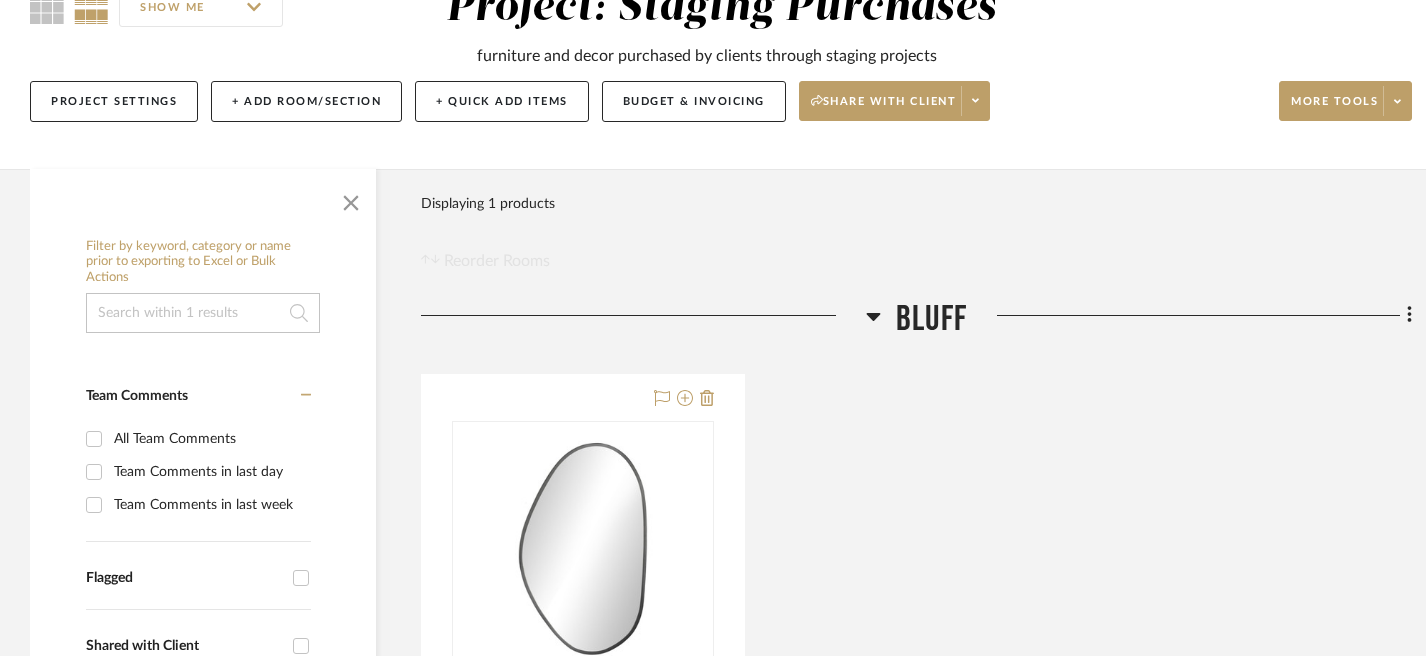 scroll, scrollTop: 218, scrollLeft: 0, axis: vertical 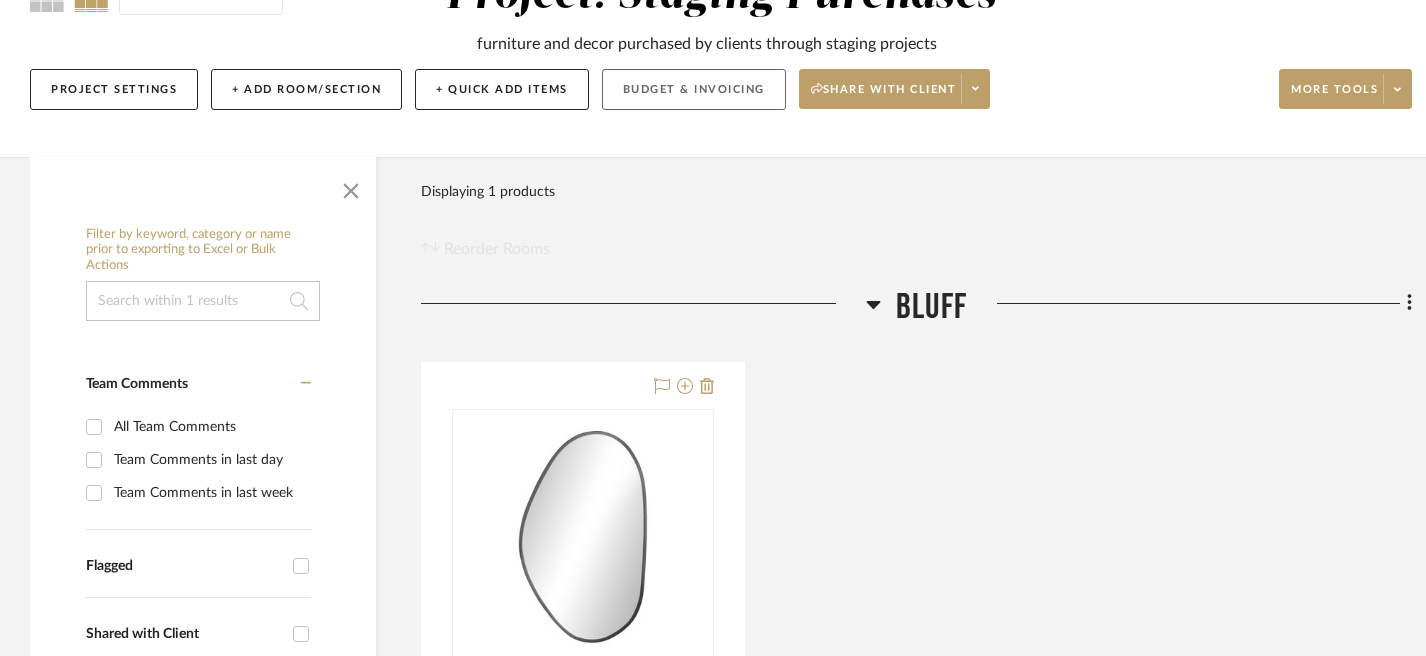 click on "Budget & Invoicing" 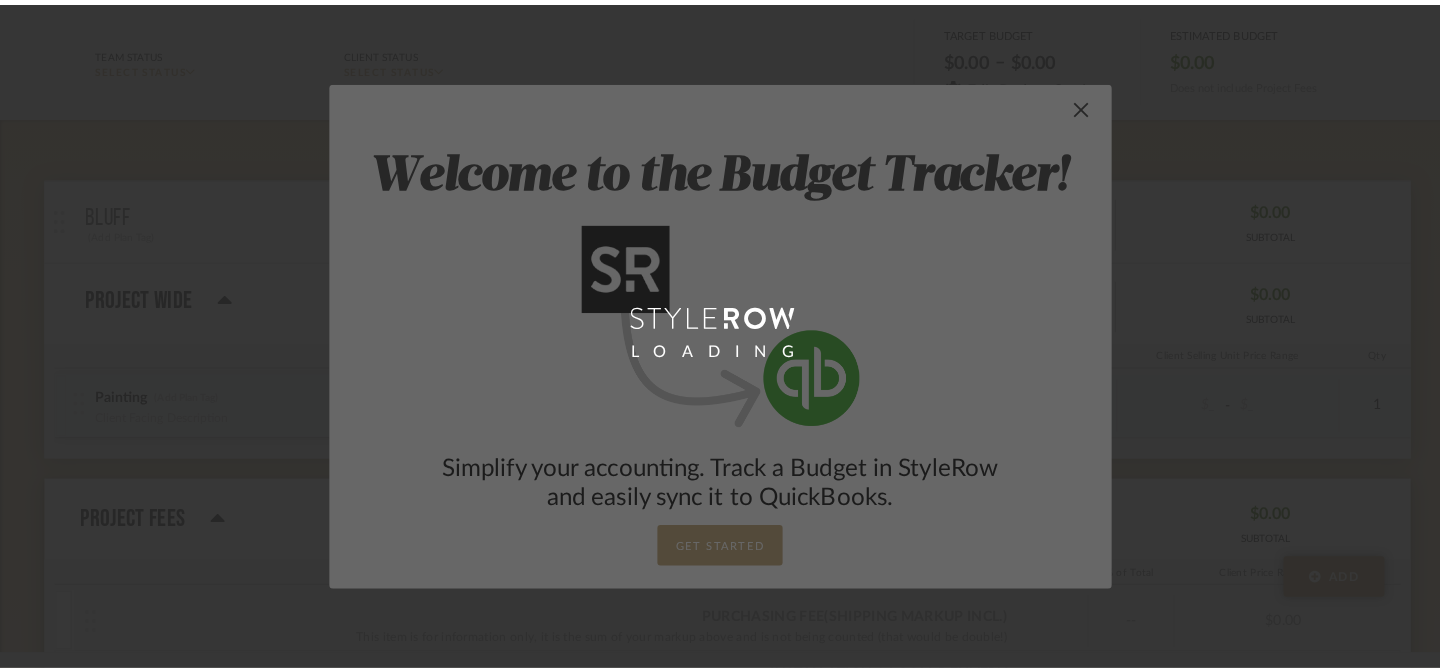 scroll, scrollTop: 0, scrollLeft: 0, axis: both 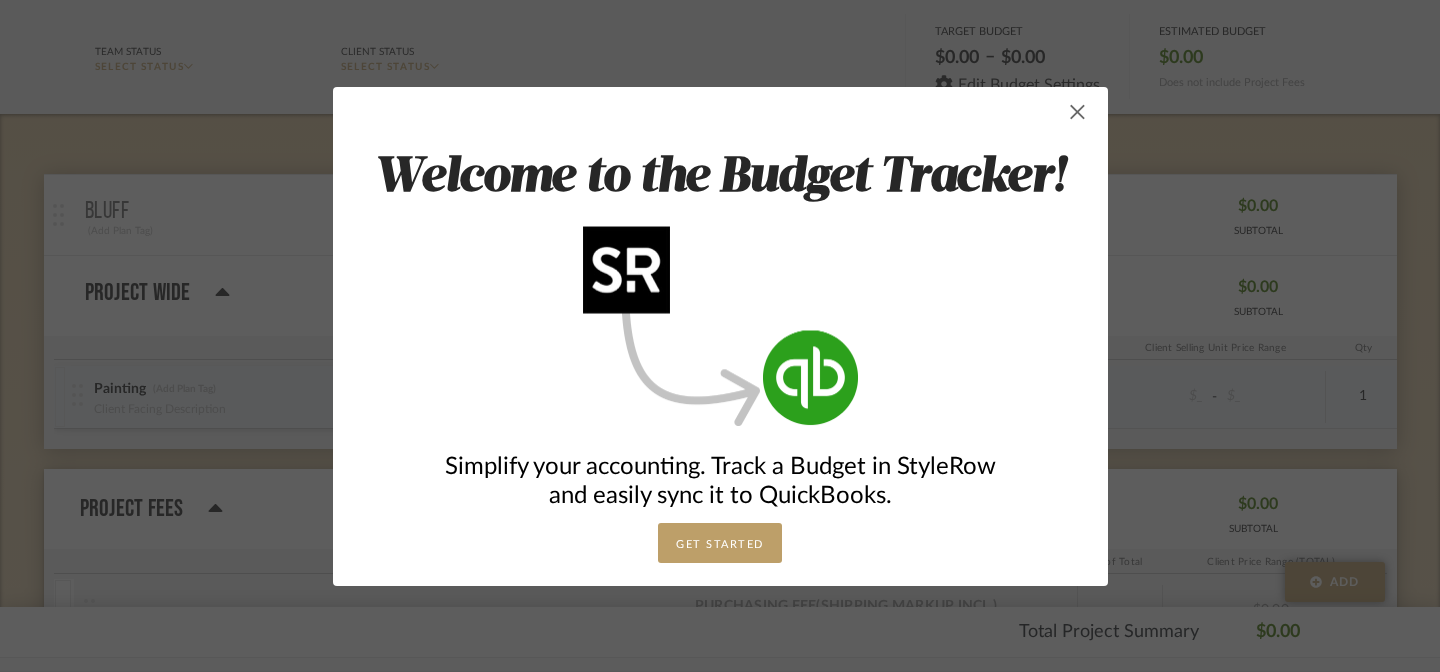 click at bounding box center (1078, 112) 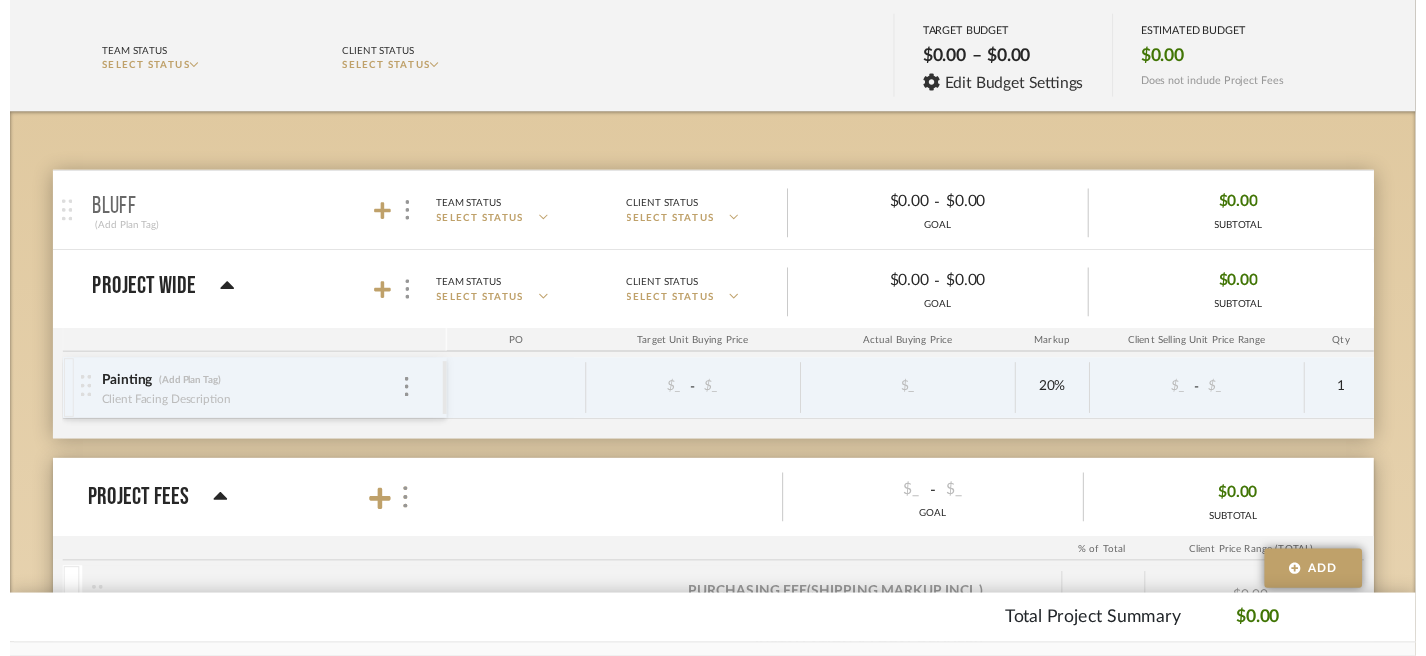 scroll, scrollTop: 218, scrollLeft: 0, axis: vertical 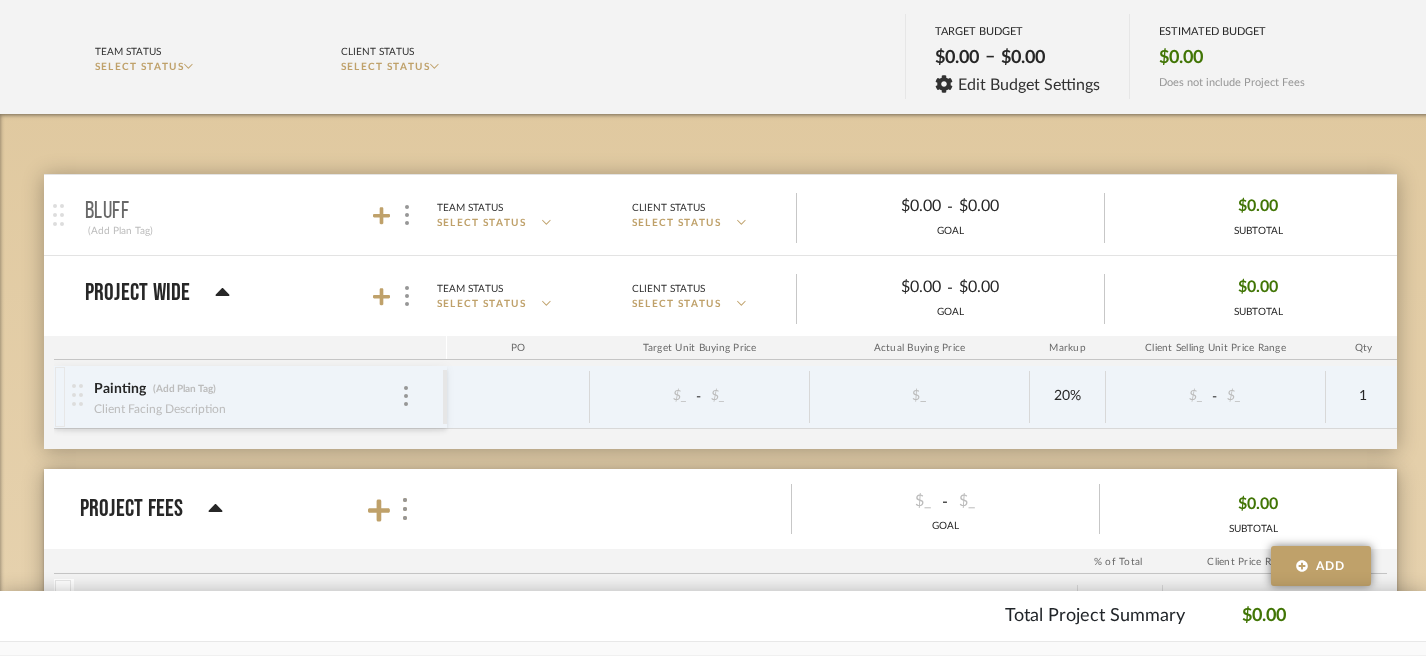 click at bounding box center [395, 215] 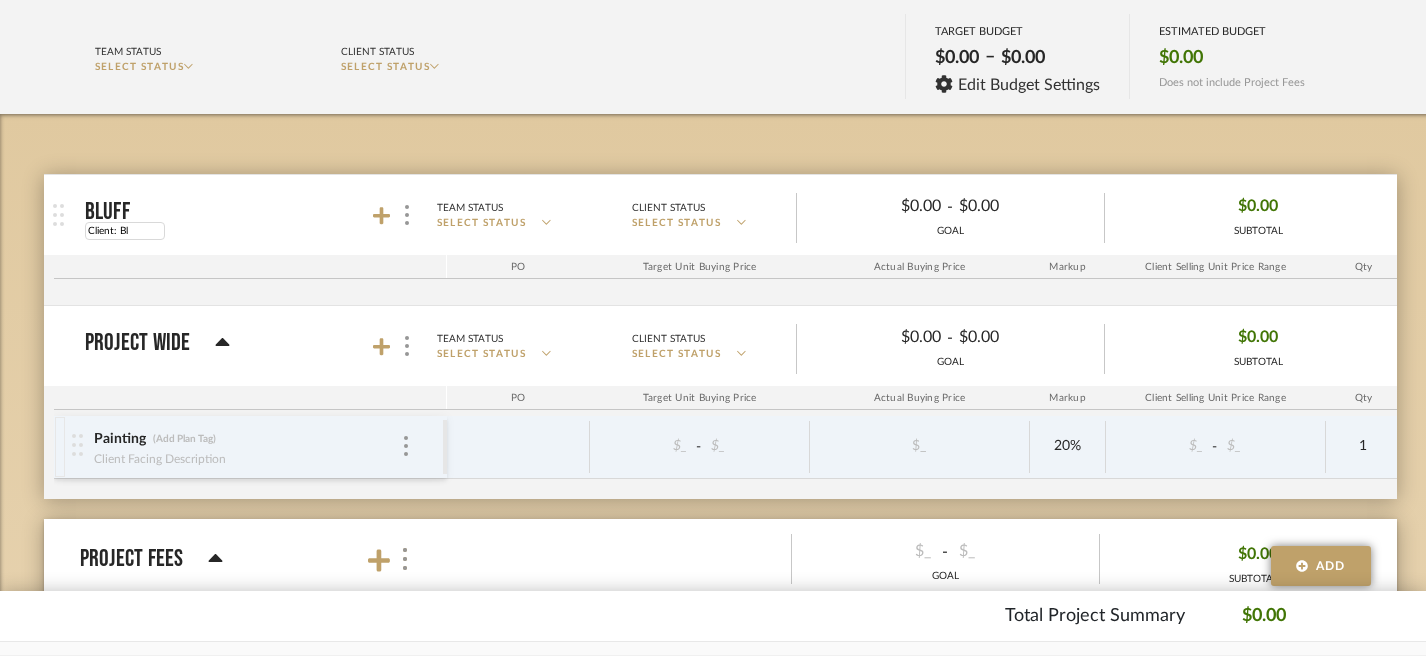 type on "Client: Bl" 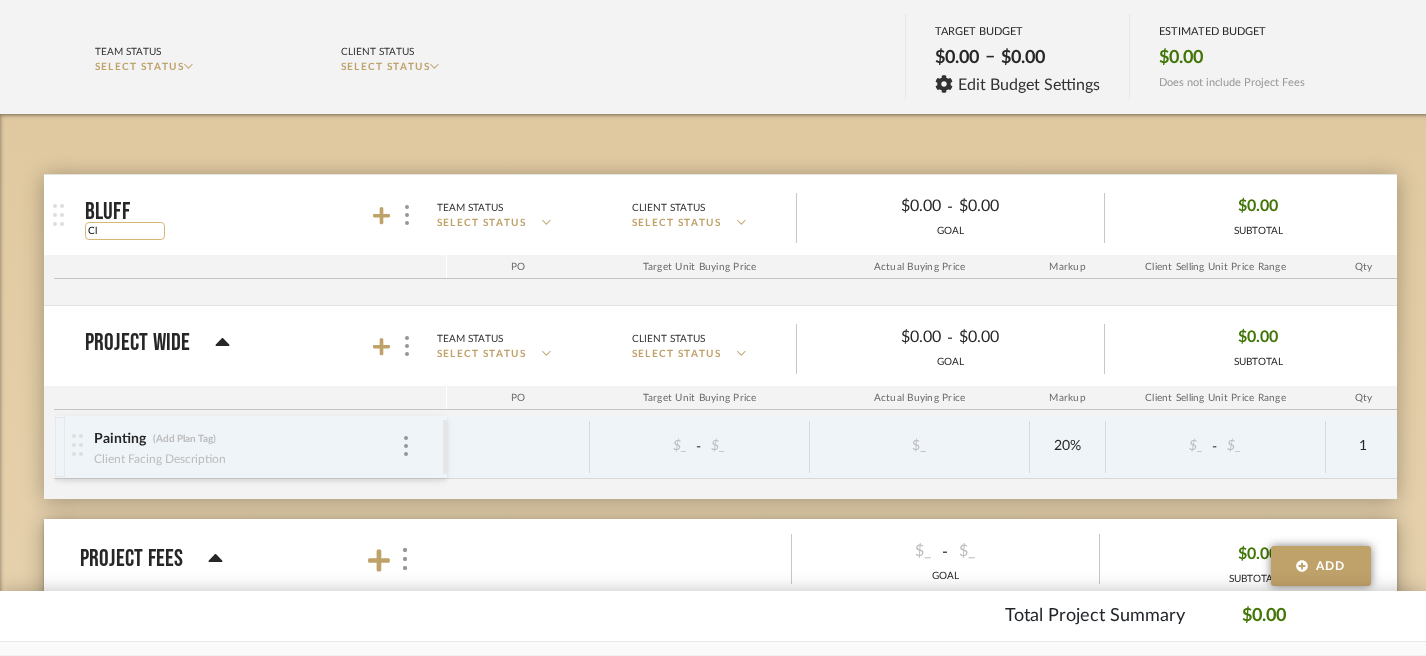 type on "C" 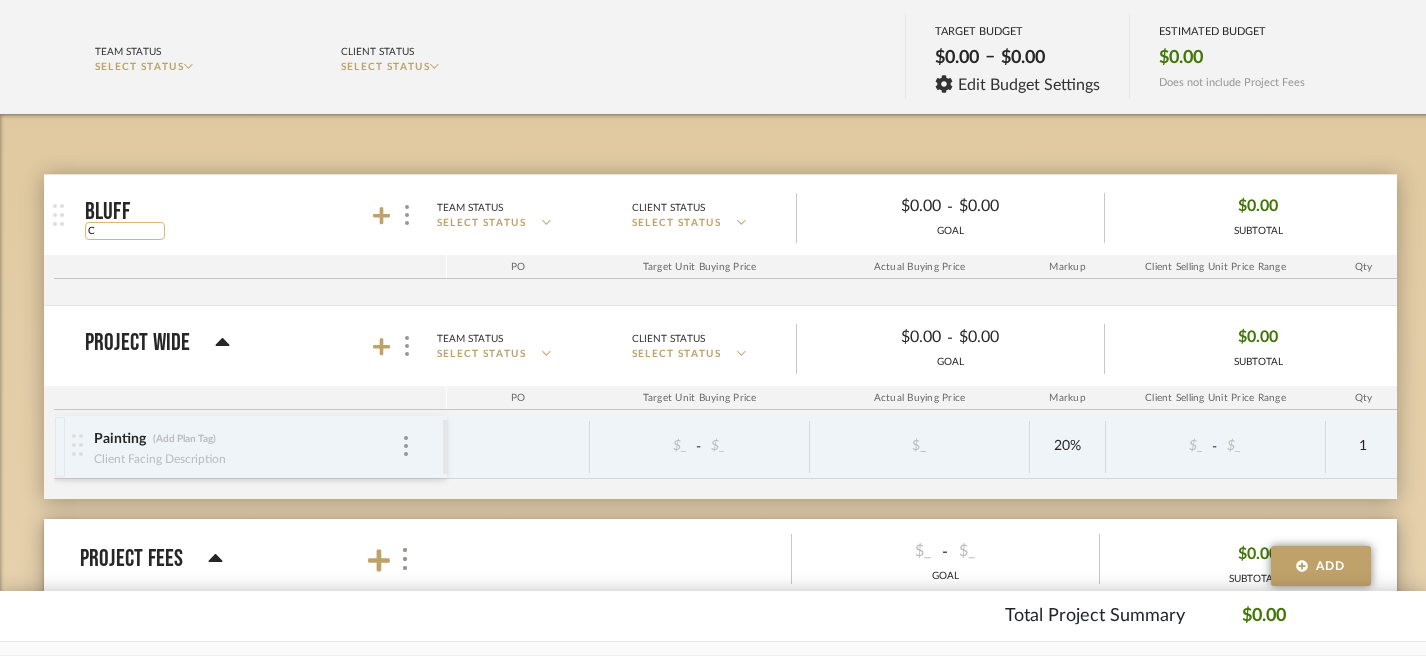type 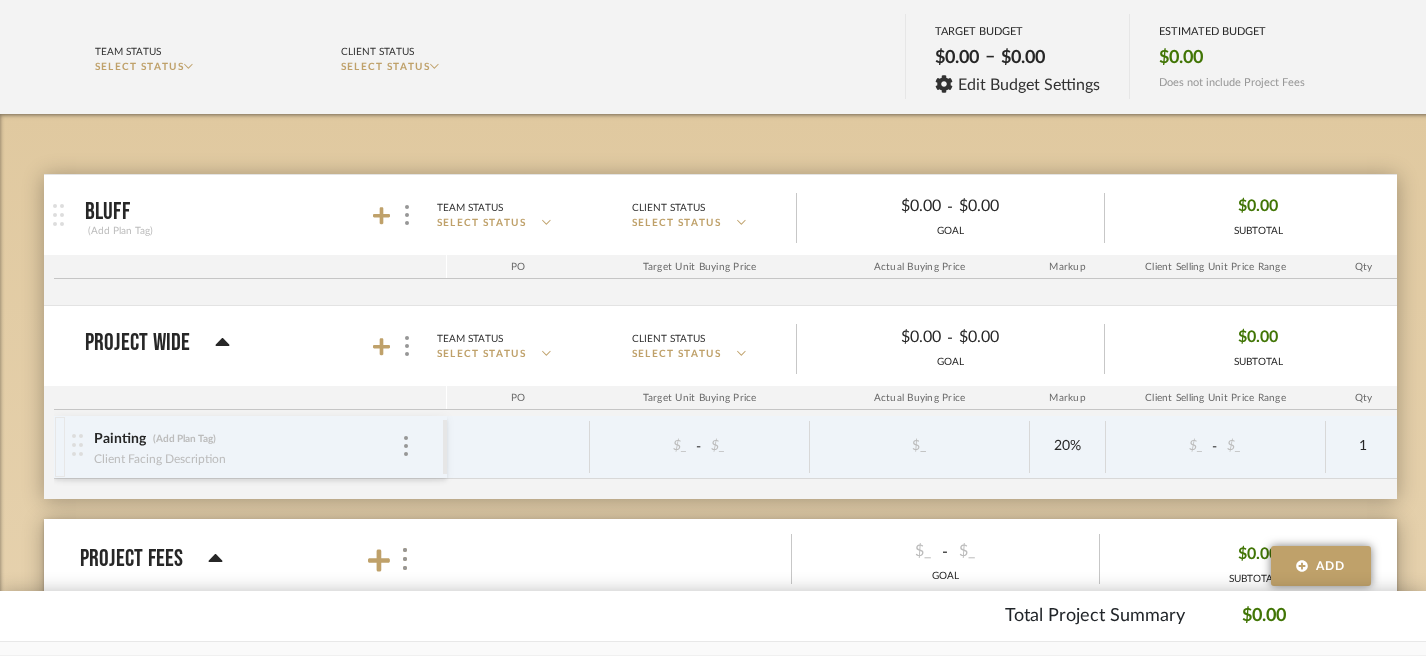 click on "Bluff   (Add Plan Tag)" at bounding box center [261, 215] 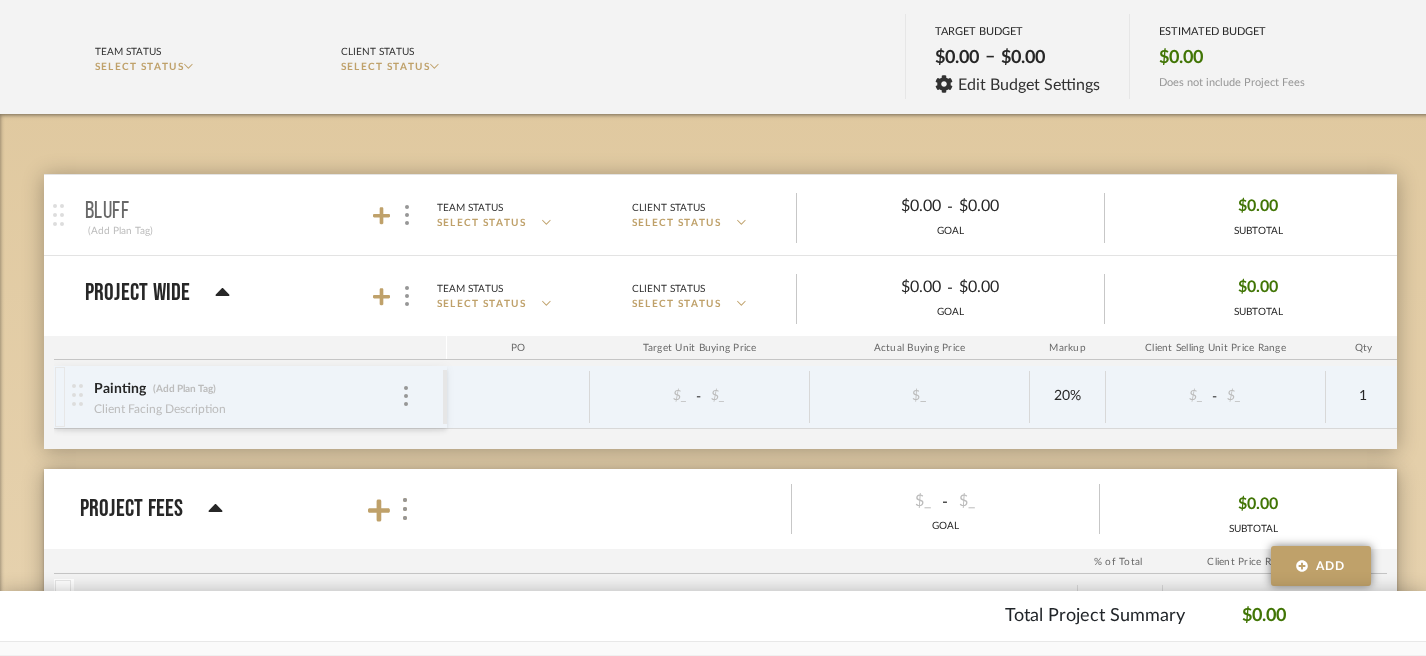 click on "Bluff   (Add Plan Tag)" at bounding box center [261, 215] 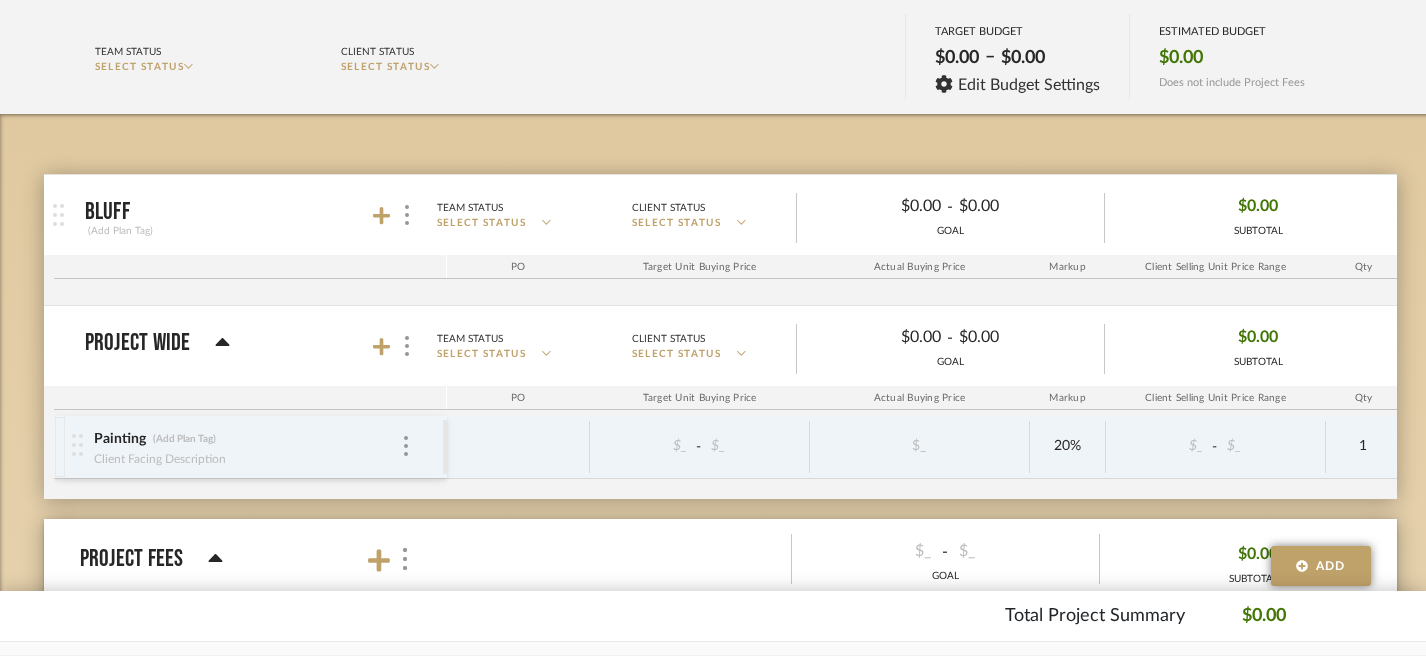 click at bounding box center [395, 215] 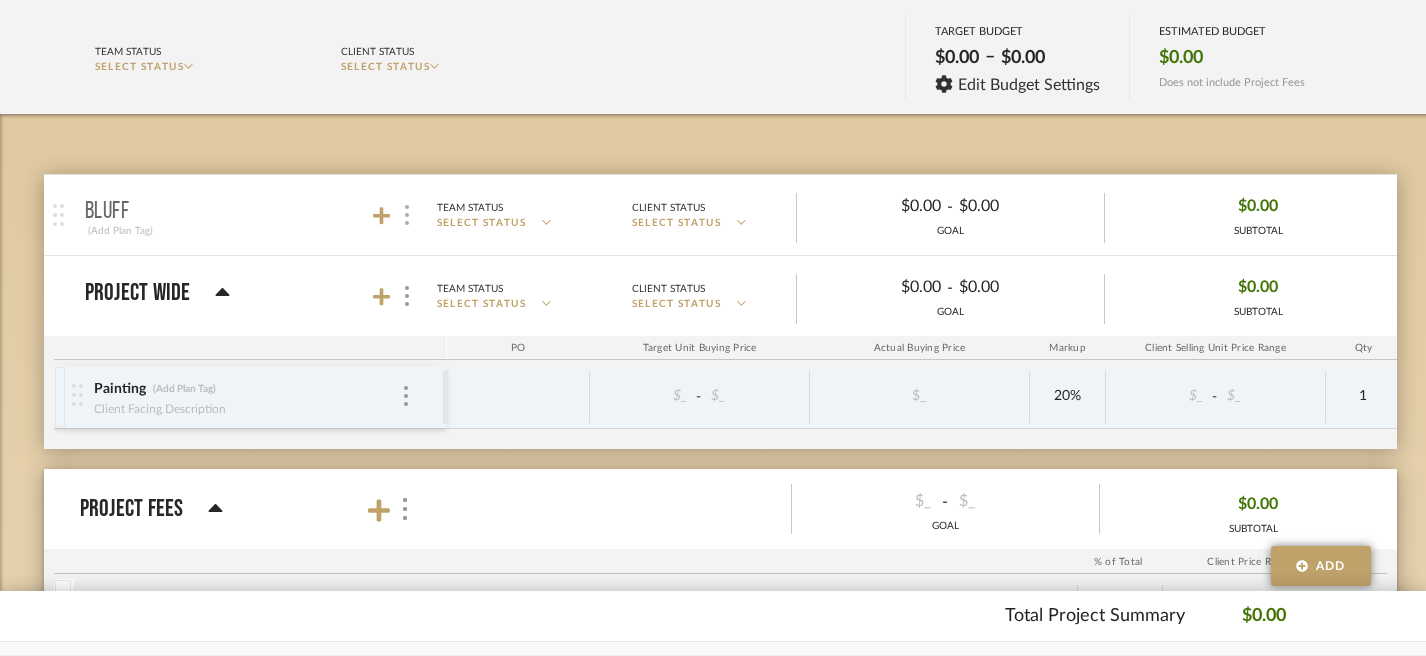 click 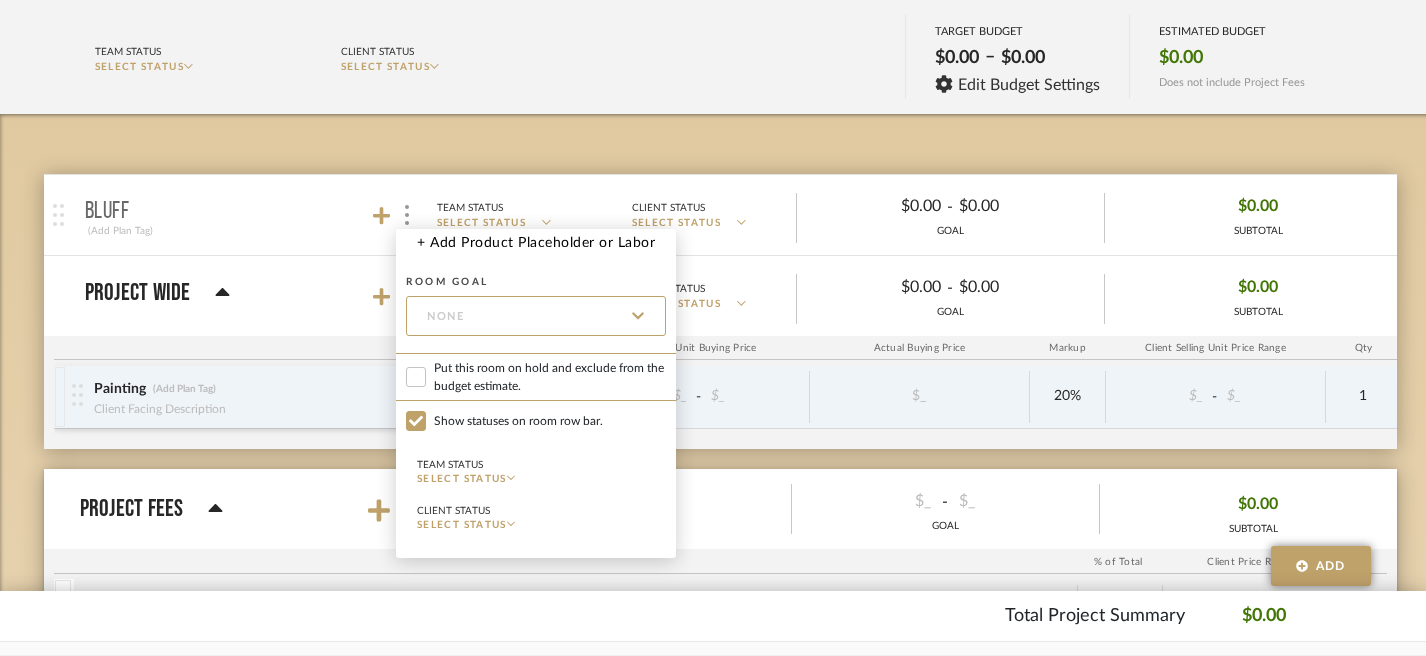 click at bounding box center (713, 328) 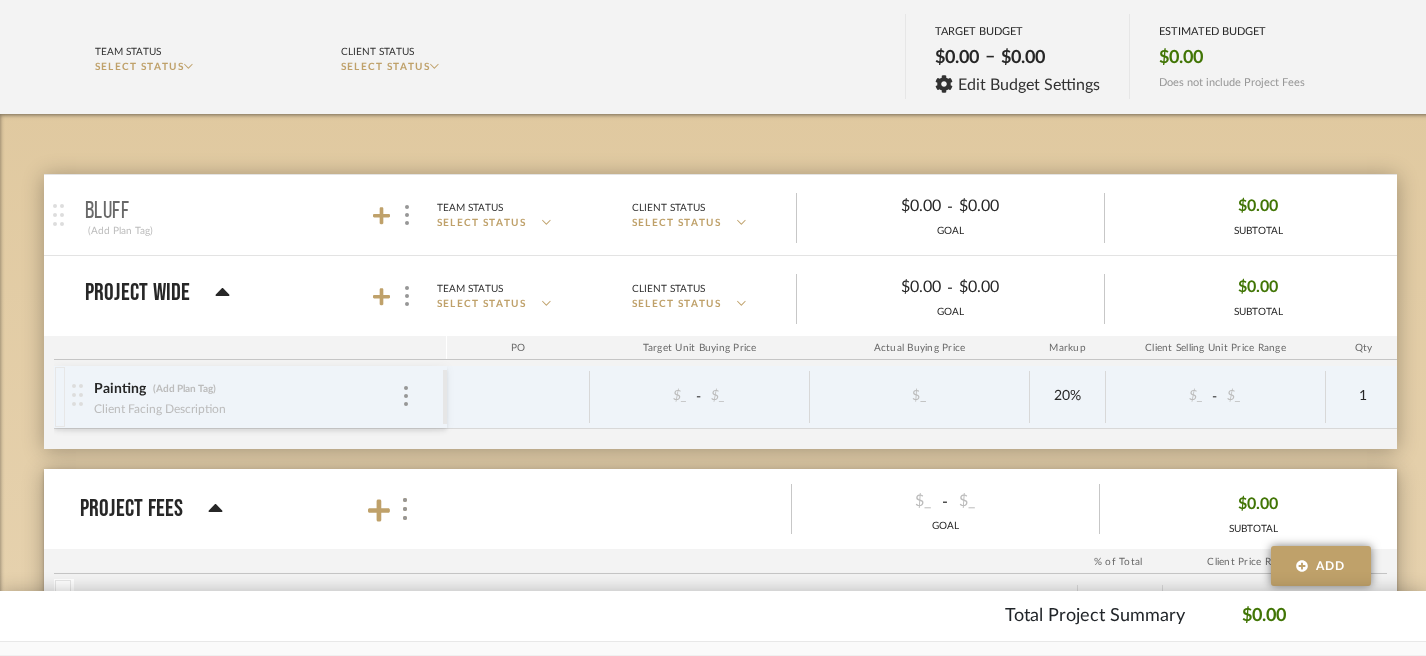 click on "Bluff" at bounding box center [107, 212] 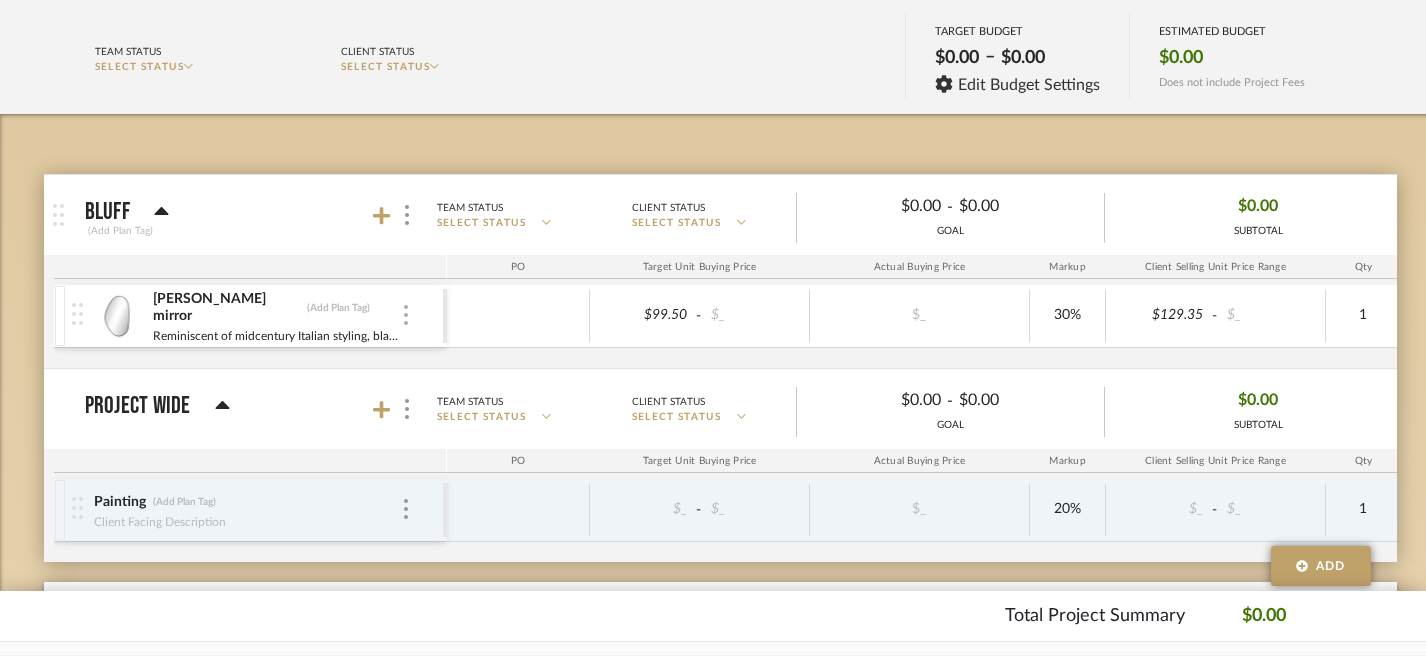 click at bounding box center [406, 315] 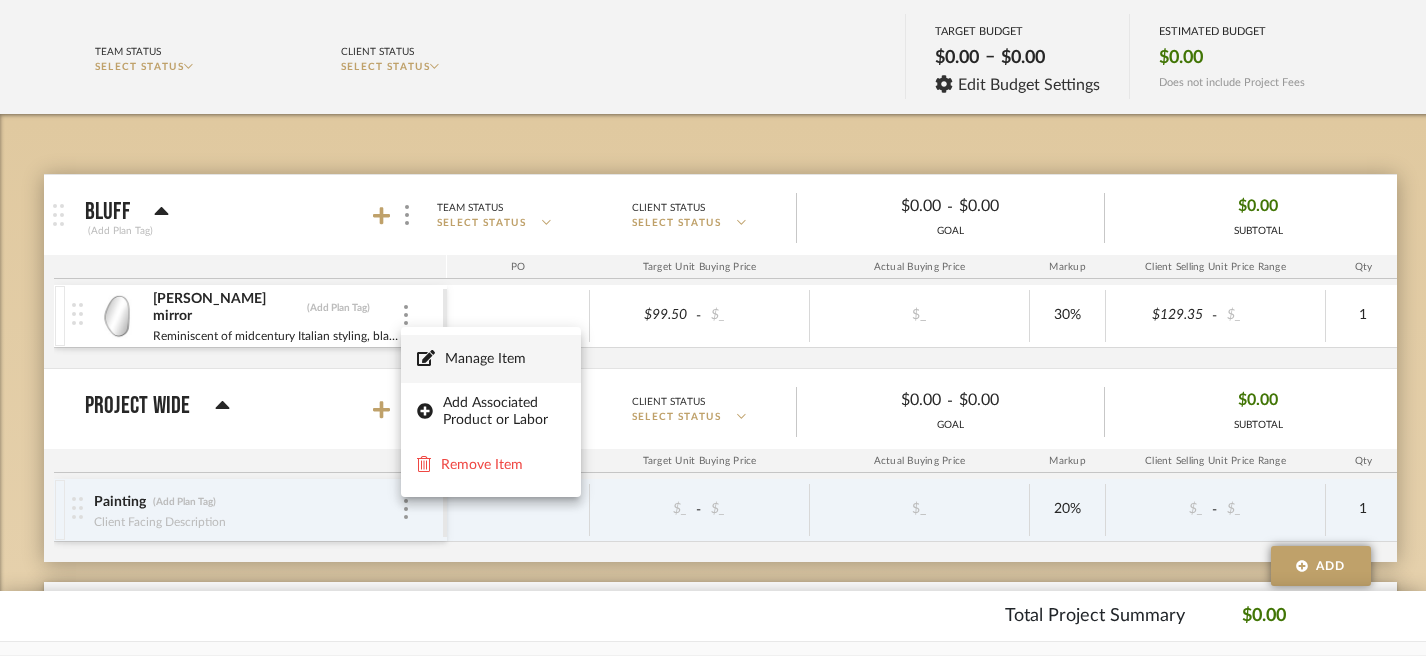 click on "Manage Item" at bounding box center (505, 359) 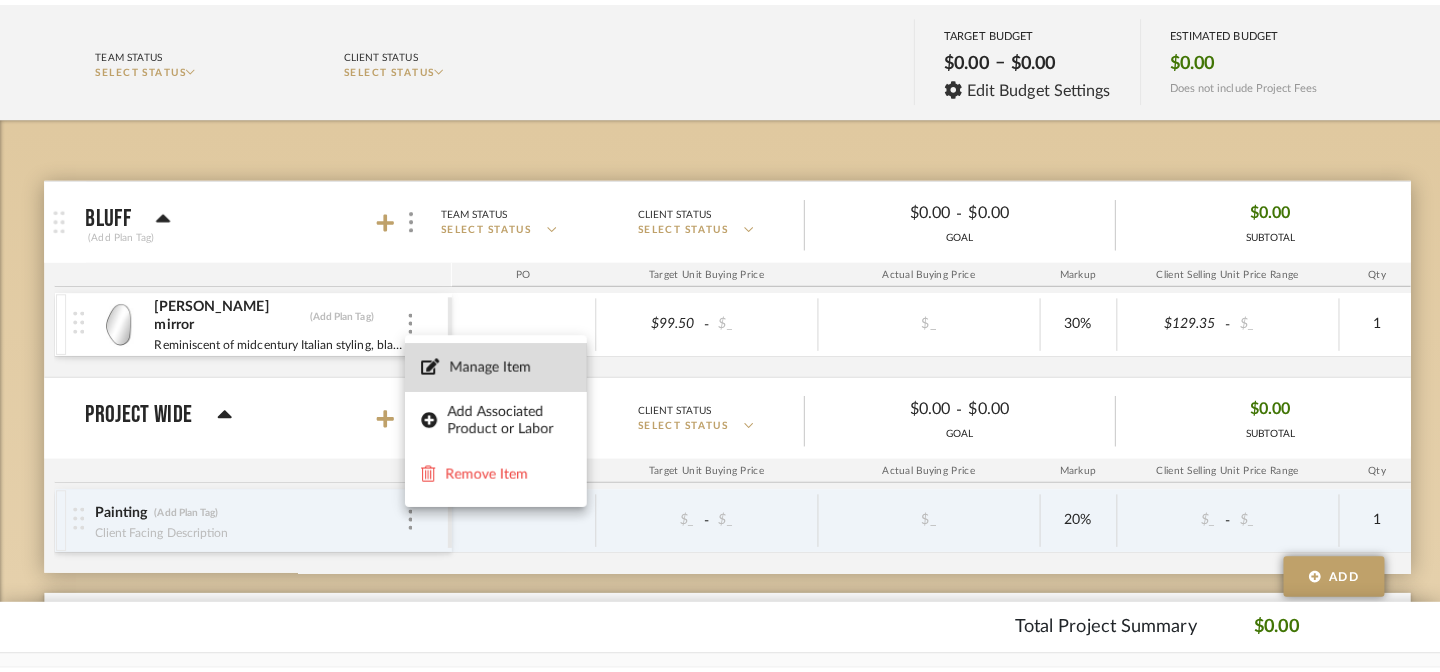 scroll, scrollTop: 0, scrollLeft: 0, axis: both 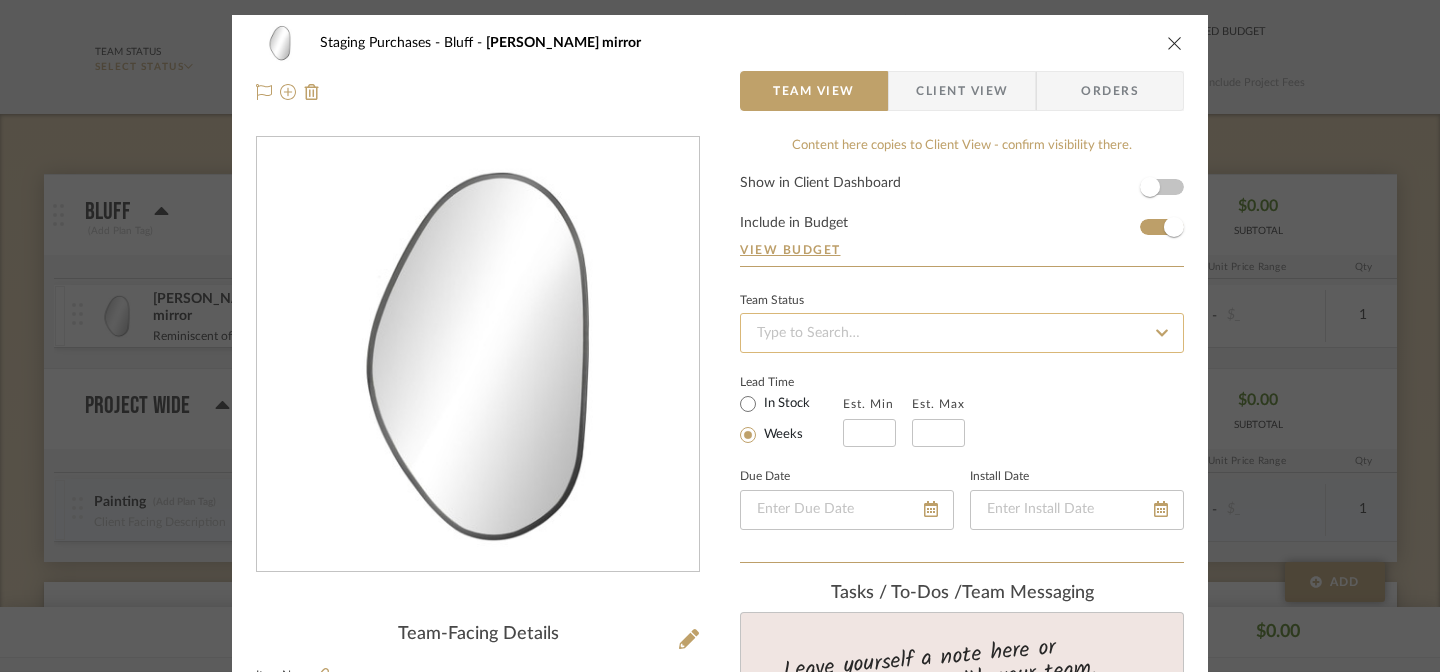 click 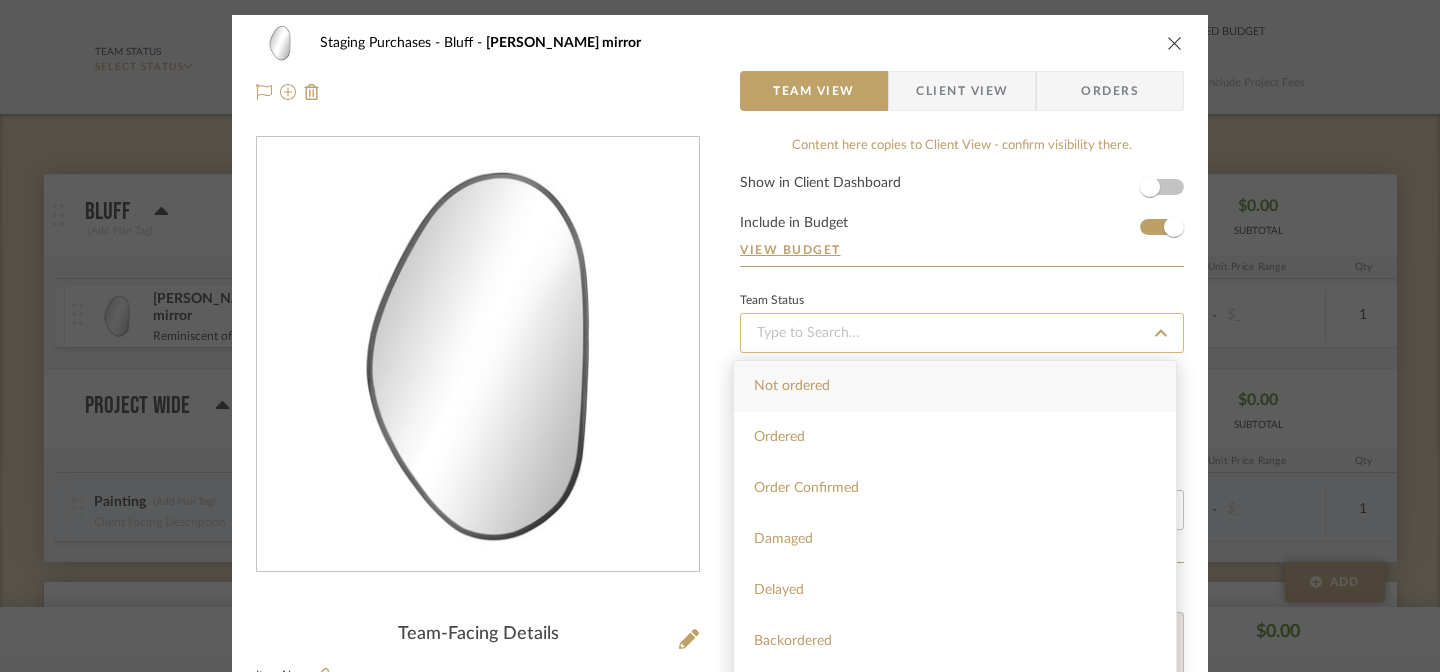 click 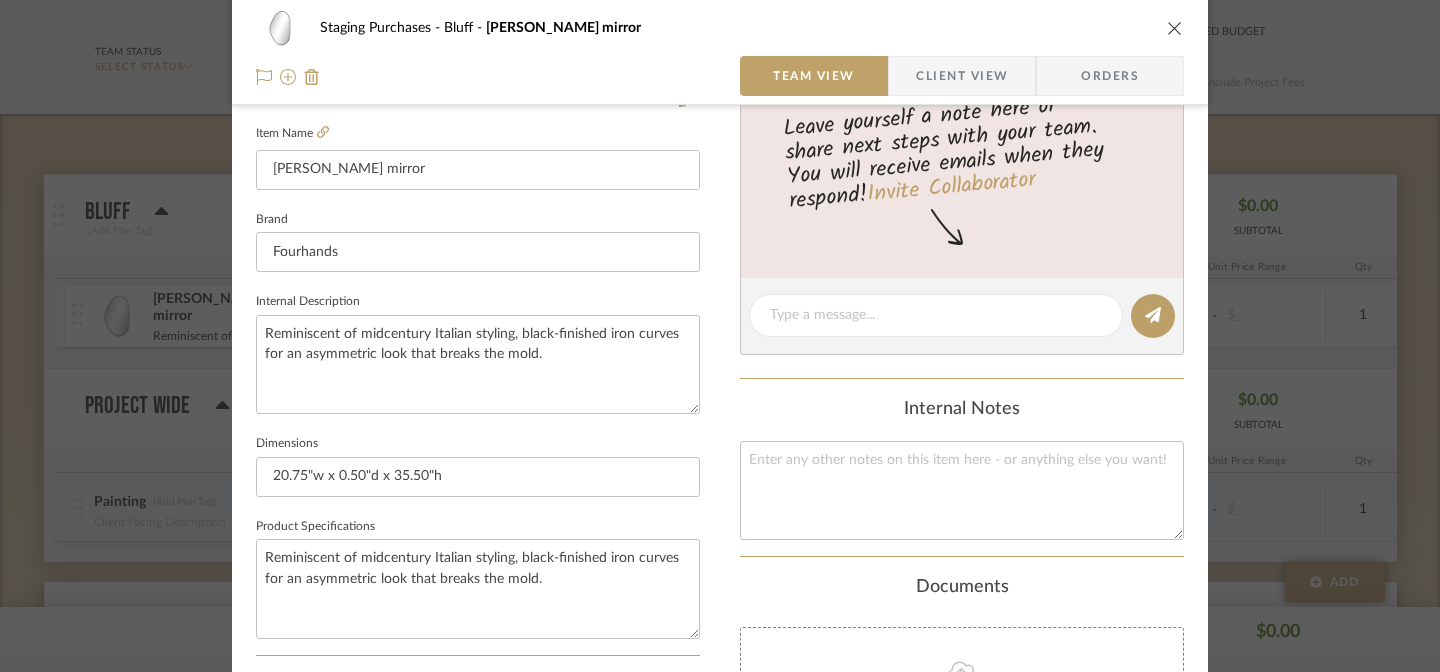 scroll, scrollTop: 530, scrollLeft: 0, axis: vertical 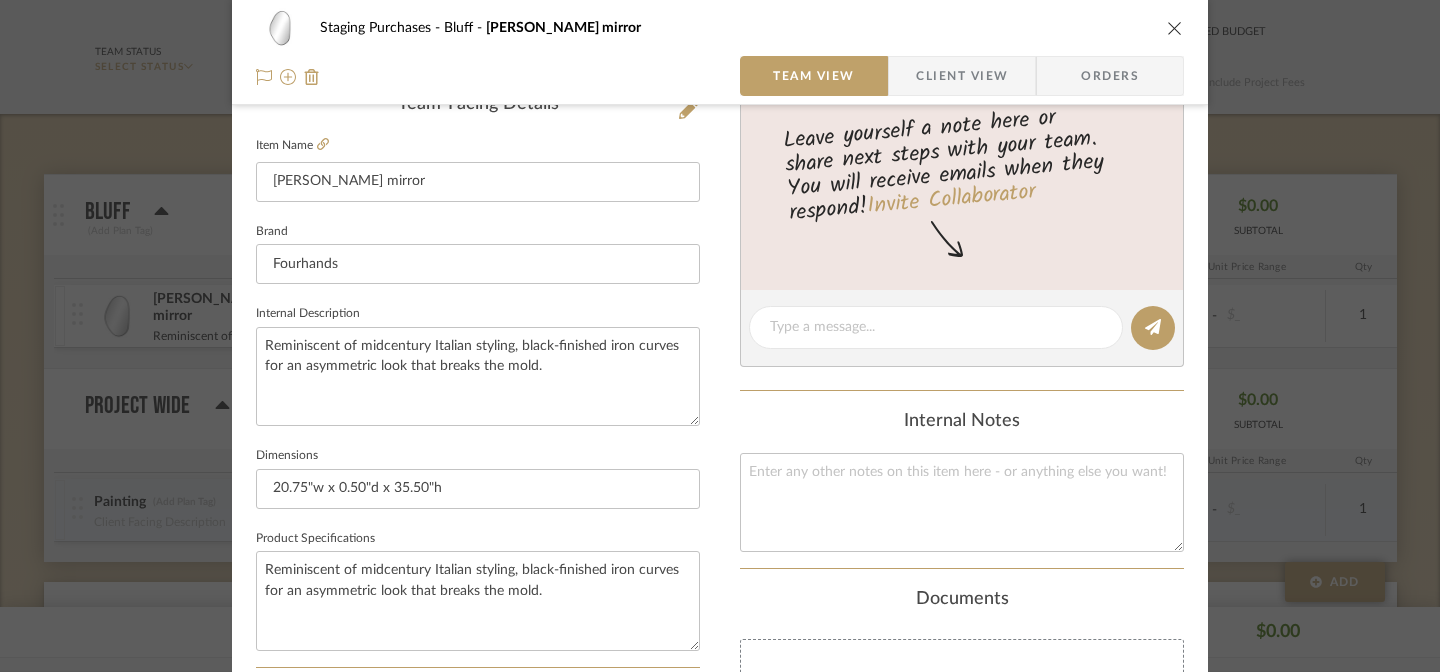 click on "Client View" at bounding box center (962, 76) 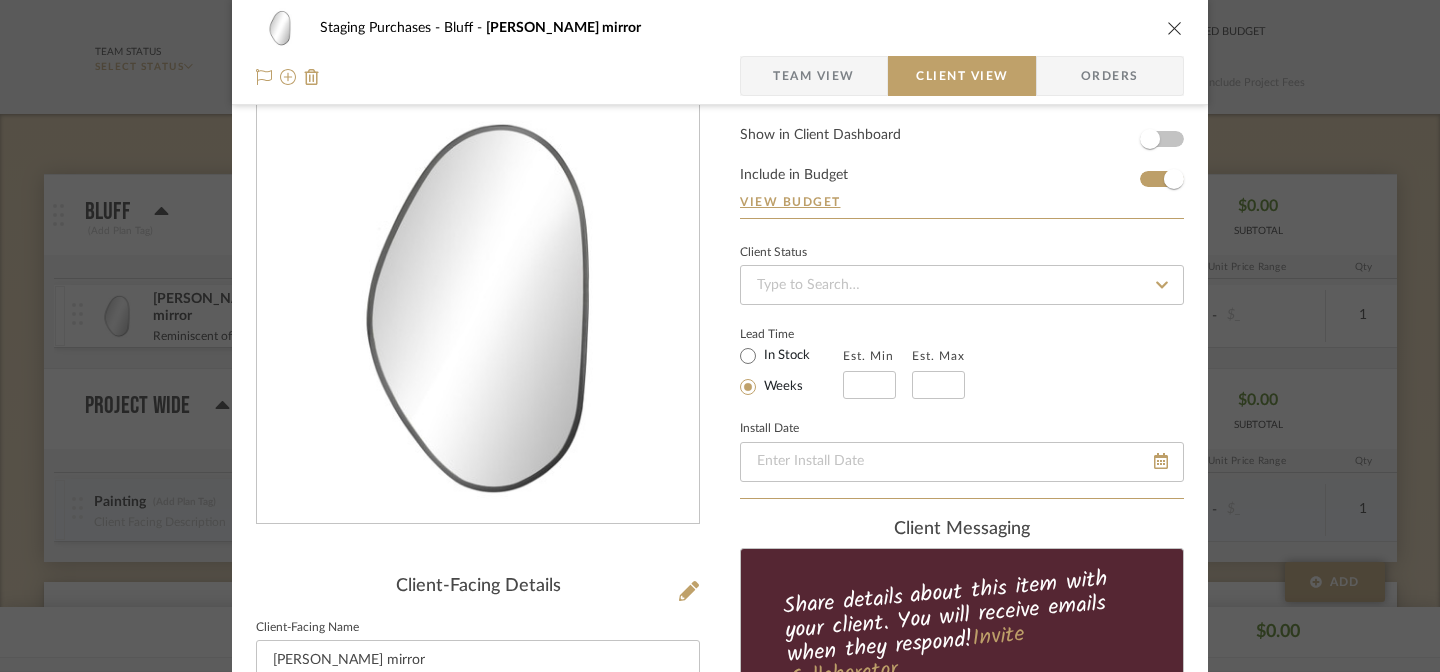 scroll, scrollTop: 0, scrollLeft: 0, axis: both 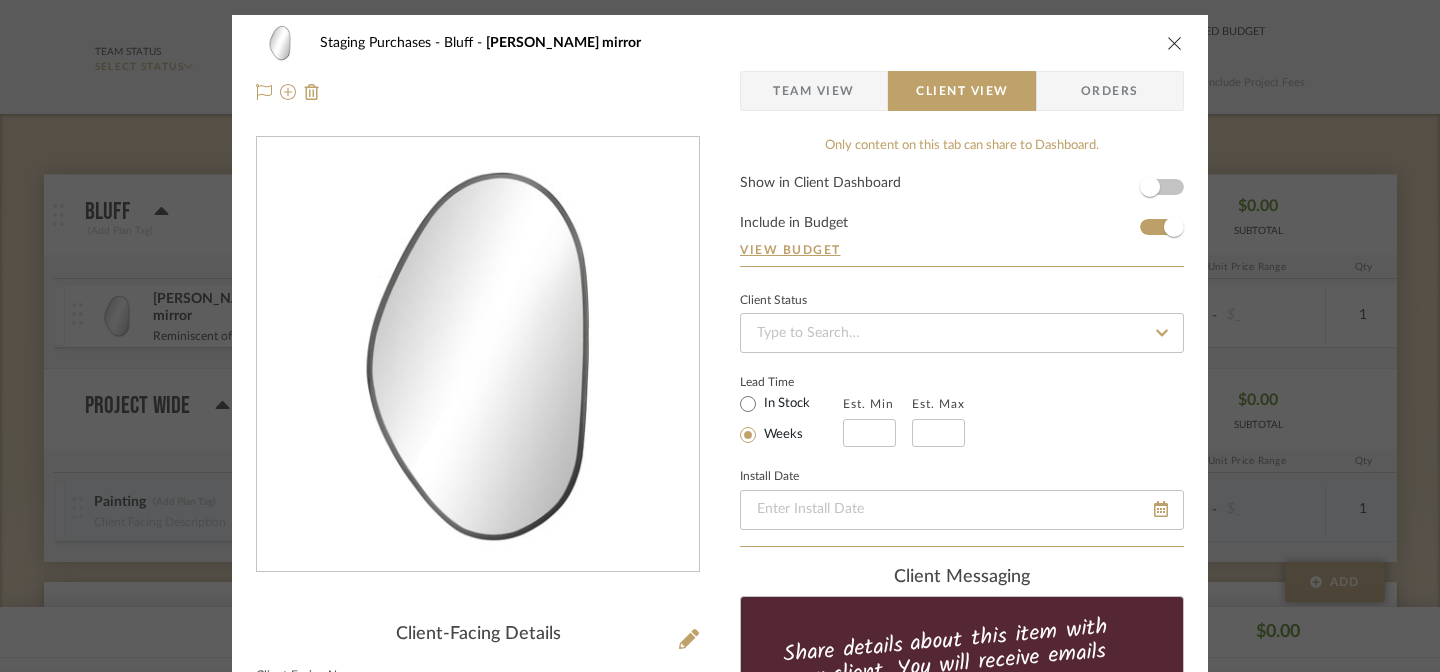 click at bounding box center [1175, 43] 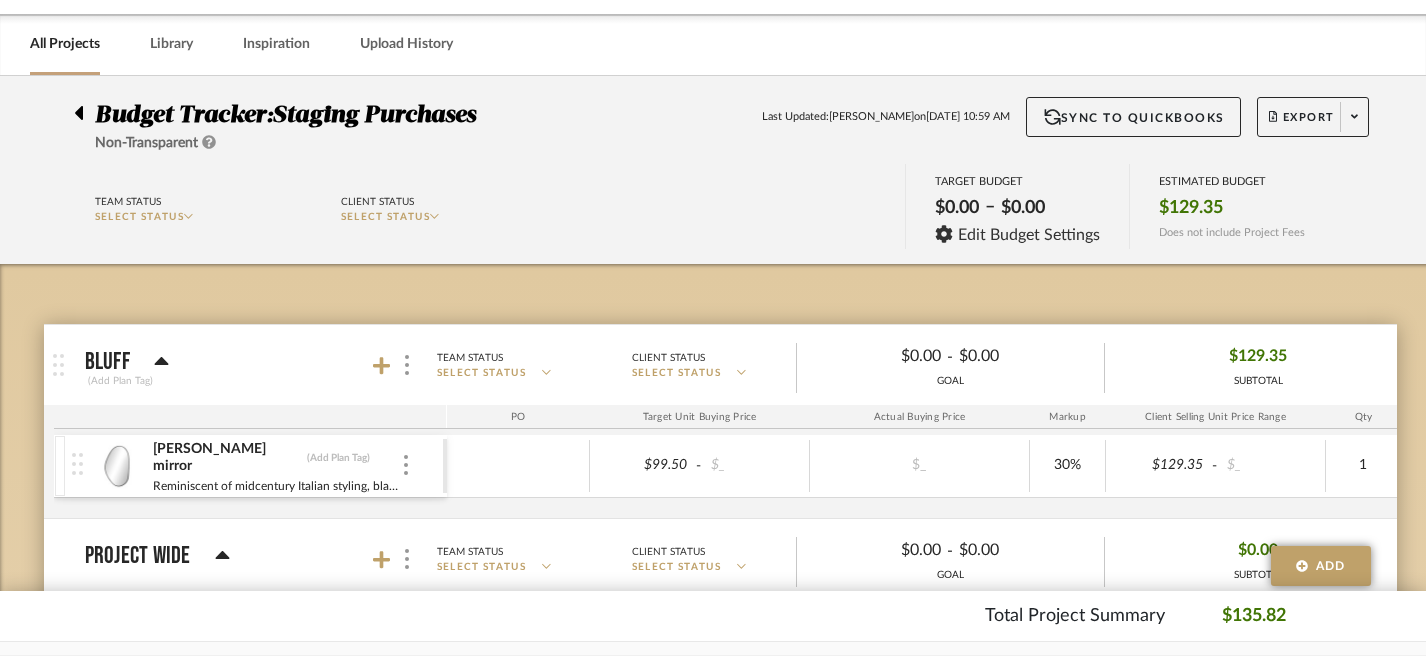 scroll, scrollTop: 66, scrollLeft: 0, axis: vertical 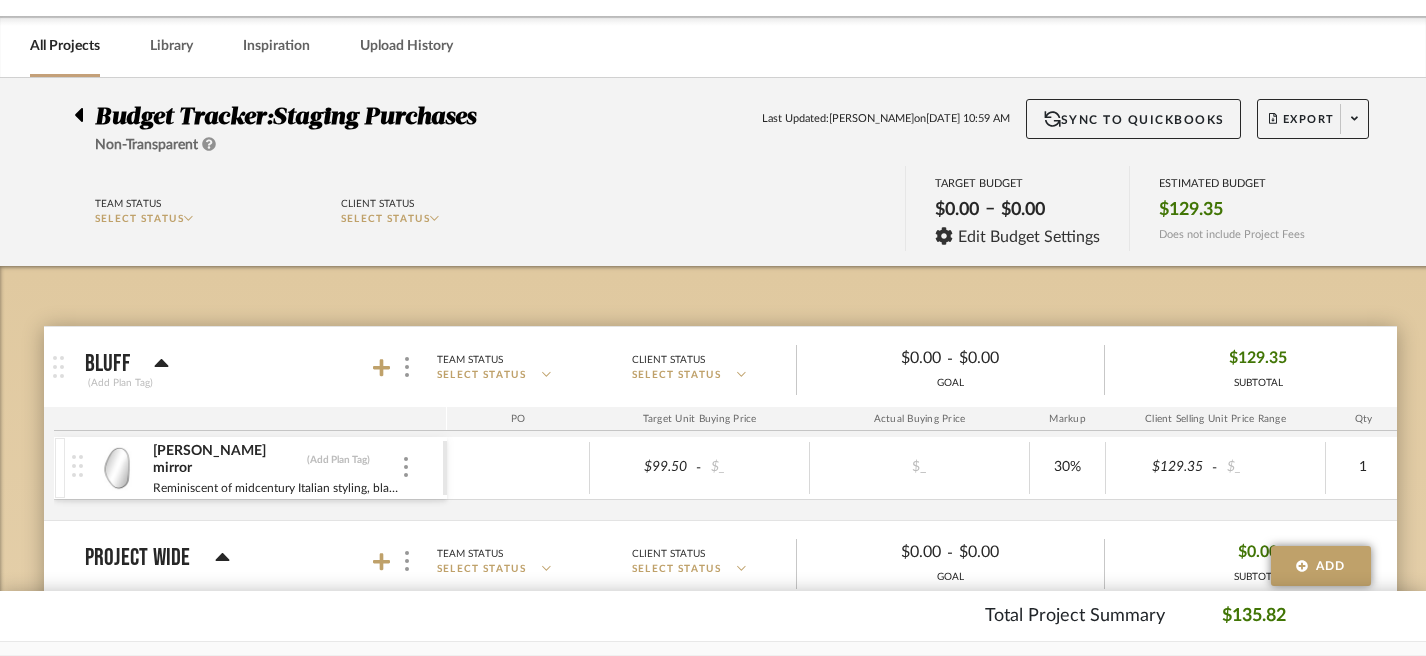 click on "Bluff" at bounding box center [107, 364] 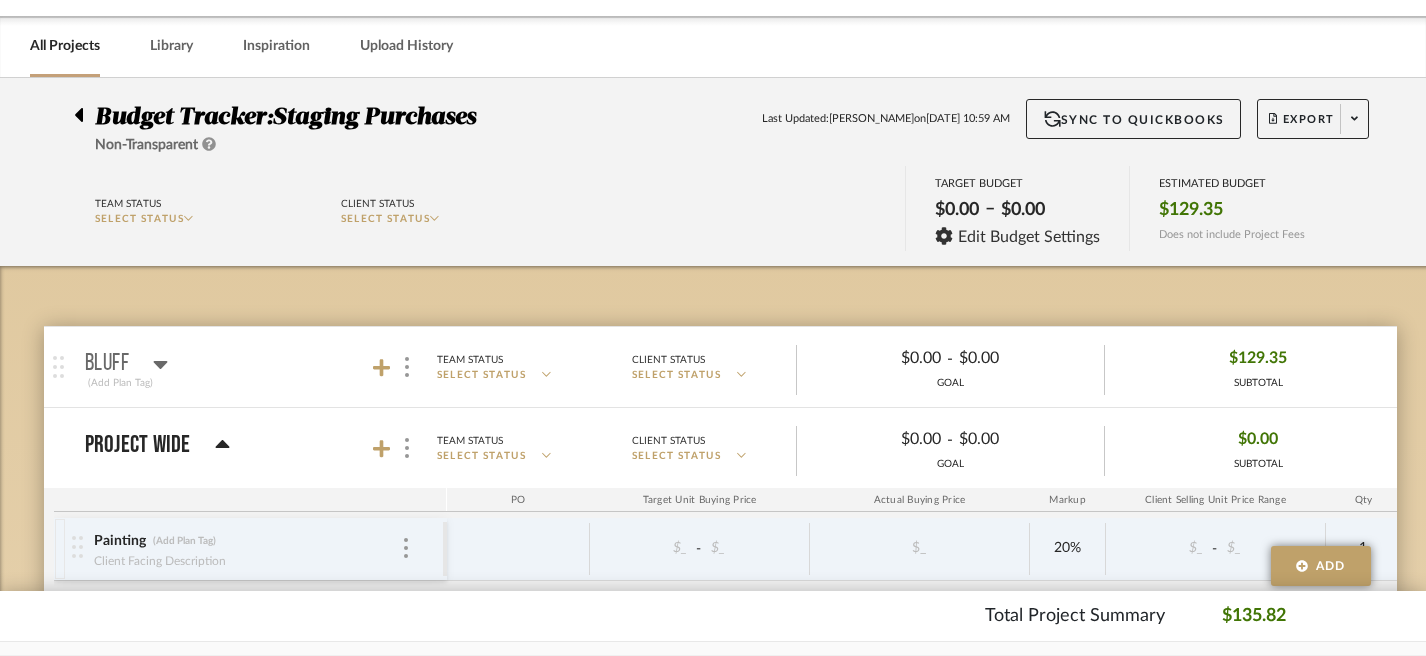 click on "Bluff" at bounding box center [107, 364] 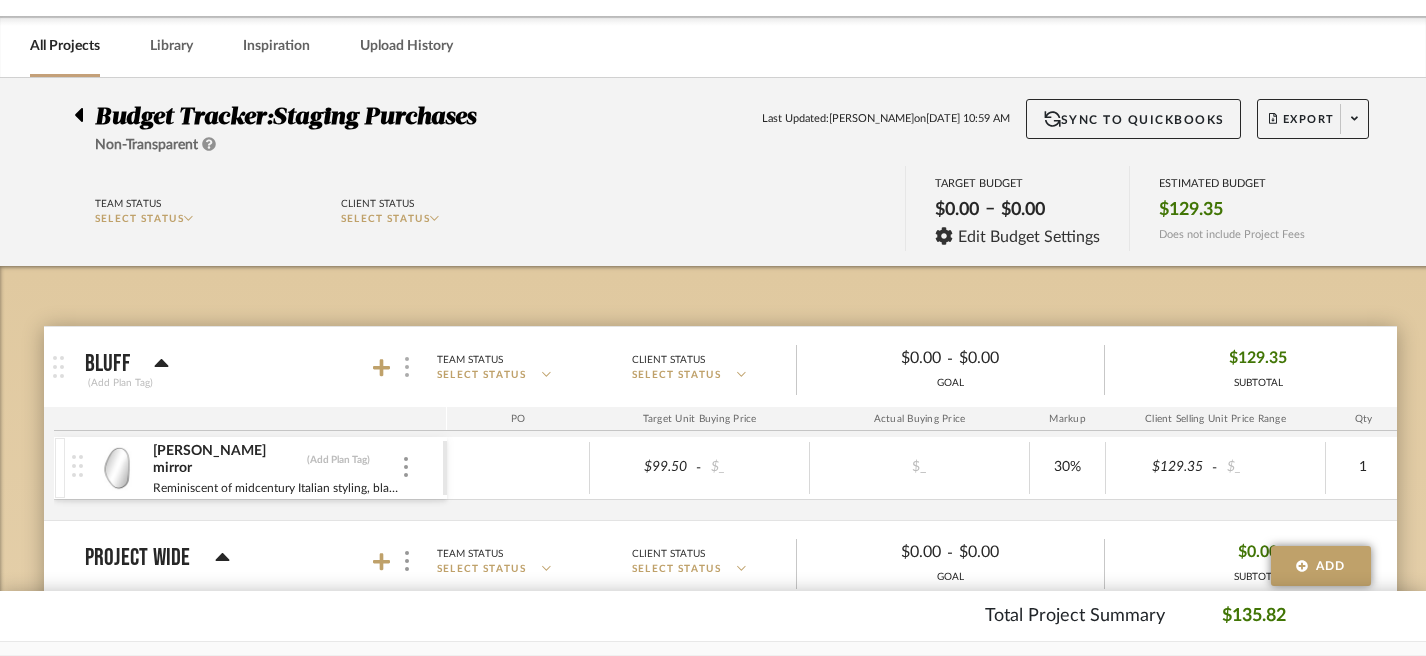 click 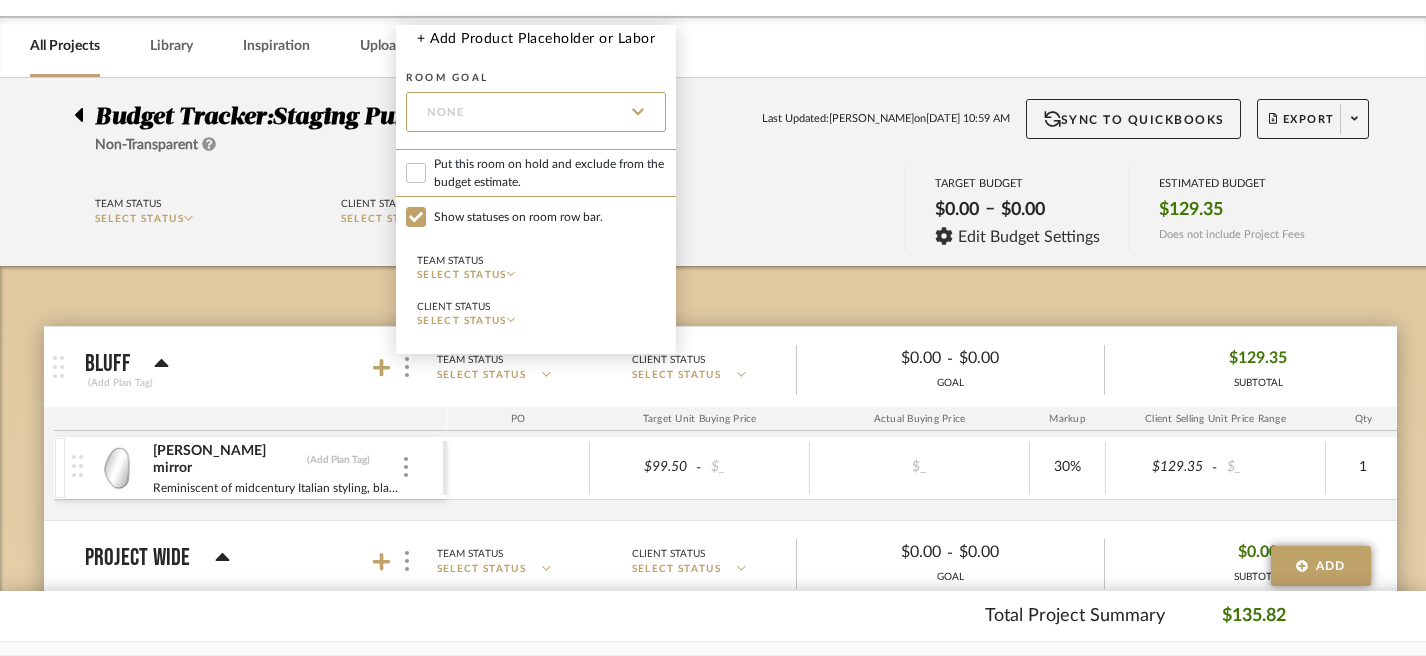 click at bounding box center [713, 328] 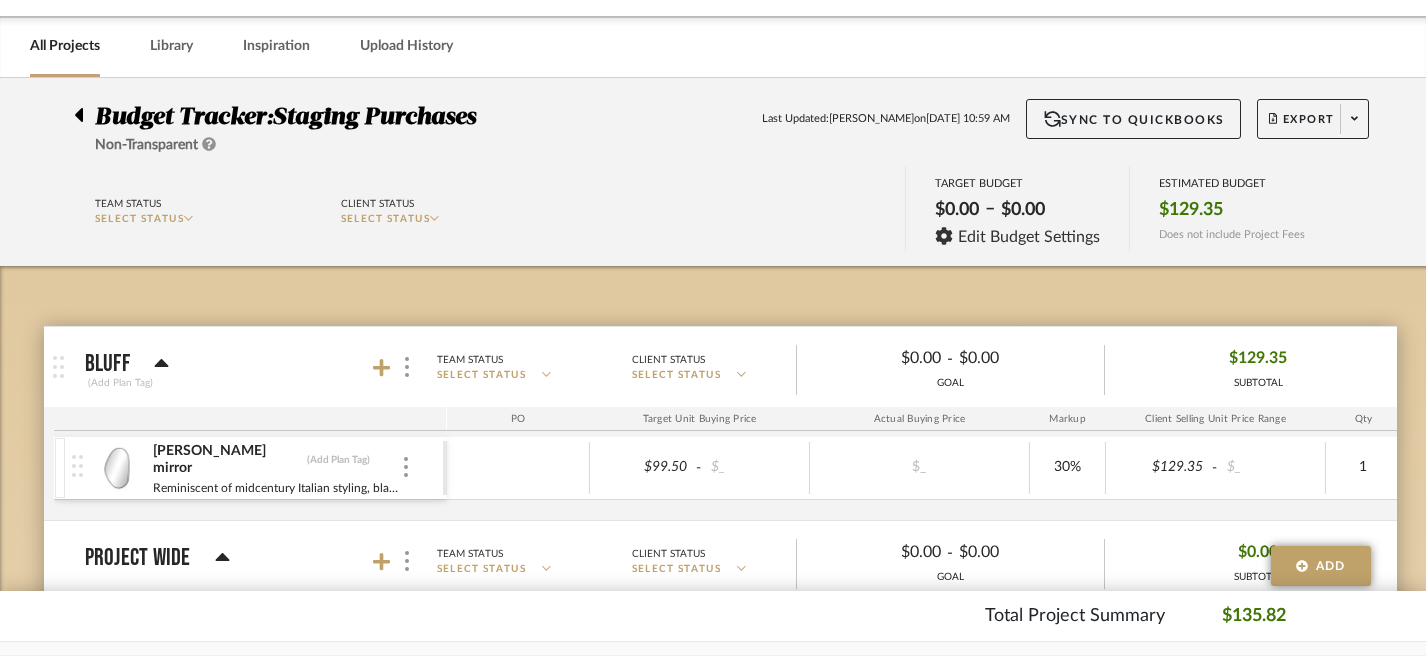click at bounding box center [58, 367] 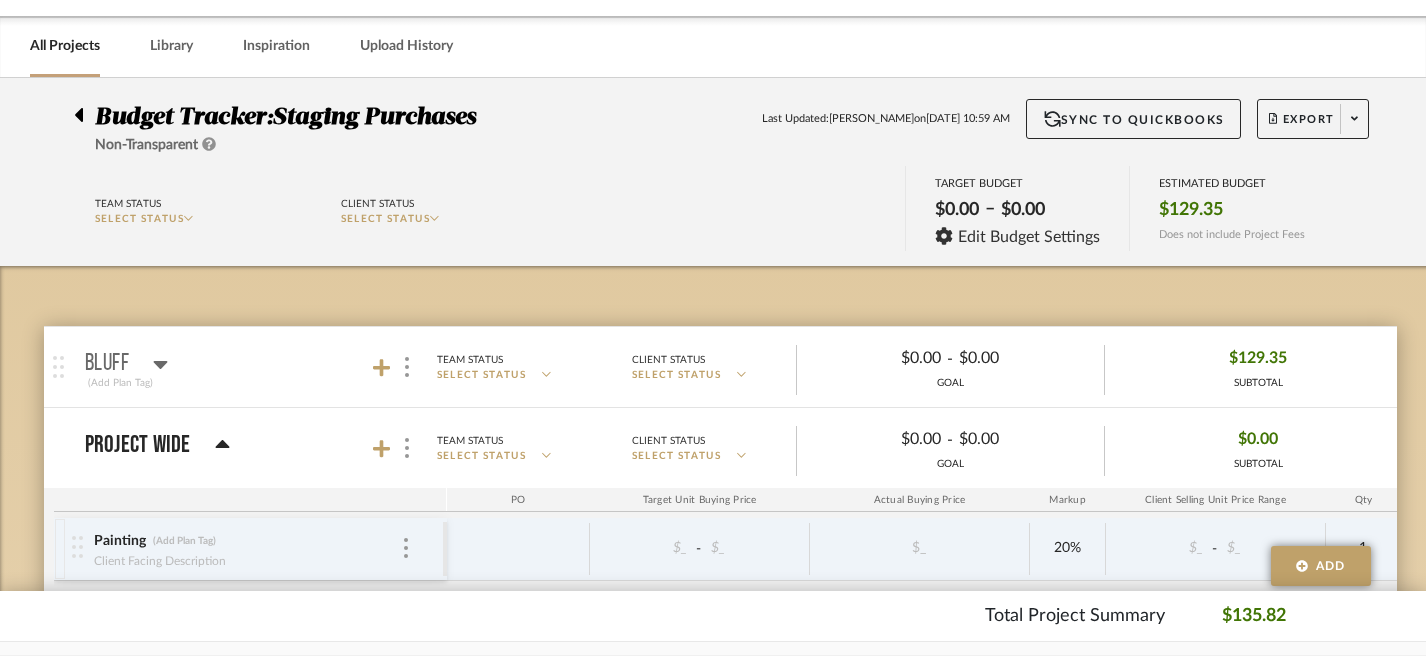 click at bounding box center (58, 367) 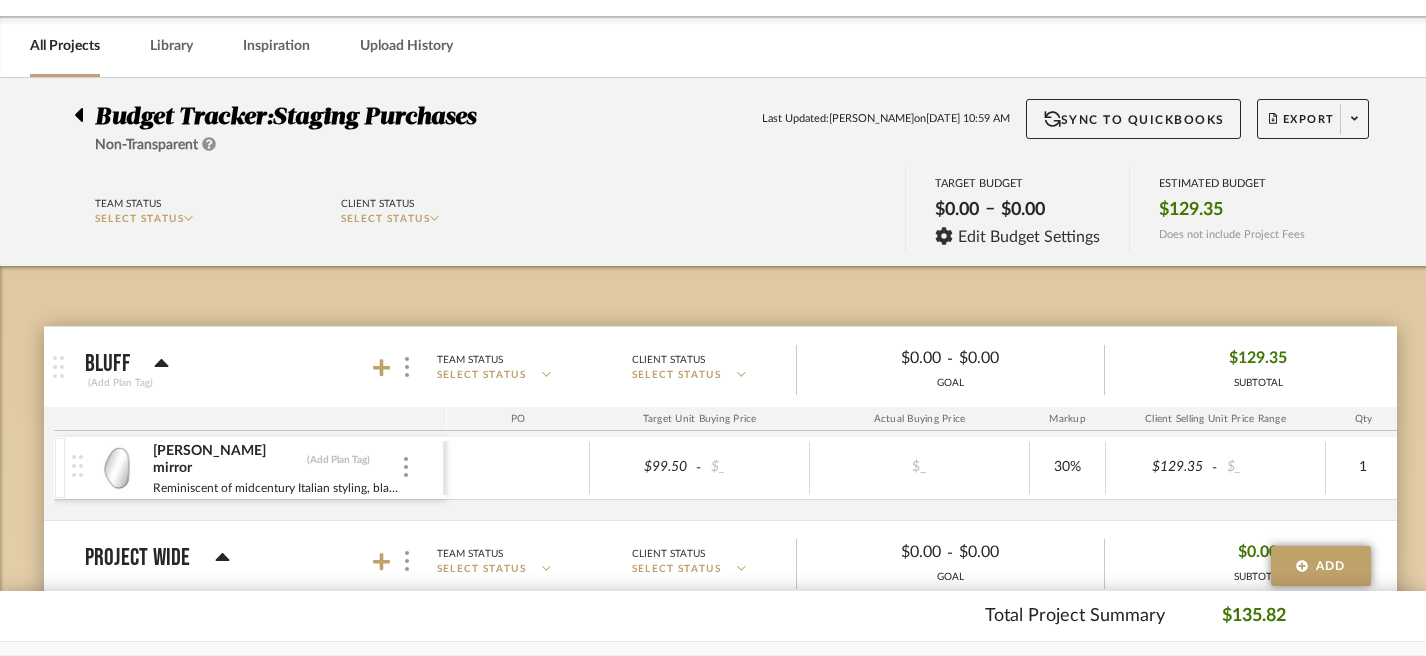 click 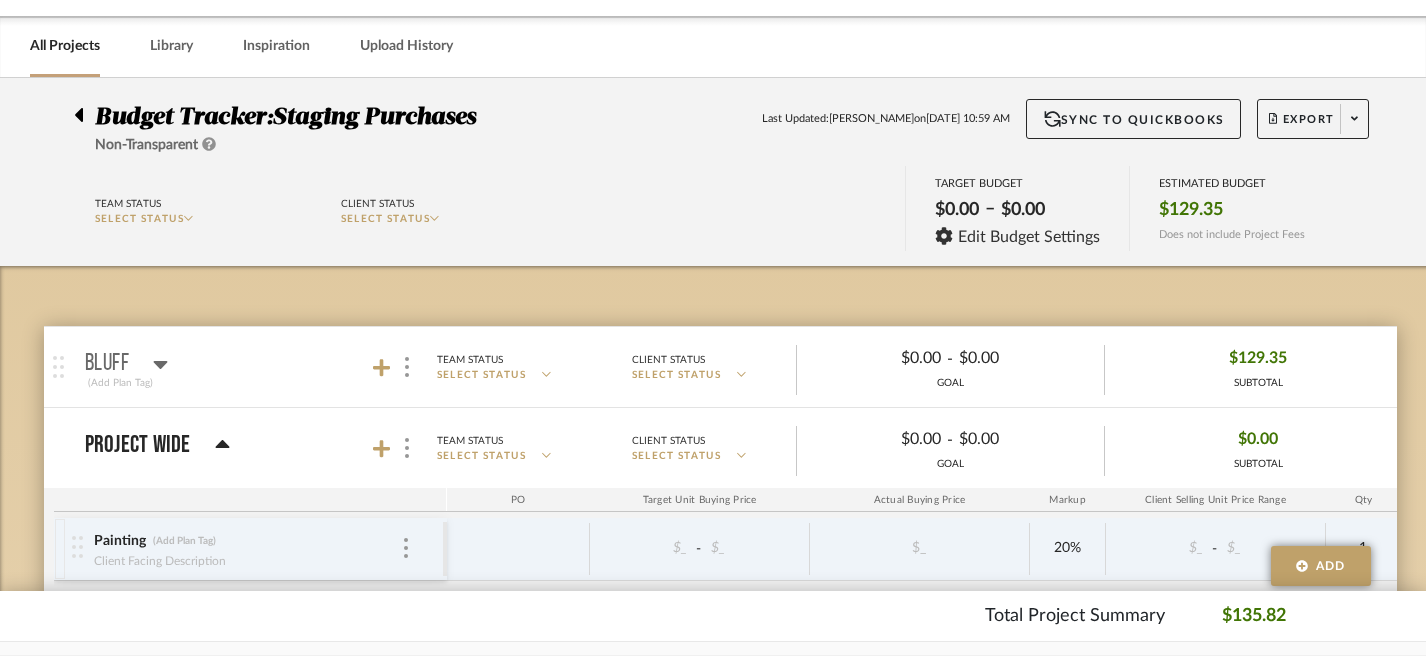 click 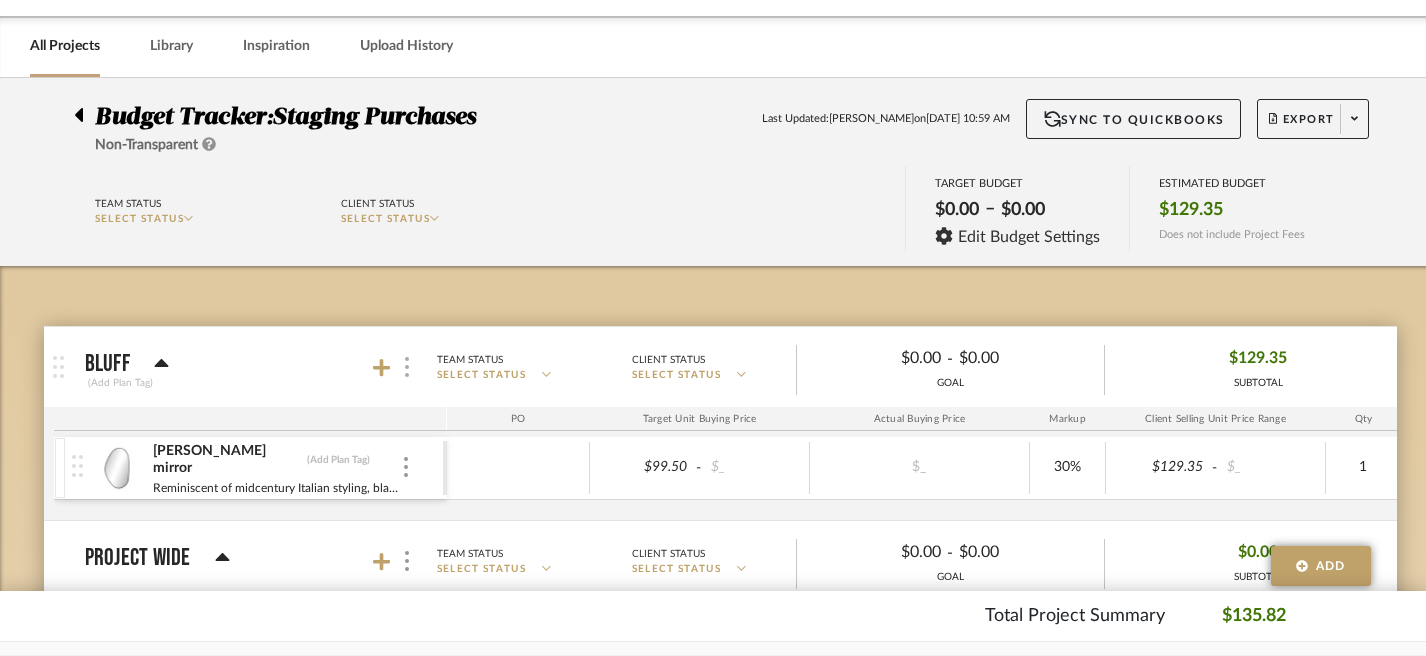 click 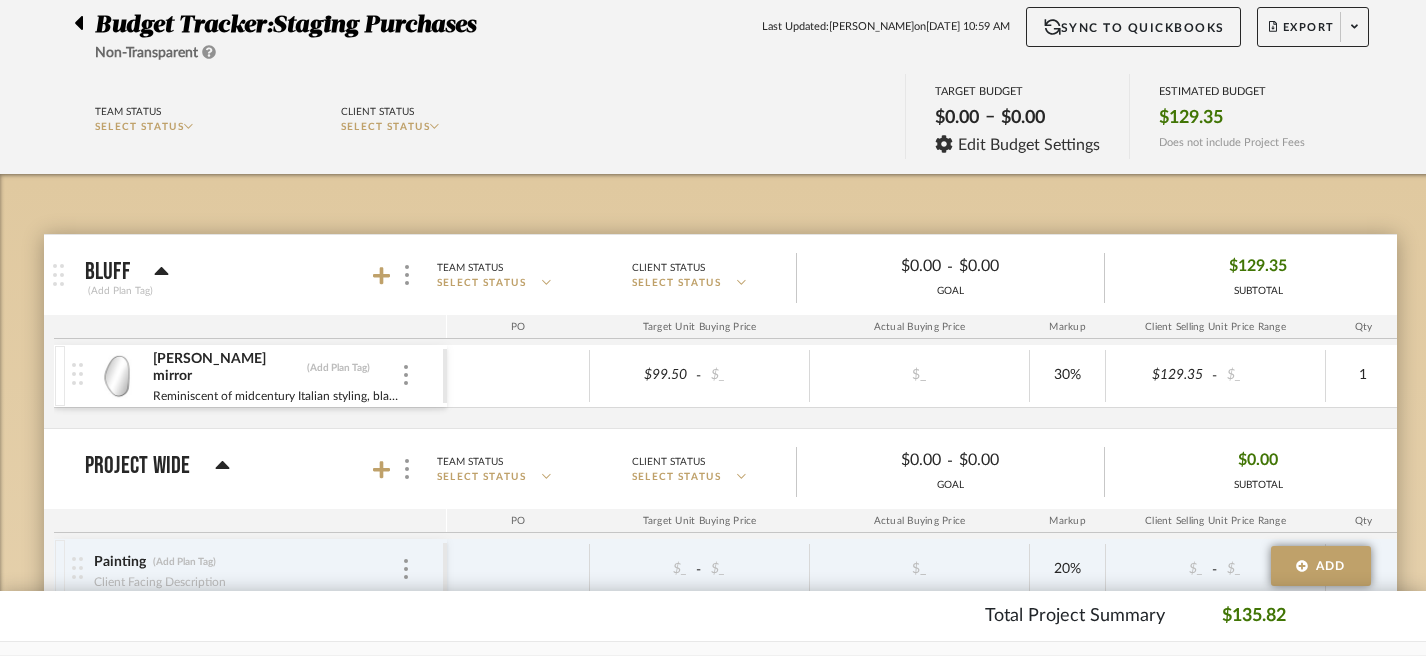 scroll, scrollTop: 0, scrollLeft: 0, axis: both 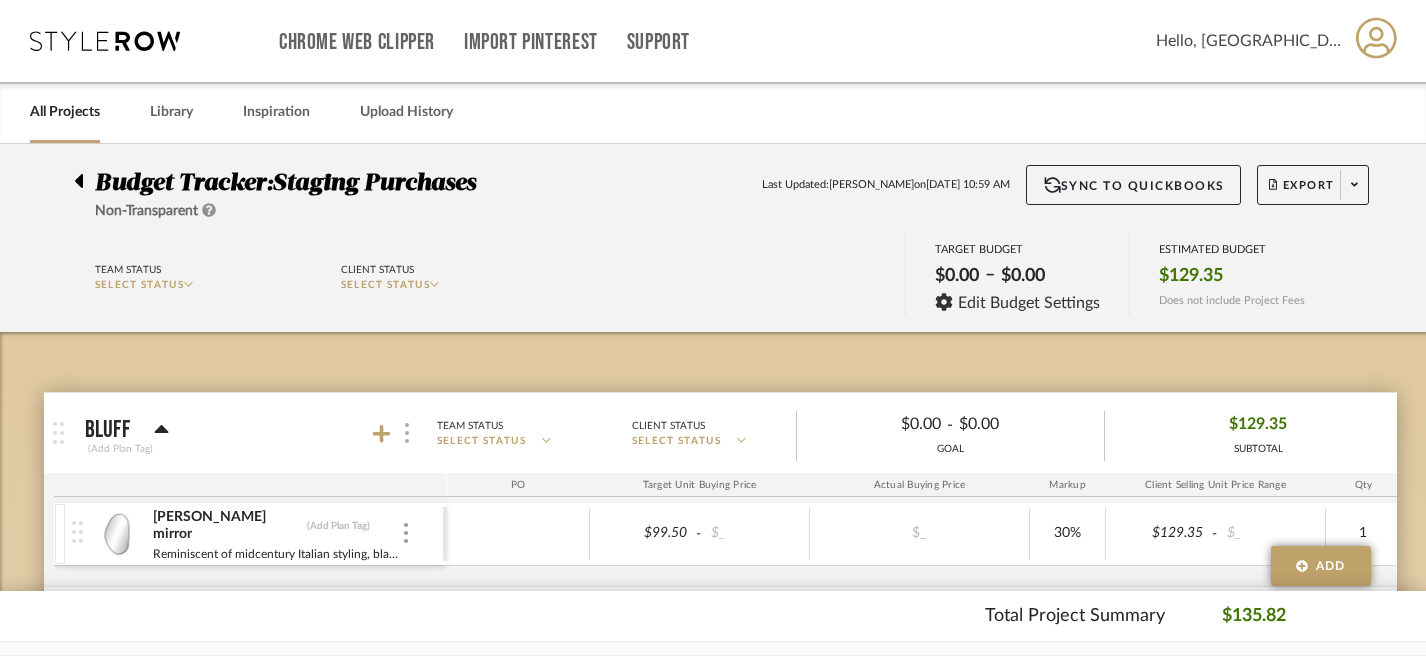 click 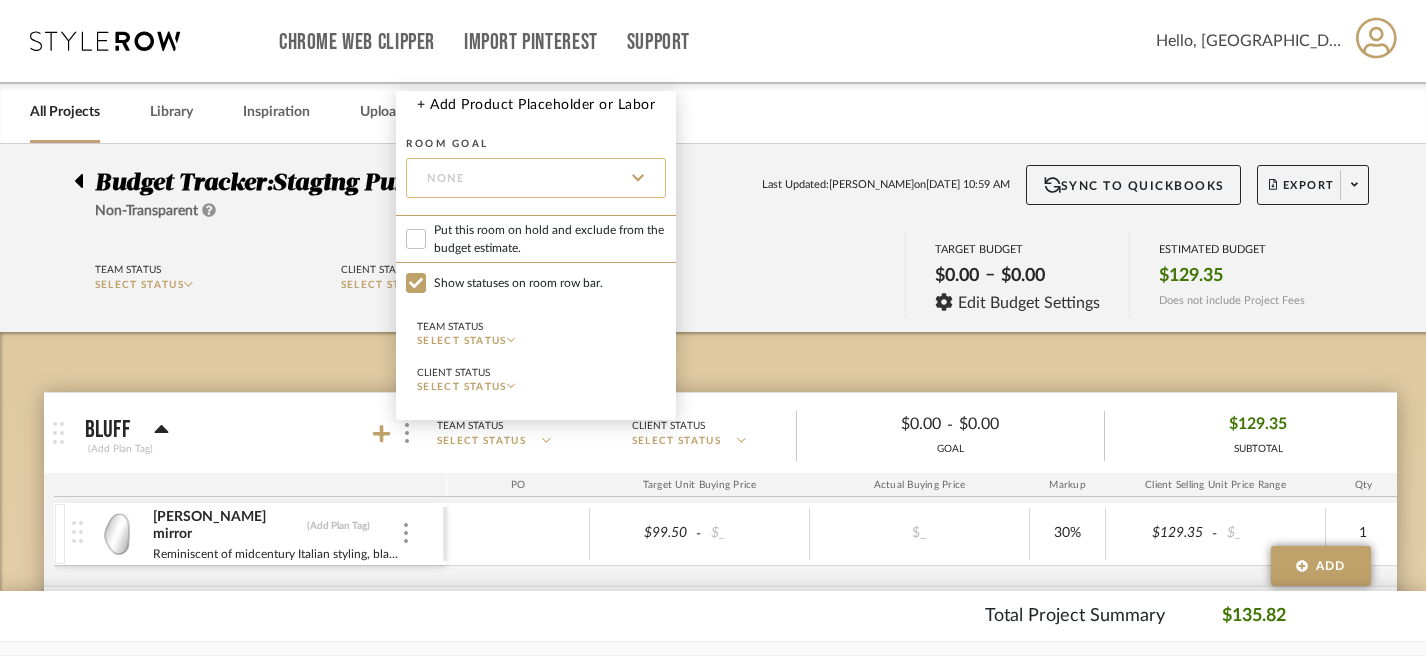 click on "None" at bounding box center (536, 178) 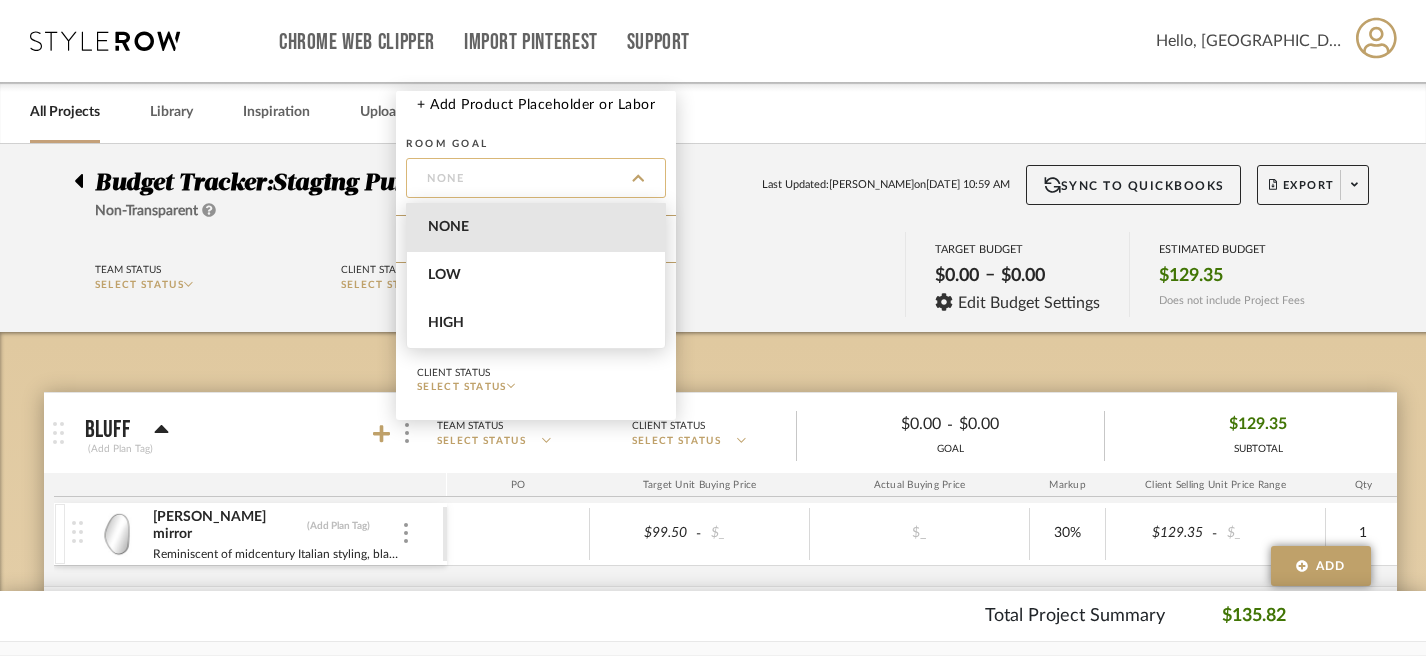 click on "None" at bounding box center [536, 178] 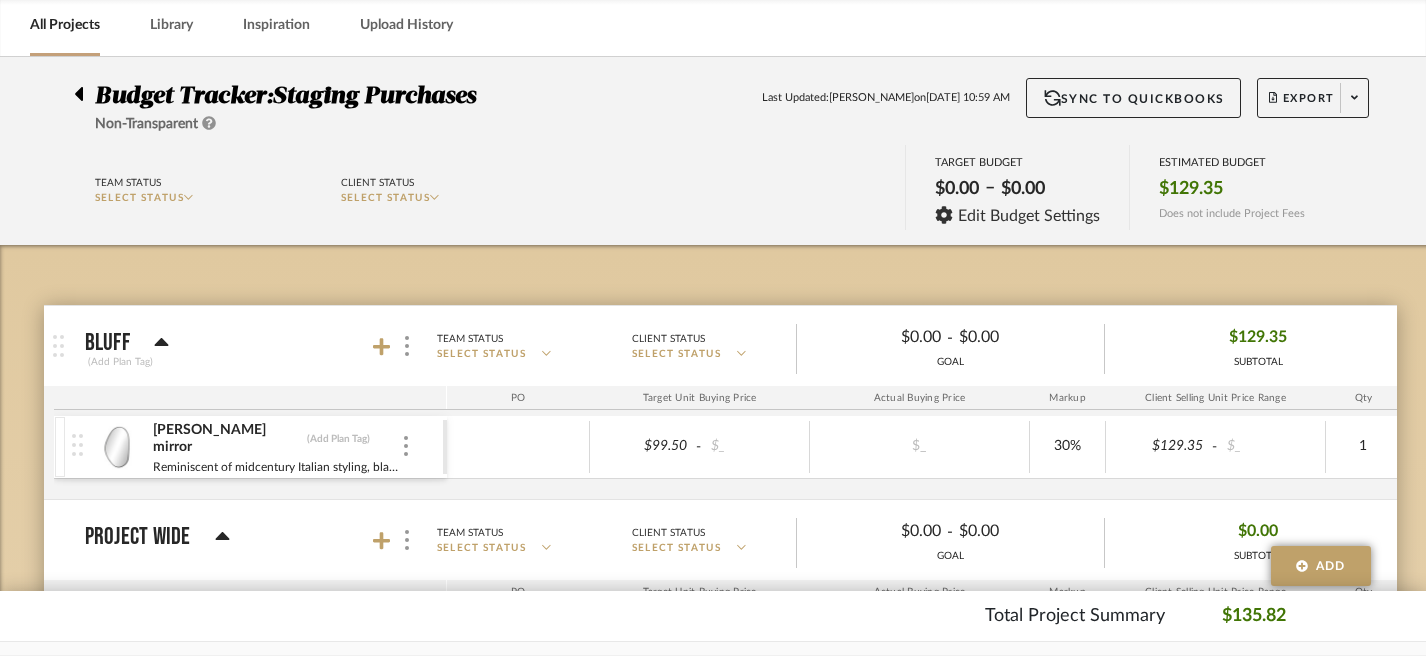 scroll, scrollTop: 56, scrollLeft: 0, axis: vertical 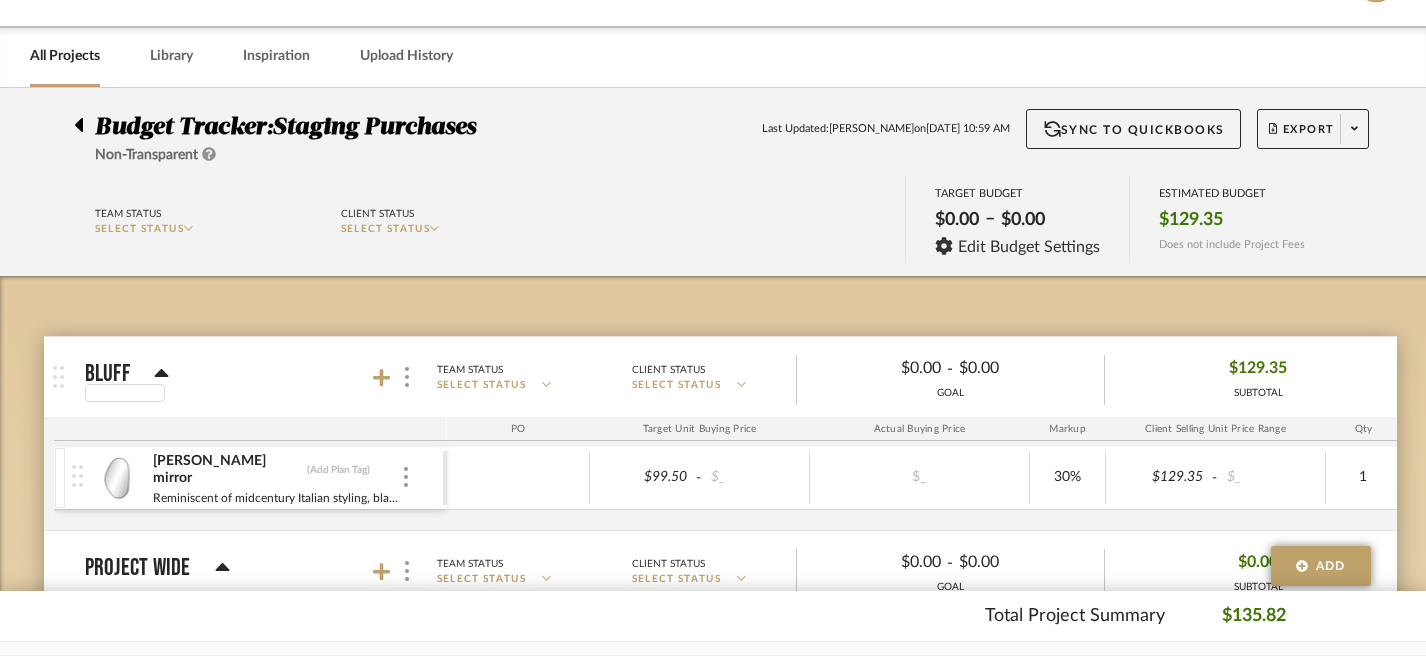 click 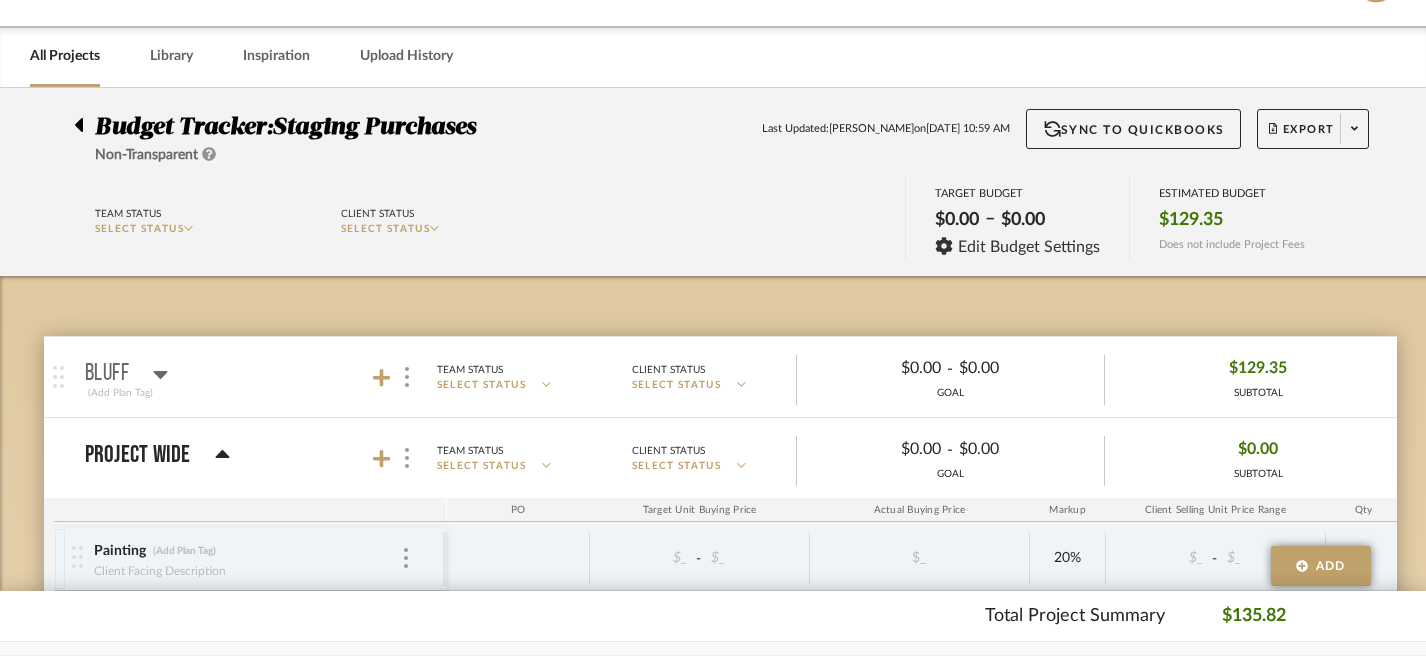 click 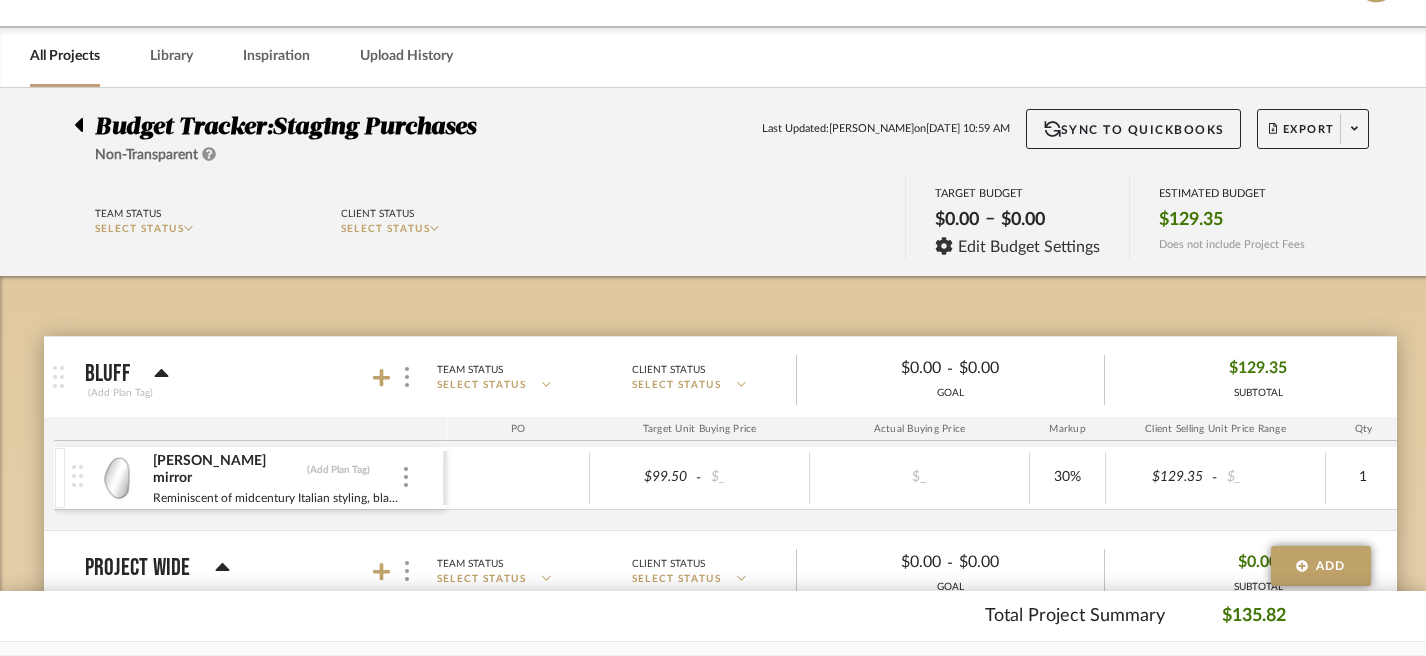 click on "SELECT STATUS" 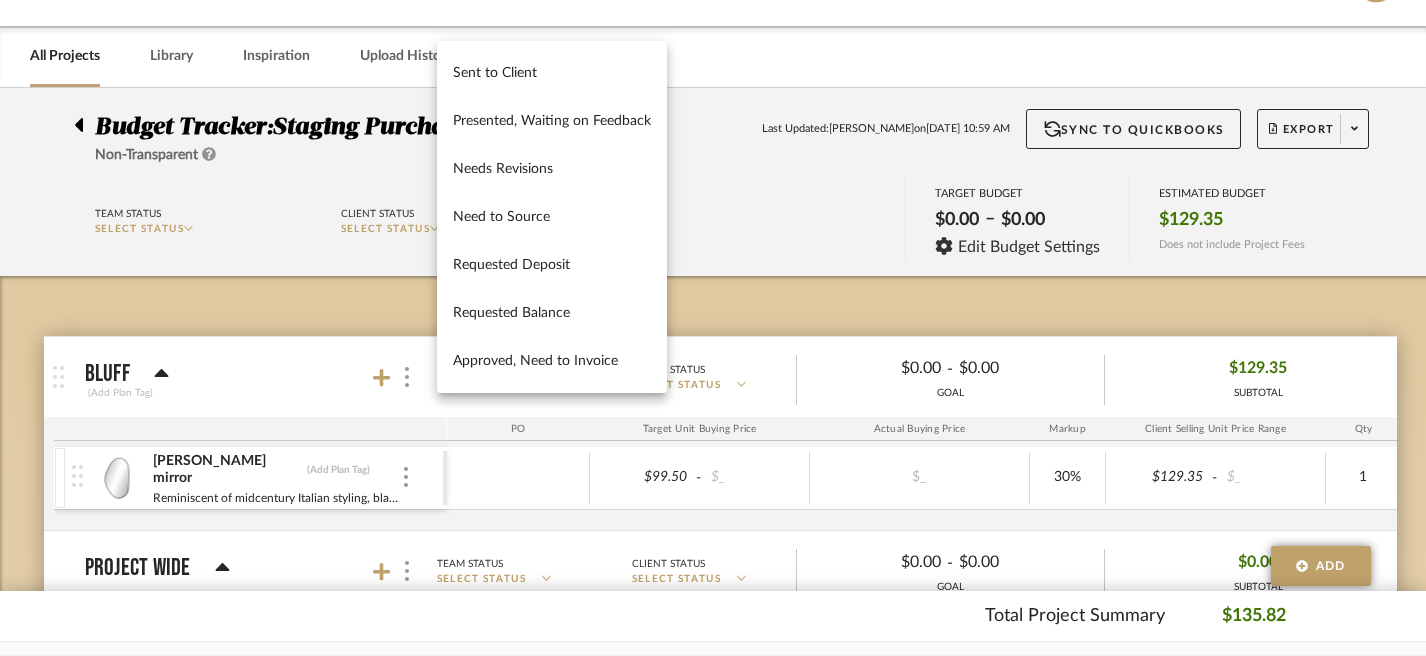 click at bounding box center (713, 328) 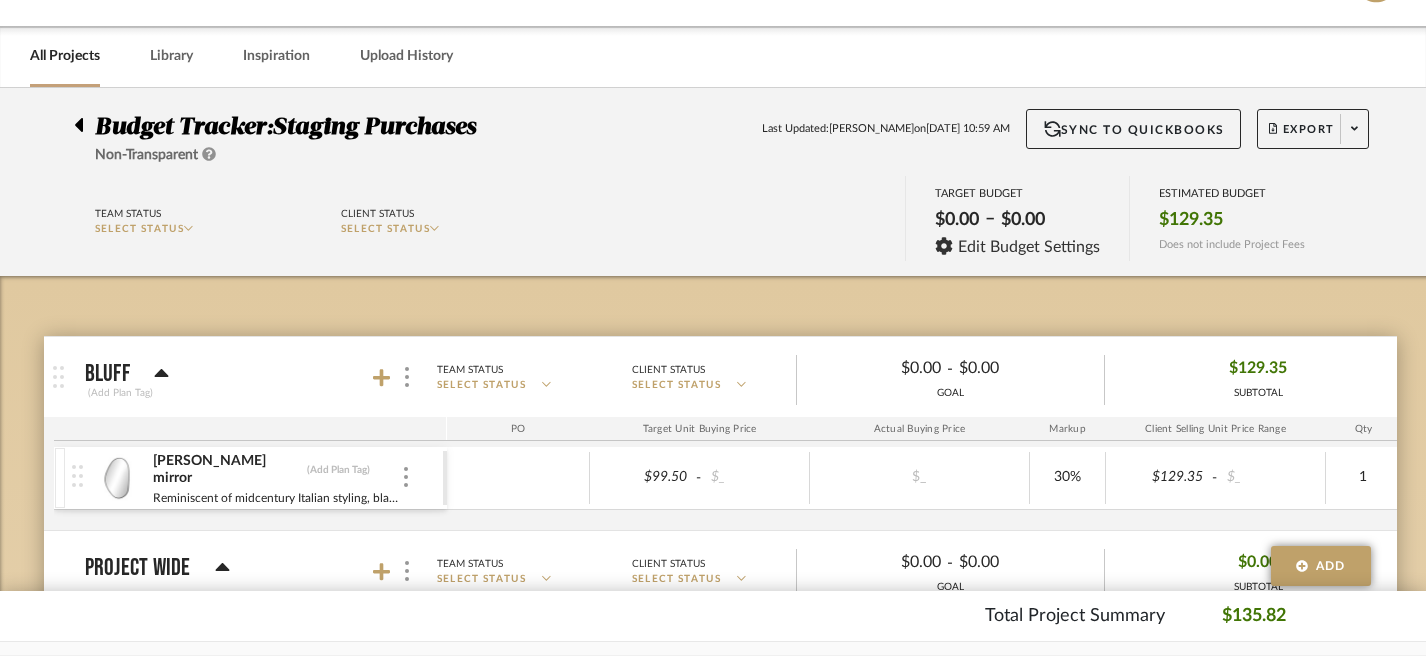 click on "SELECT STATUS" 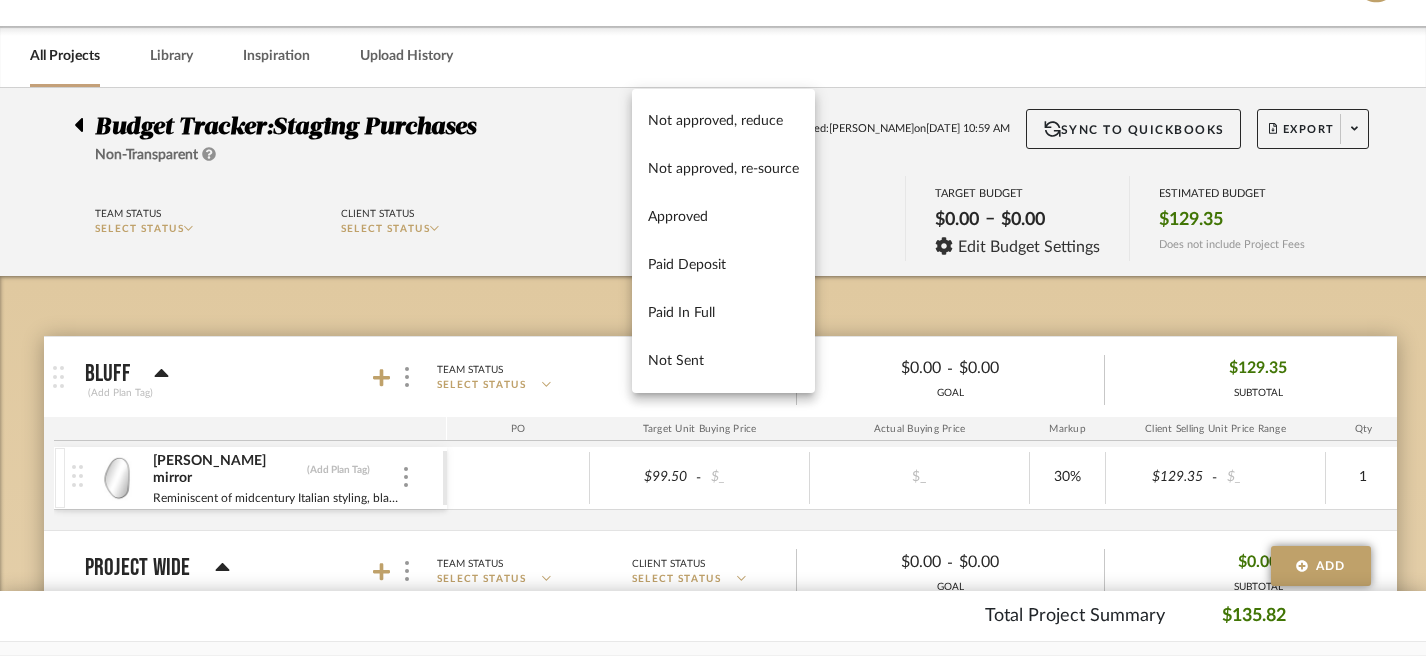 click at bounding box center (713, 328) 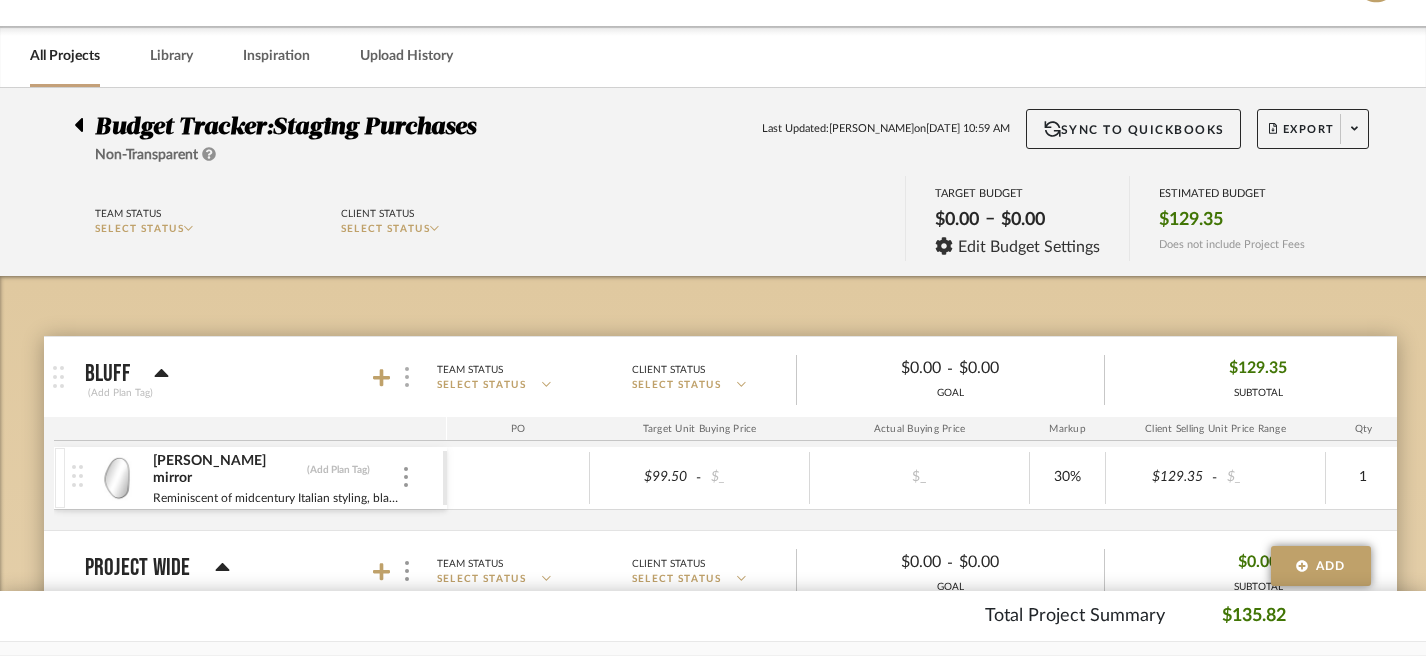 click 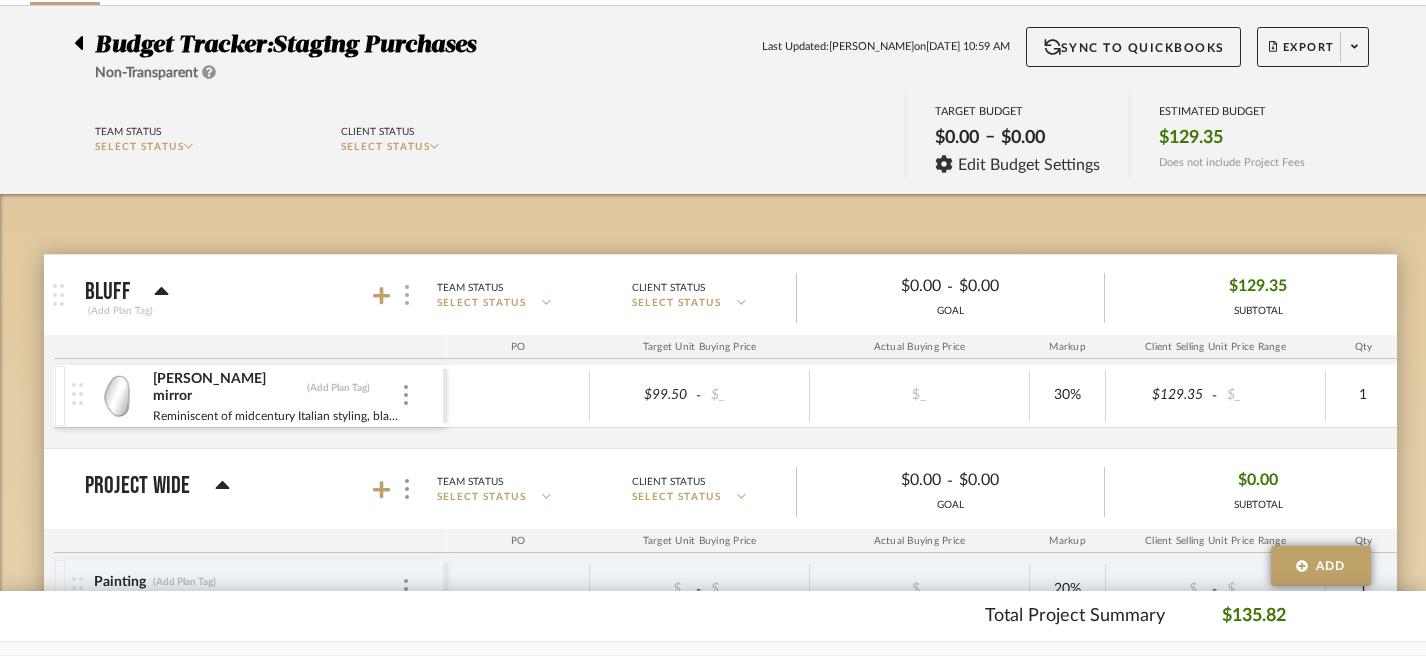 scroll, scrollTop: 135, scrollLeft: 0, axis: vertical 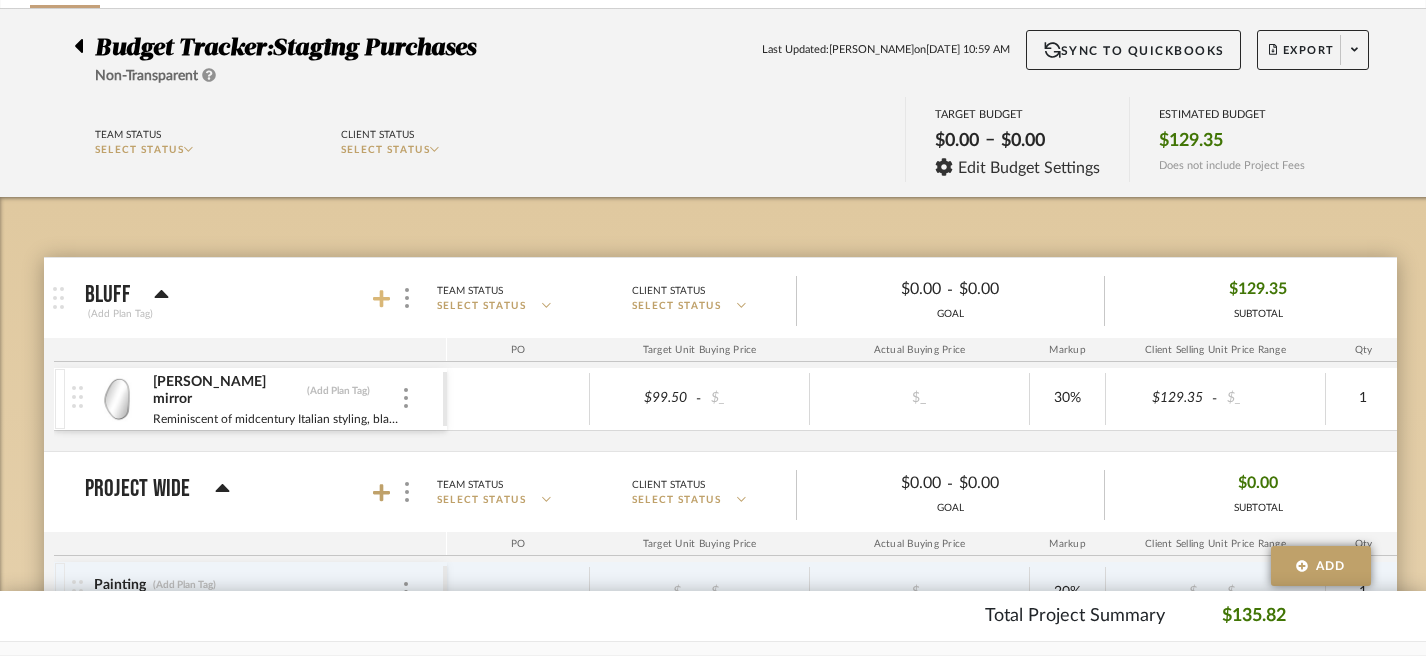 click 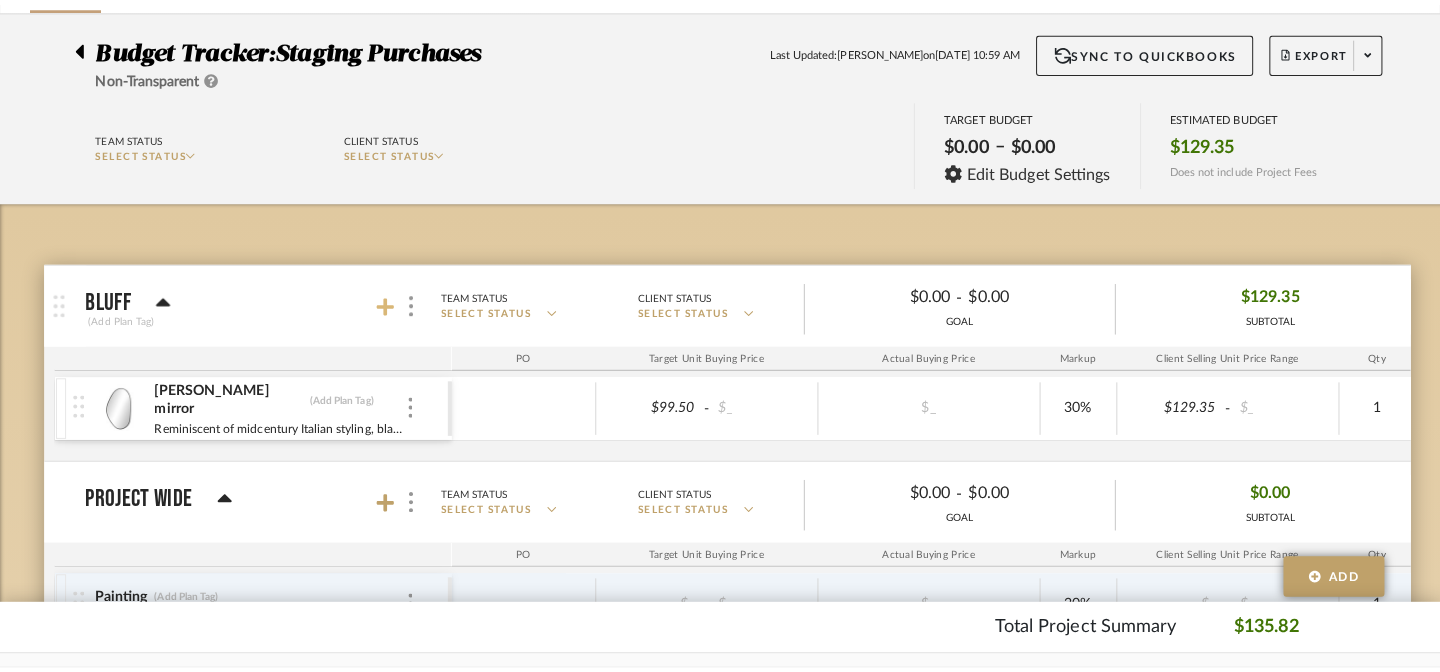 scroll, scrollTop: 0, scrollLeft: 0, axis: both 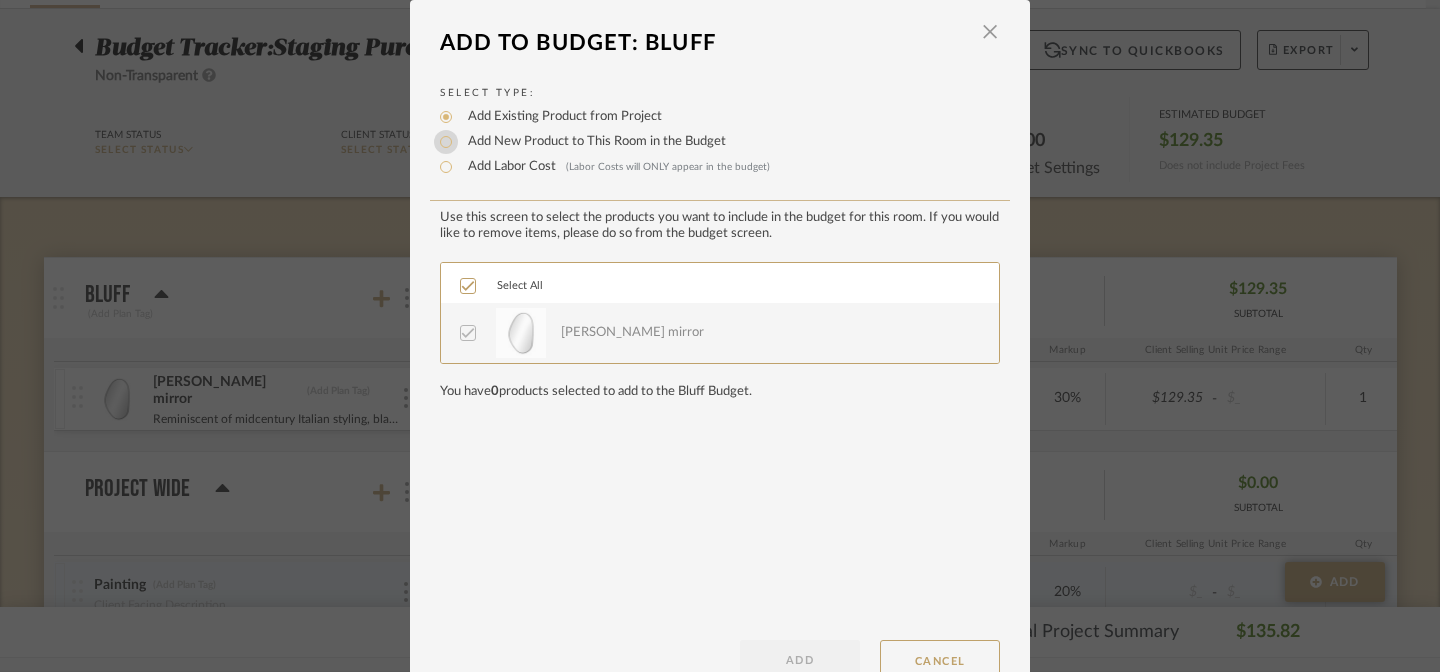 click on "Add New Product to This Room in the Budget" at bounding box center [446, 142] 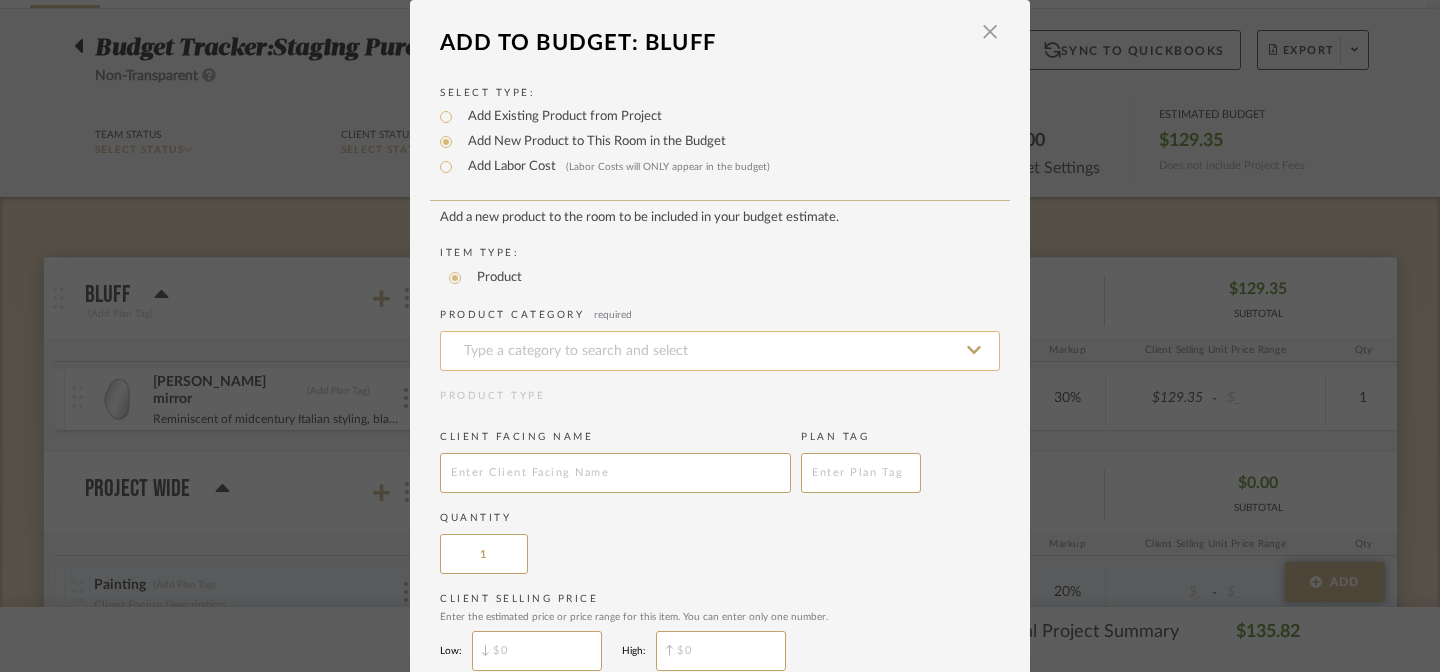 click at bounding box center (720, 351) 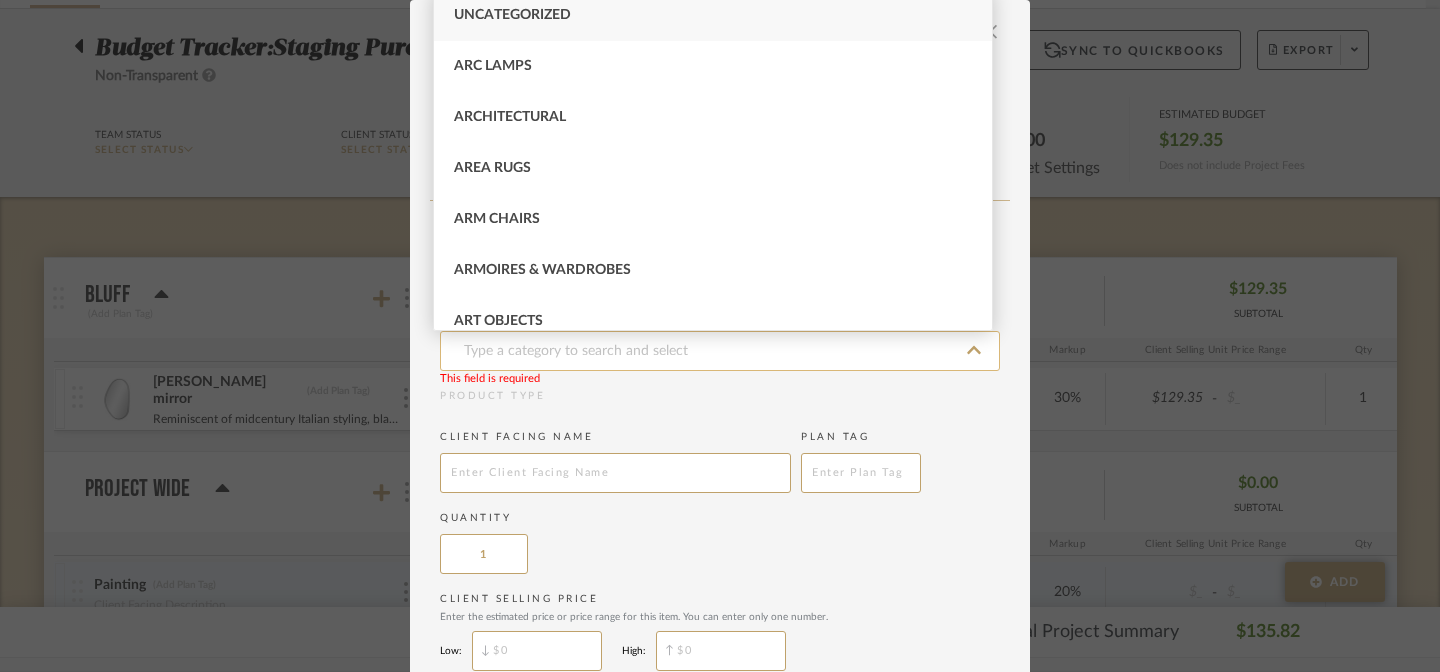 click at bounding box center (720, 351) 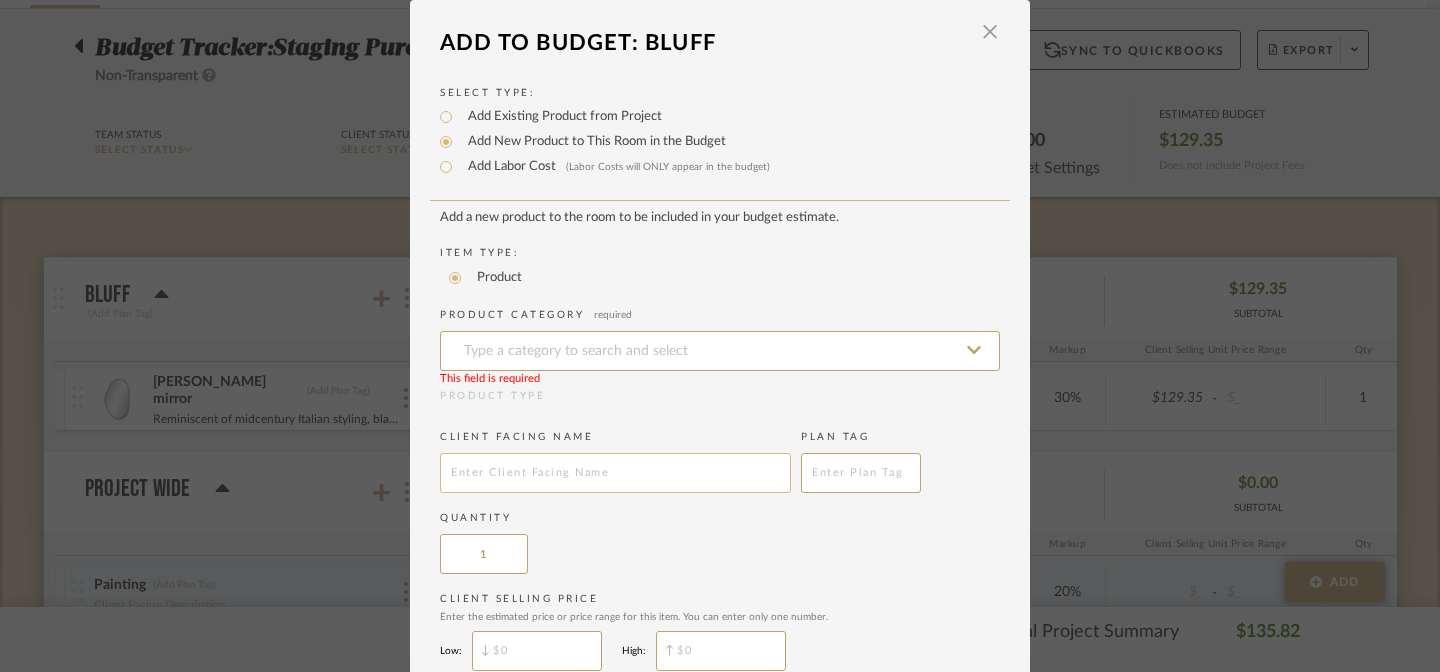 click at bounding box center [615, 473] 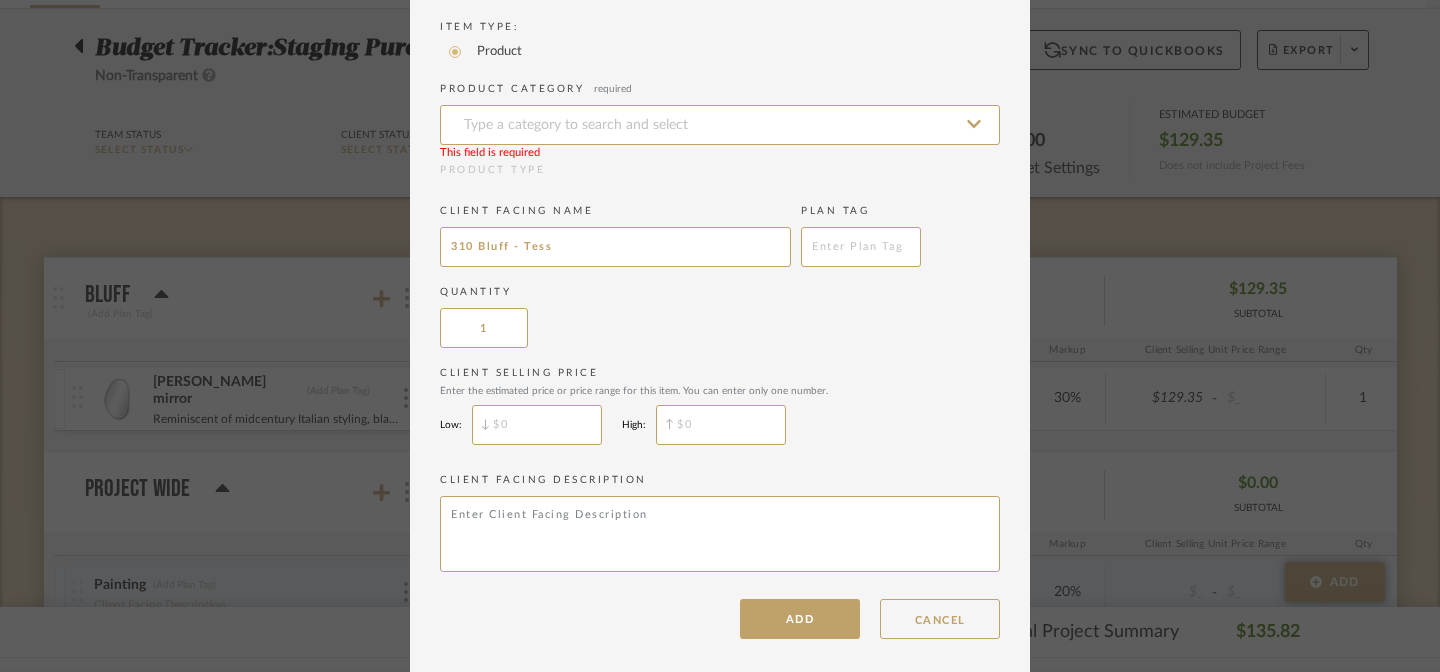 scroll, scrollTop: 238, scrollLeft: 0, axis: vertical 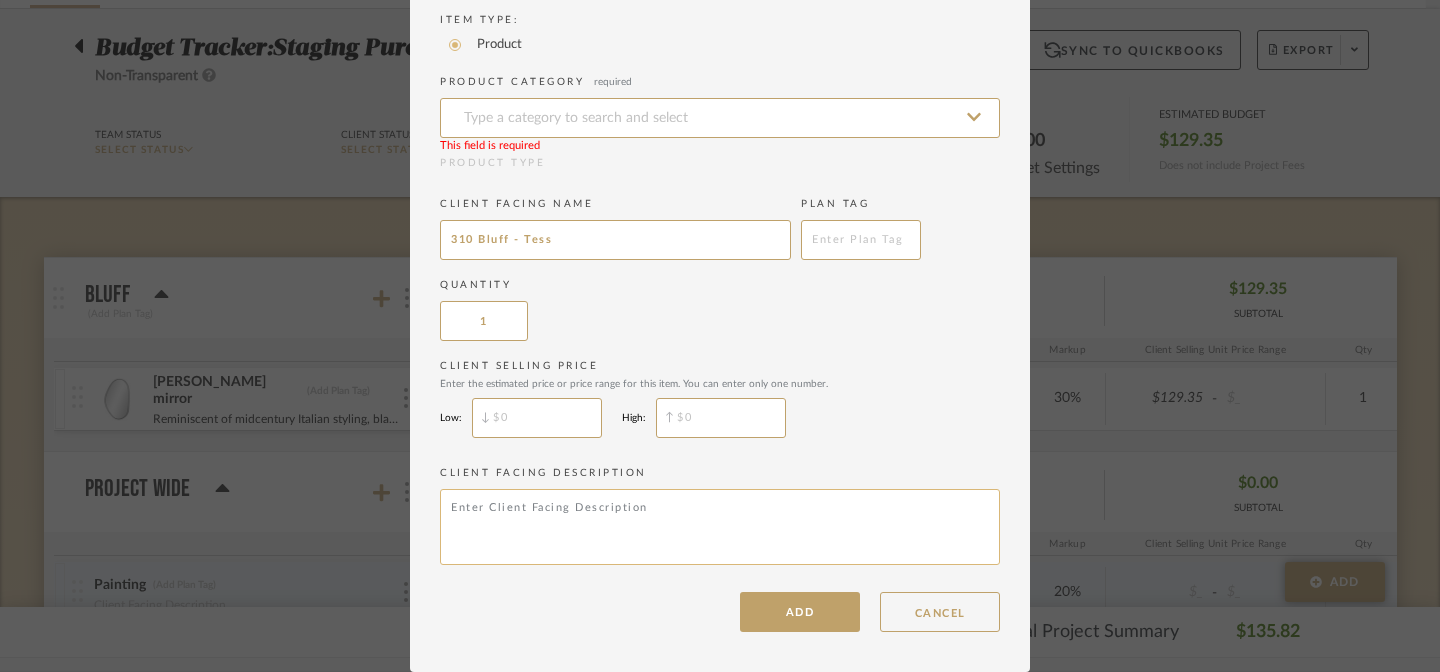 drag, startPoint x: 807, startPoint y: 617, endPoint x: 697, endPoint y: 507, distance: 155.56349 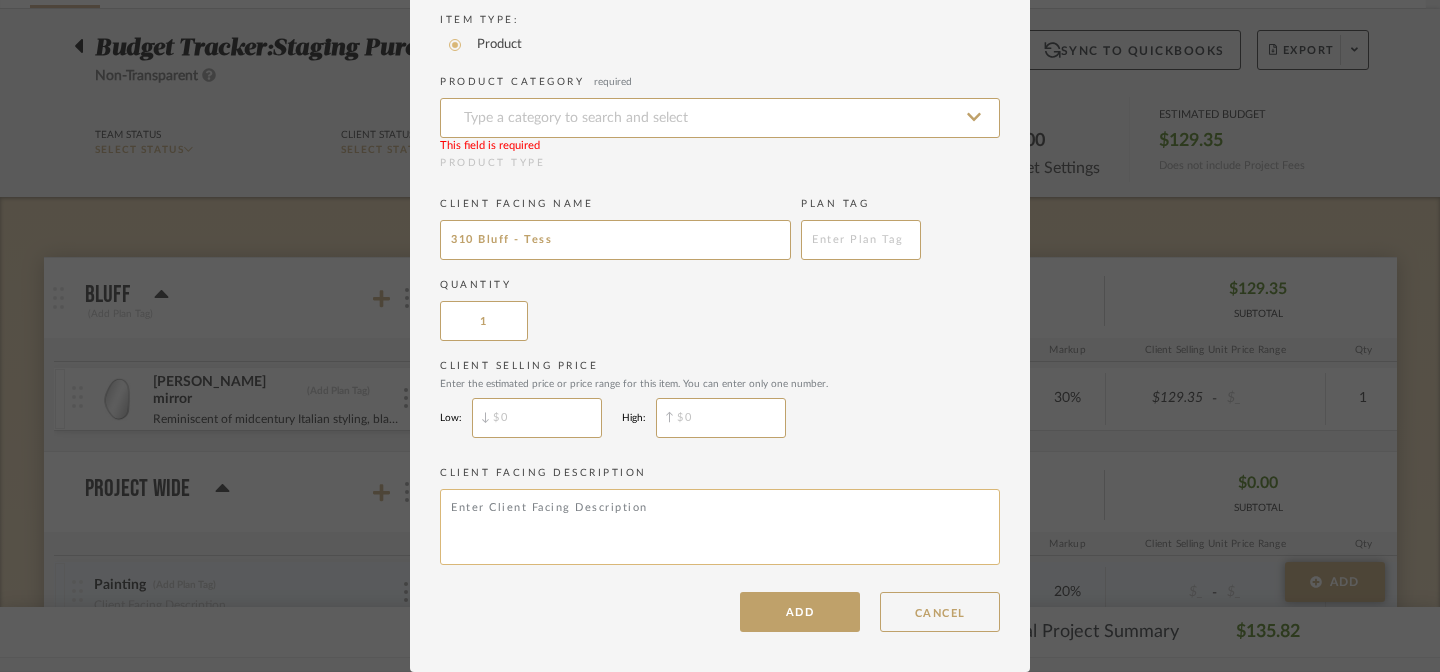 click on "Add a new product to the room to be included in your budget estimate. Item Type: Product Product Category required This field is required  Product Type Client Facing Name 310 Bluff - Tess Plan Tag Quantity 1  Client Selling Price   Enter the estimated price or price range for this item. You can enter only one number.  Low: High: Client Facing Description  ADD  CANCEL" at bounding box center [720, 304] 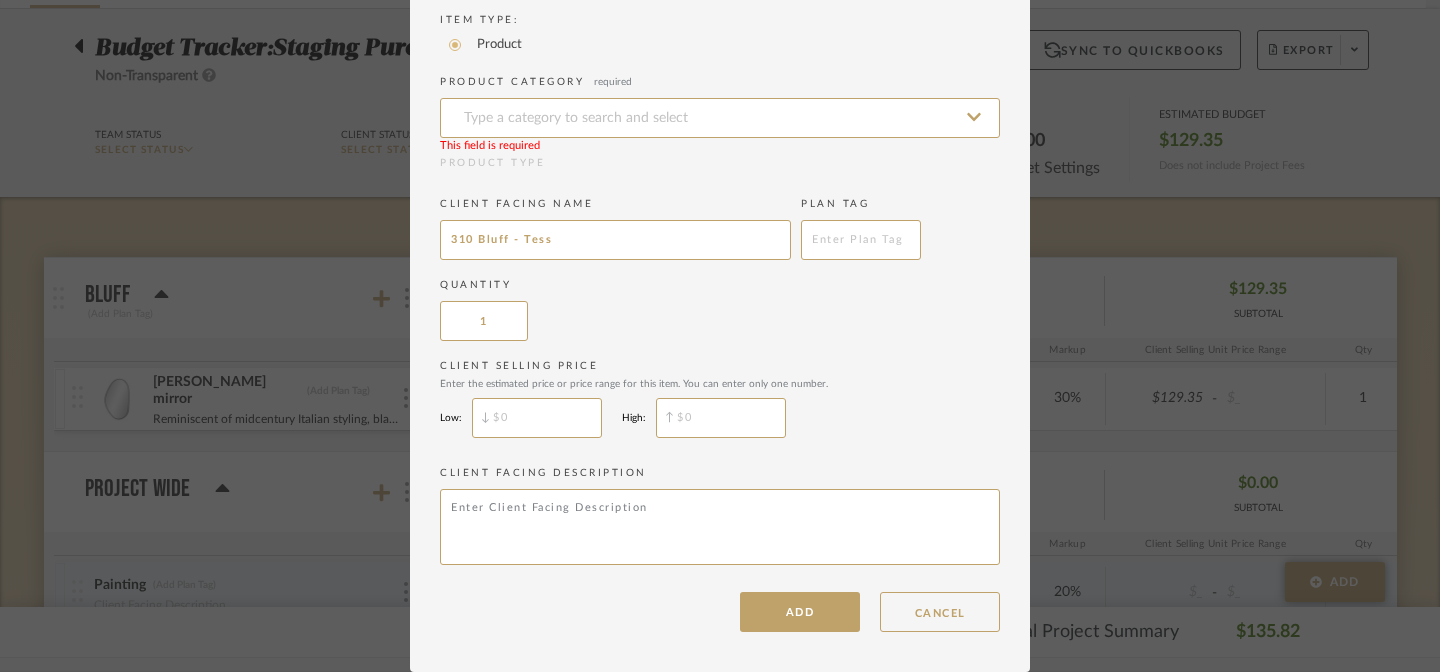 drag, startPoint x: 516, startPoint y: 242, endPoint x: 398, endPoint y: 229, distance: 118.71394 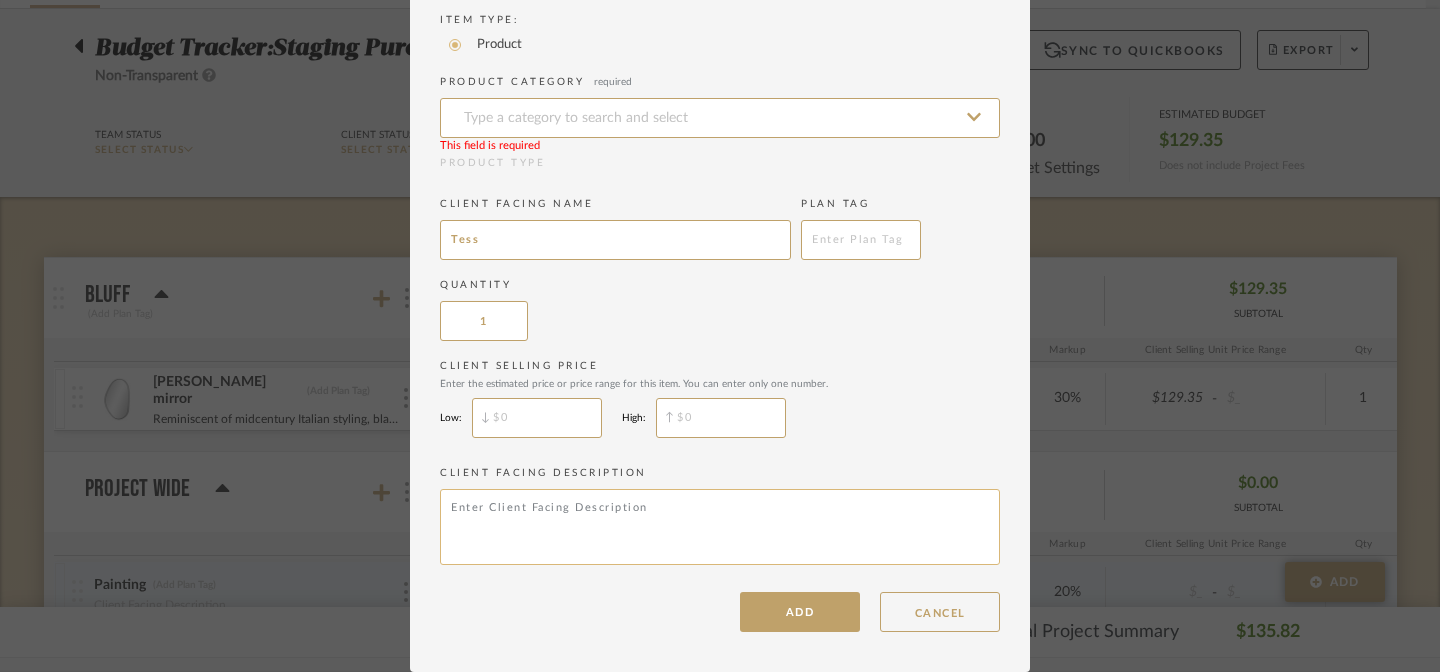 type on "Tess" 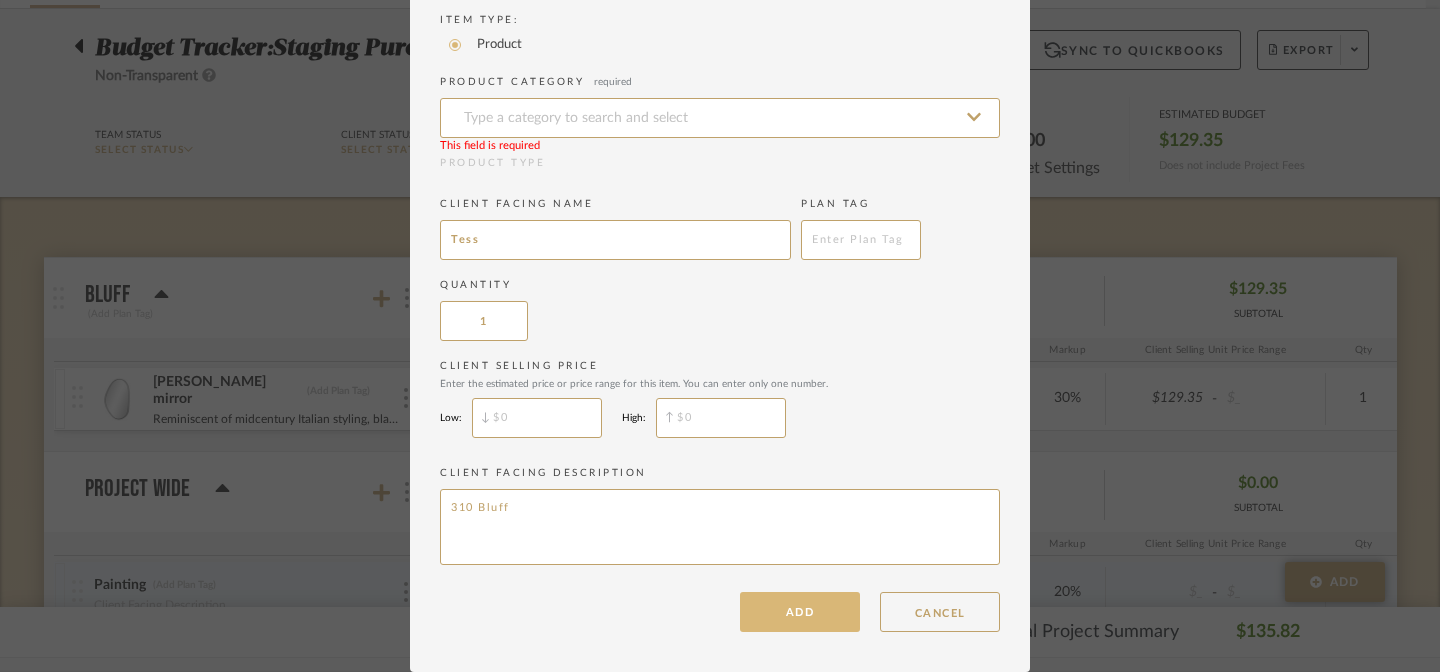 type on "310 Bluff" 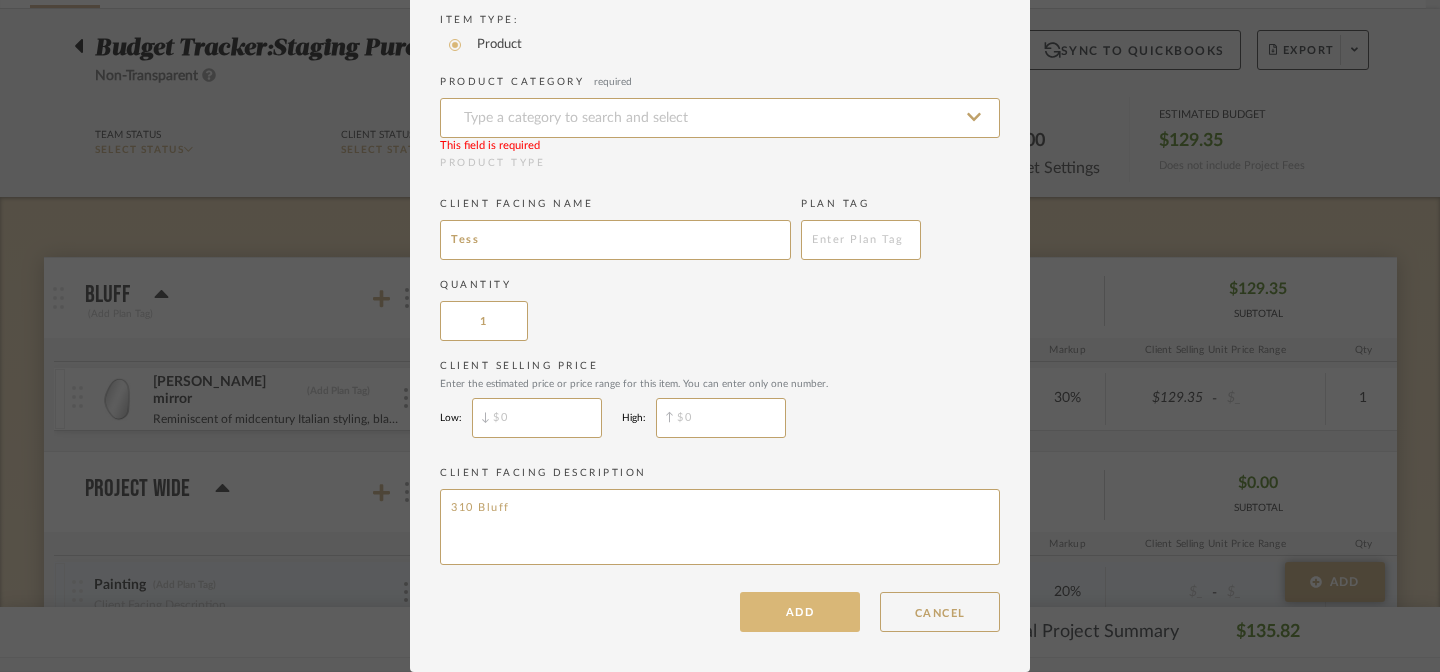 click on "ADD" at bounding box center (800, 612) 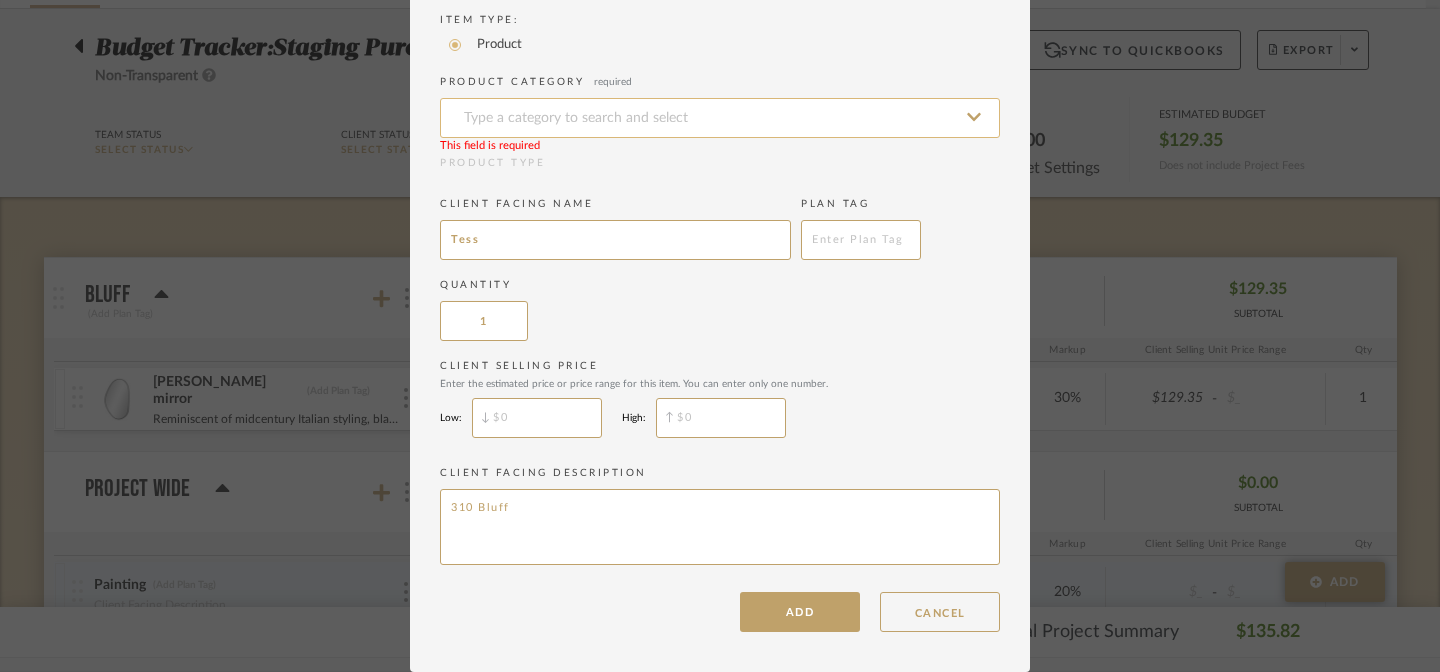 click at bounding box center (720, 118) 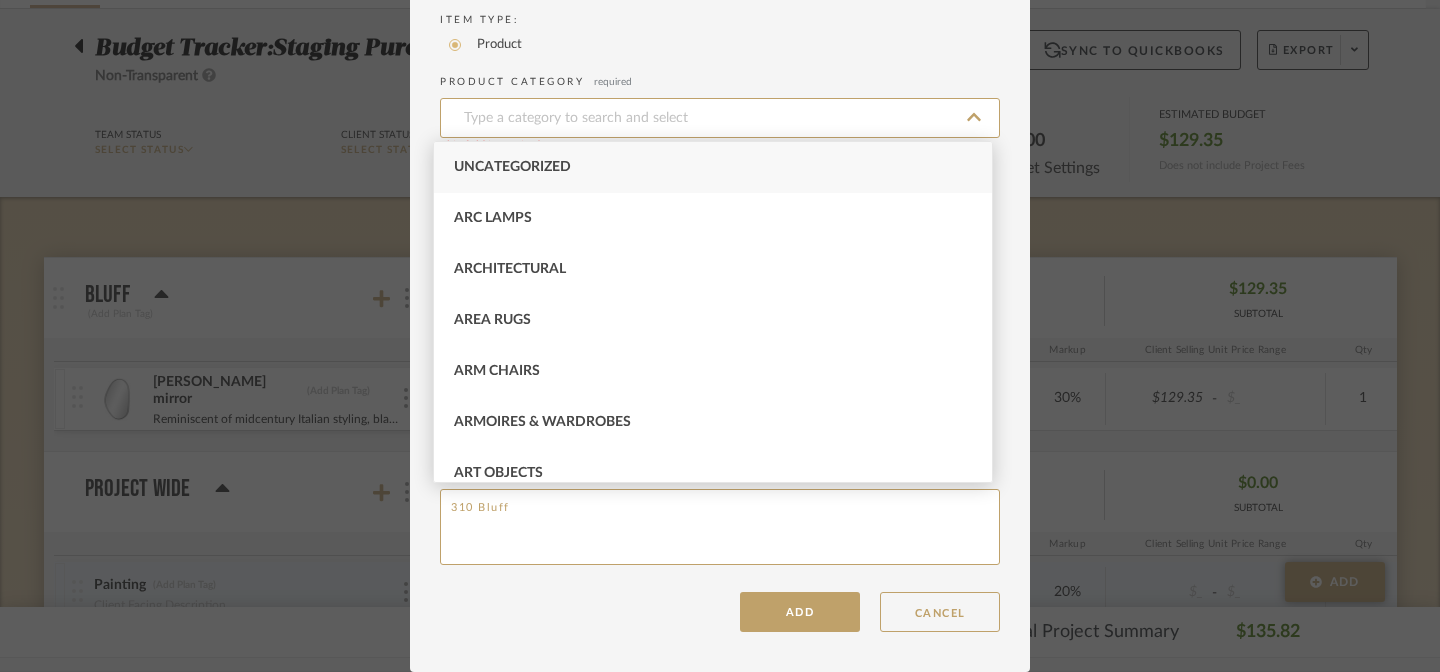 click on "Uncategorized" at bounding box center [713, 167] 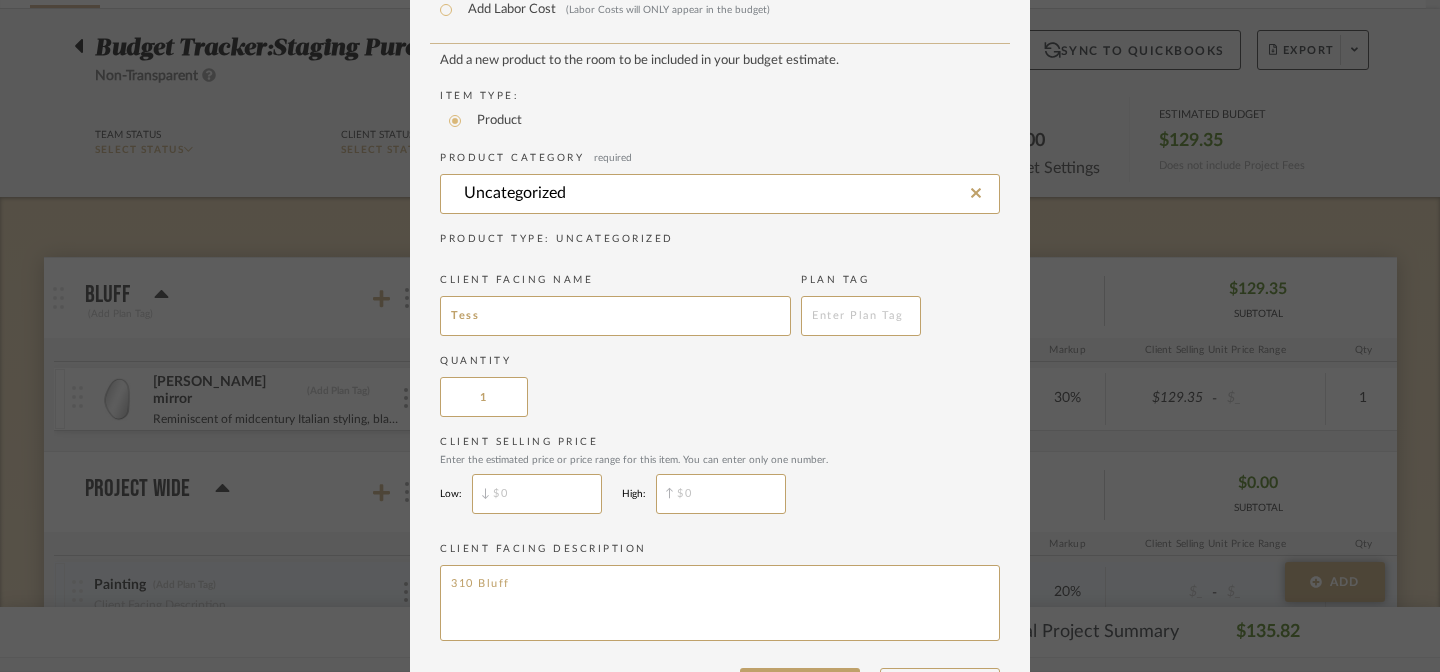 scroll, scrollTop: 238, scrollLeft: 0, axis: vertical 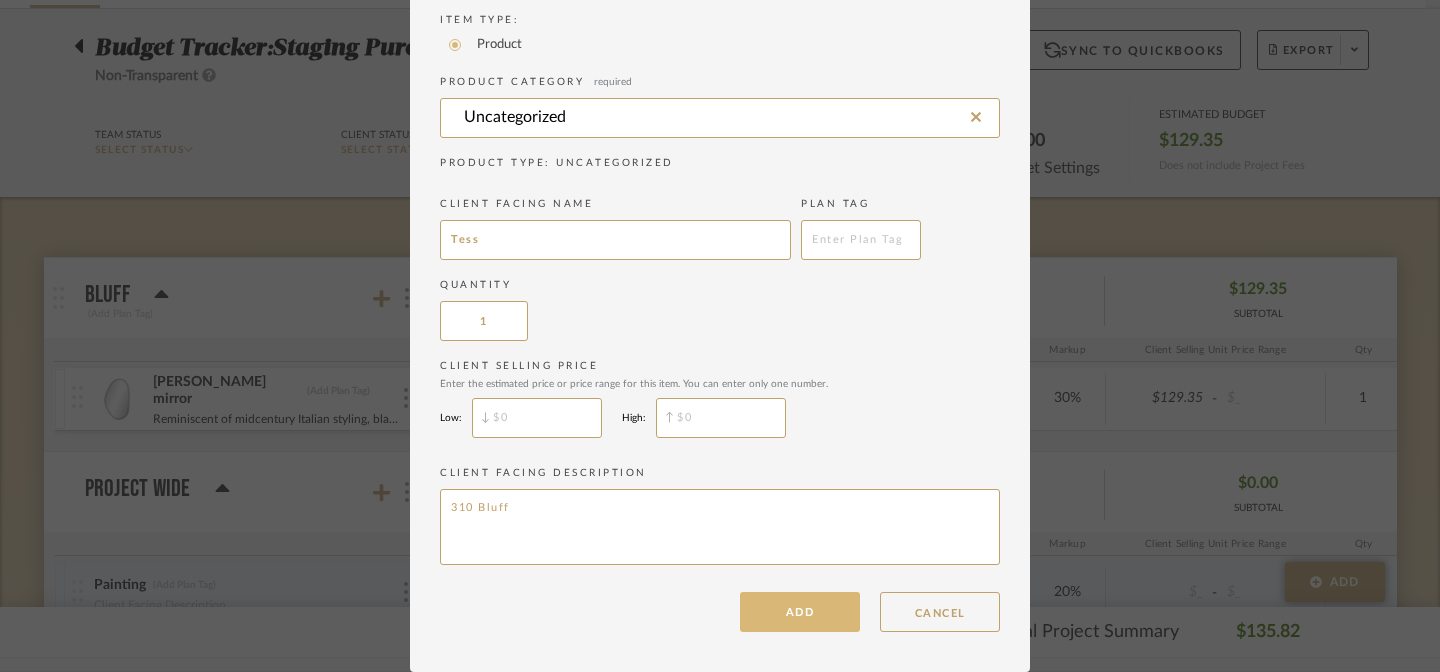 click on "ADD" at bounding box center (800, 612) 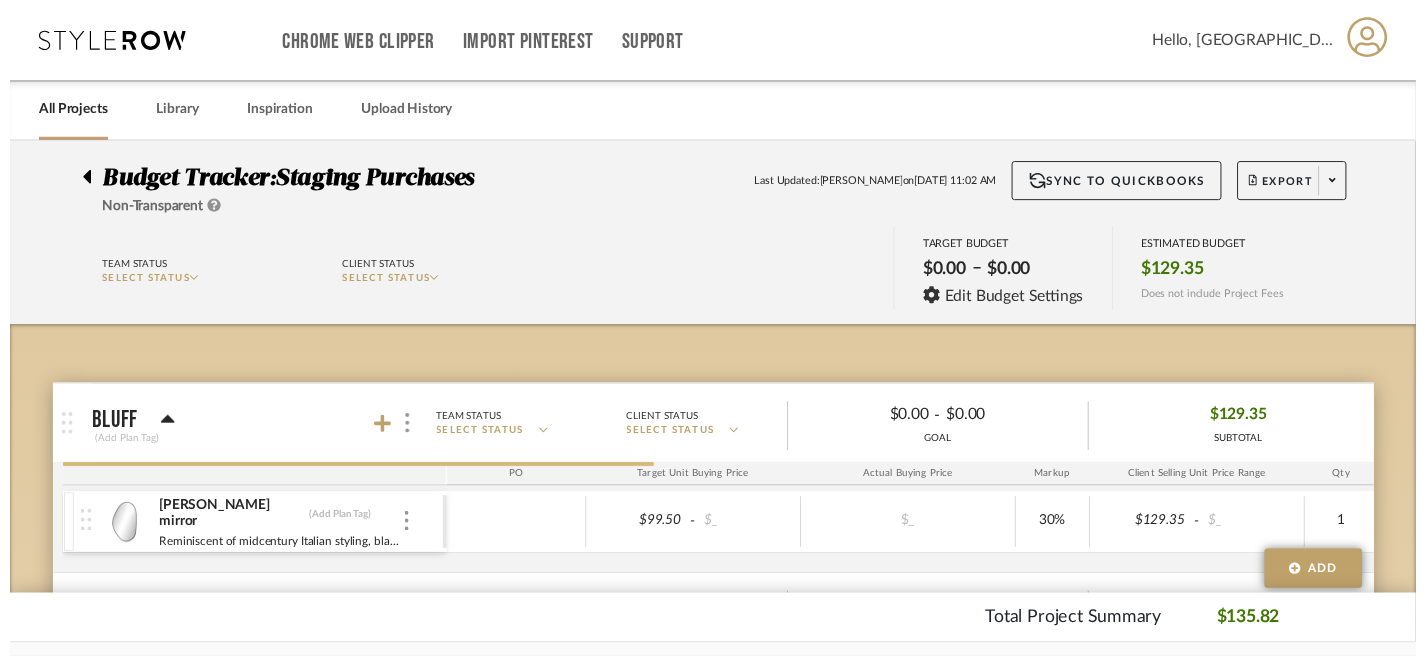 scroll, scrollTop: 135, scrollLeft: 0, axis: vertical 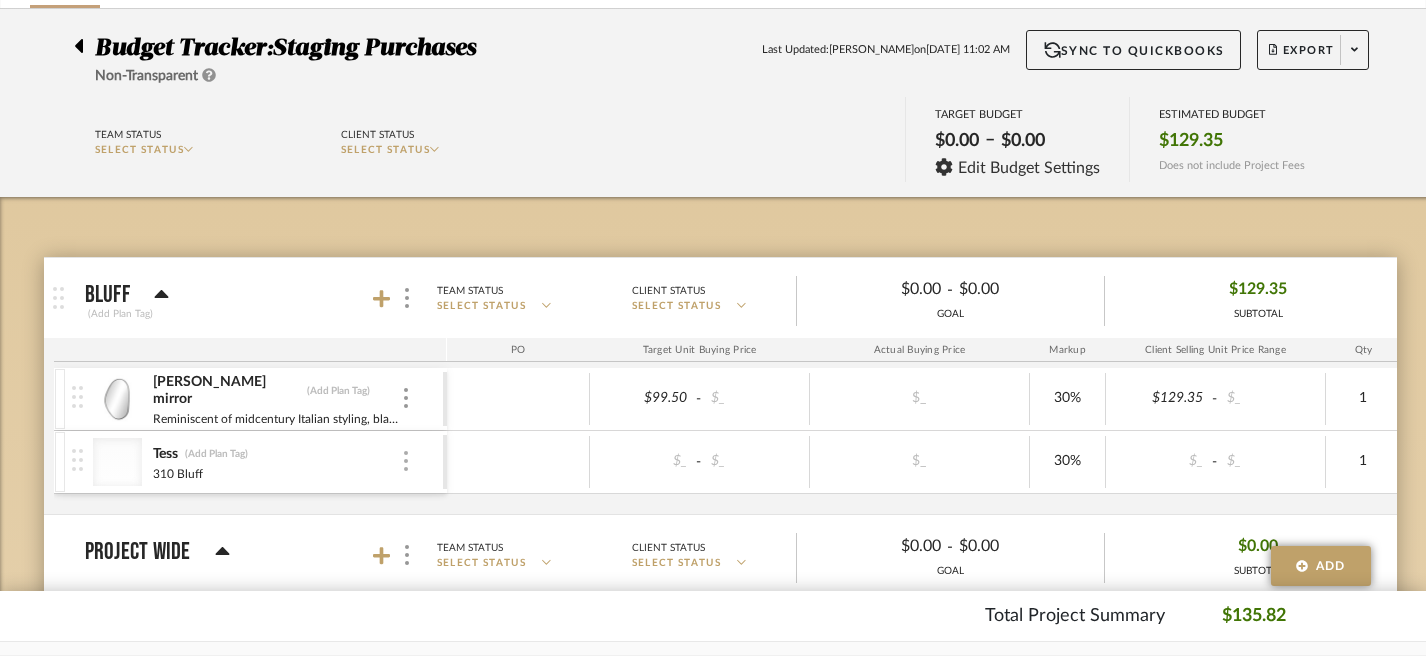 click at bounding box center [406, 461] 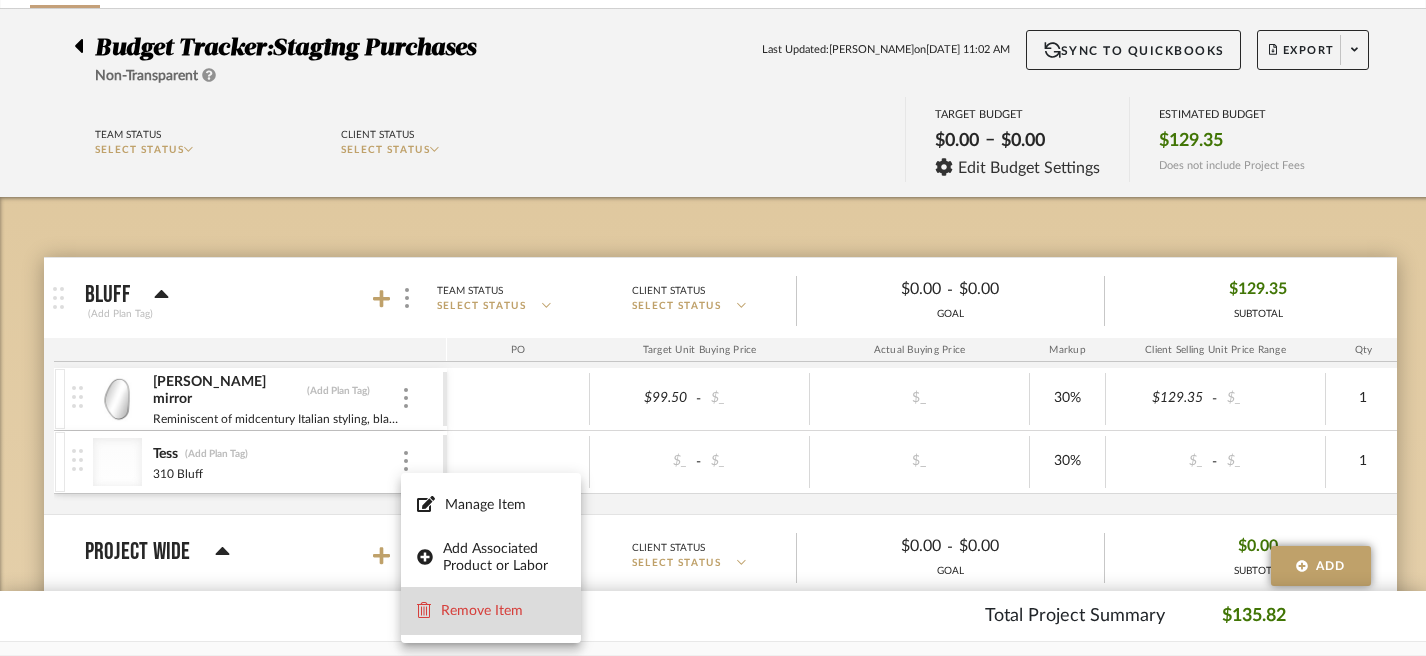 click on "Remove Item" at bounding box center (503, 611) 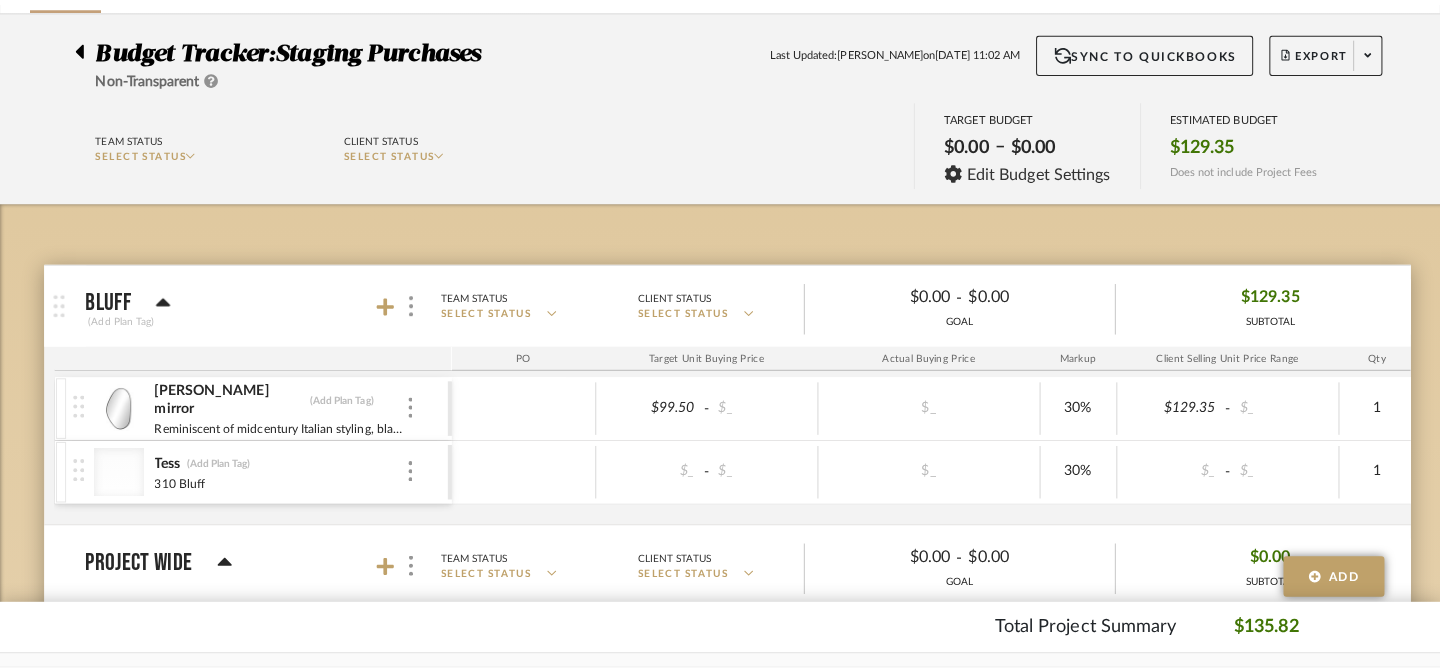 scroll, scrollTop: 0, scrollLeft: 0, axis: both 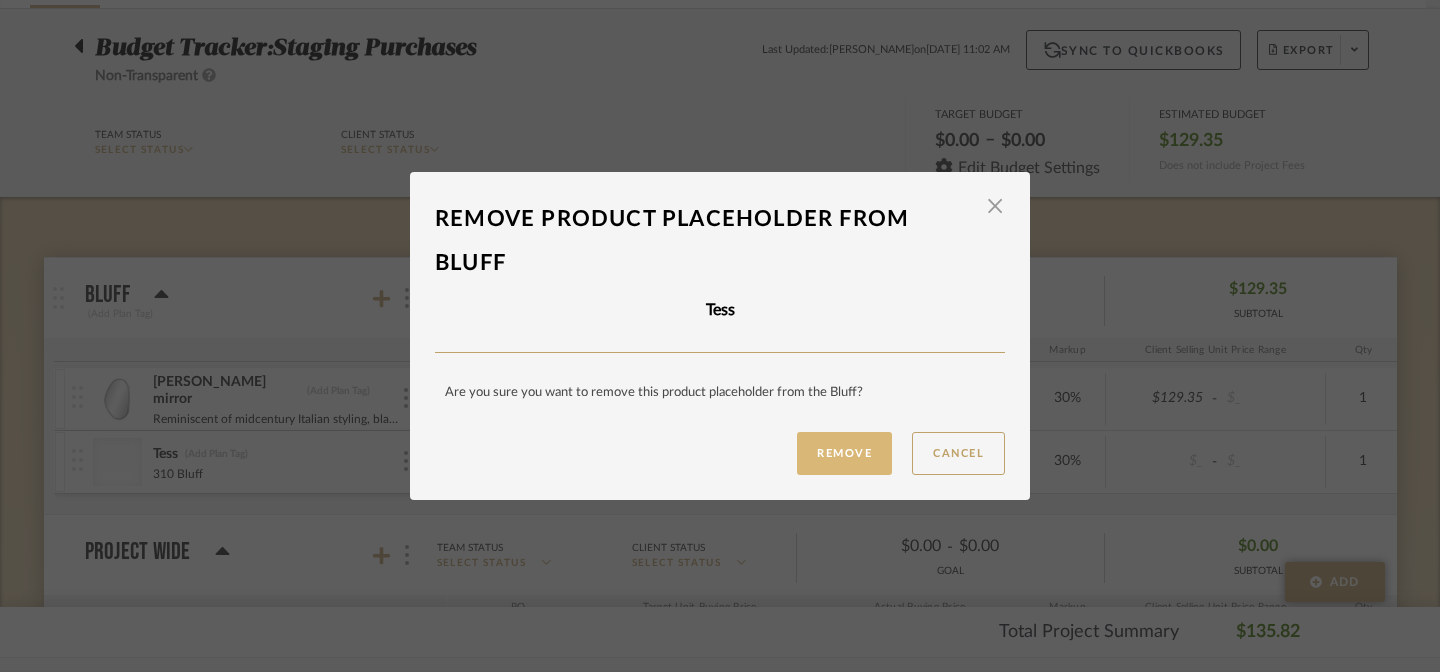 click on "Remove" at bounding box center [844, 453] 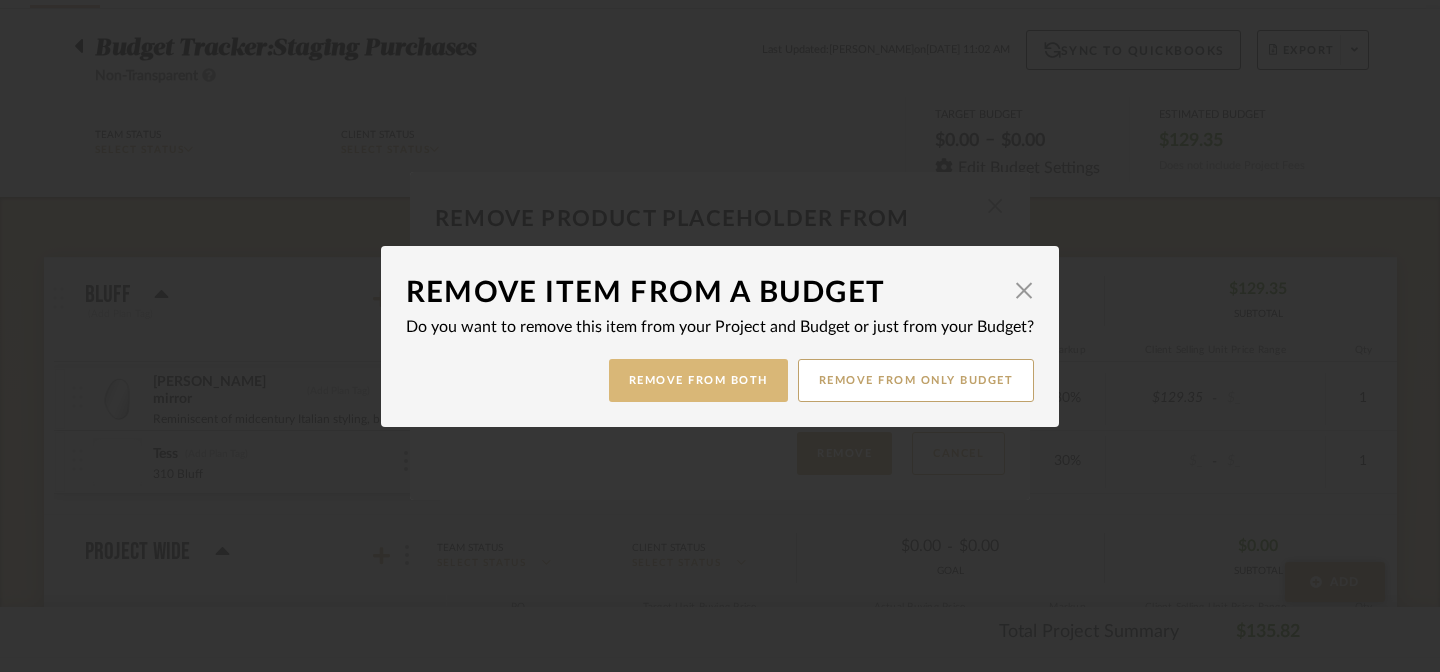 click on "Remove from Both" at bounding box center [698, 380] 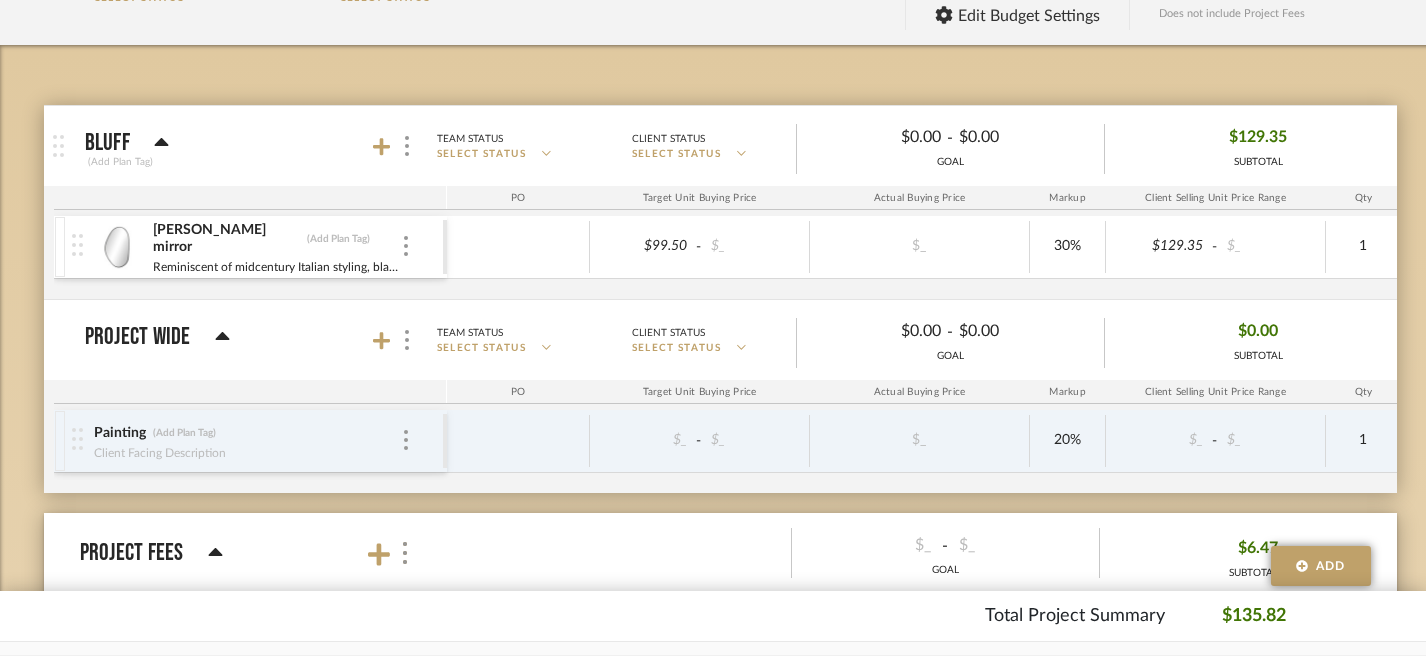 scroll, scrollTop: 292, scrollLeft: 0, axis: vertical 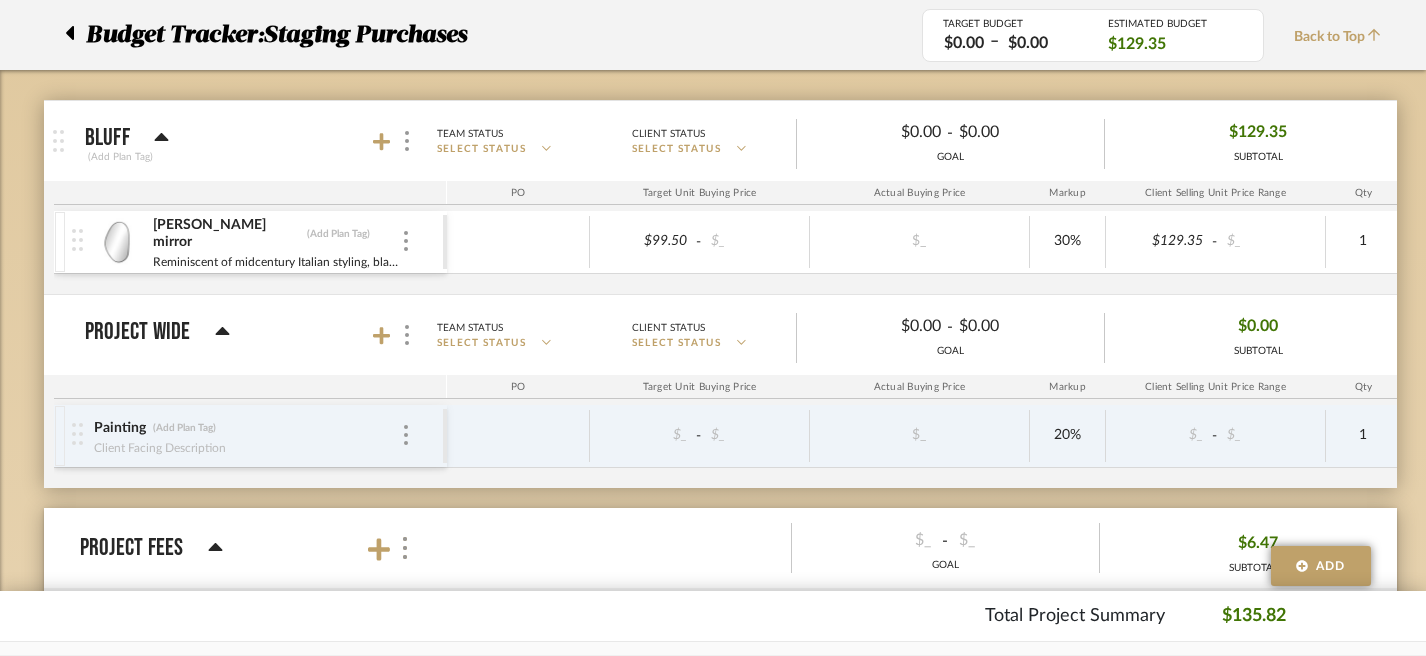 click at bounding box center [58, 141] 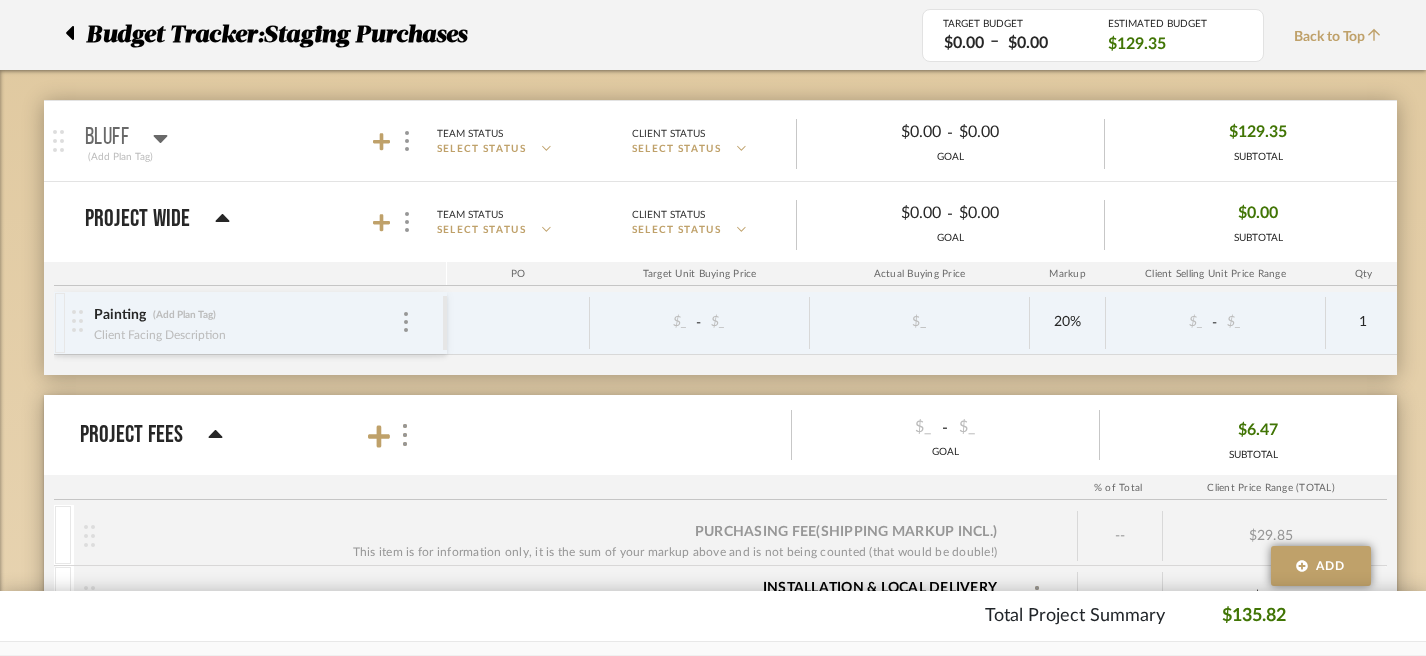 click at bounding box center (58, 141) 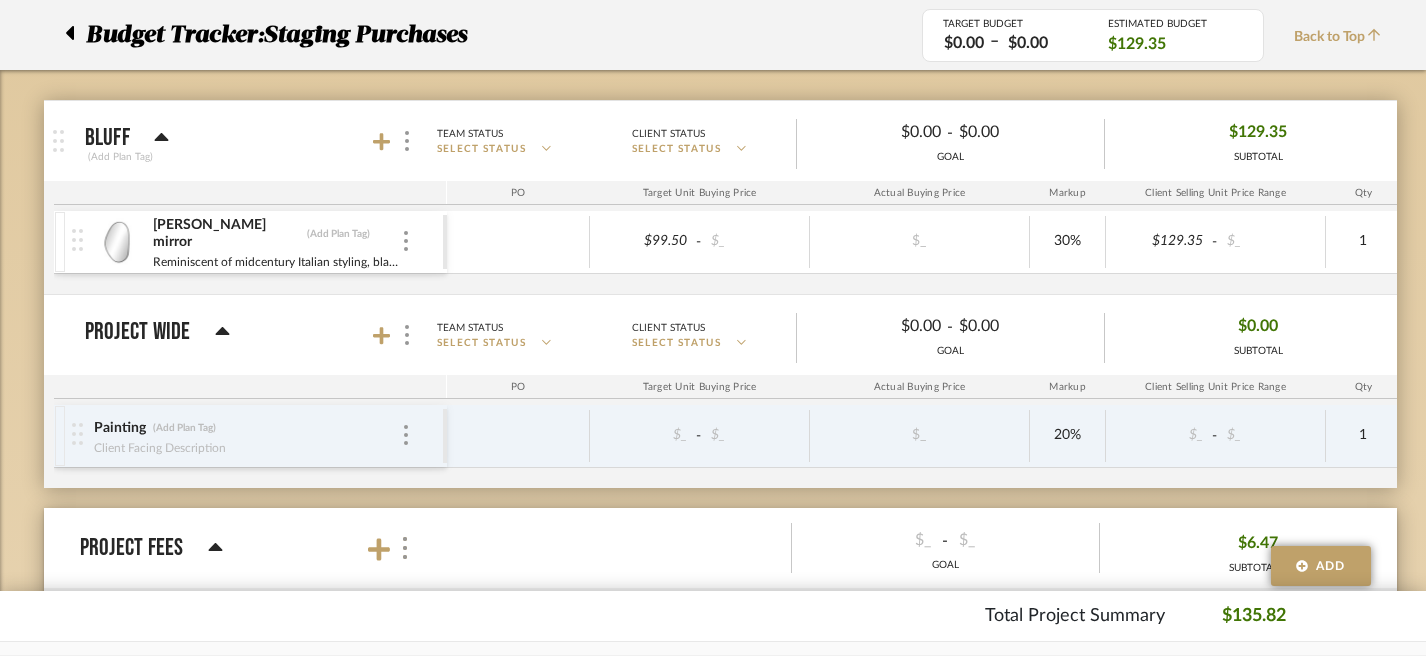 click 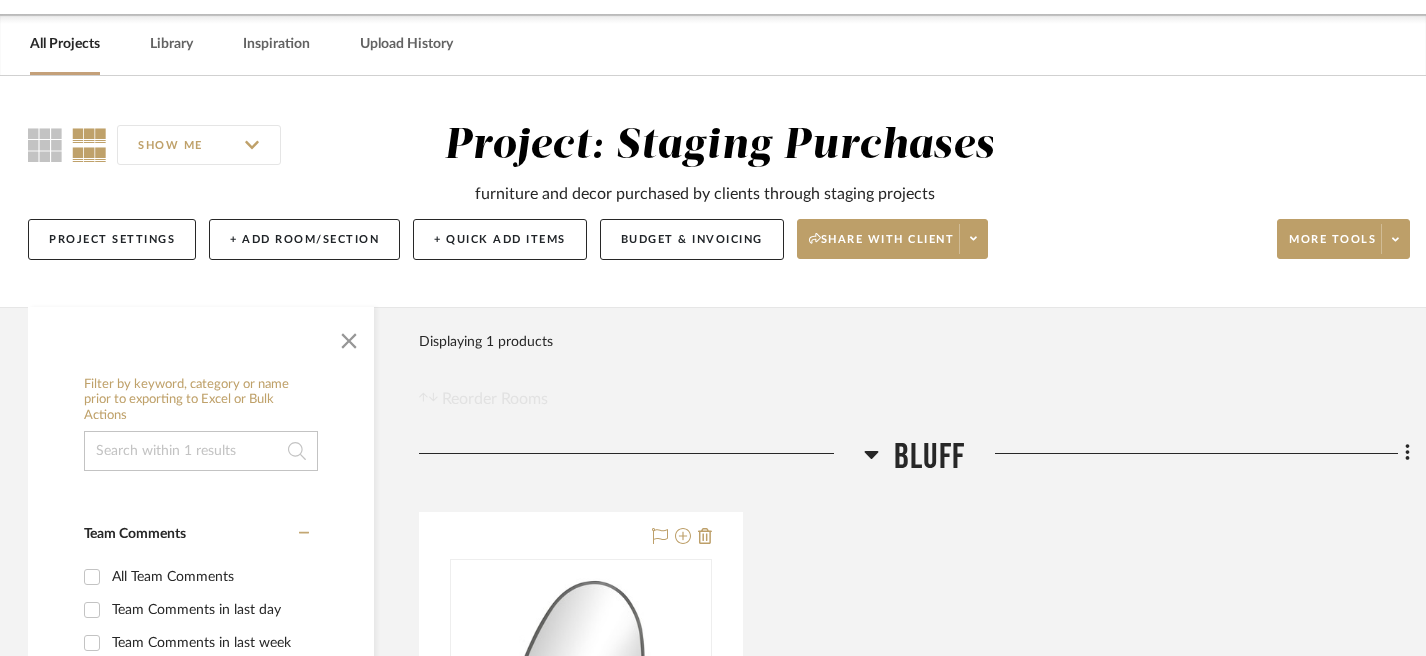 scroll, scrollTop: 72, scrollLeft: 2, axis: both 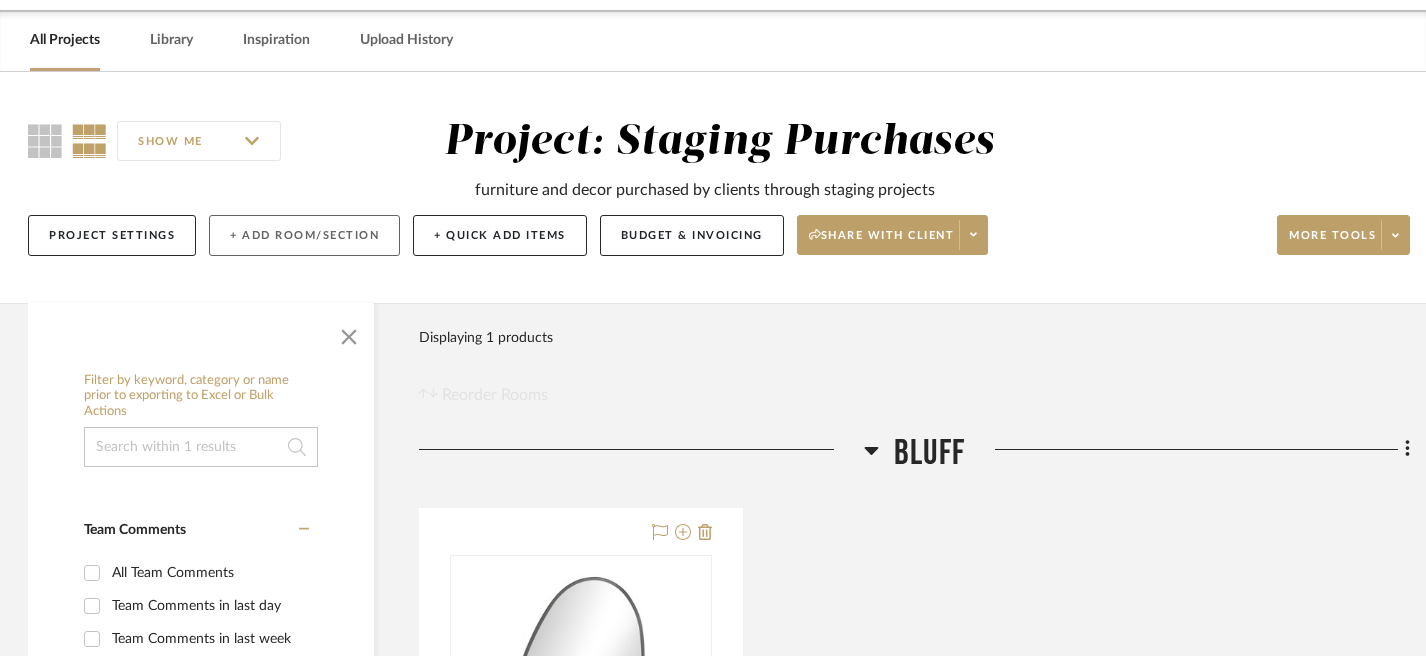 click on "+ Add Room/Section" 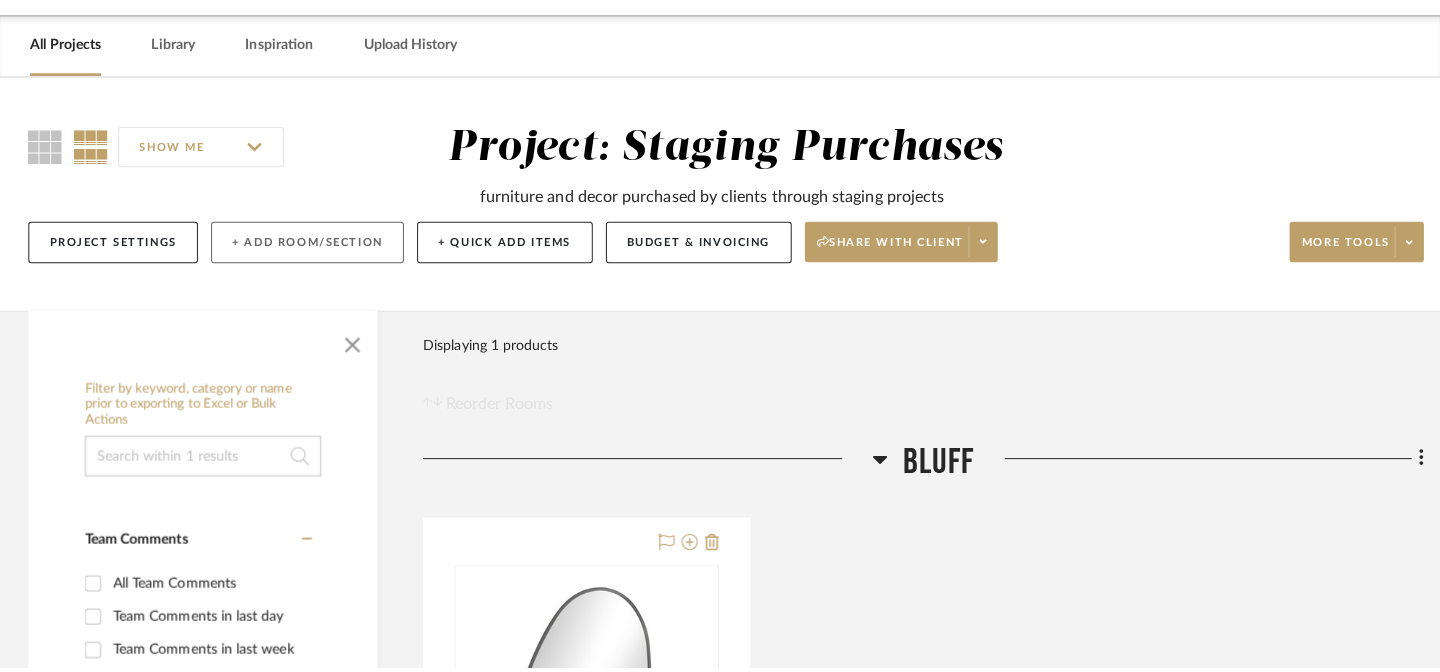 scroll, scrollTop: 0, scrollLeft: 0, axis: both 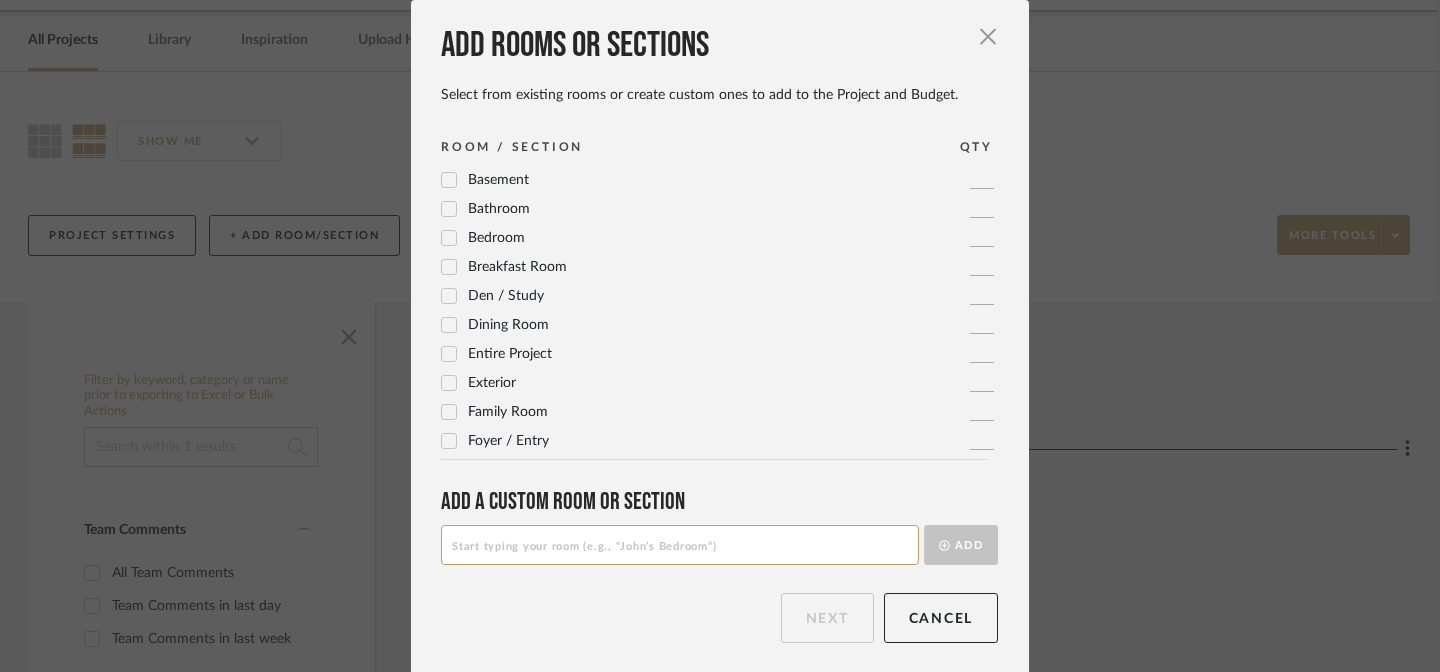 click at bounding box center (680, 545) 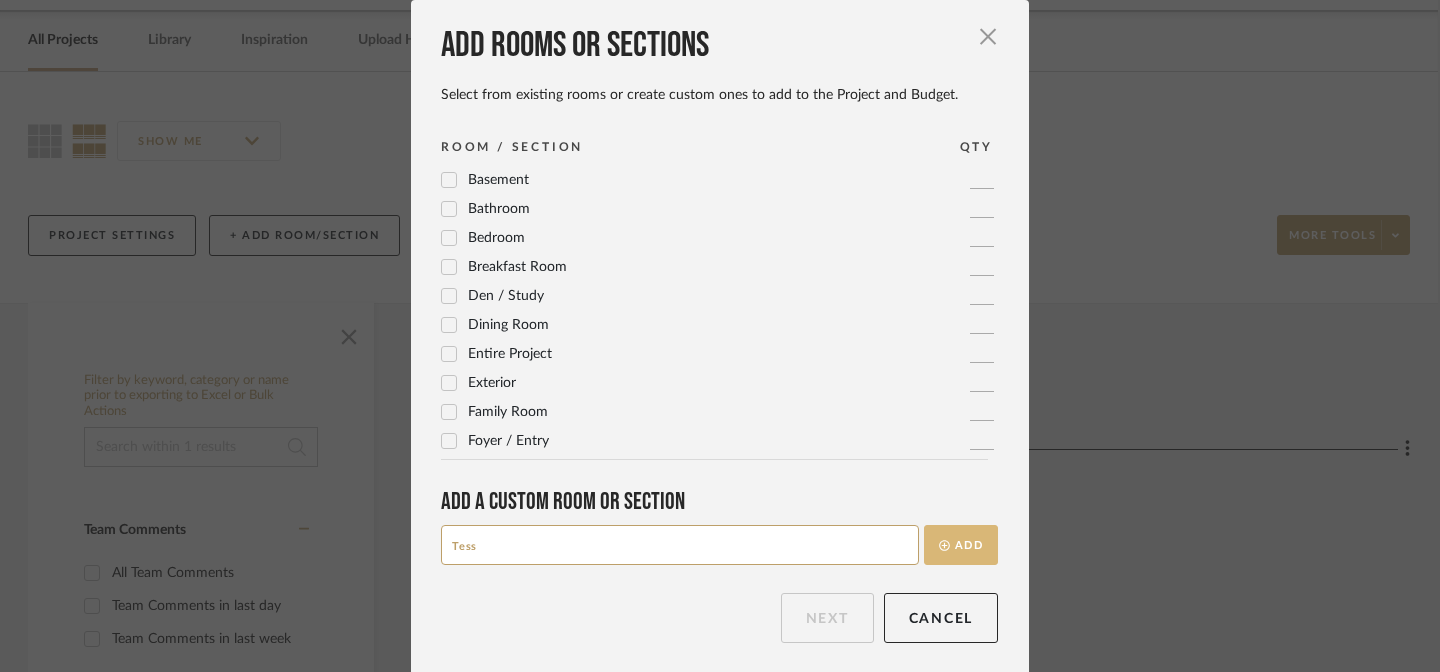 type on "Tess" 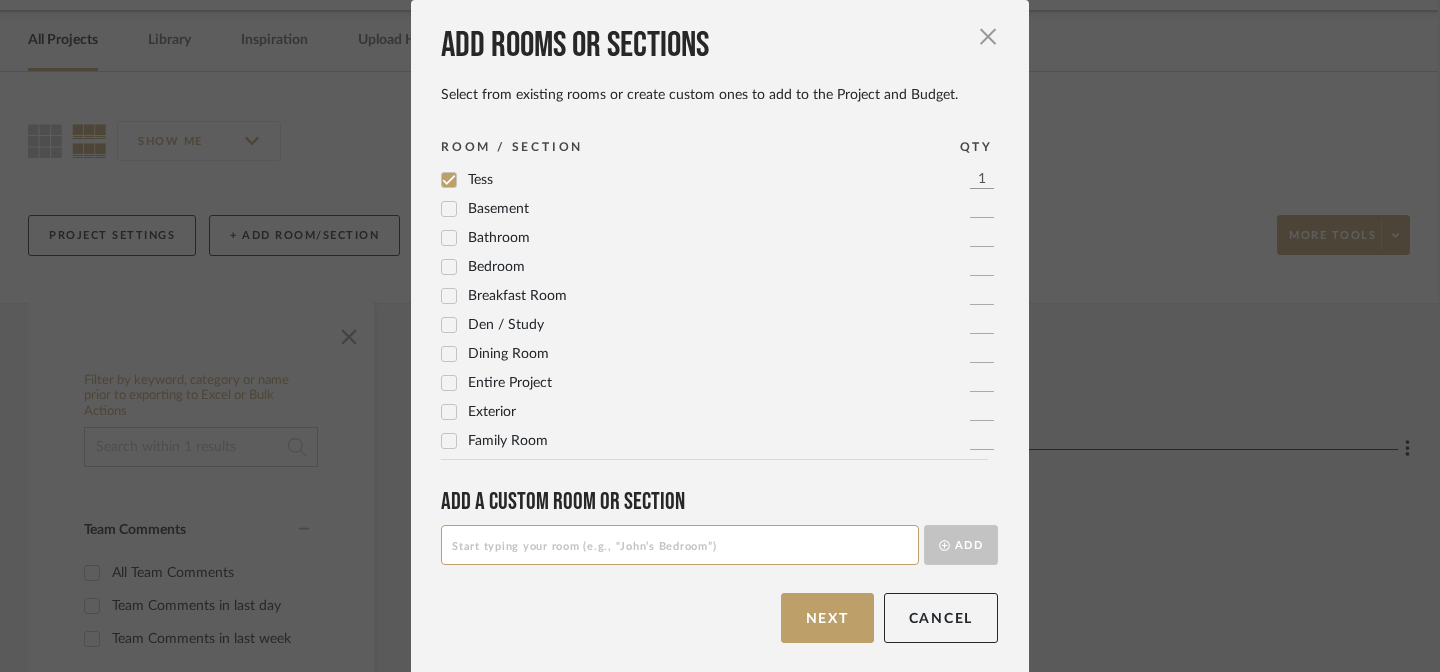 scroll, scrollTop: 4, scrollLeft: 0, axis: vertical 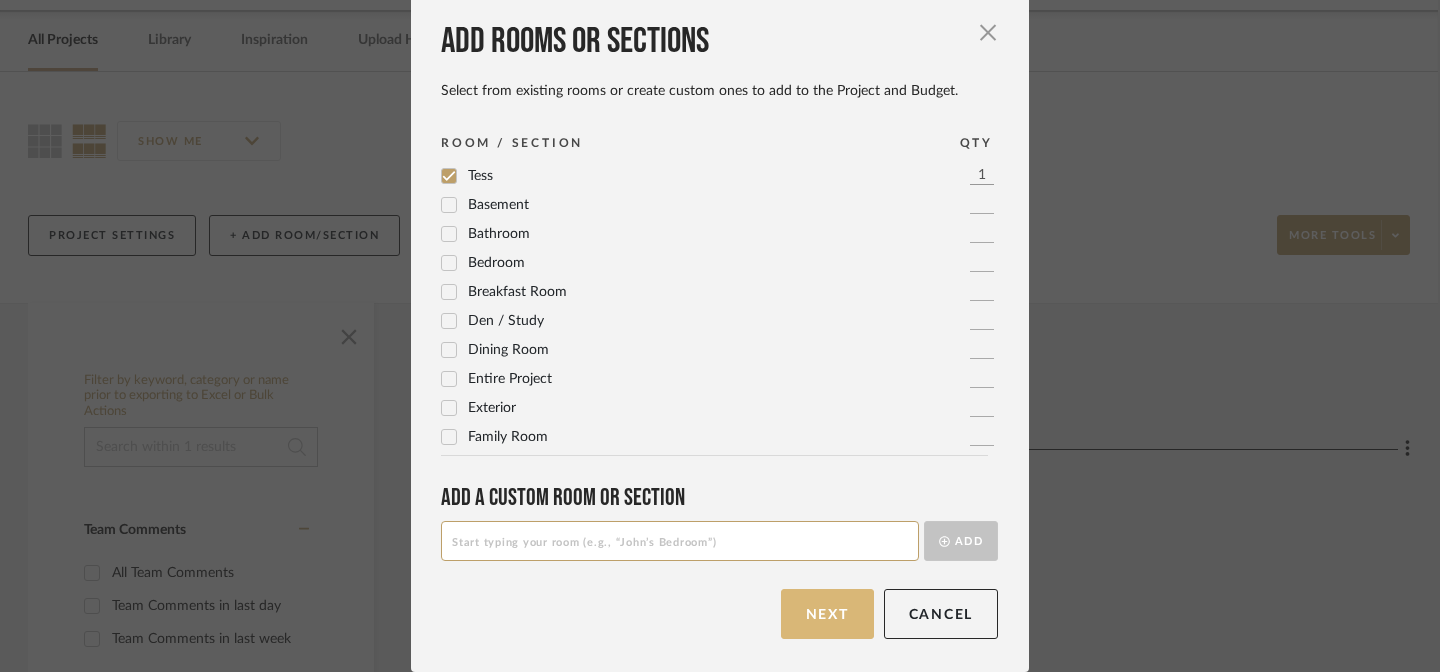 click on "Next" at bounding box center [827, 614] 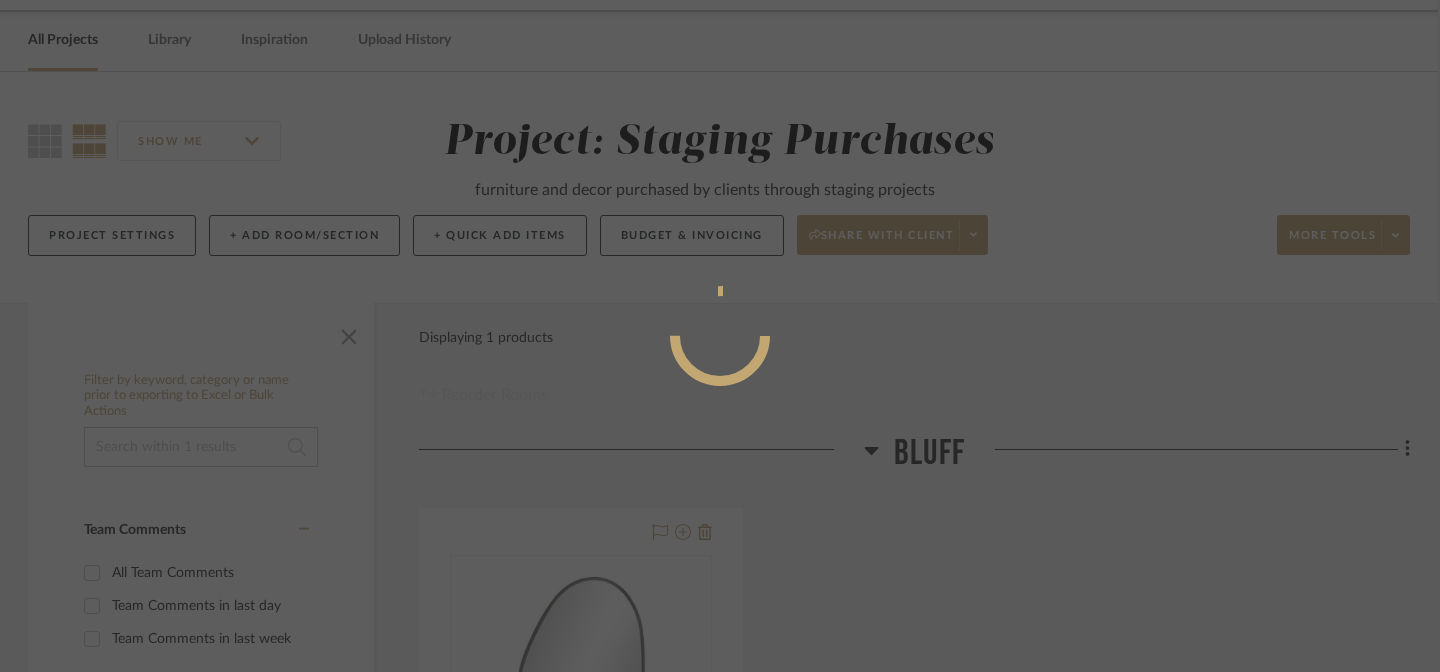 scroll, scrollTop: 0, scrollLeft: 0, axis: both 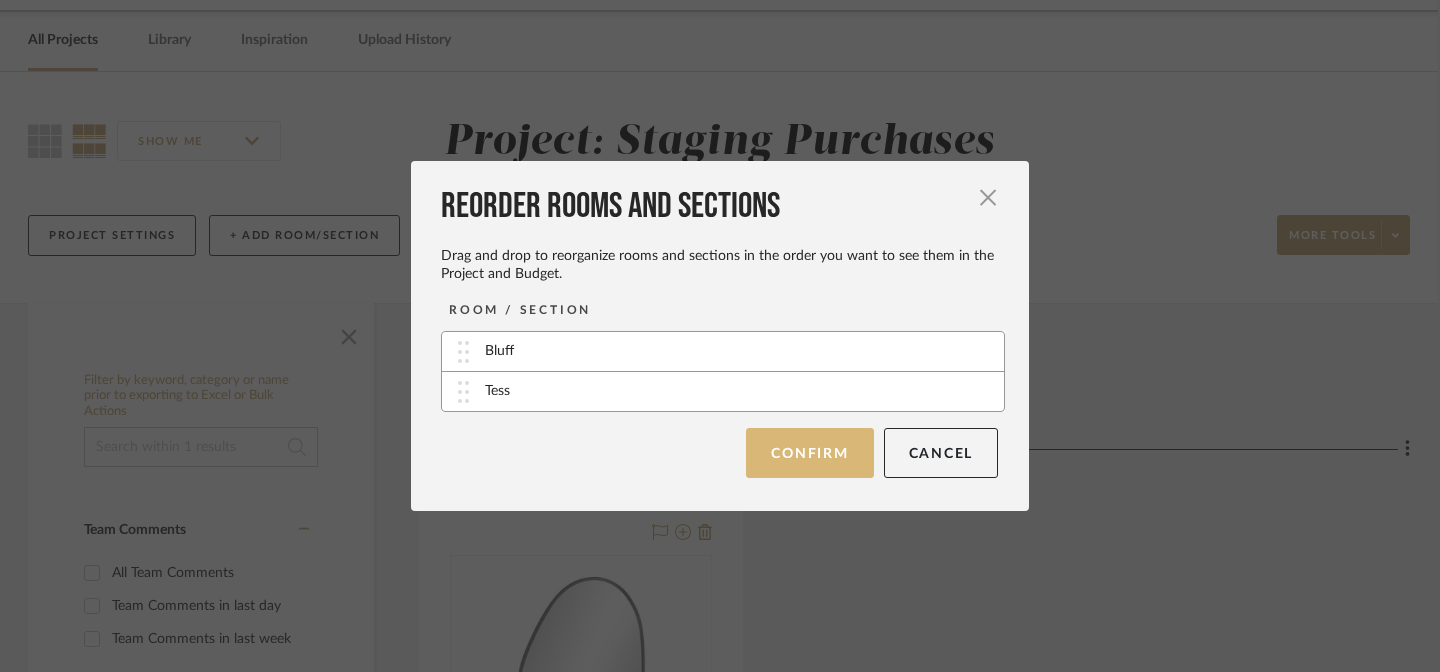 click on "Confirm" at bounding box center (809, 453) 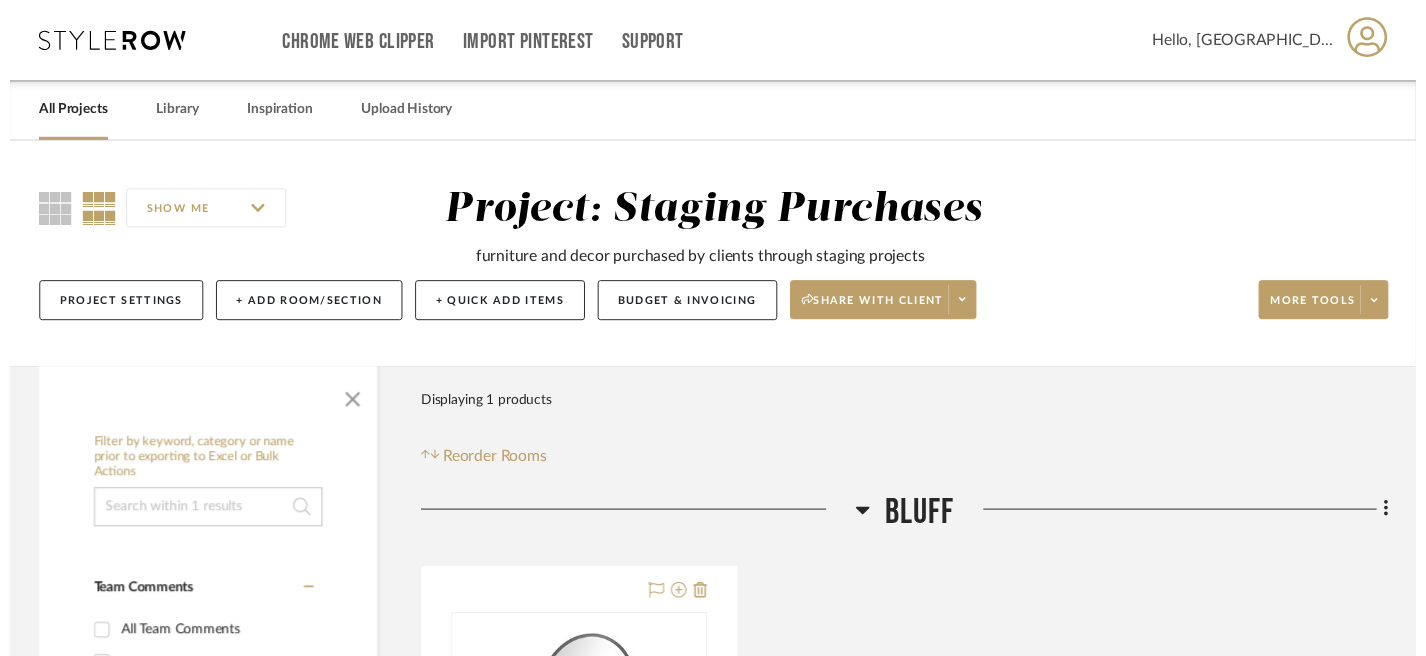 scroll, scrollTop: 72, scrollLeft: 2, axis: both 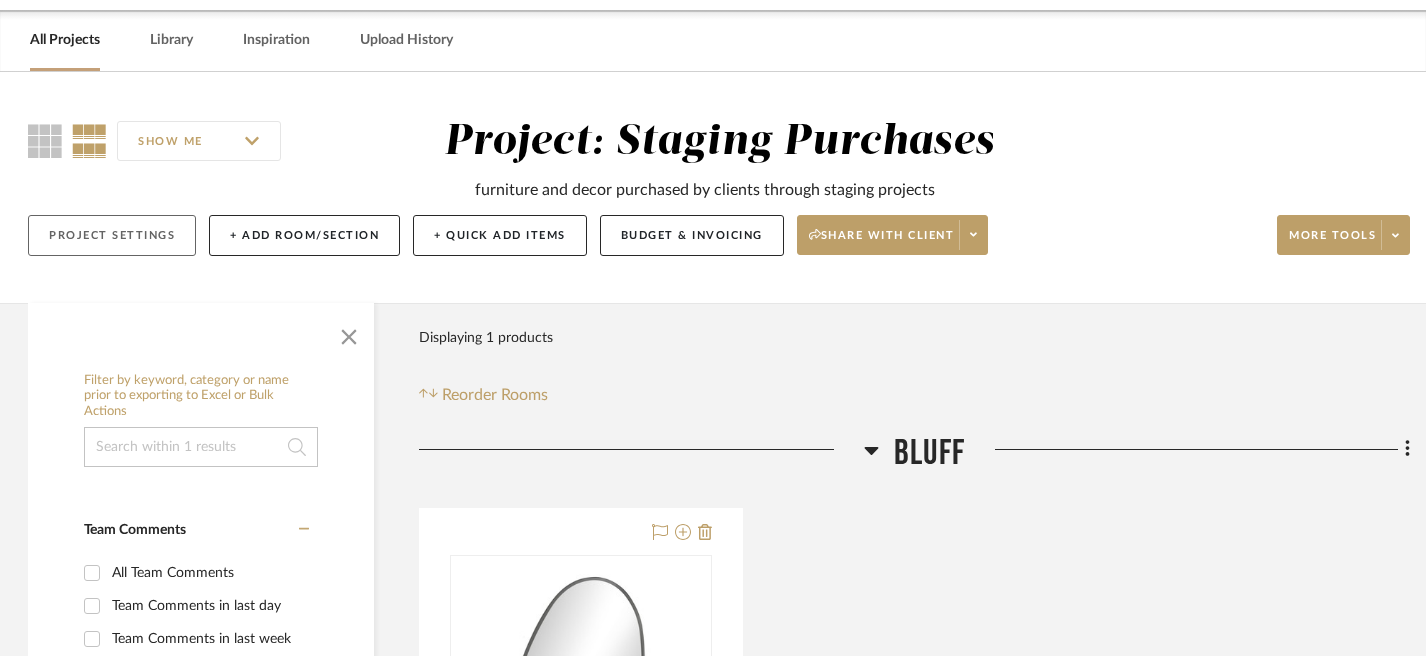 click on "Project Settings" 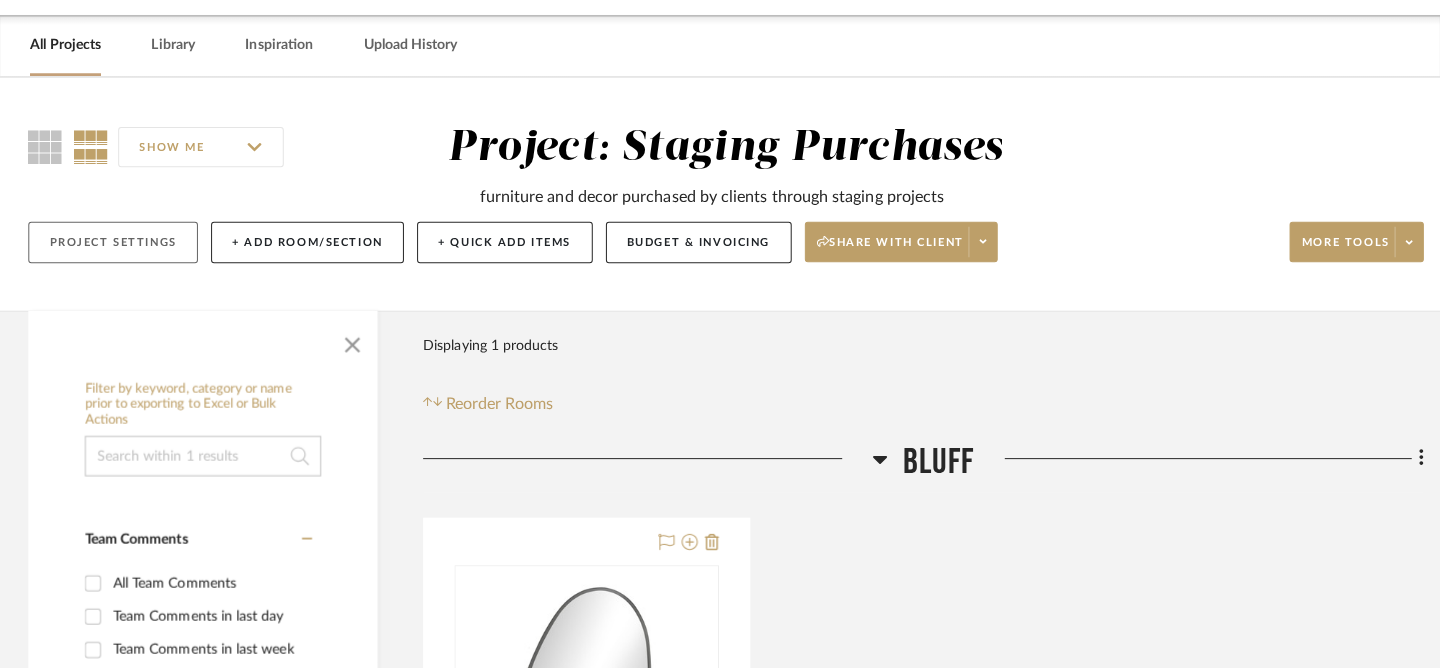 scroll, scrollTop: 0, scrollLeft: 0, axis: both 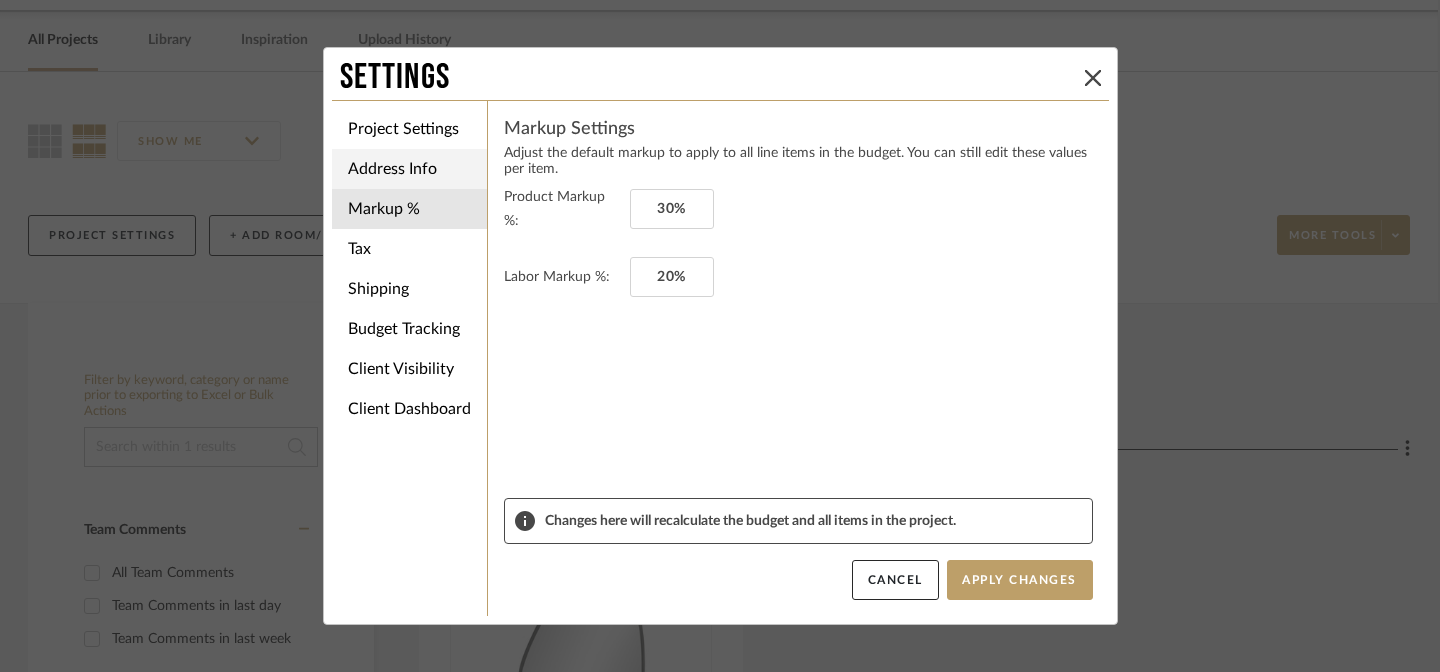 click on "Address Info" at bounding box center (409, 169) 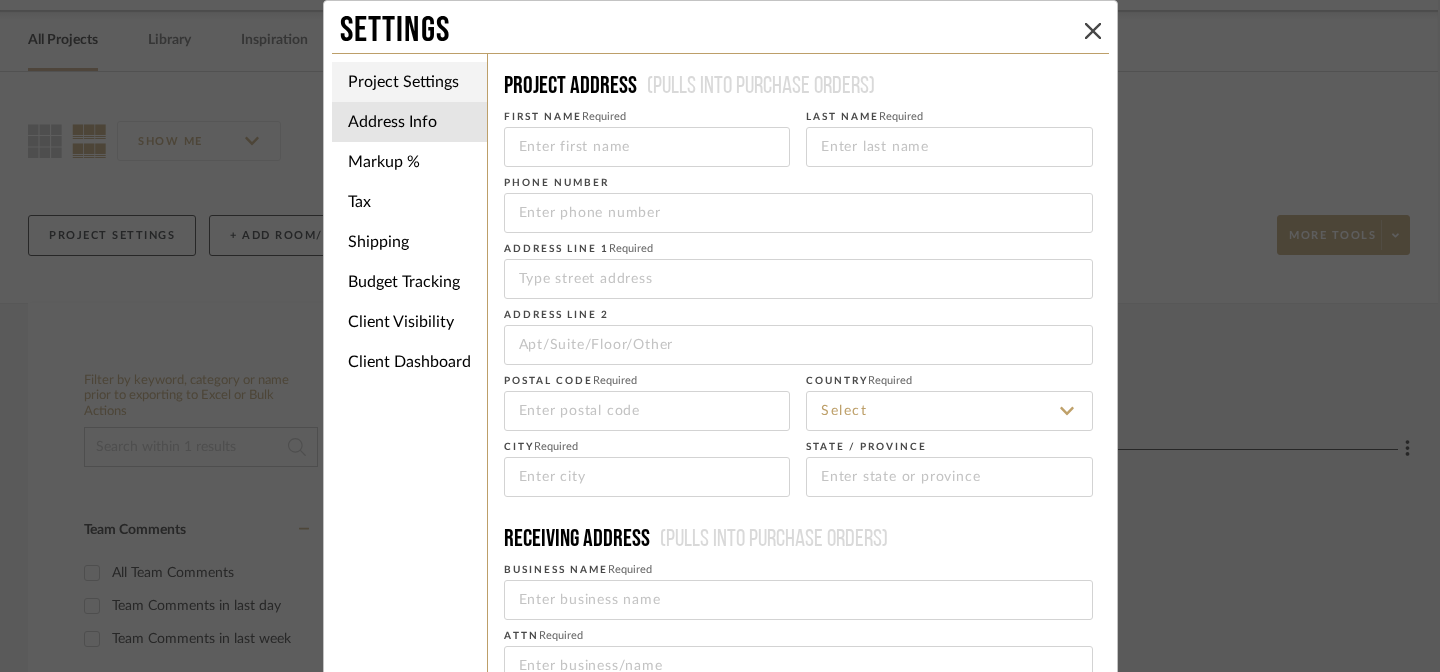 click on "Project Settings" at bounding box center [409, 82] 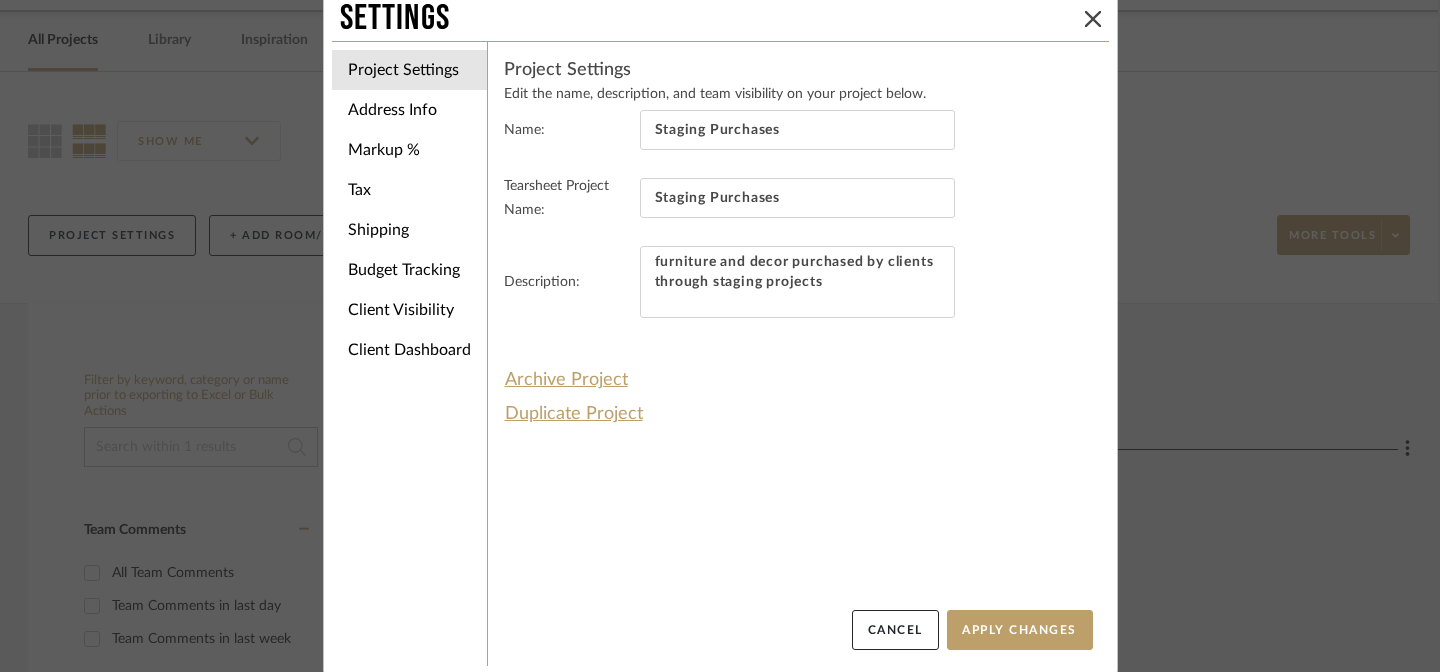 scroll, scrollTop: 15, scrollLeft: 0, axis: vertical 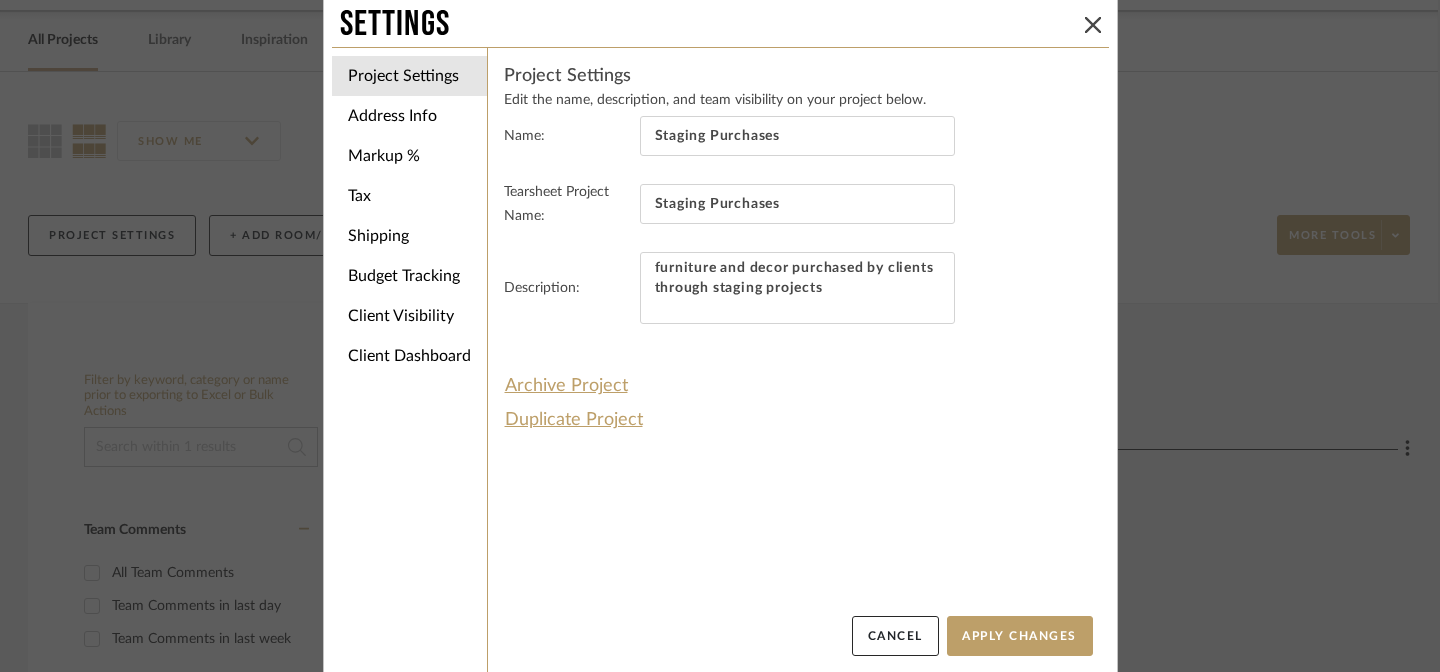 drag, startPoint x: 1091, startPoint y: 15, endPoint x: 1039, endPoint y: 270, distance: 260.24796 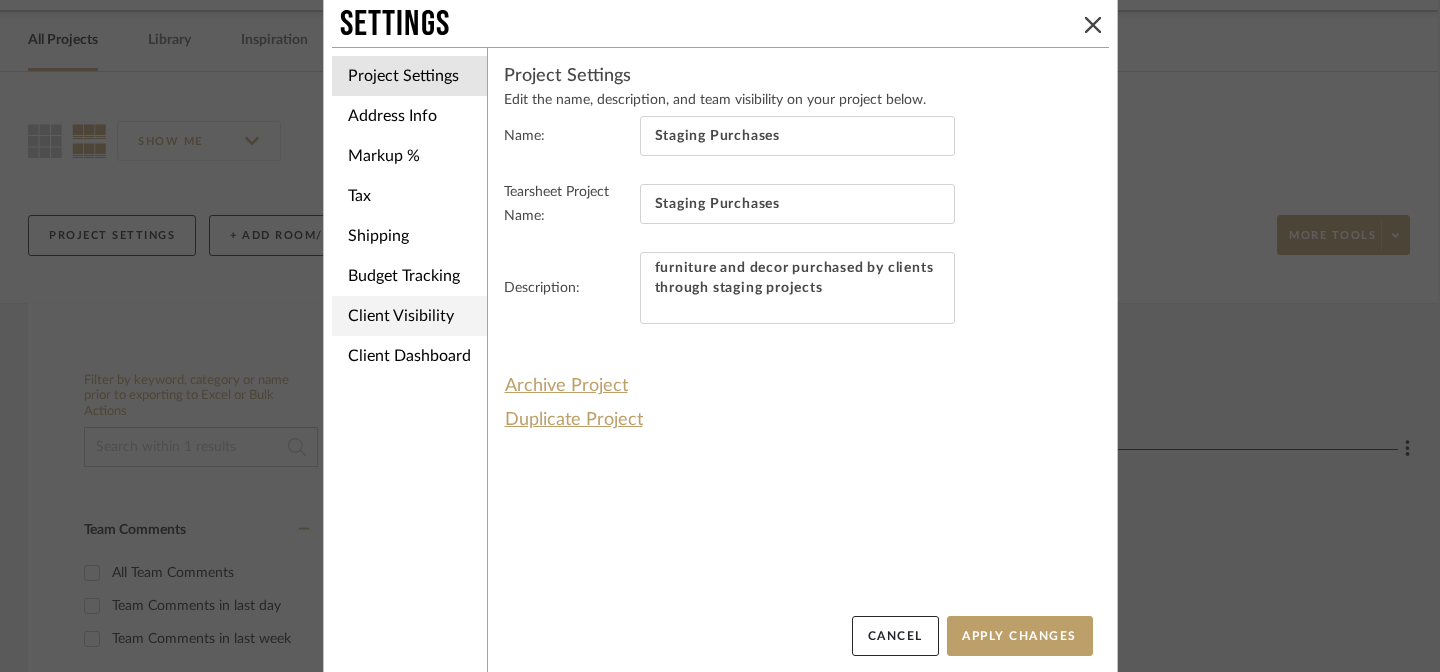 click on "Client Visibility" at bounding box center [409, 316] 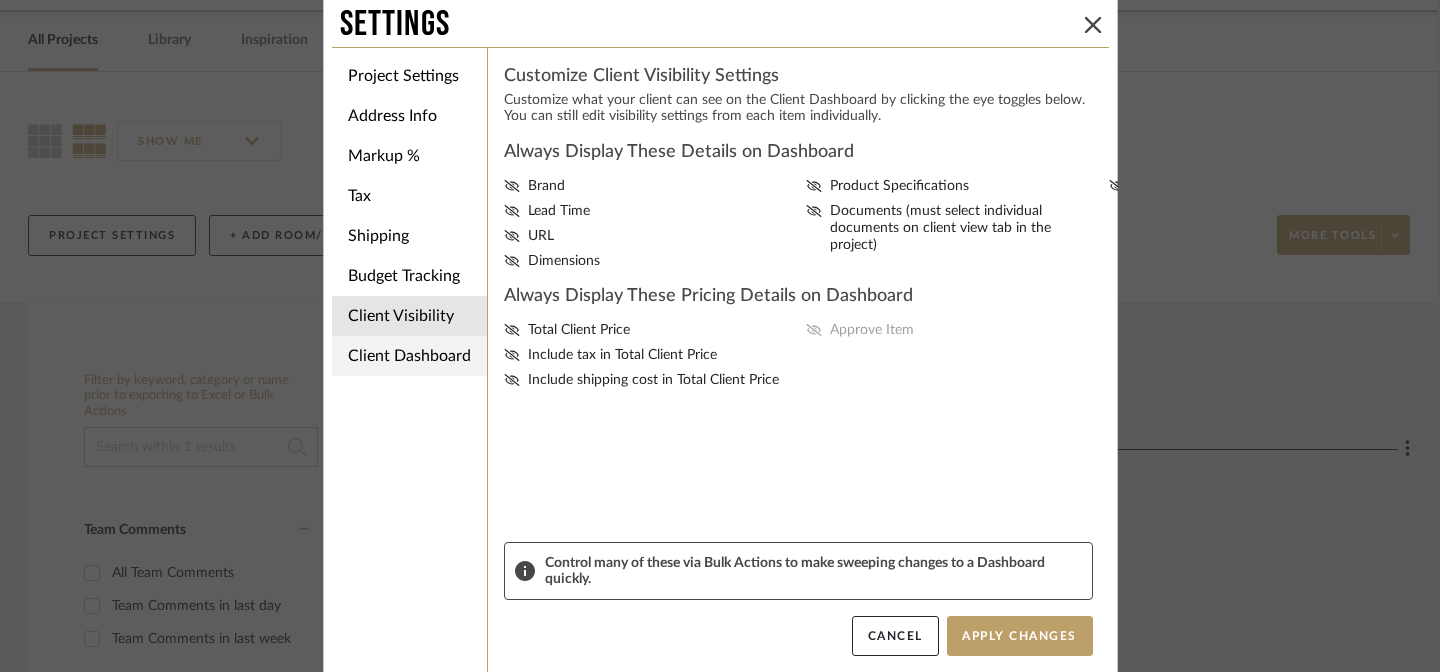 click on "Client Dashboard" at bounding box center [409, 356] 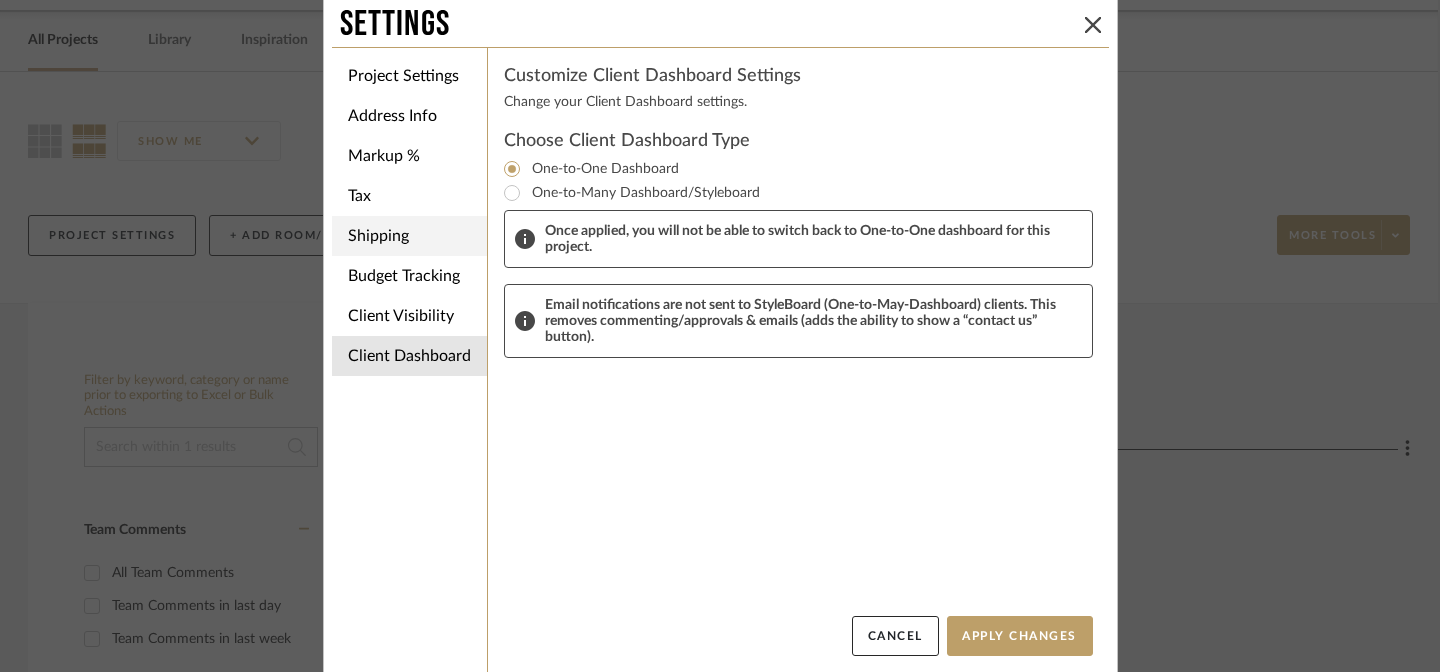 click on "Shipping" at bounding box center [409, 236] 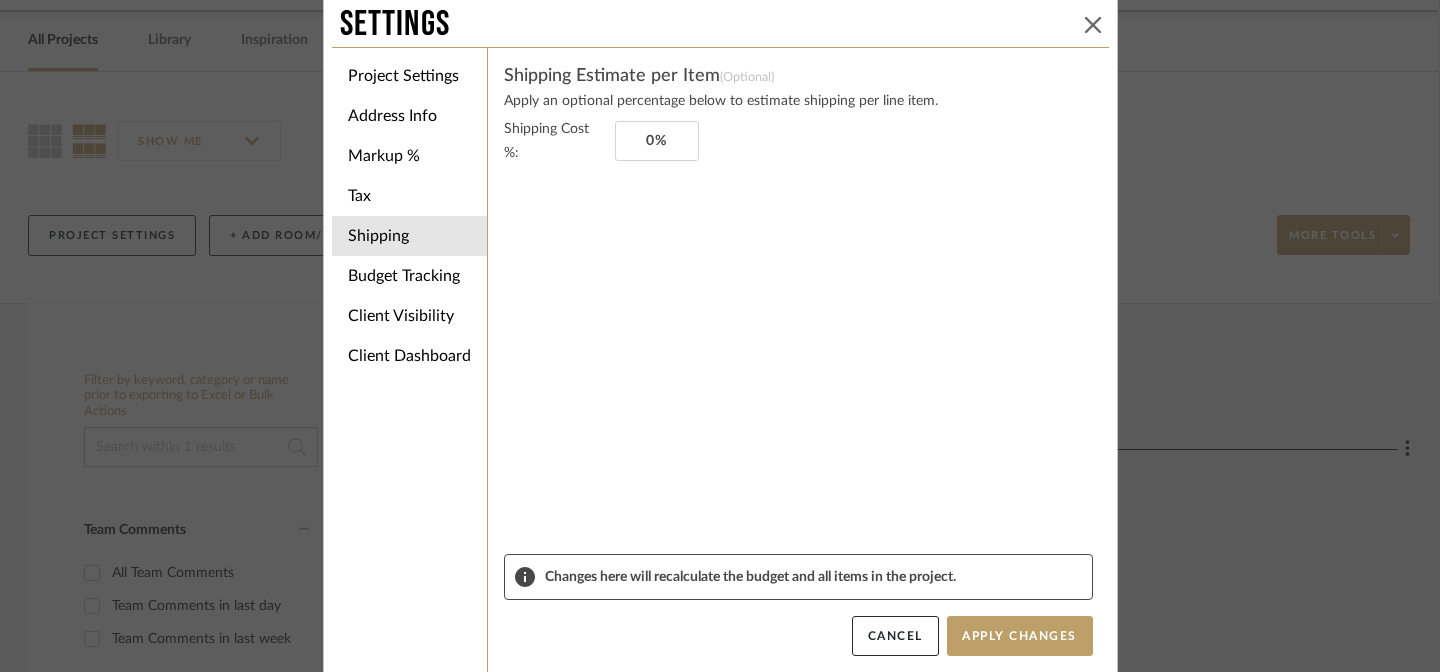 click at bounding box center (1093, 25) 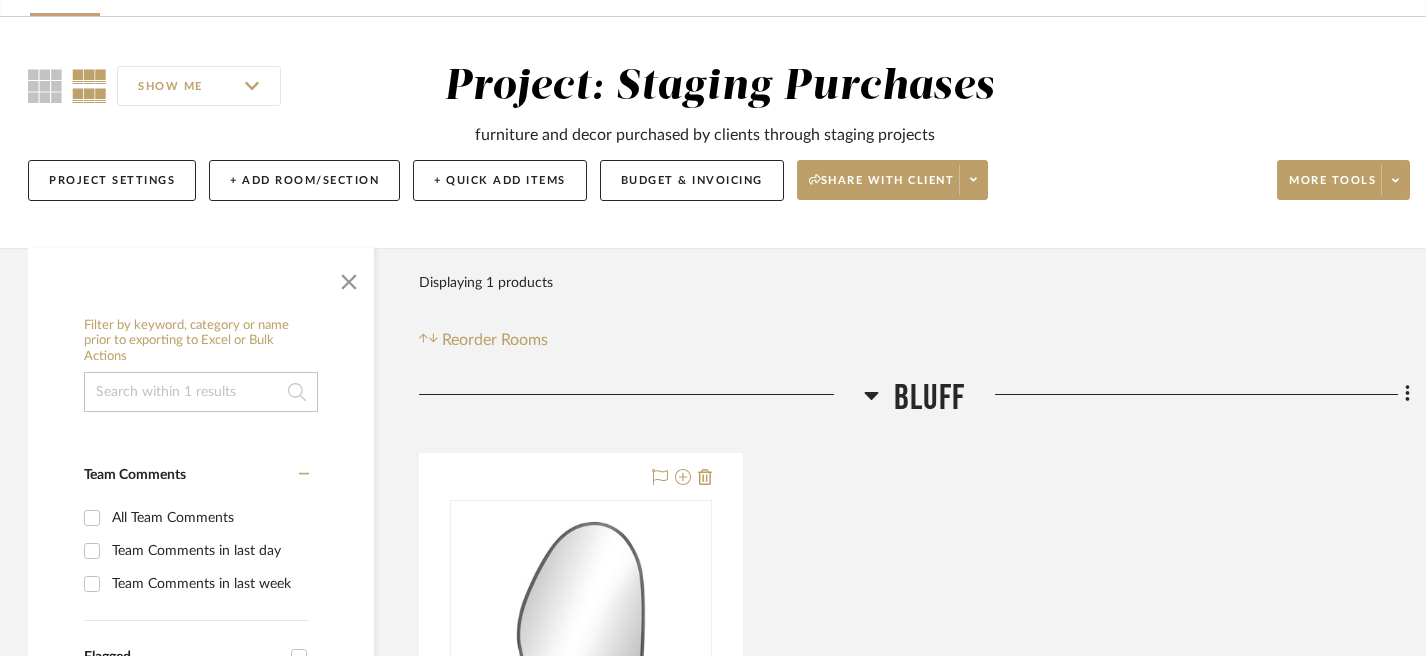 scroll, scrollTop: 124, scrollLeft: 2, axis: both 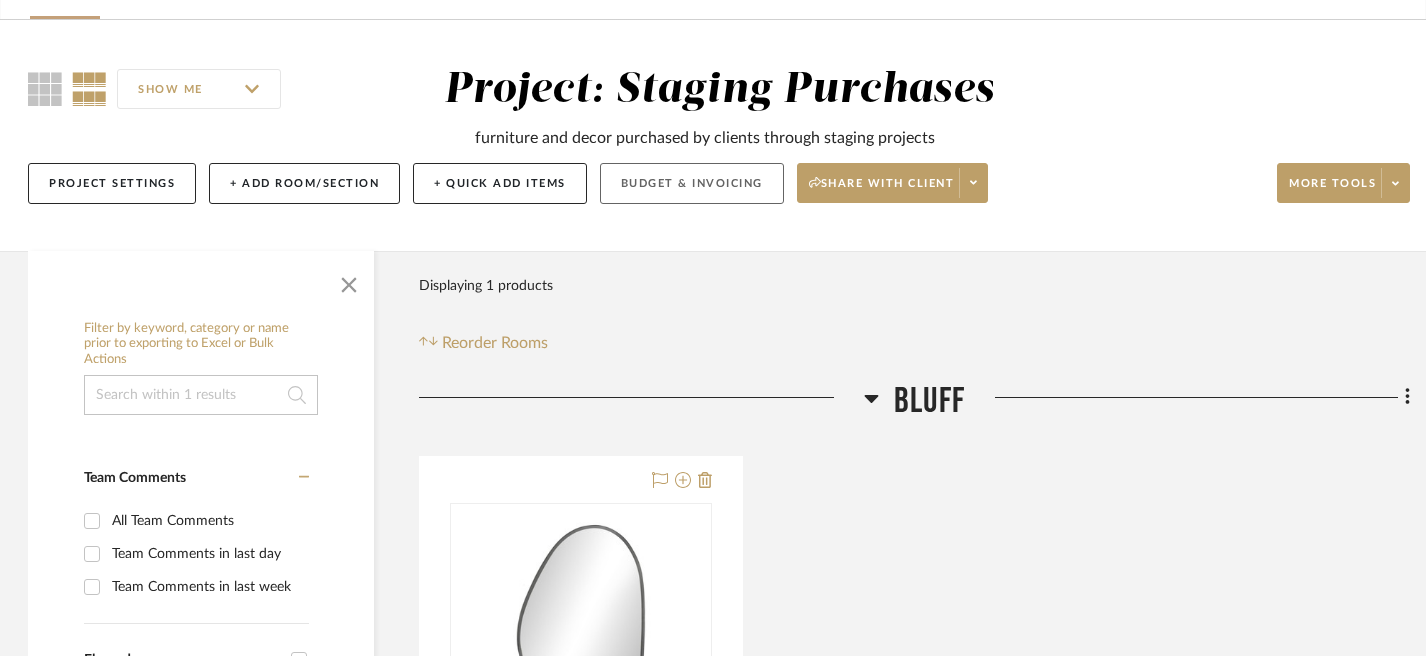 click on "Budget & Invoicing" 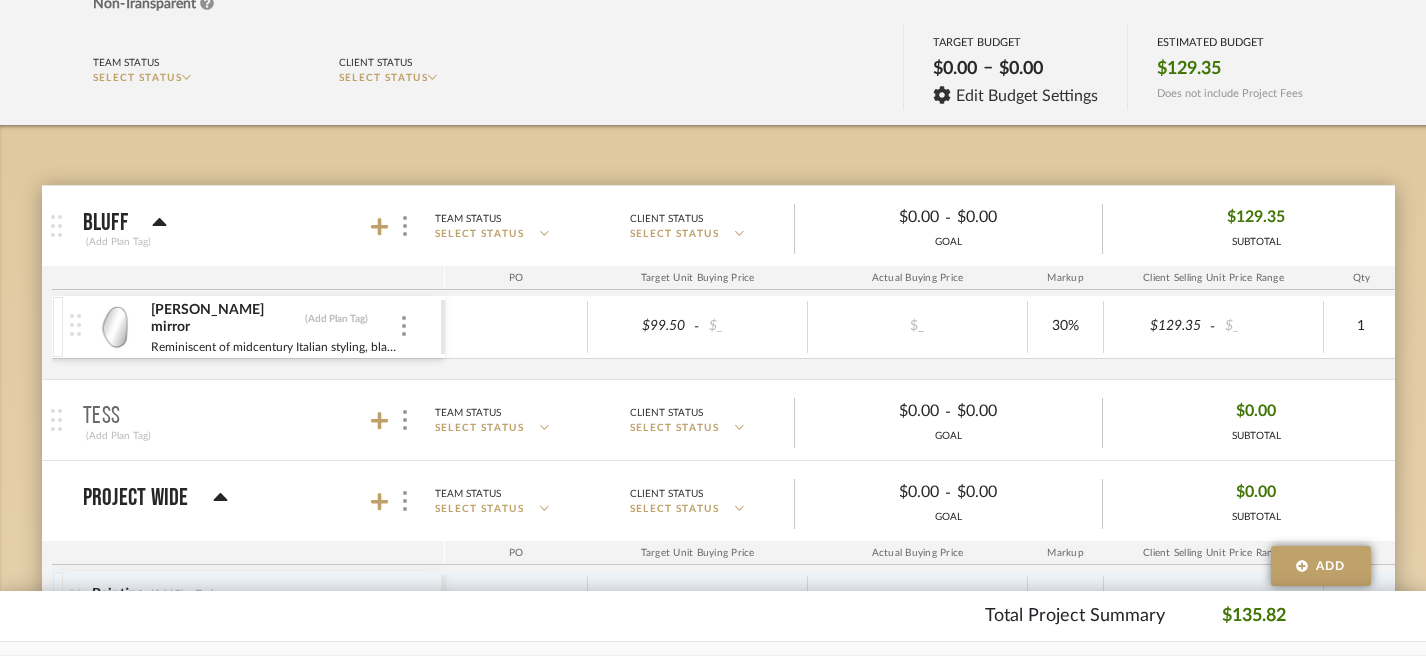 scroll, scrollTop: 218, scrollLeft: 2, axis: both 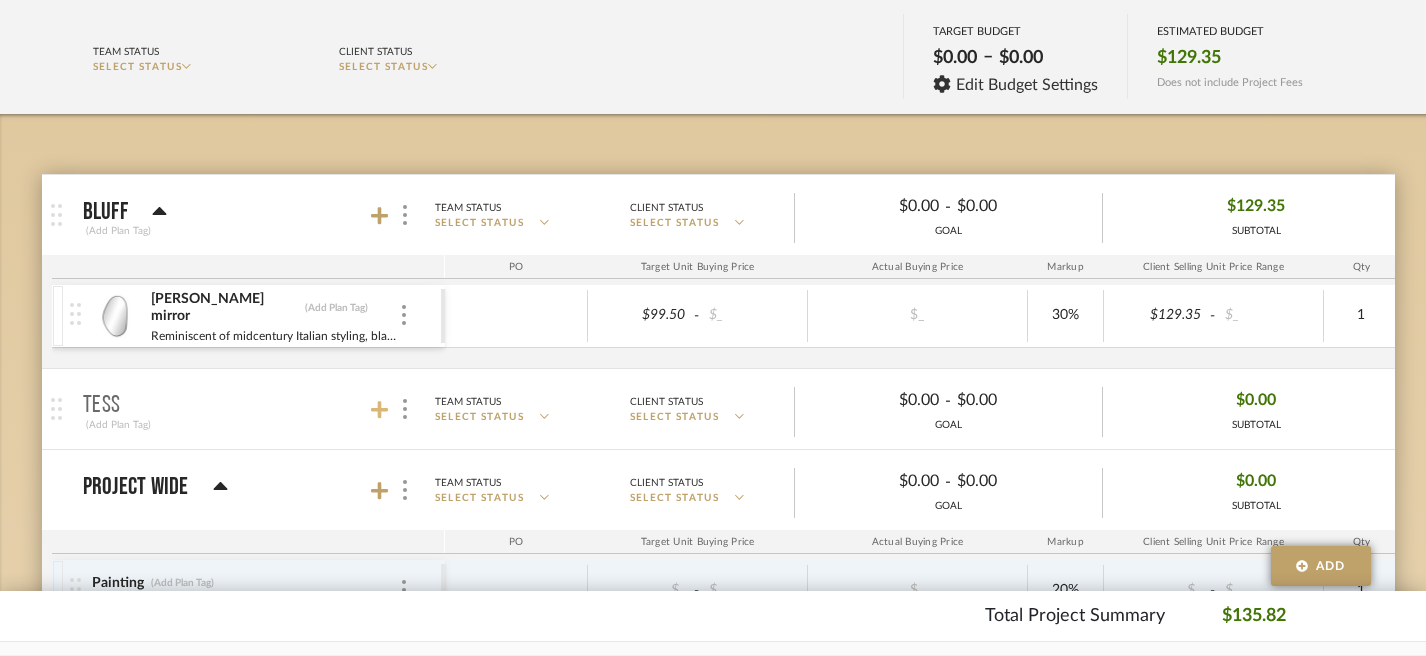 click 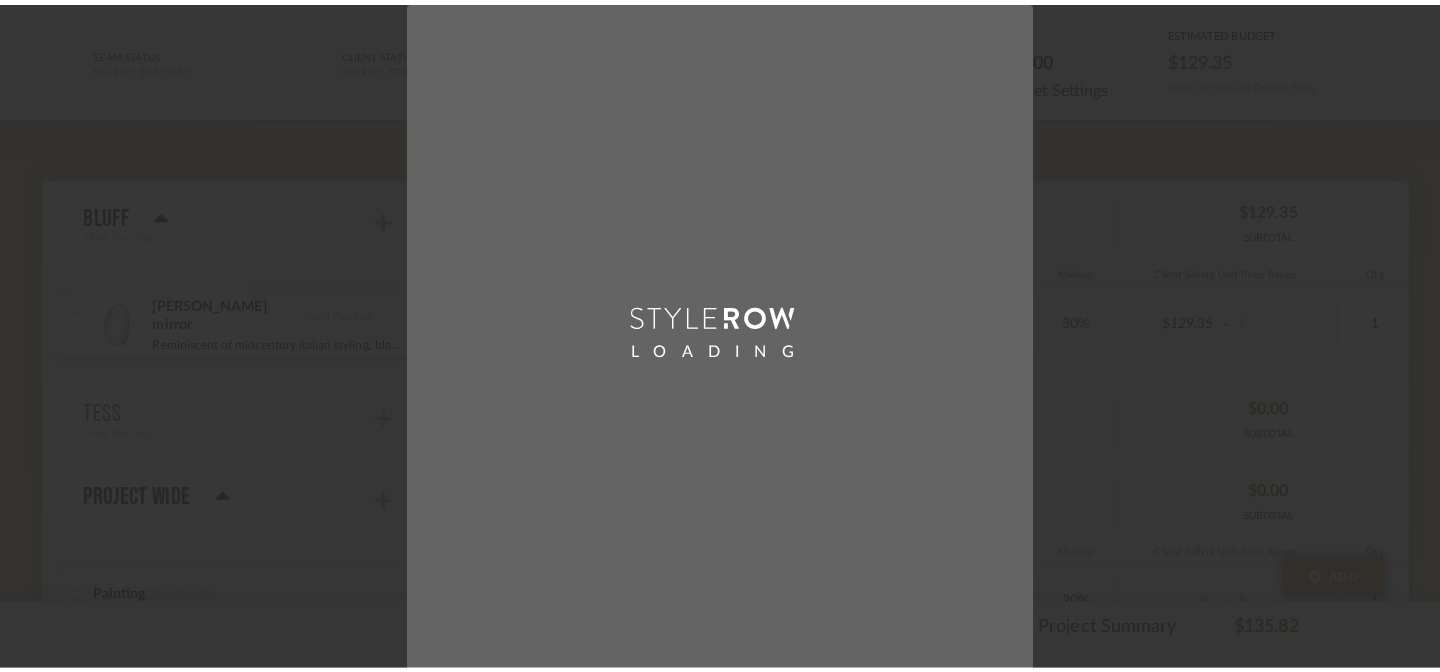 scroll, scrollTop: 0, scrollLeft: 0, axis: both 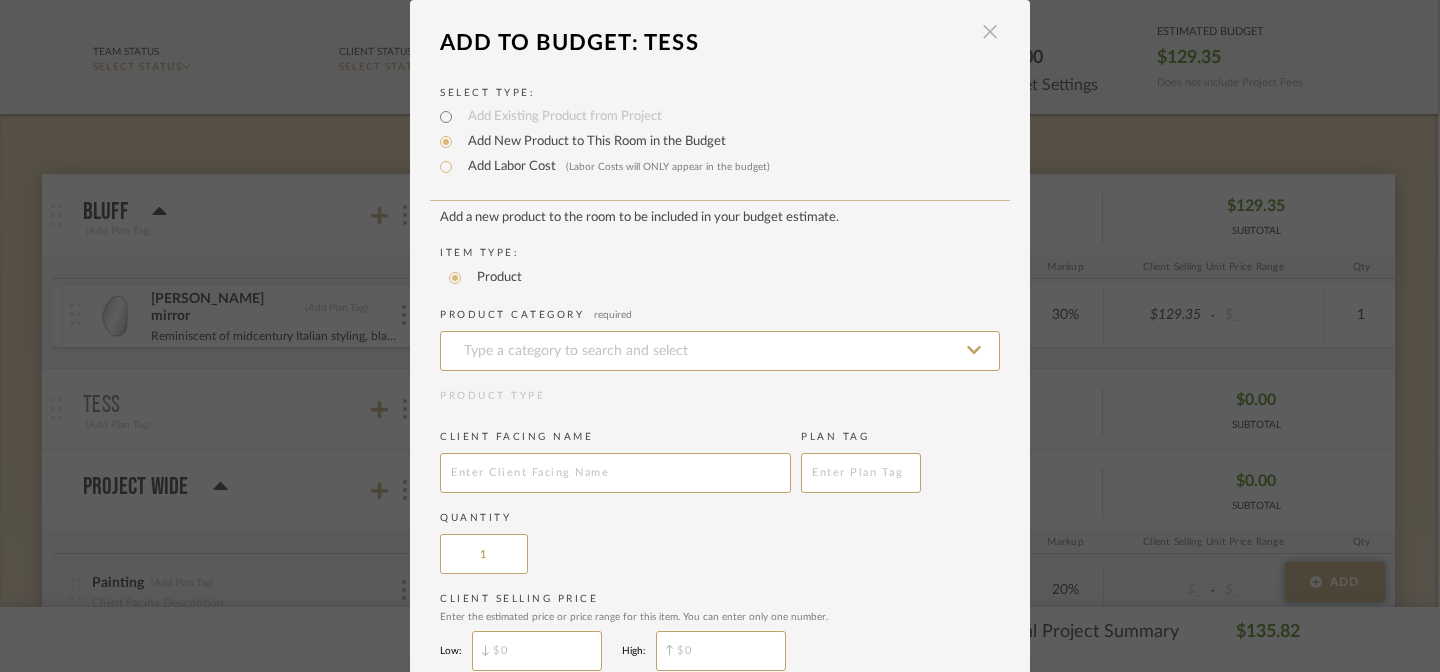 click at bounding box center [990, 32] 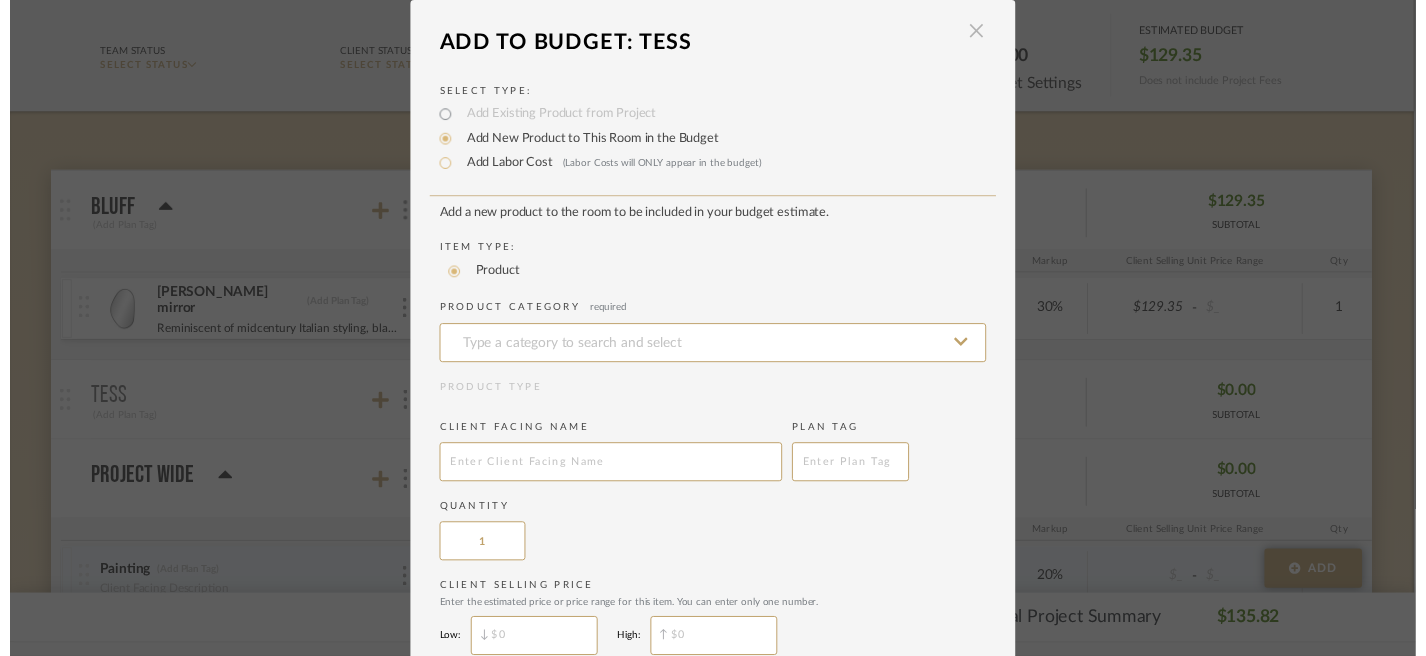 scroll, scrollTop: 218, scrollLeft: 2, axis: both 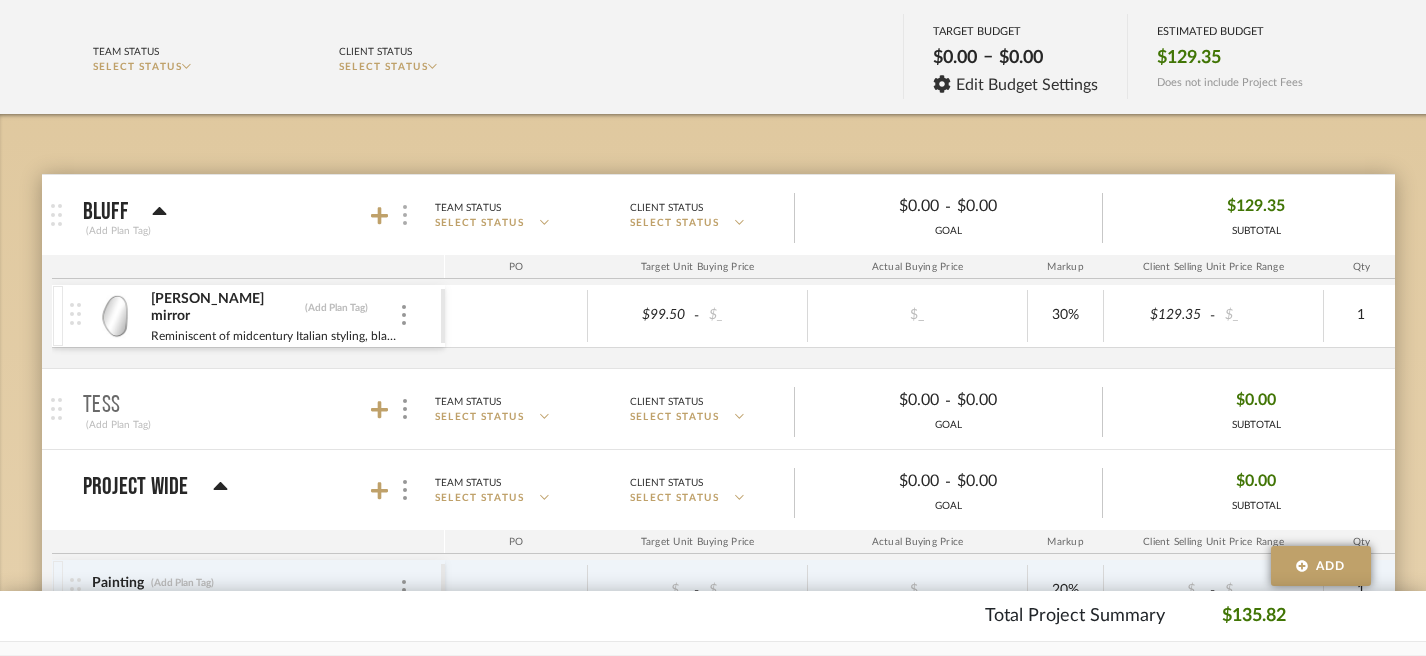 click 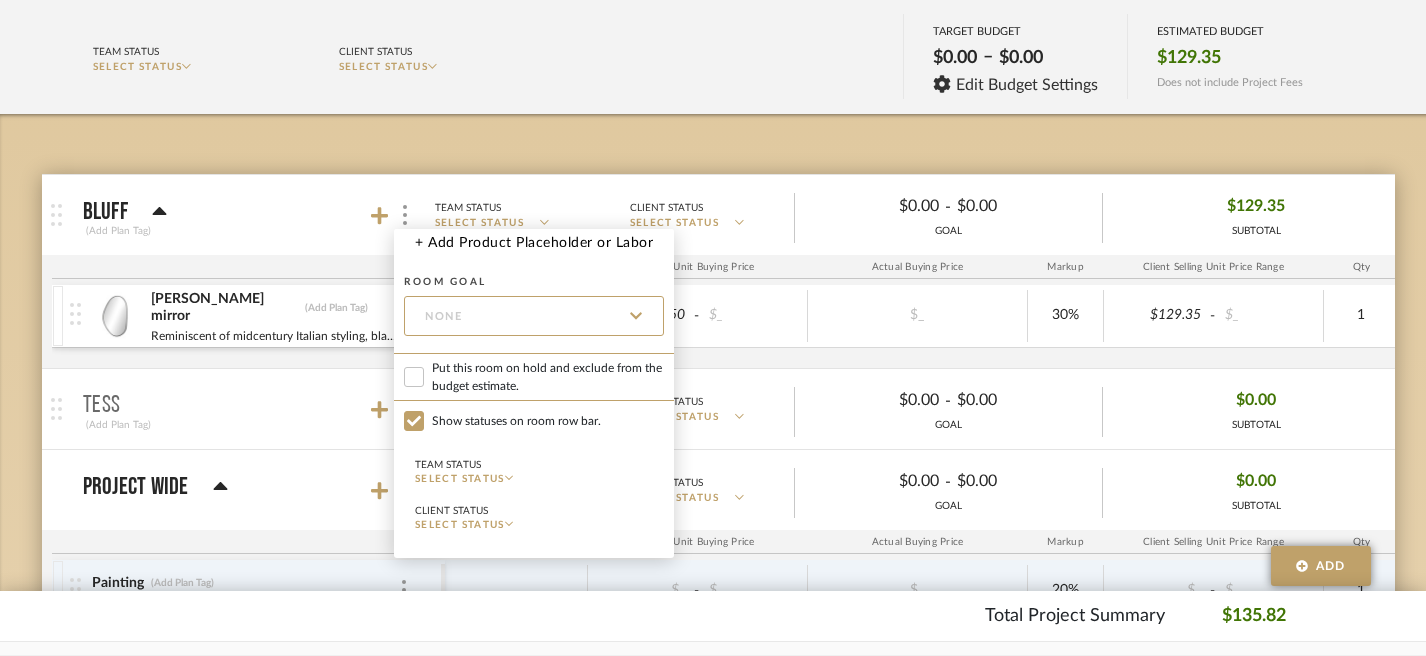 click at bounding box center [713, 328] 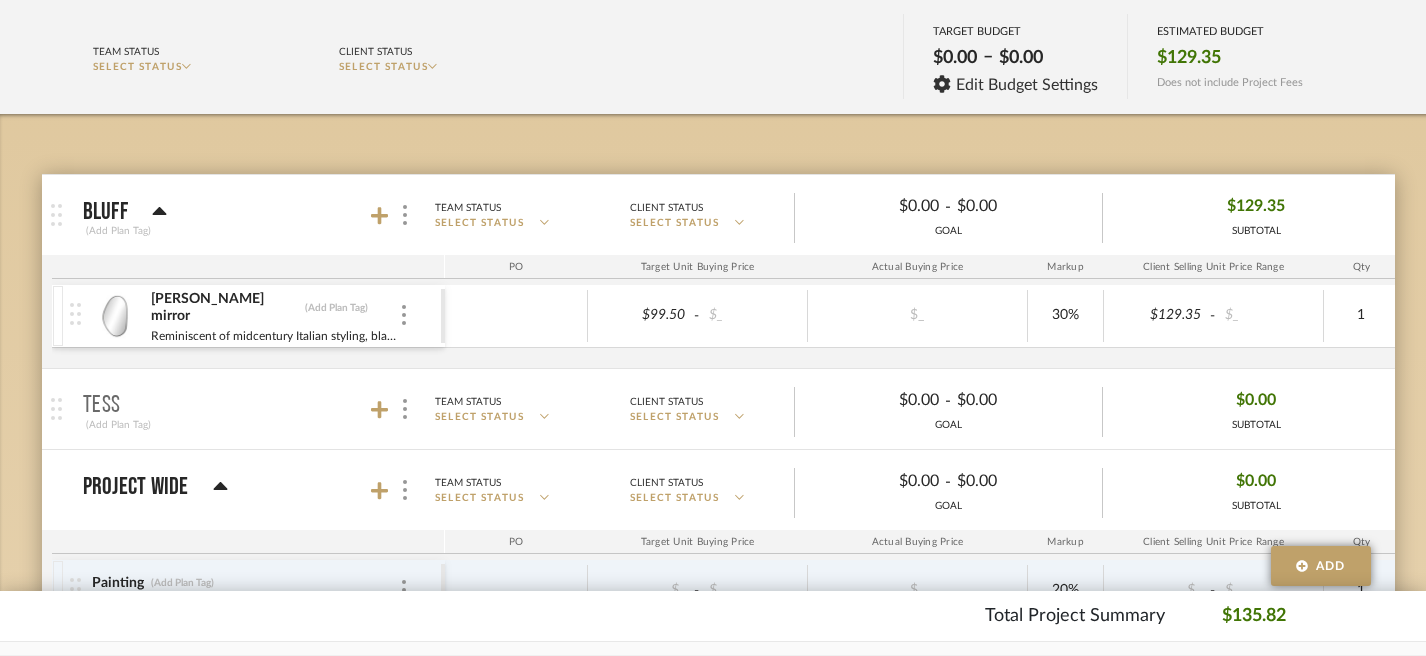 click at bounding box center (56, 215) 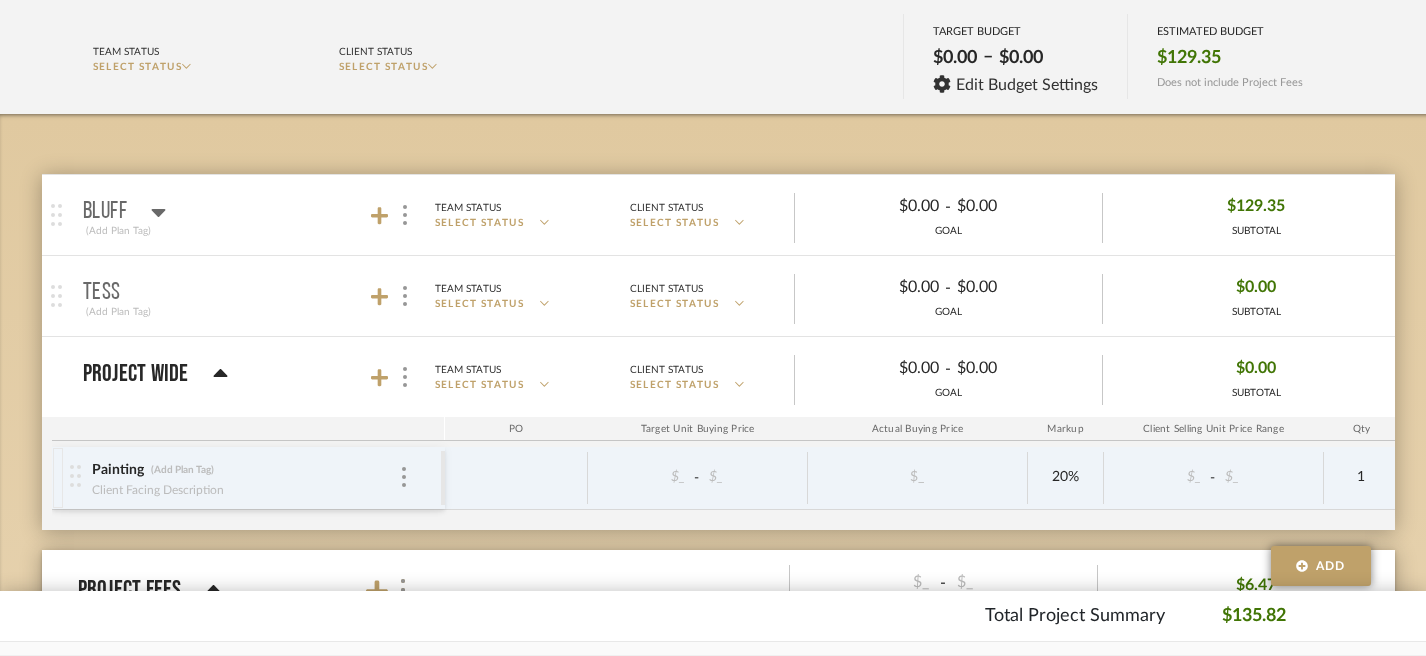 click at bounding box center (56, 215) 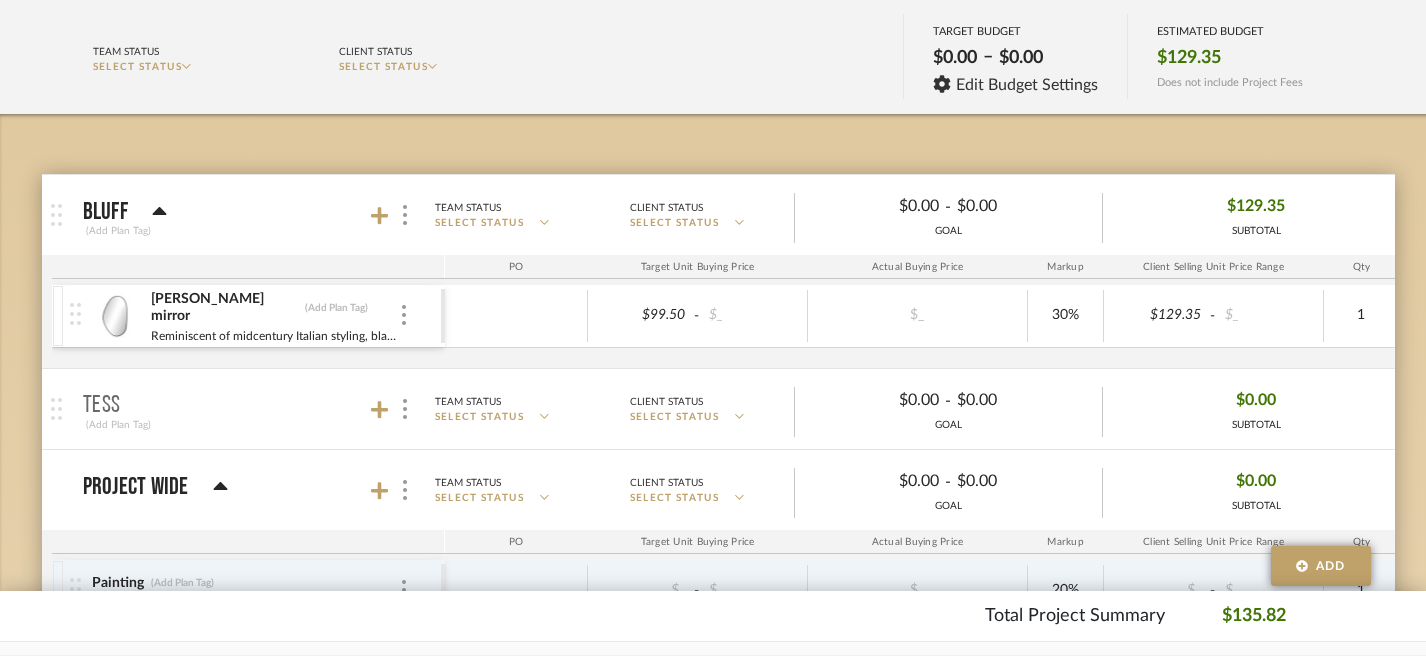 click at bounding box center [75, 314] 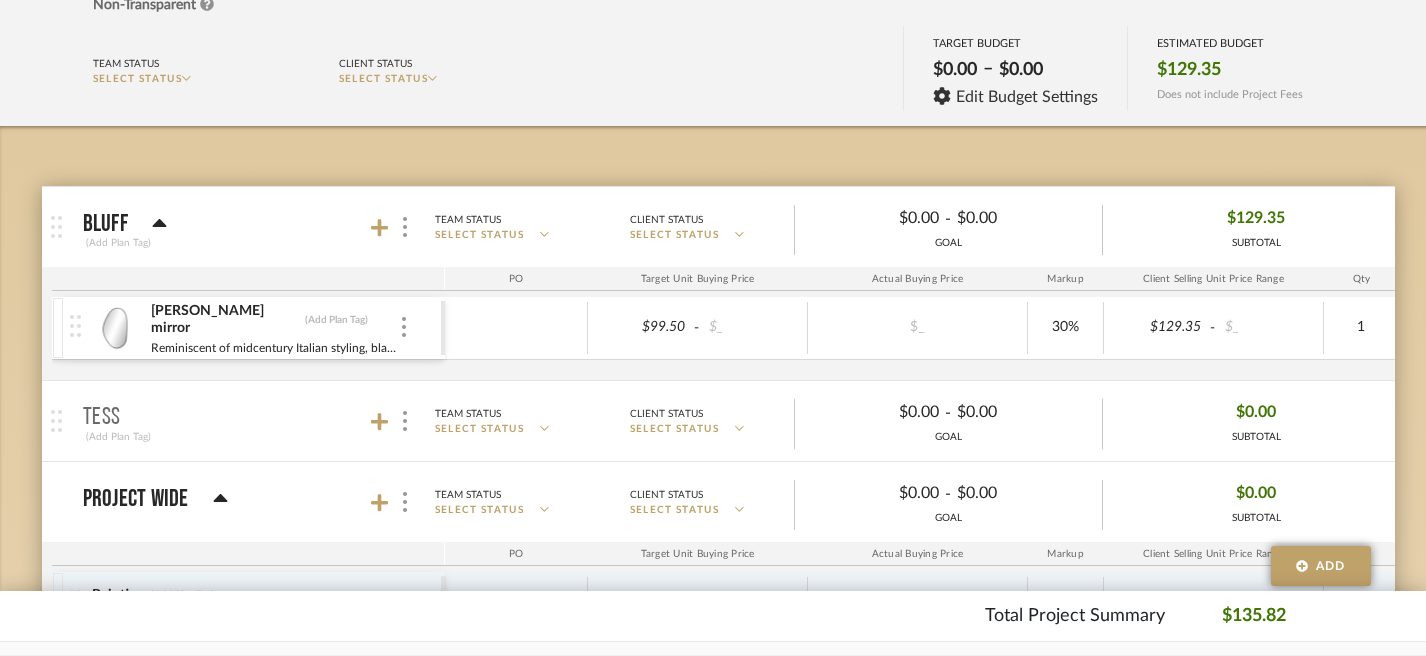 scroll, scrollTop: 205, scrollLeft: 2, axis: both 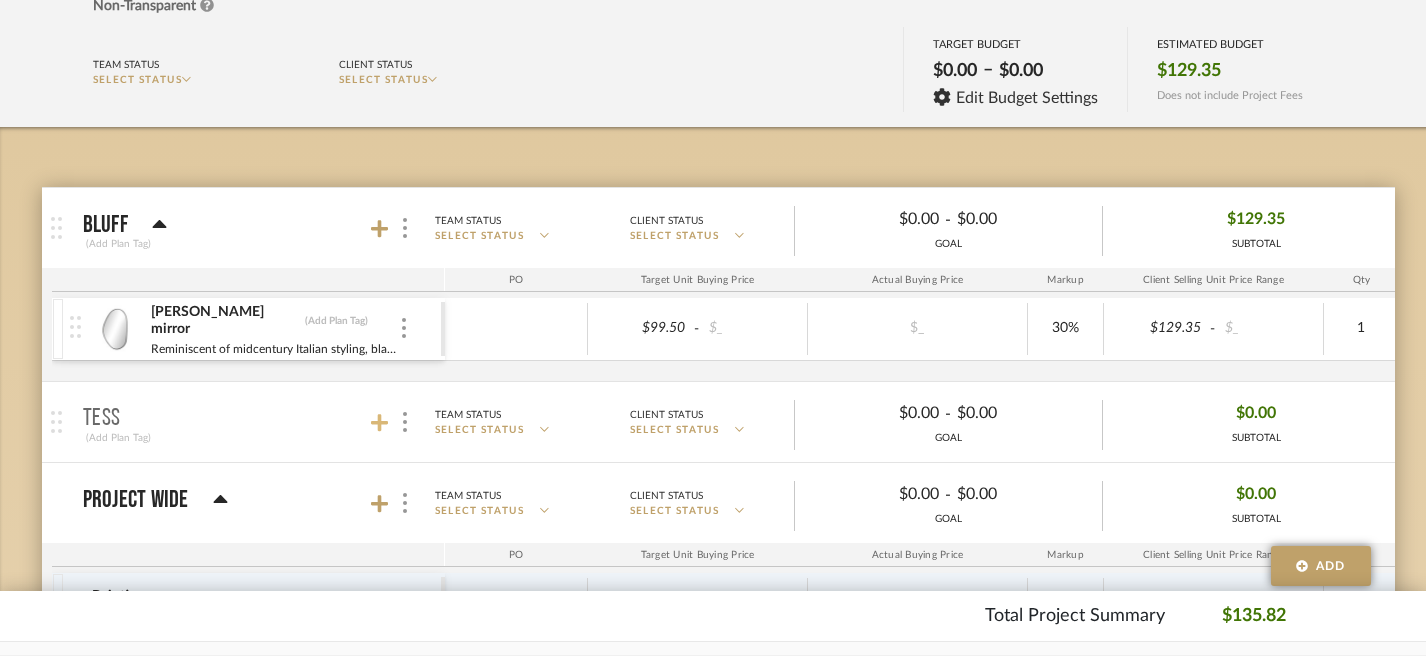 click 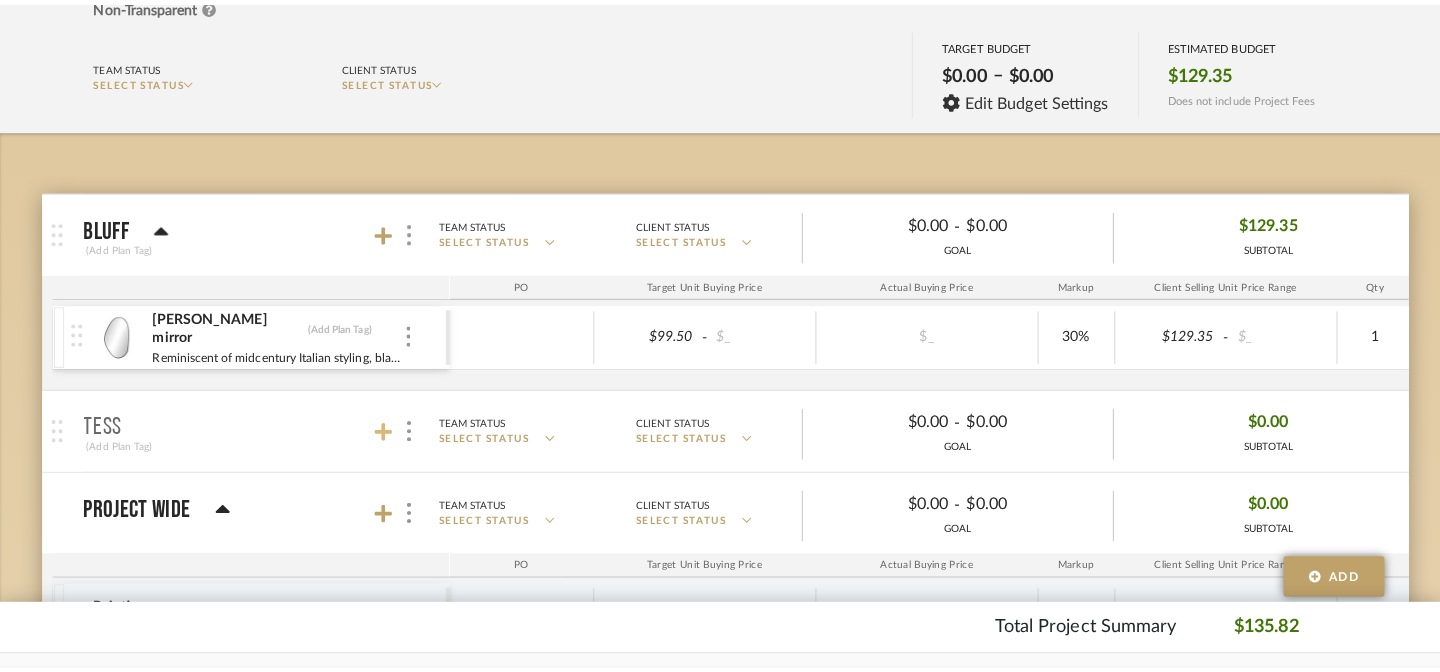 scroll, scrollTop: 0, scrollLeft: 0, axis: both 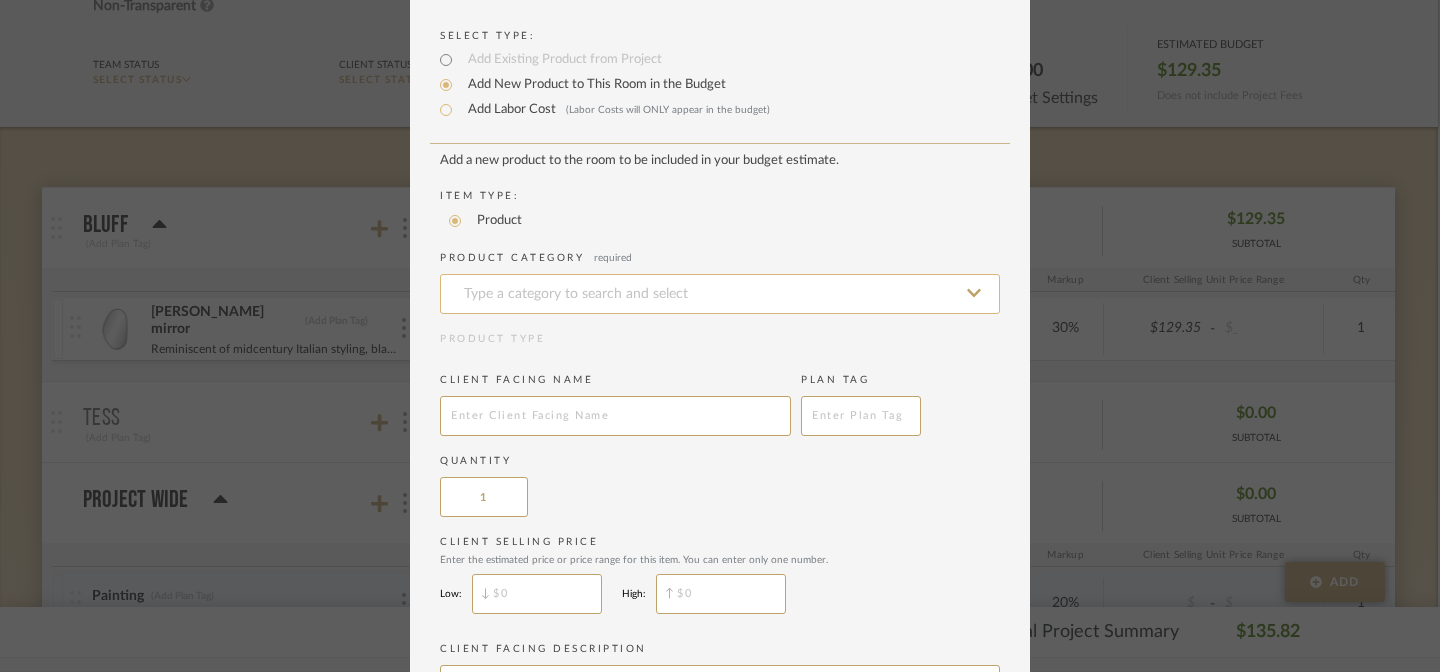 click at bounding box center (720, 294) 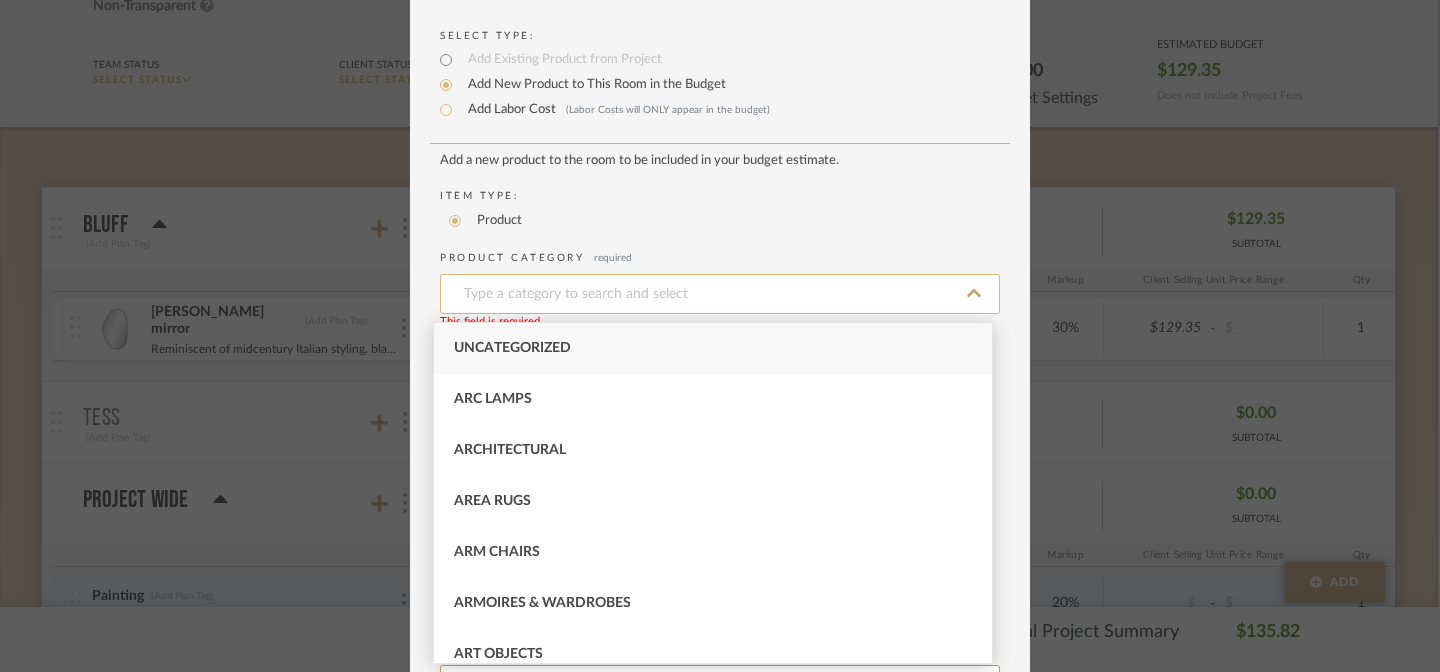 click at bounding box center (720, 294) 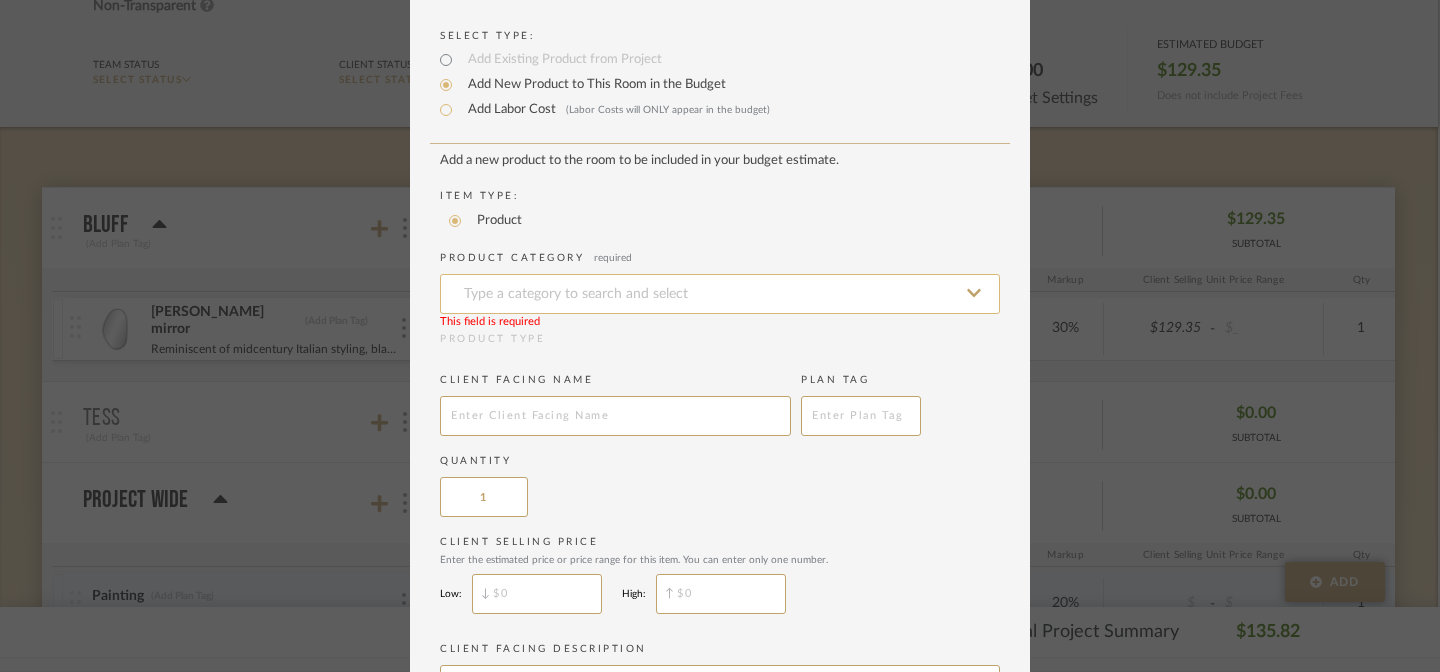 click at bounding box center [720, 294] 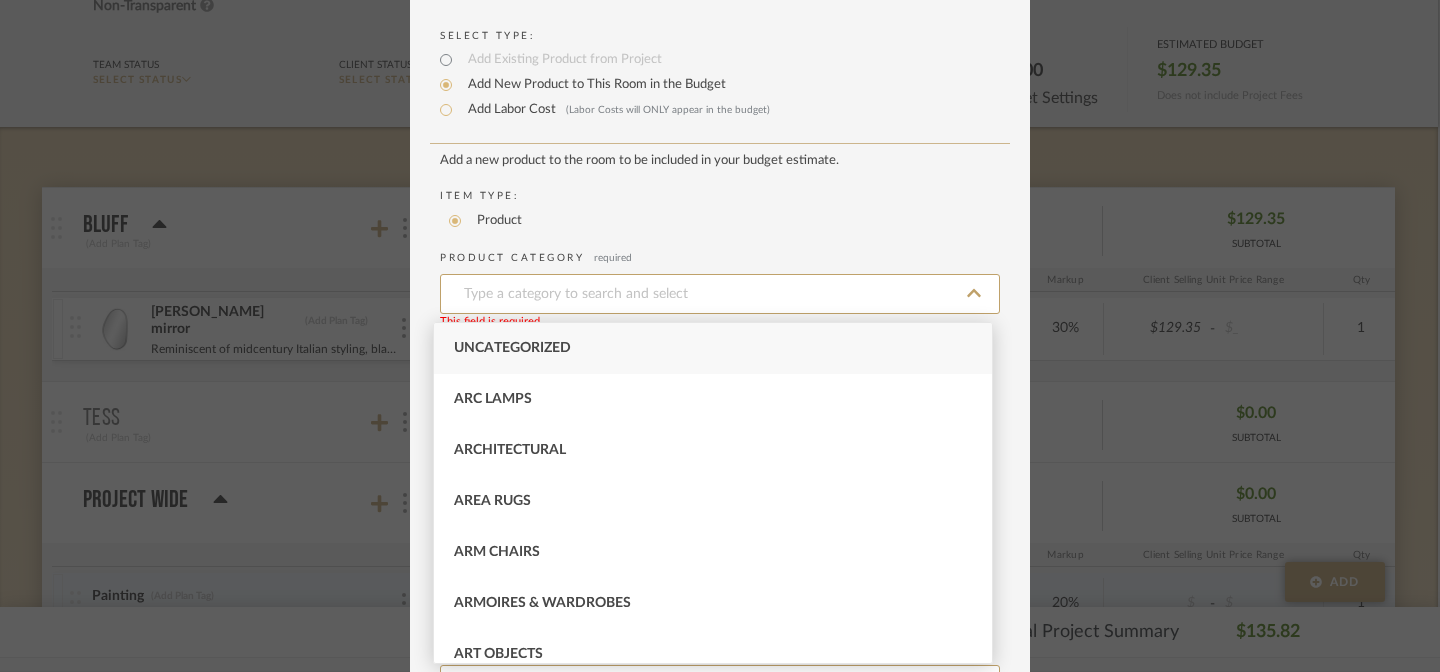click on "Uncategorized" at bounding box center (512, 348) 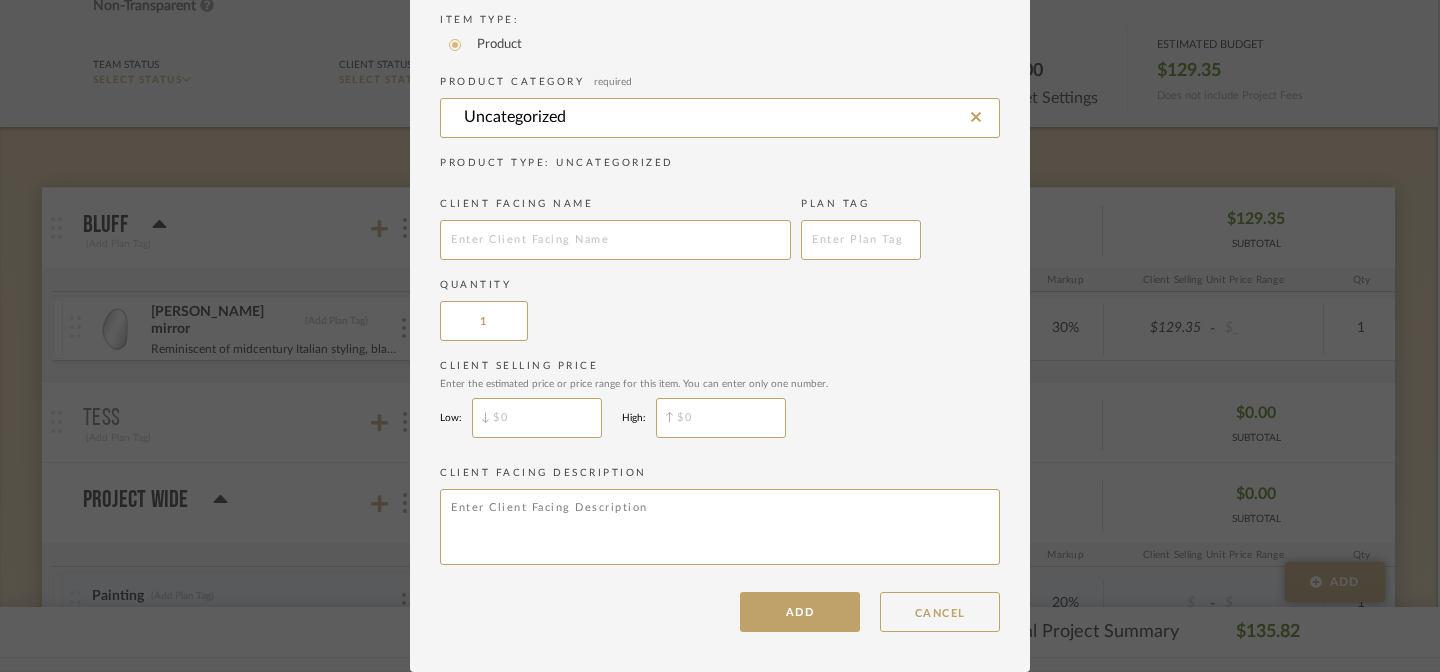 scroll, scrollTop: 0, scrollLeft: 0, axis: both 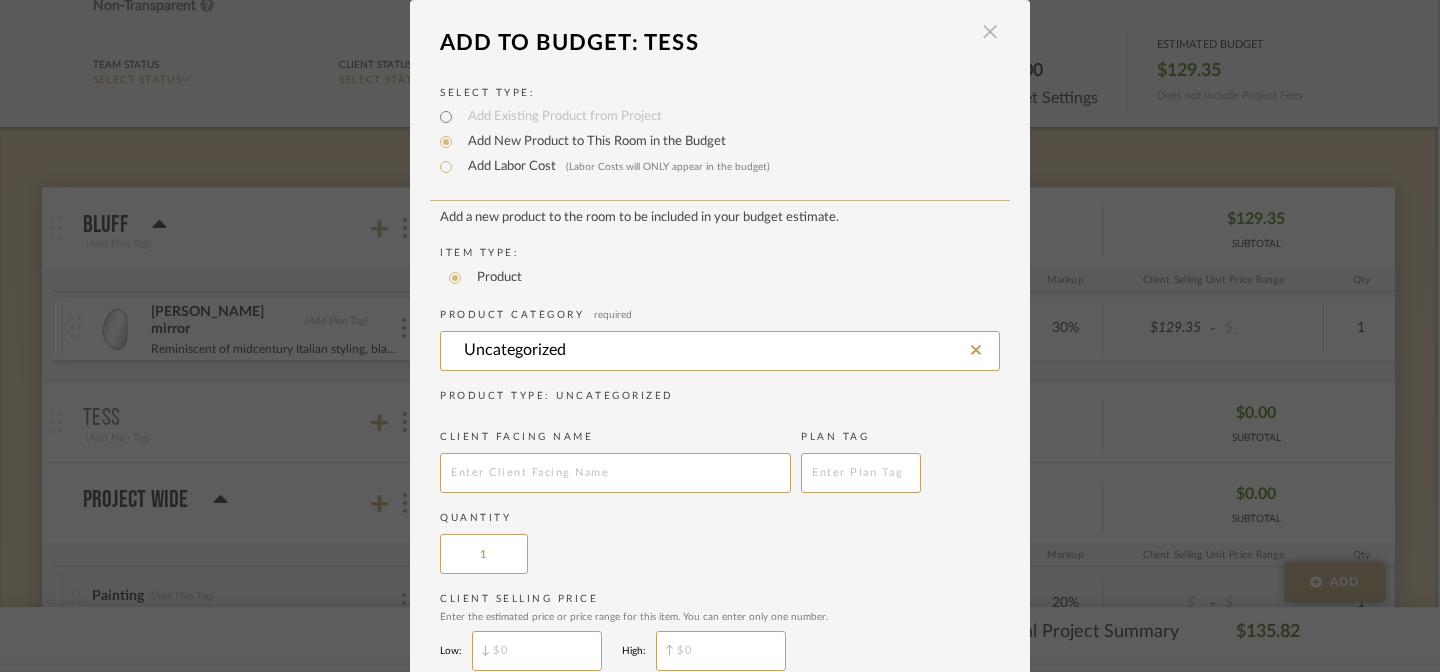 click at bounding box center [990, 32] 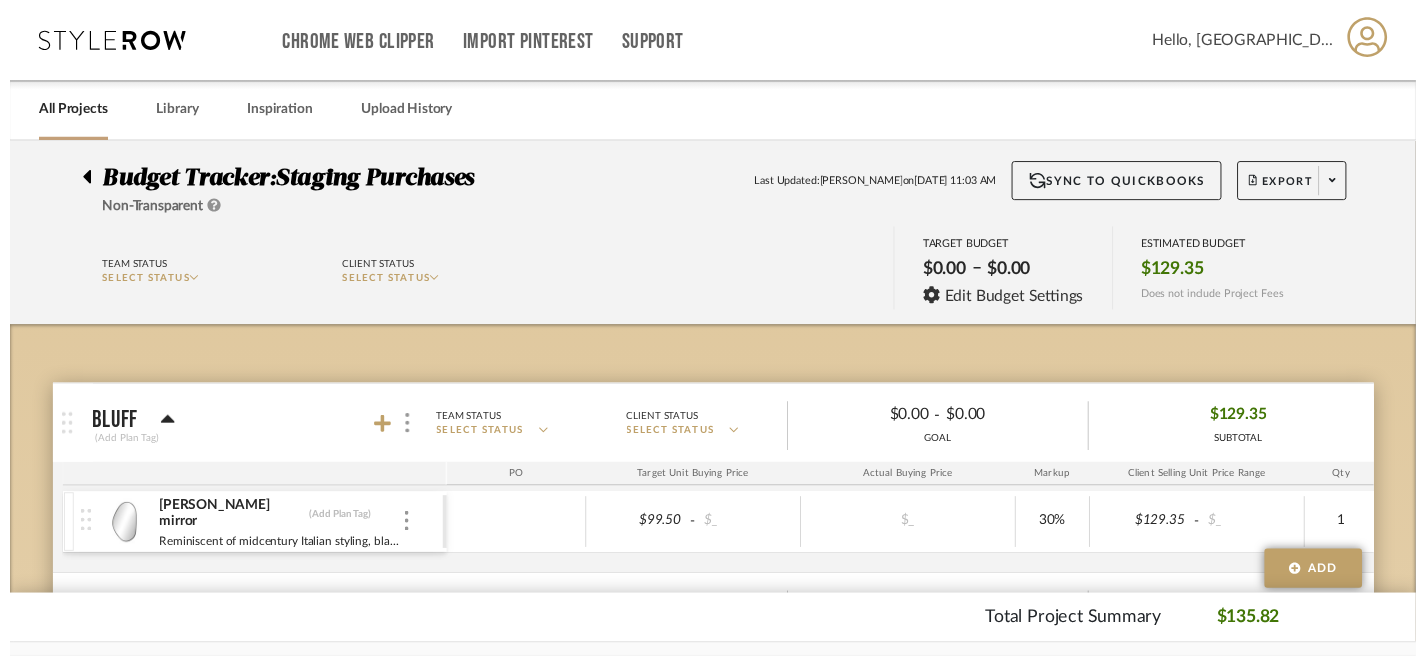 scroll, scrollTop: 205, scrollLeft: 2, axis: both 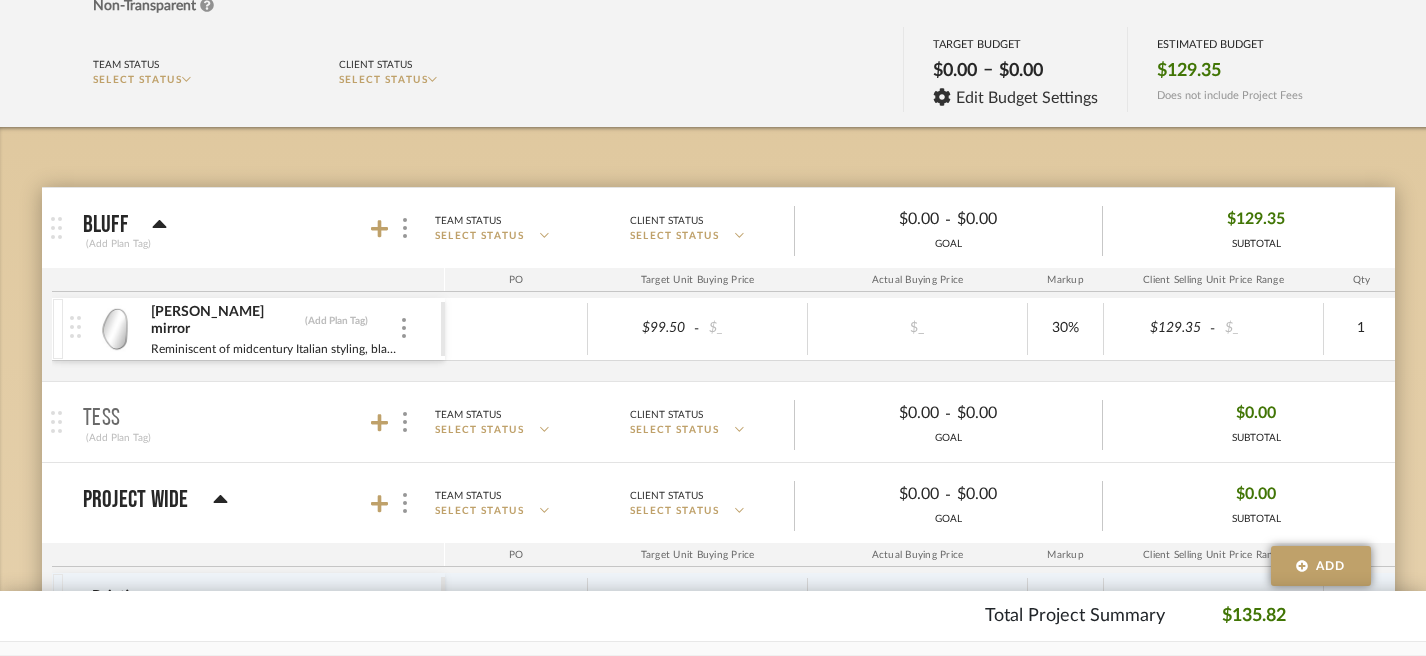 click on "[PERSON_NAME] mirror   (Add Plan Tag)" at bounding box center (274, 321) 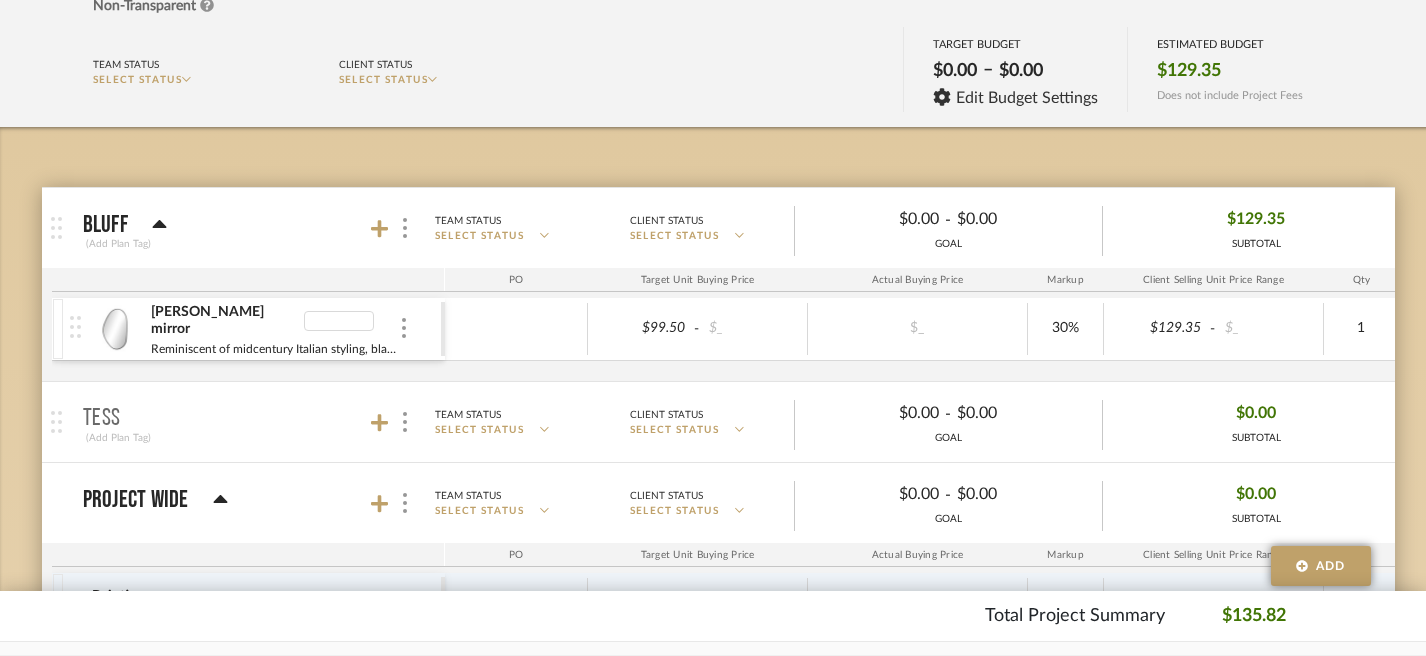drag, startPoint x: 272, startPoint y: 316, endPoint x: 274, endPoint y: 401, distance: 85.02353 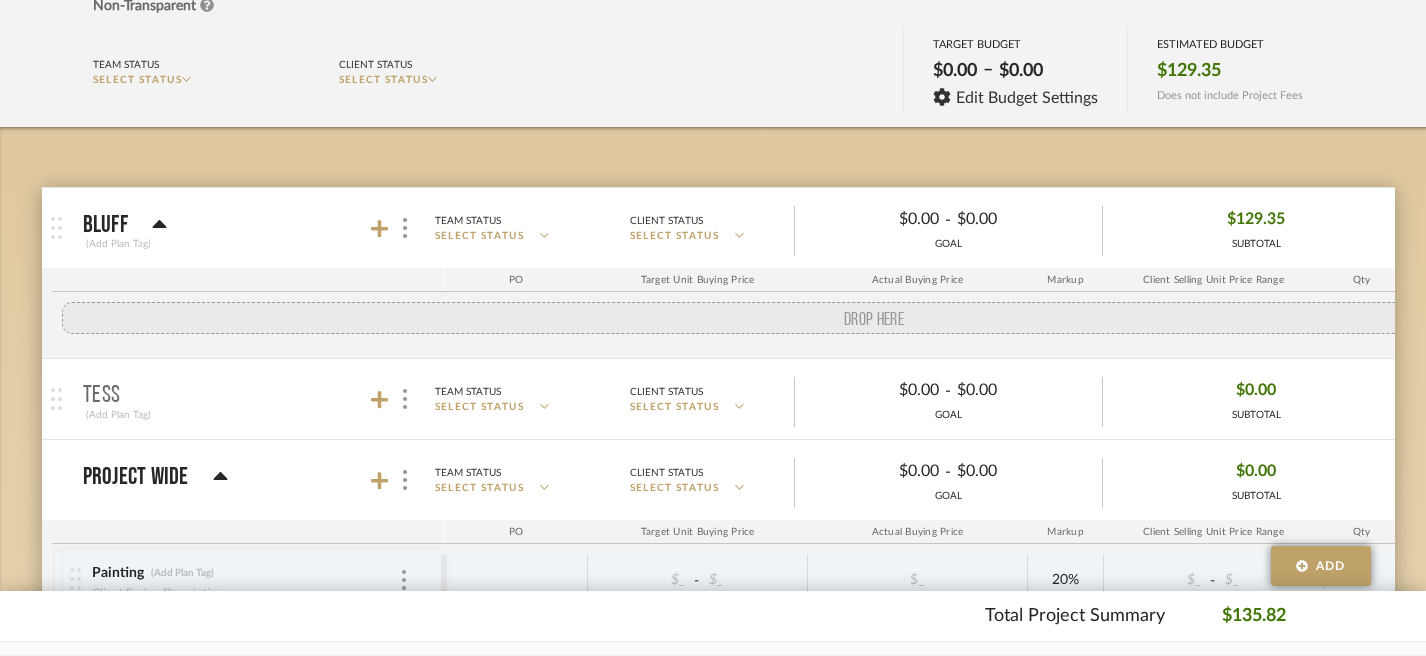 drag, startPoint x: 78, startPoint y: 324, endPoint x: 73, endPoint y: 411, distance: 87.14356 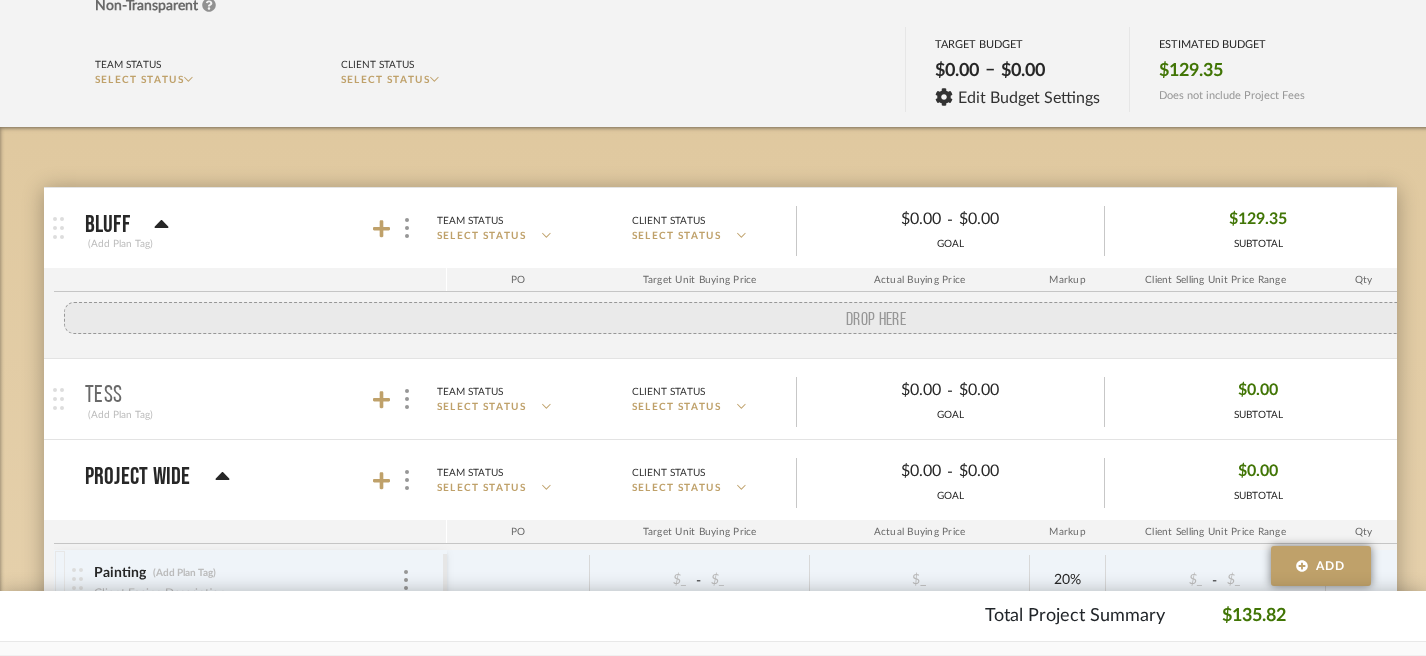 drag, startPoint x: 68, startPoint y: 335, endPoint x: 54, endPoint y: 448, distance: 113.86395 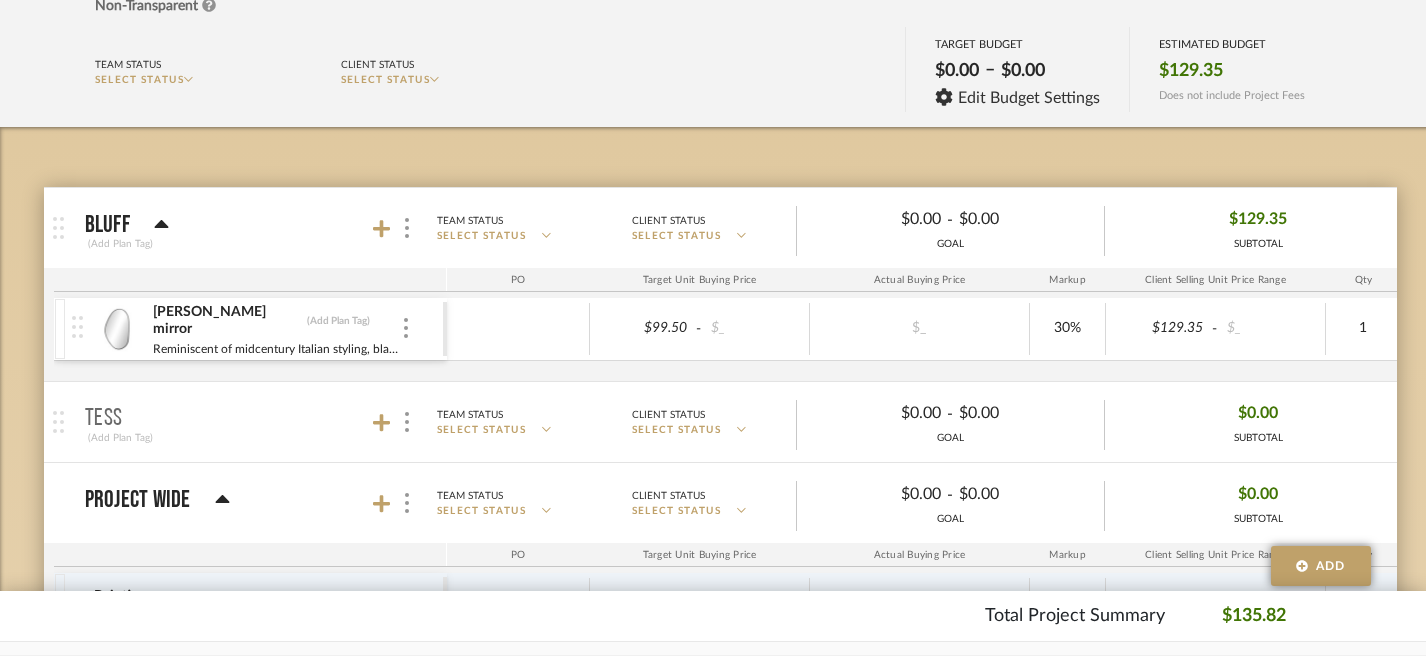 click on "Tess   (Add Plan Tag)" at bounding box center (261, 422) 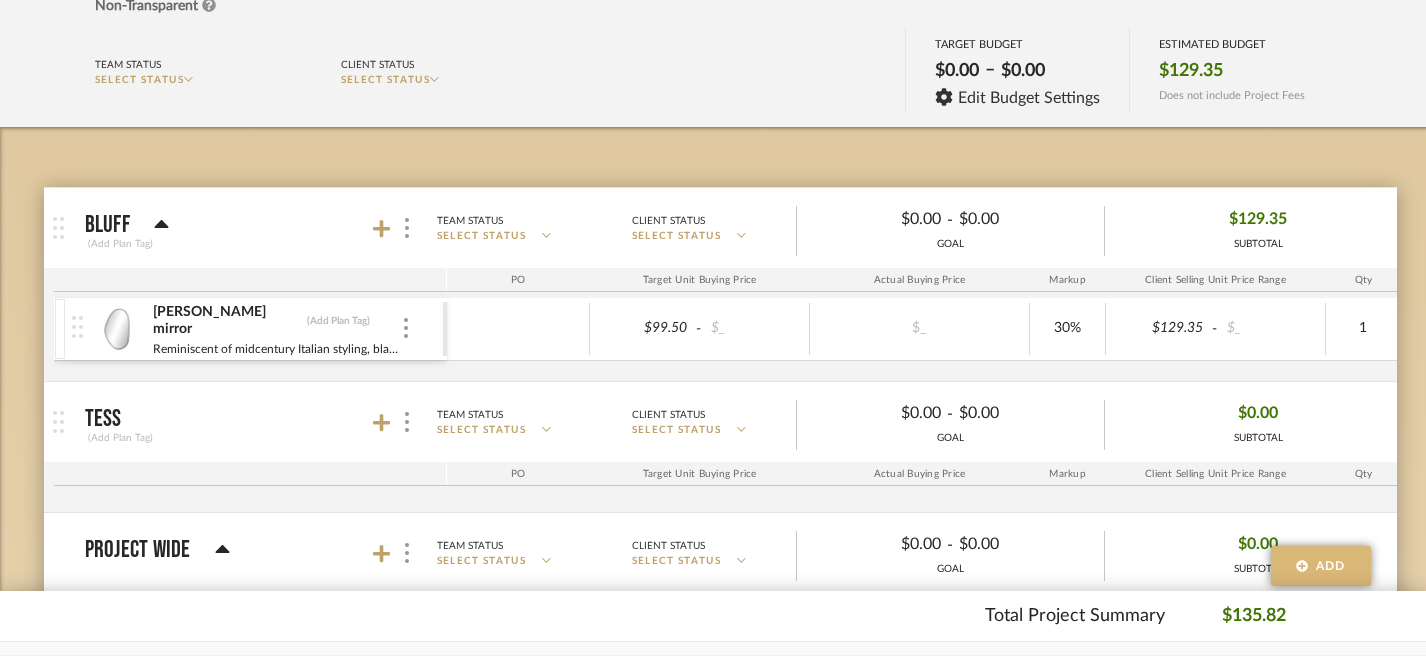 click 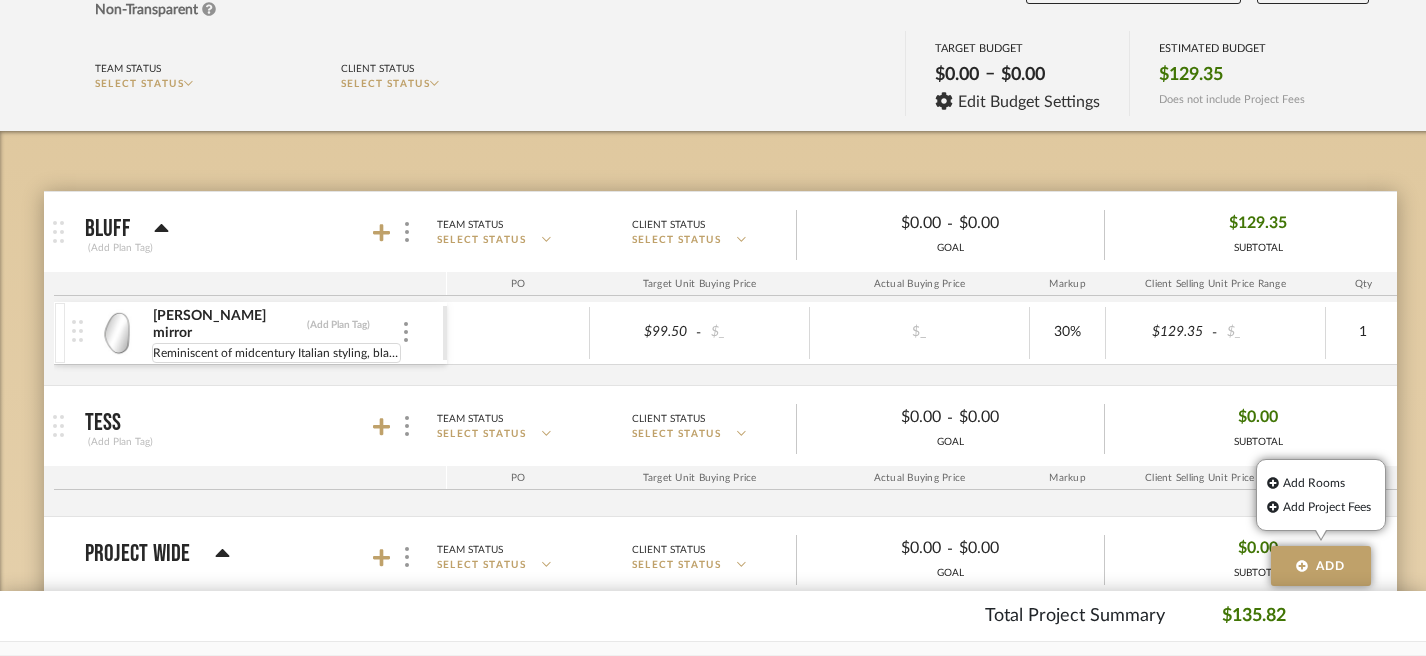 scroll, scrollTop: 206, scrollLeft: 0, axis: vertical 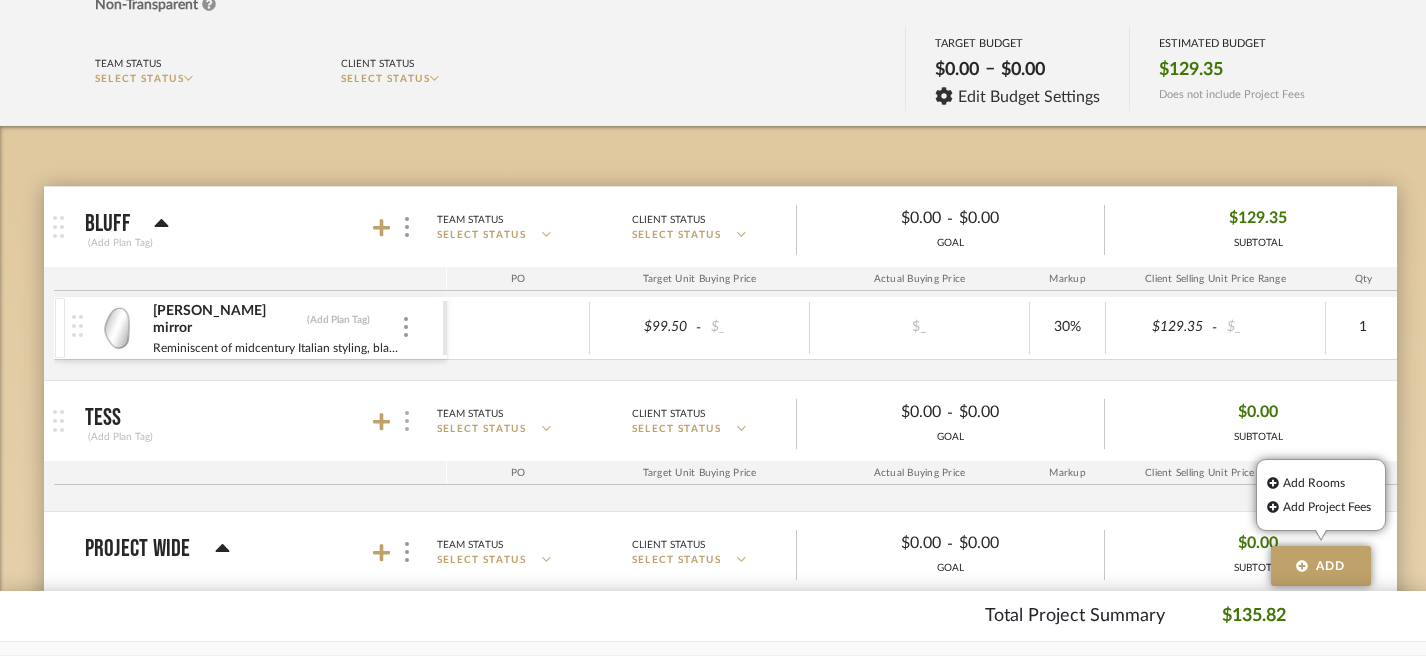 click 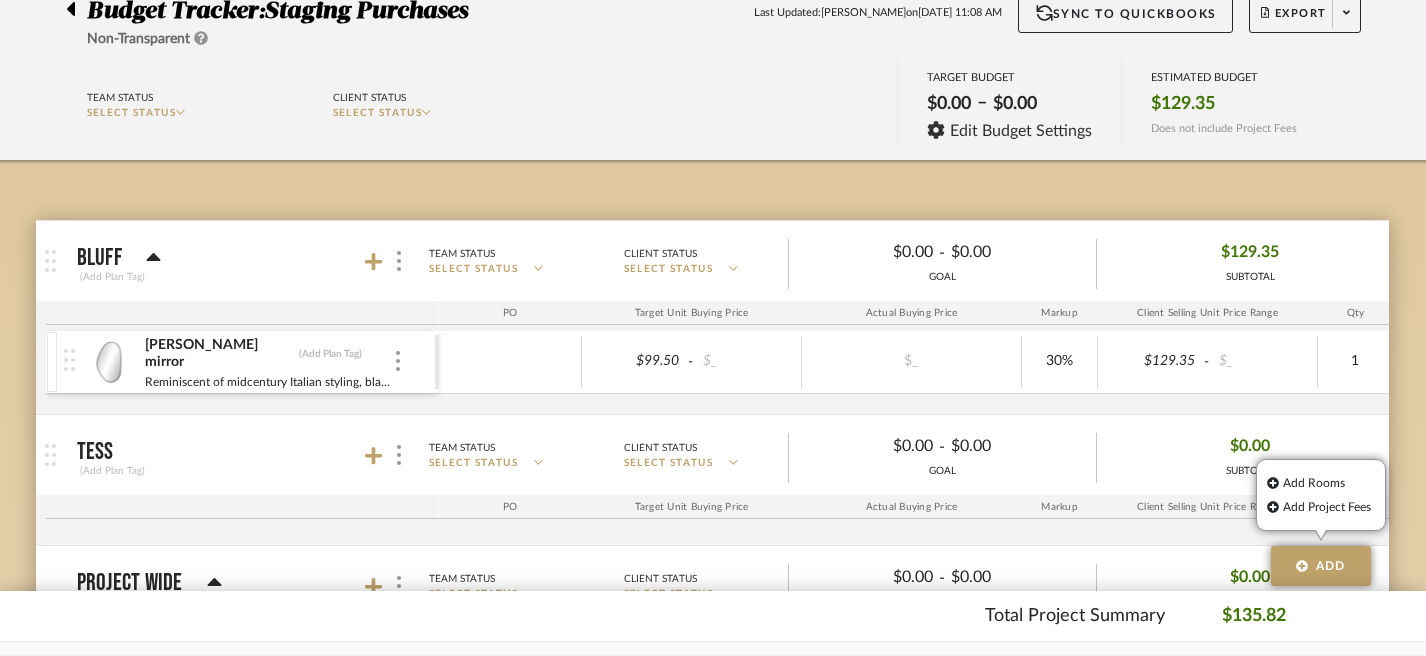scroll, scrollTop: 168, scrollLeft: 8, axis: both 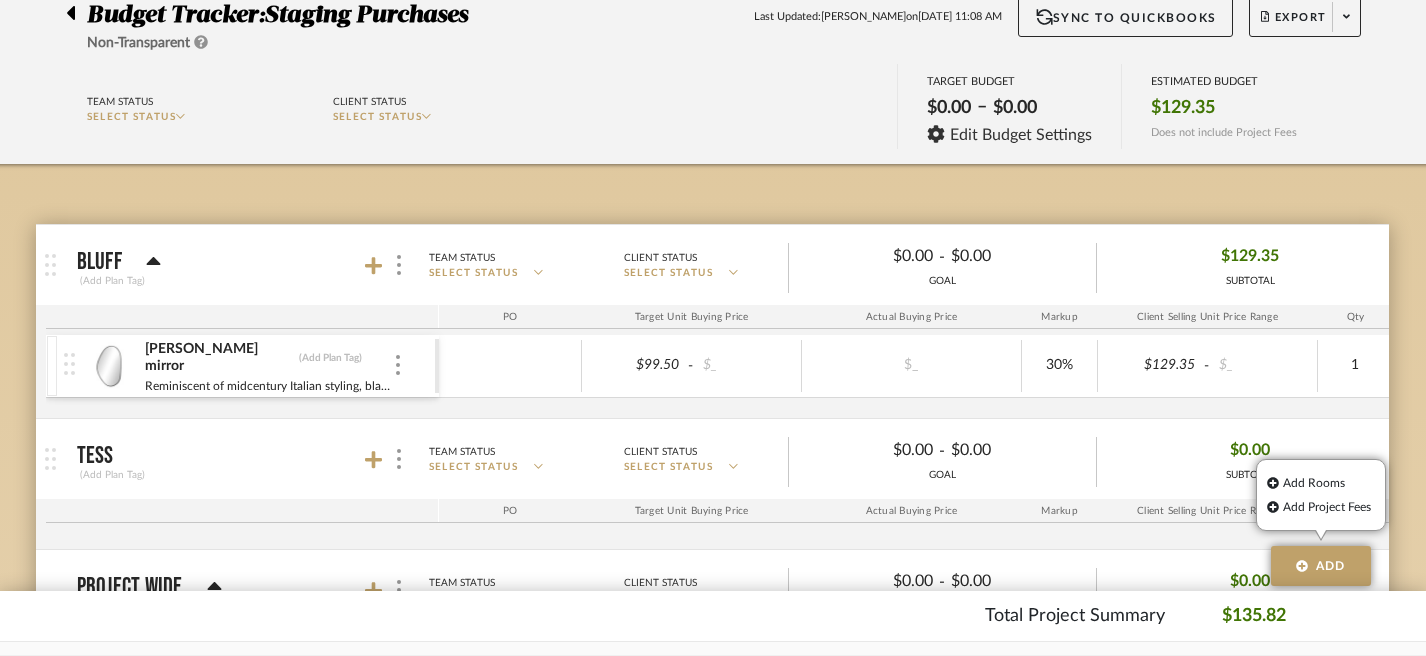 click on "Tess   (Add Plan Tag)" at bounding box center (112, 459) 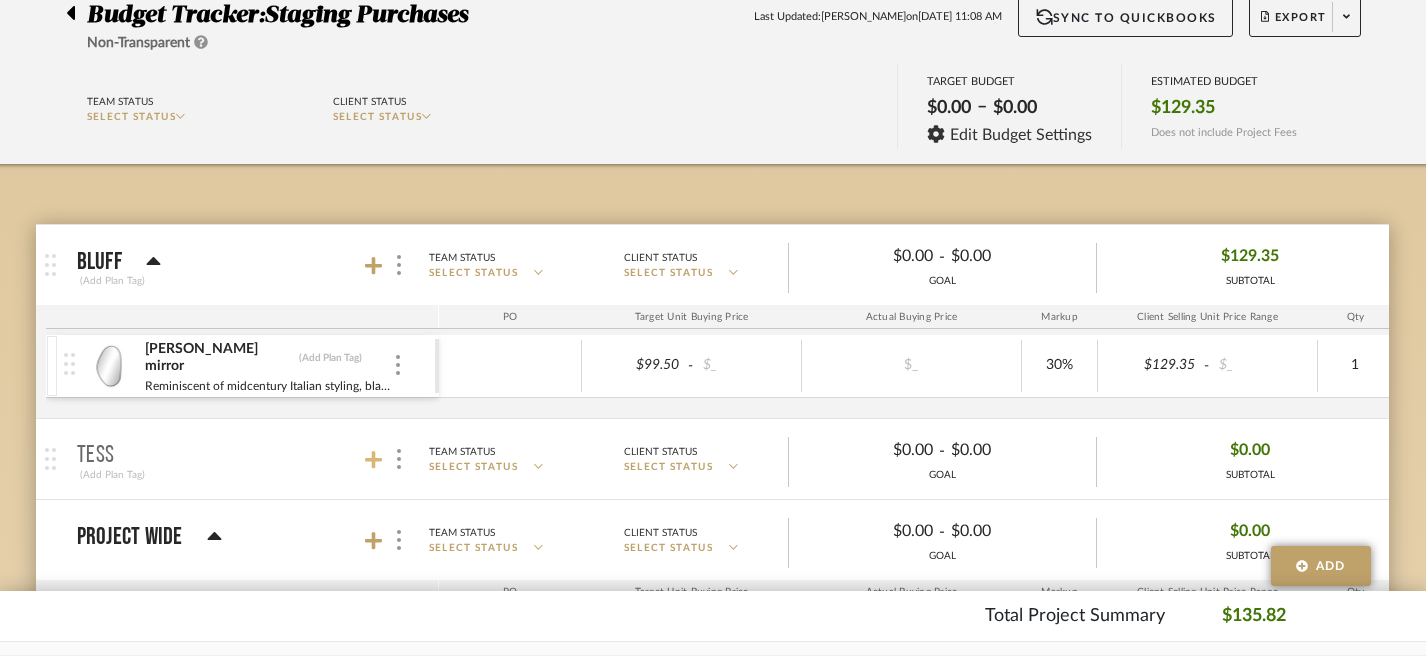 click 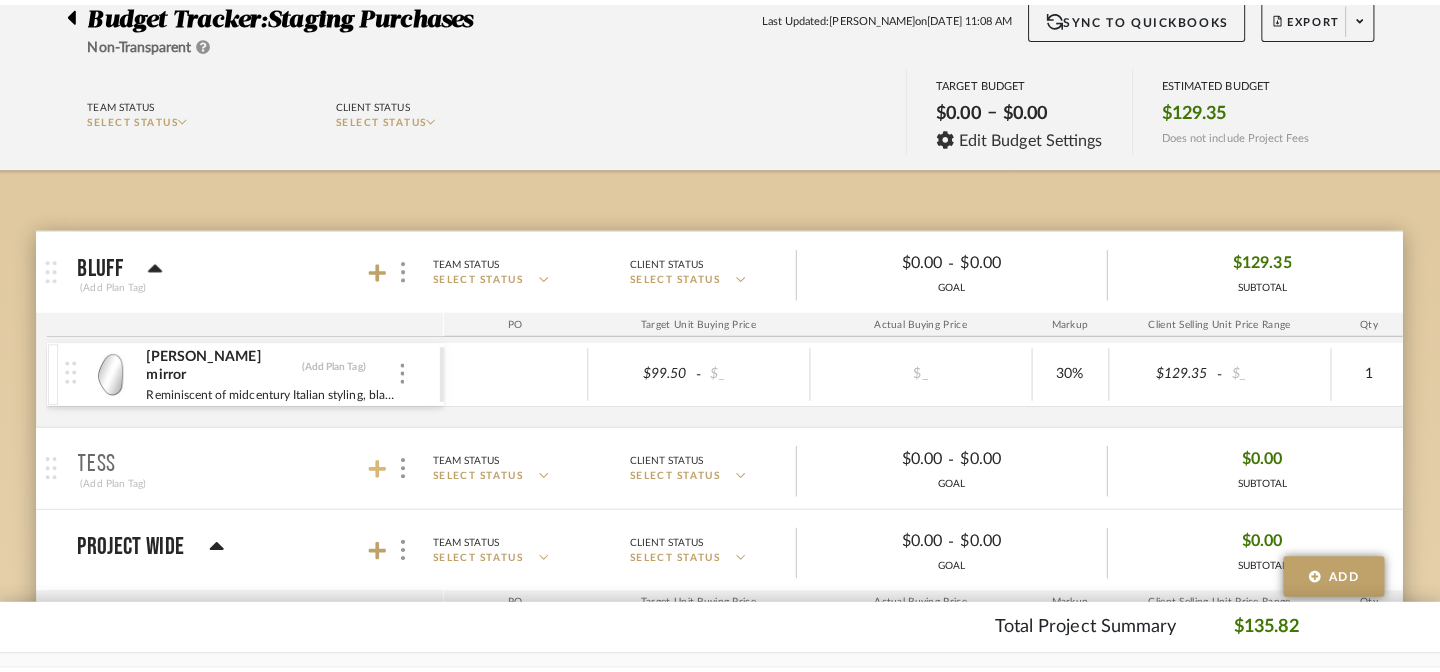 scroll, scrollTop: 0, scrollLeft: 0, axis: both 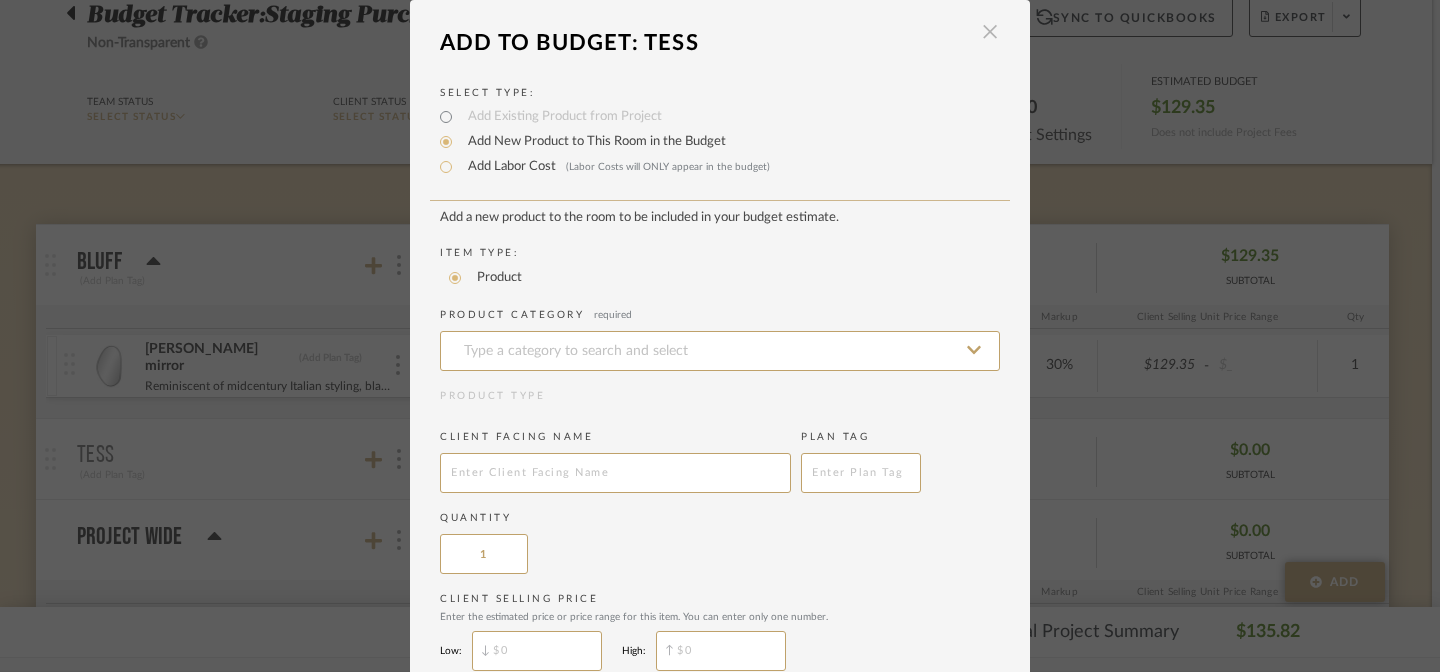 click at bounding box center [990, 32] 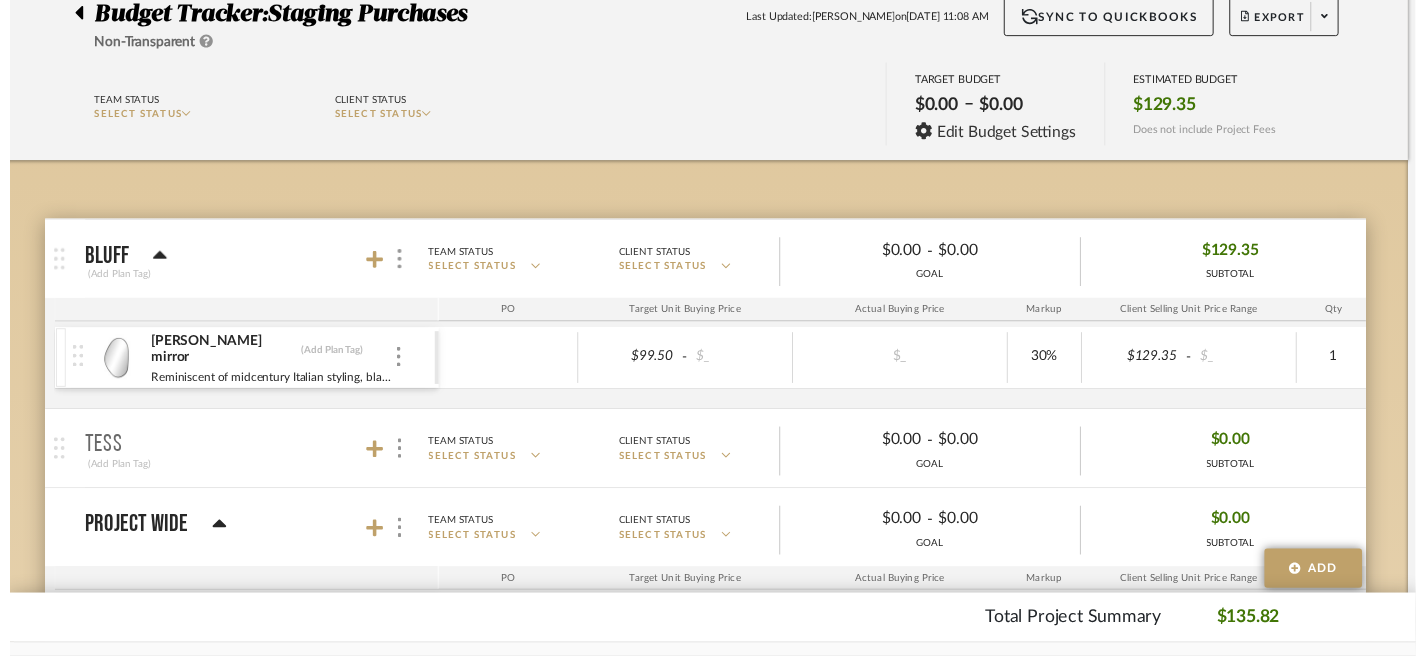 scroll, scrollTop: 168, scrollLeft: 8, axis: both 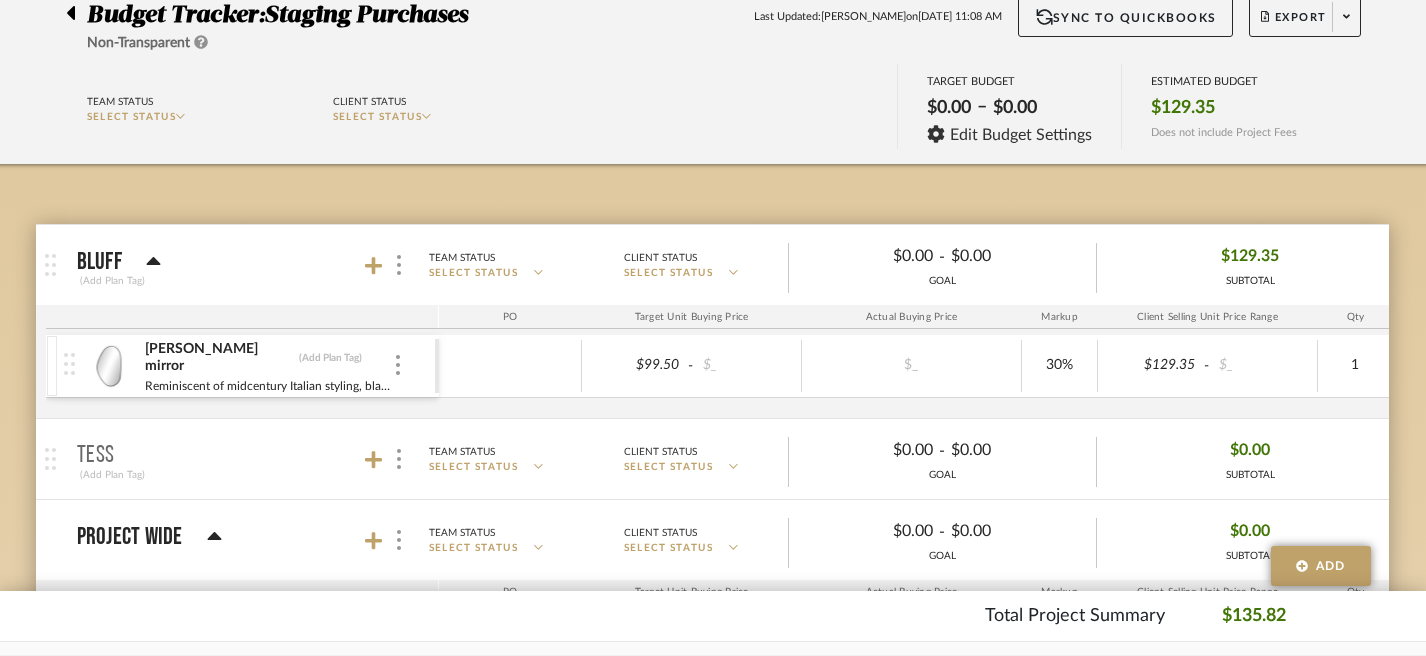 click at bounding box center [387, 459] 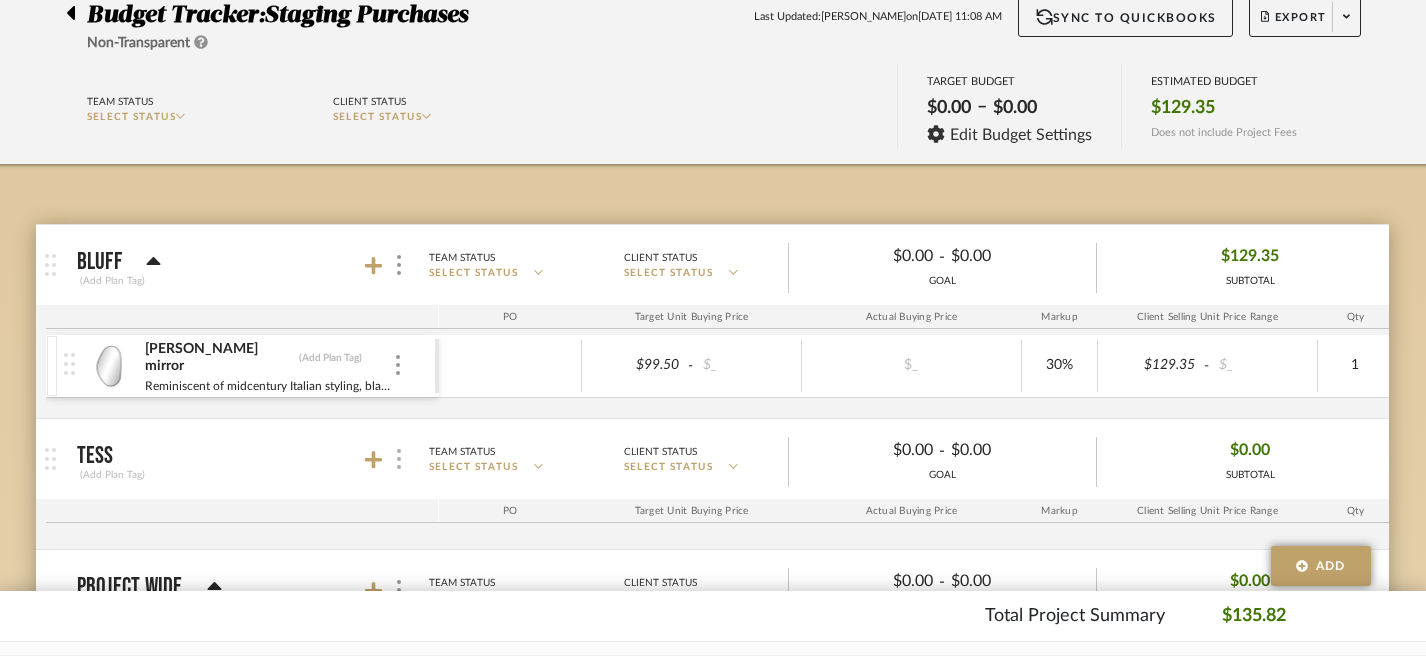 click 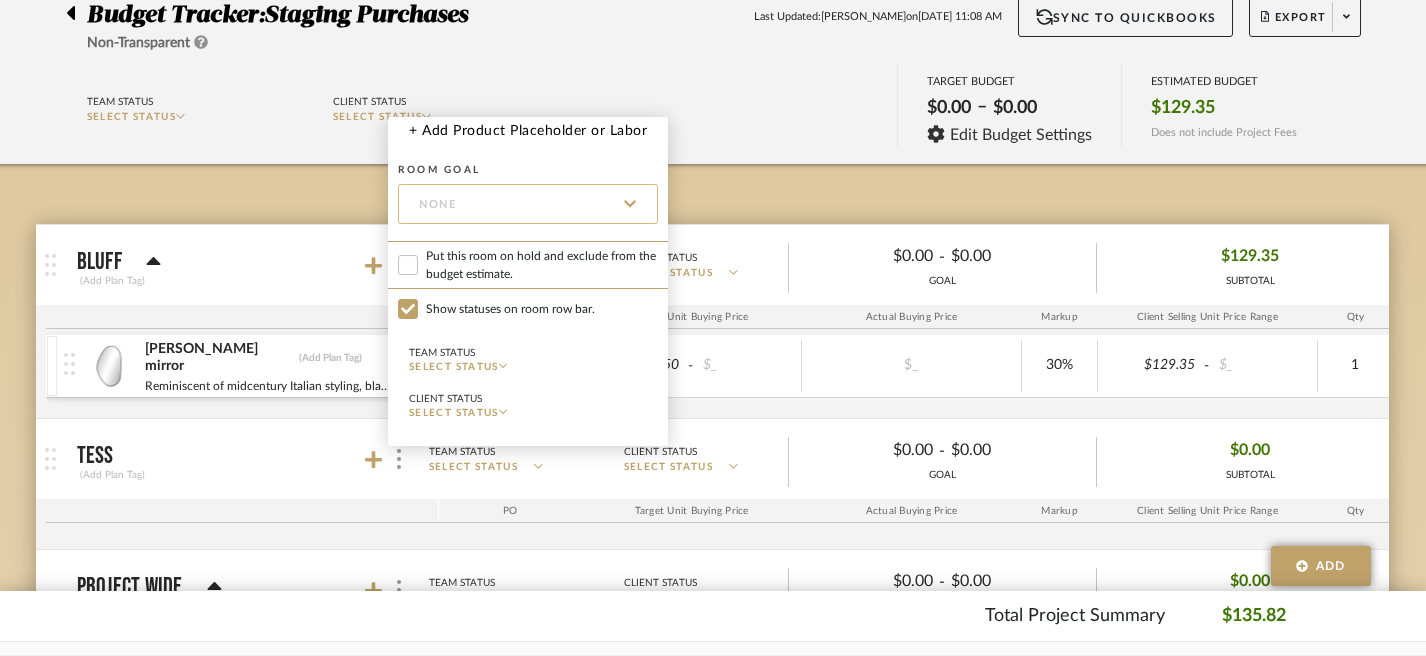 click on "None" at bounding box center [528, 204] 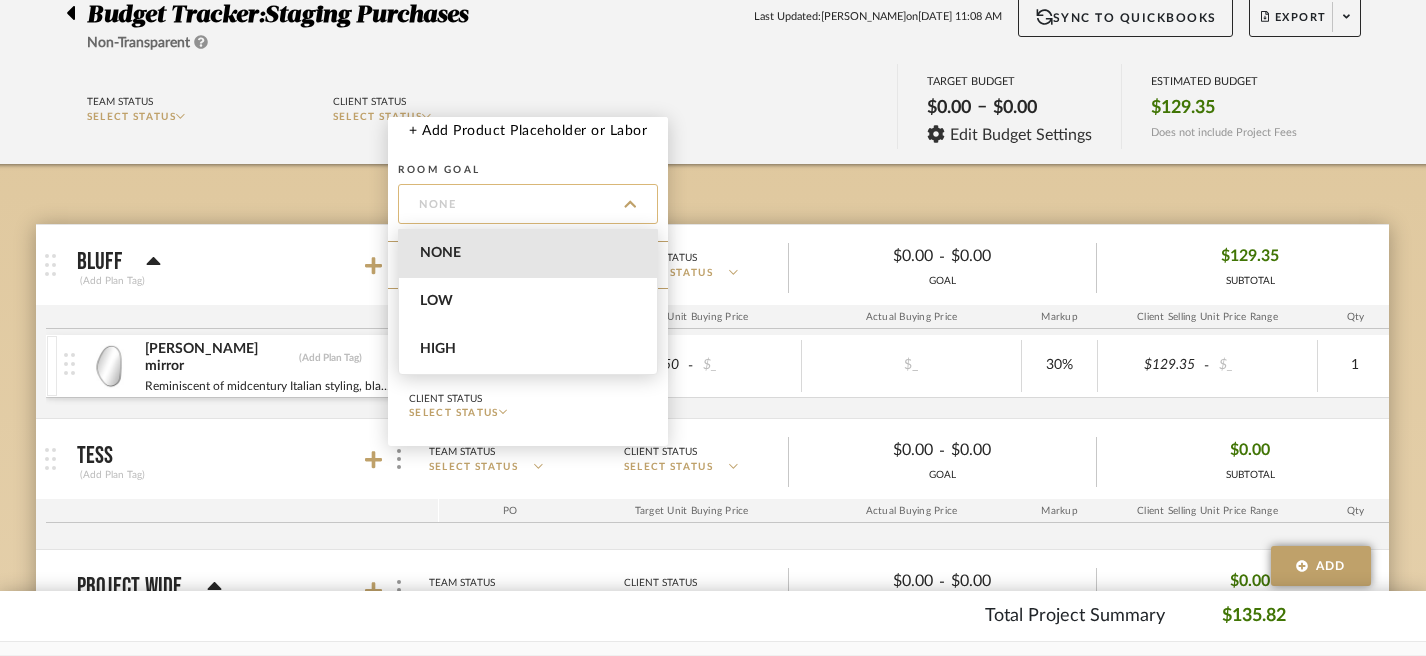 click on "None" at bounding box center (528, 204) 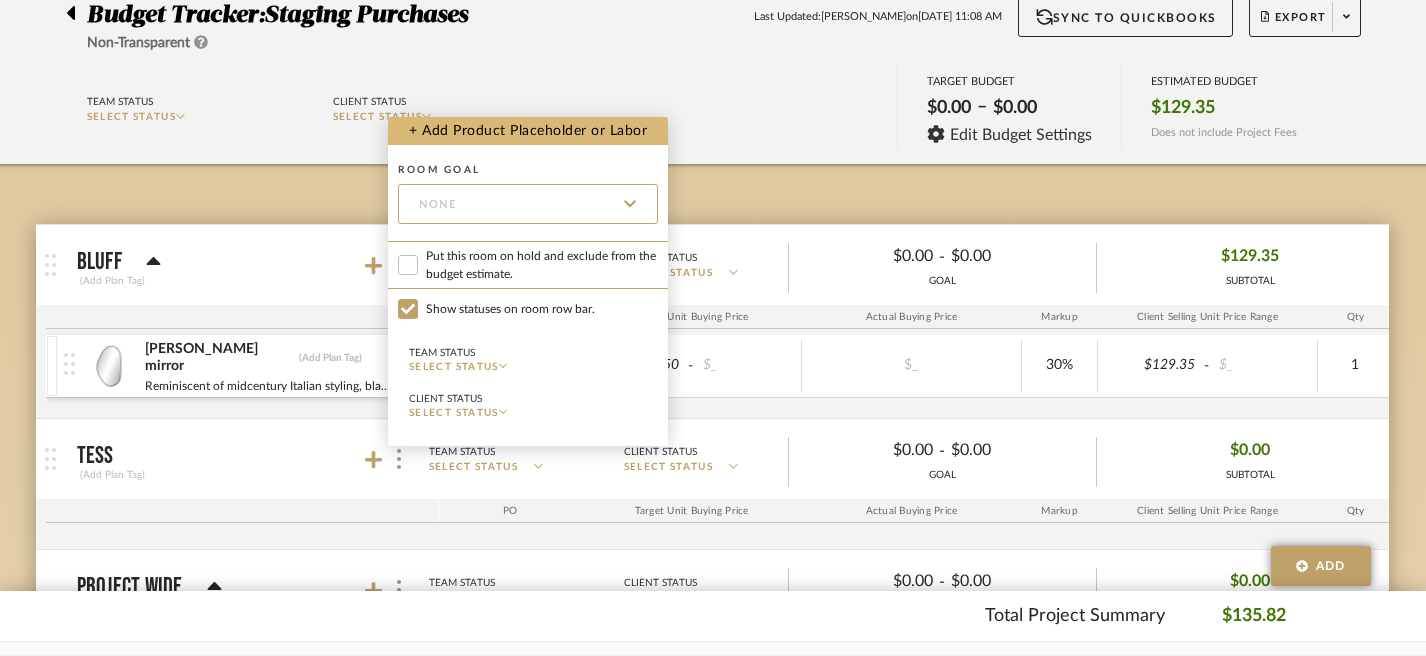 click on "+ Add Product Placeholder or Labor" at bounding box center (528, 131) 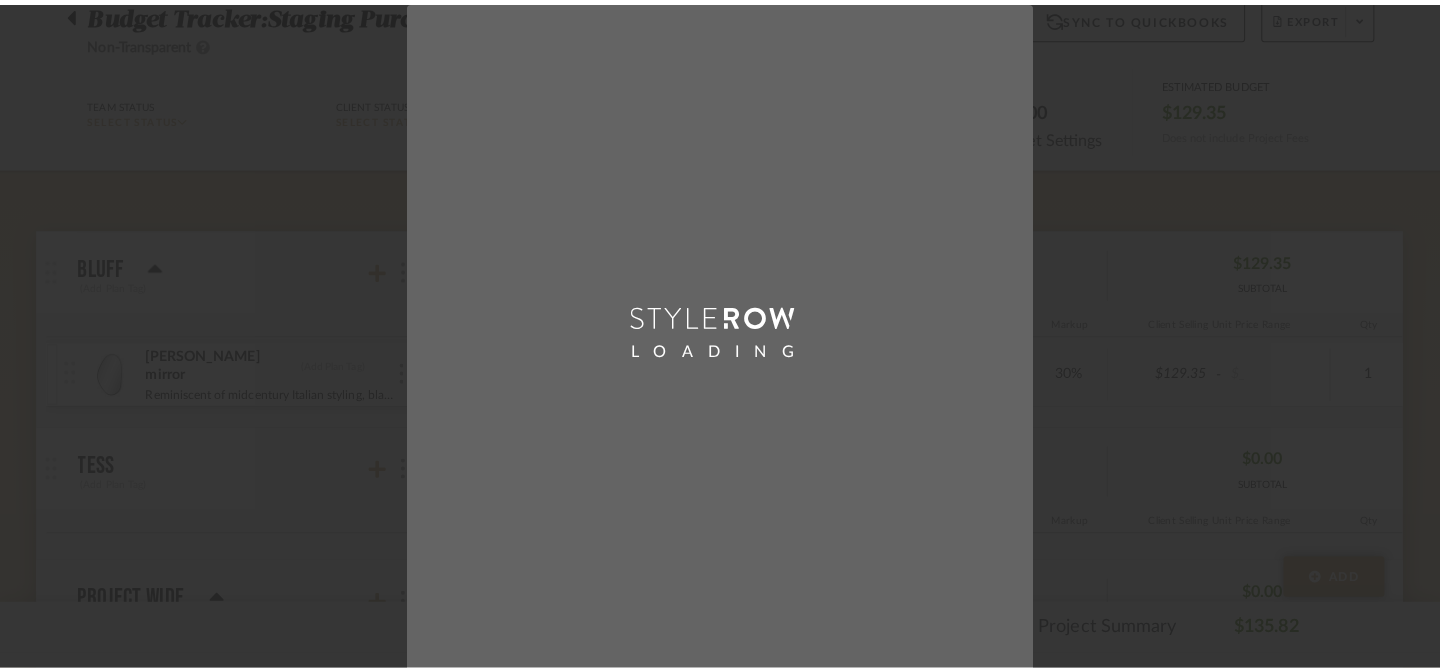 scroll, scrollTop: 0, scrollLeft: 0, axis: both 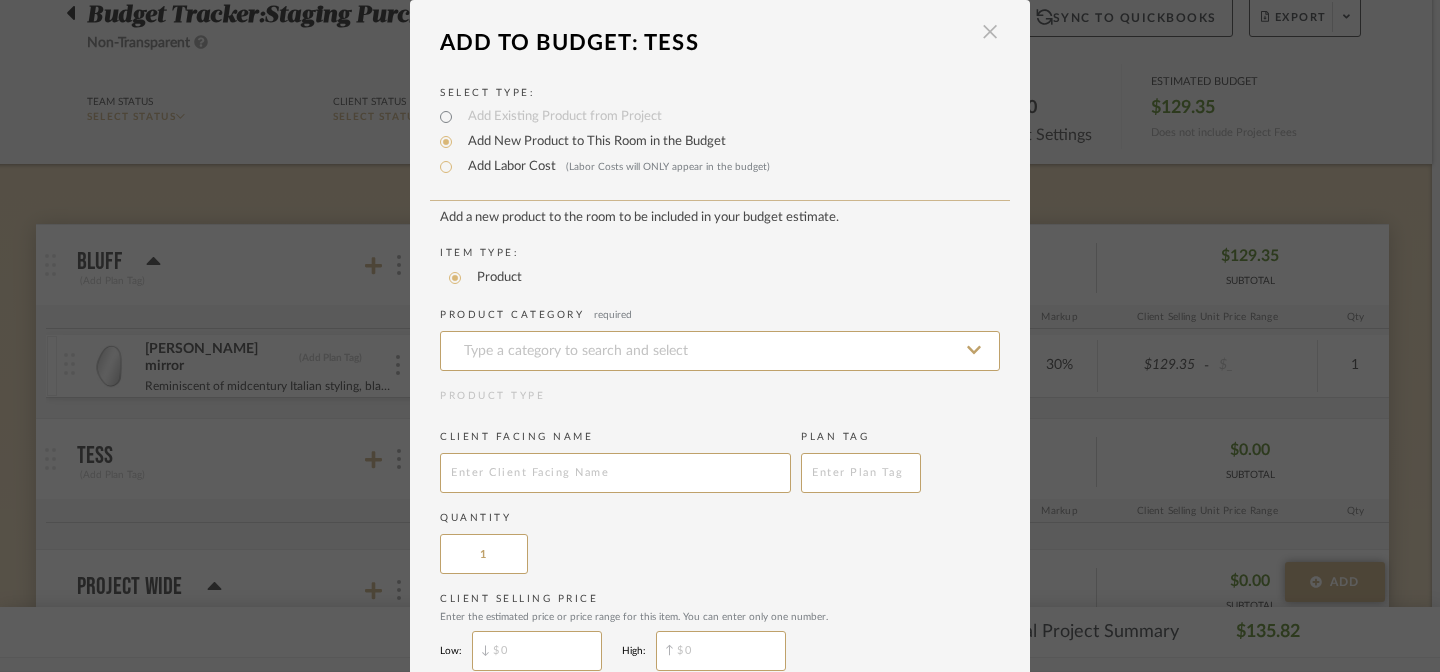 click at bounding box center [990, 32] 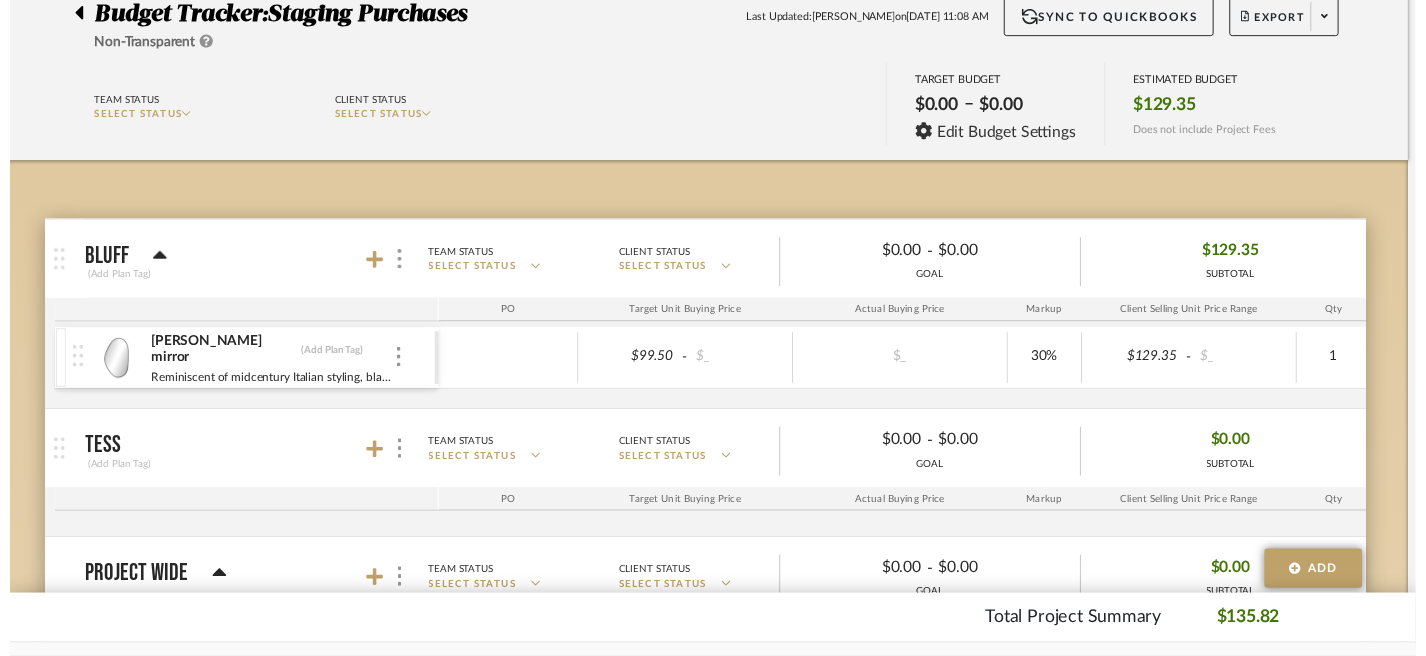 scroll, scrollTop: 168, scrollLeft: 8, axis: both 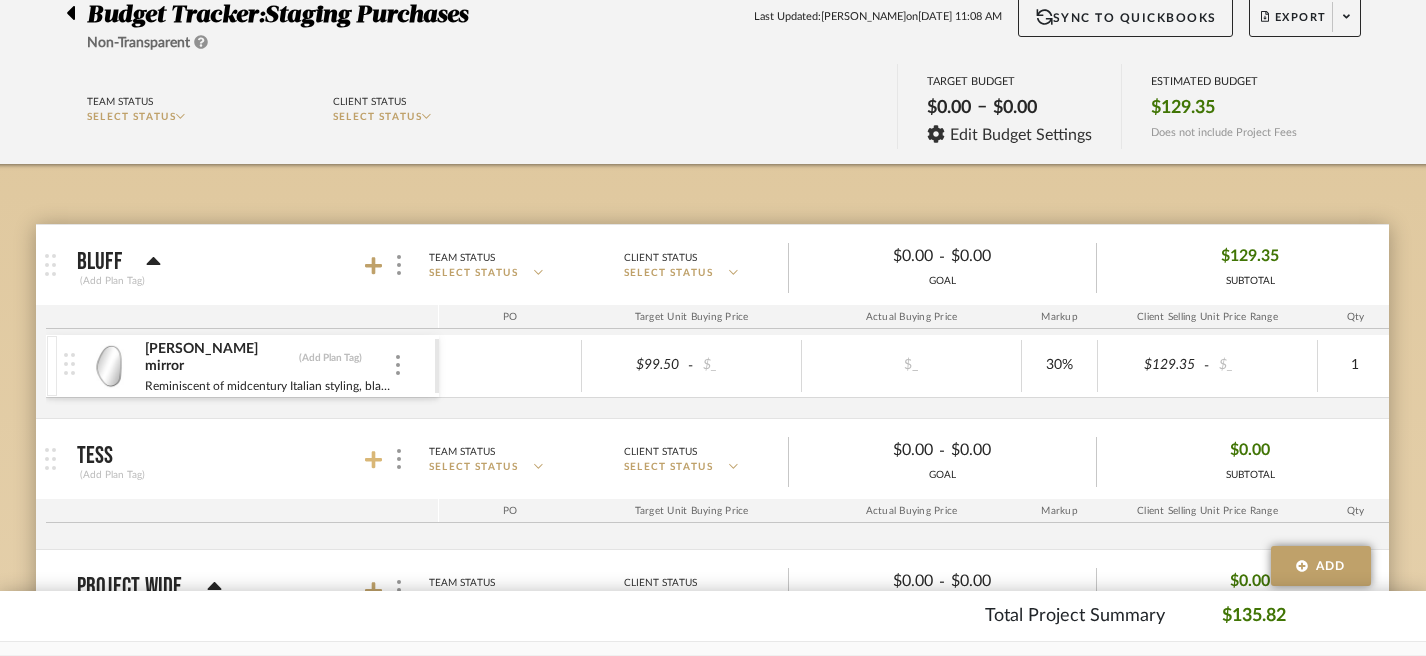click 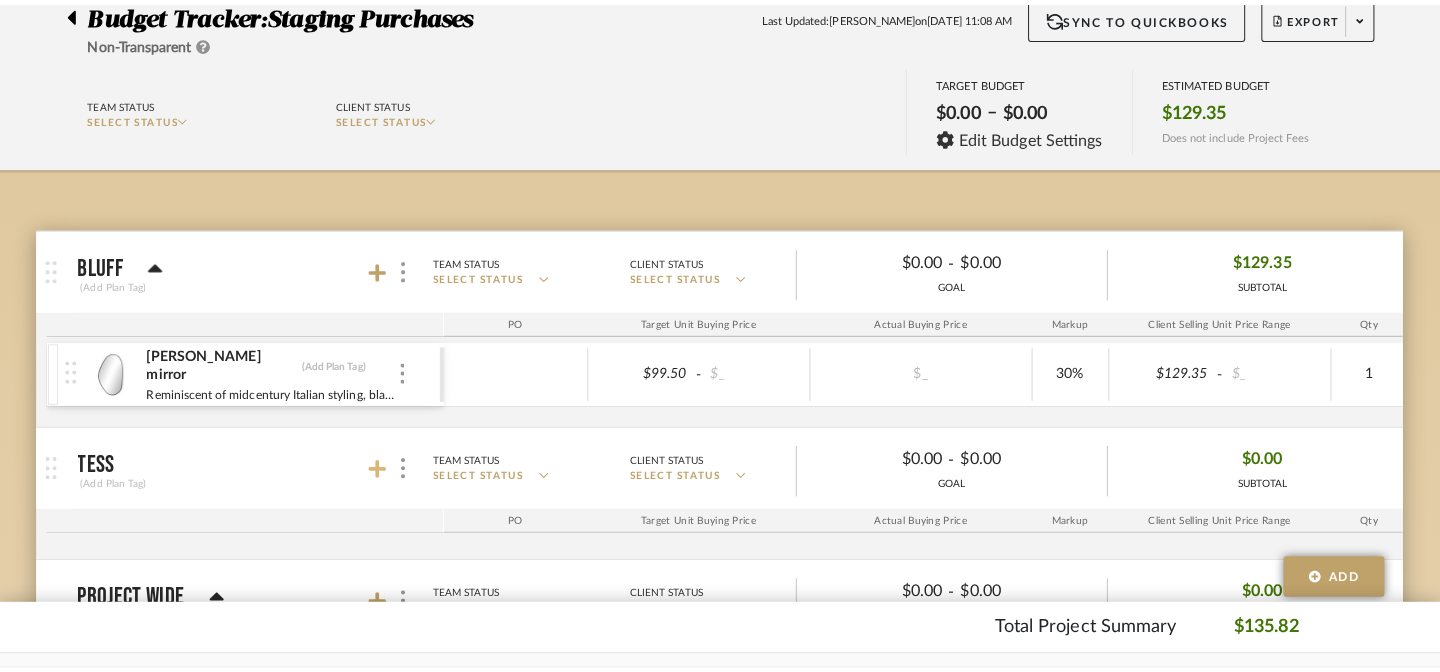 scroll, scrollTop: 0, scrollLeft: 0, axis: both 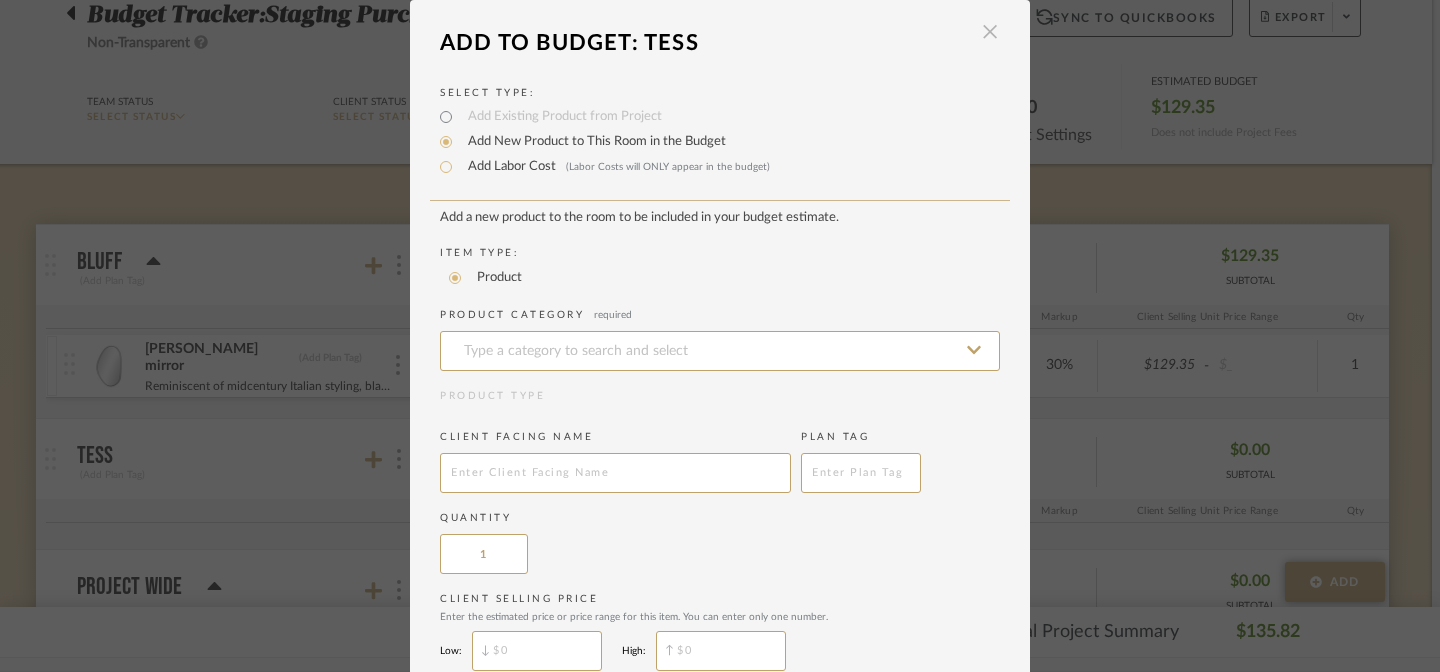 click at bounding box center [990, 32] 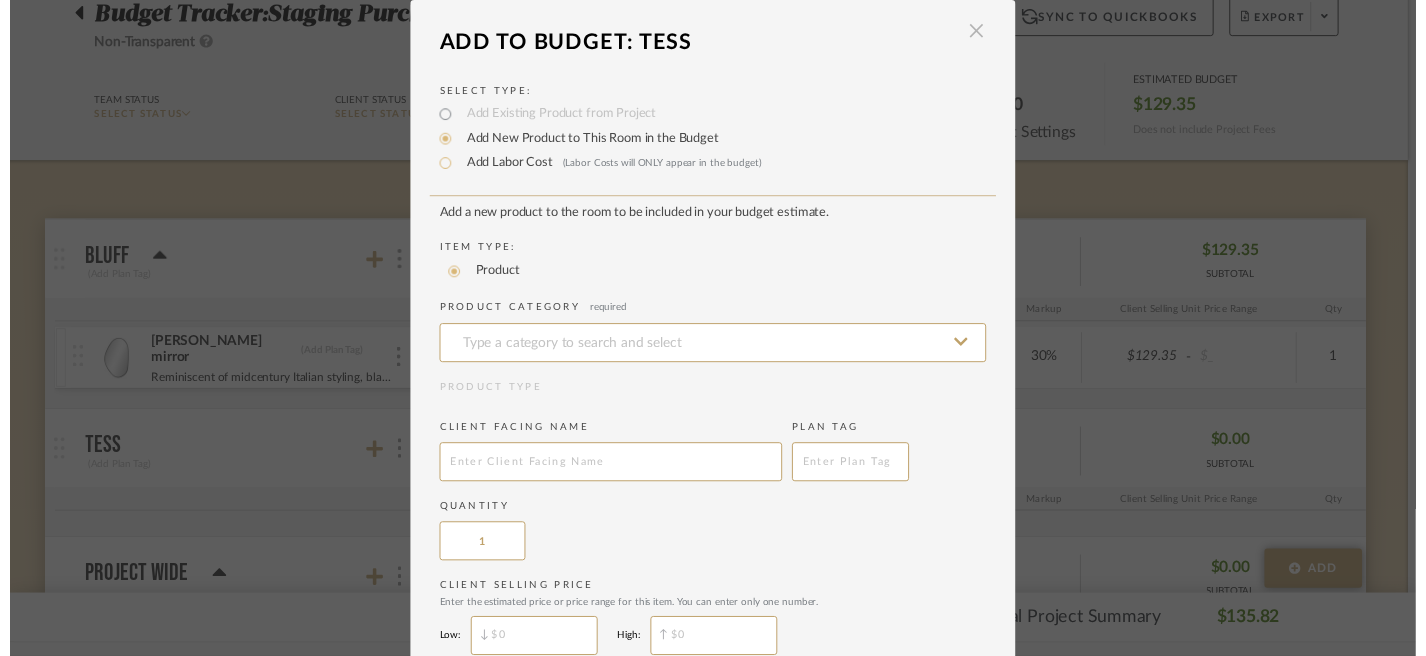 scroll, scrollTop: 168, scrollLeft: 8, axis: both 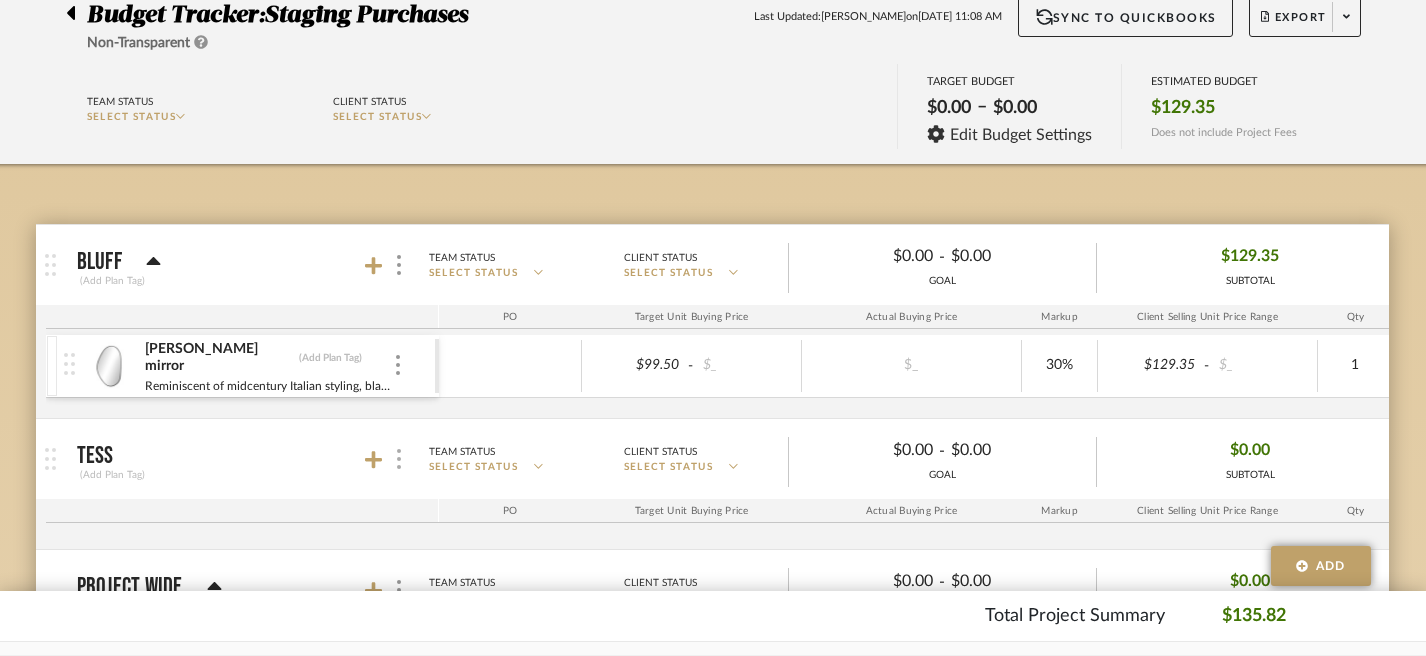 click 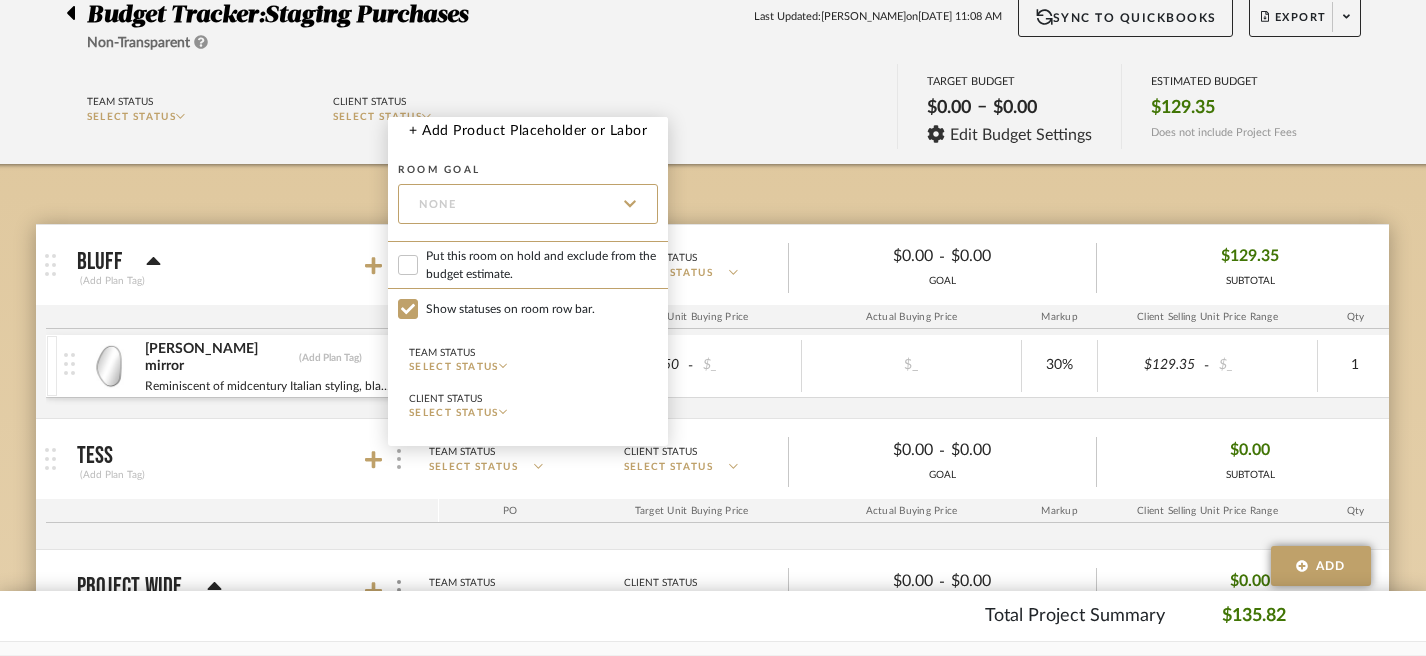 click at bounding box center [713, 328] 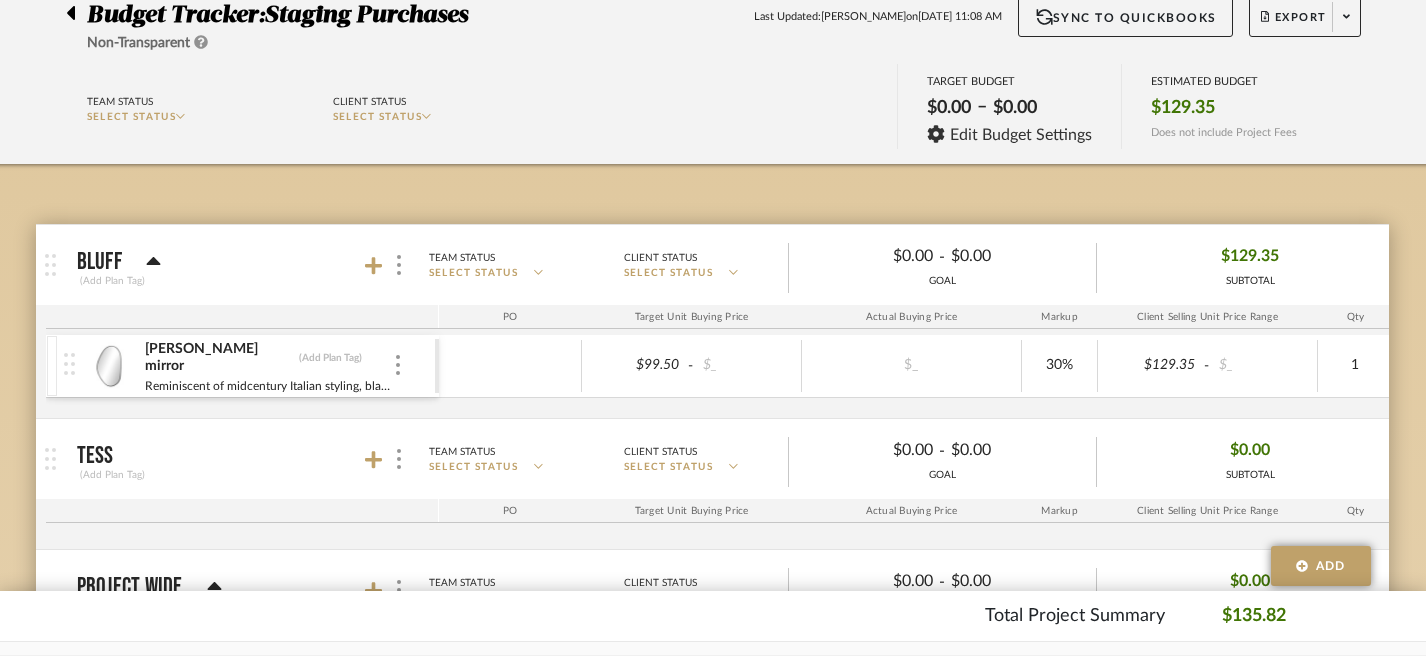 click 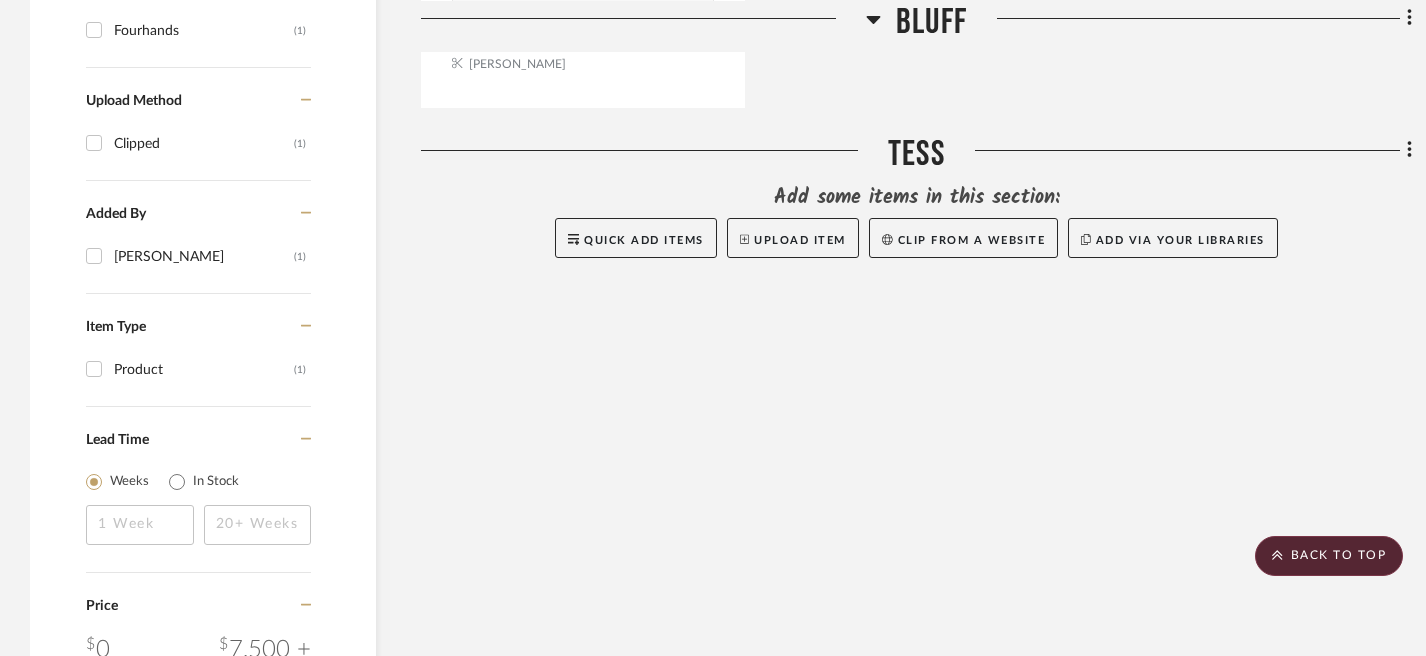 scroll, scrollTop: 1359, scrollLeft: 0, axis: vertical 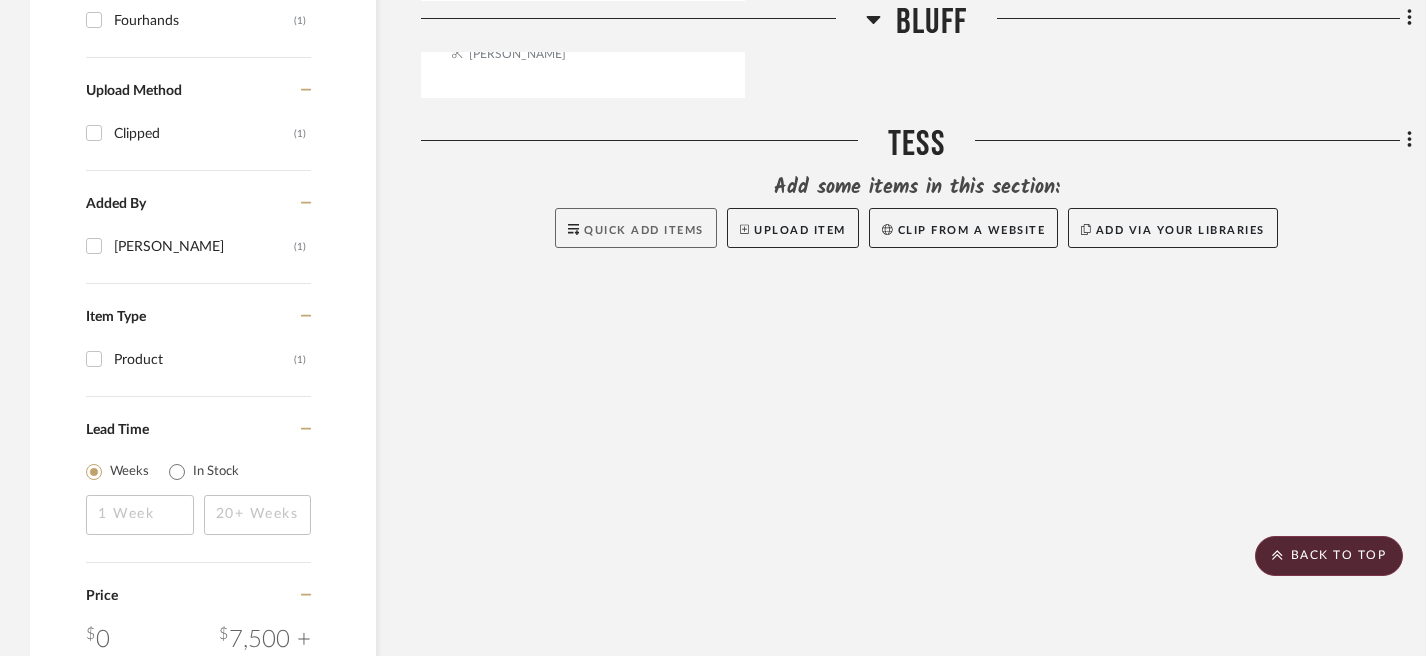 click on "Quick Add Items" 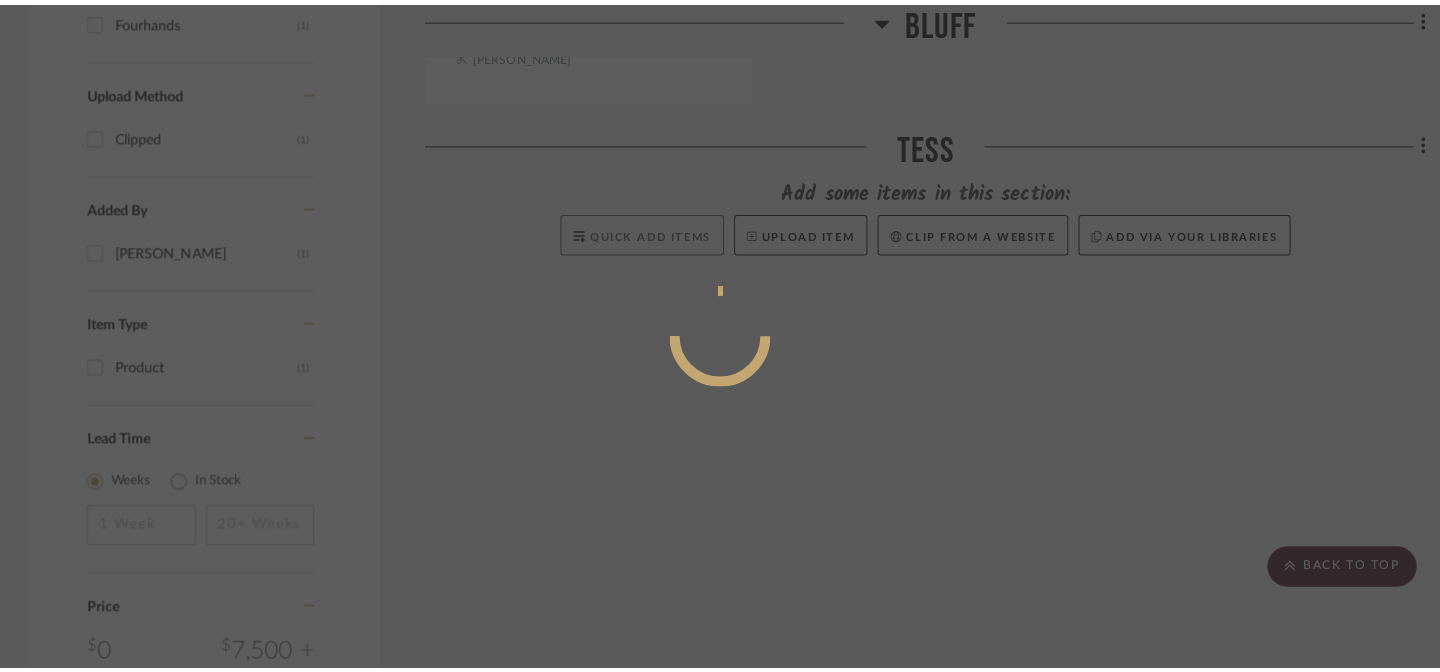 scroll, scrollTop: 0, scrollLeft: 0, axis: both 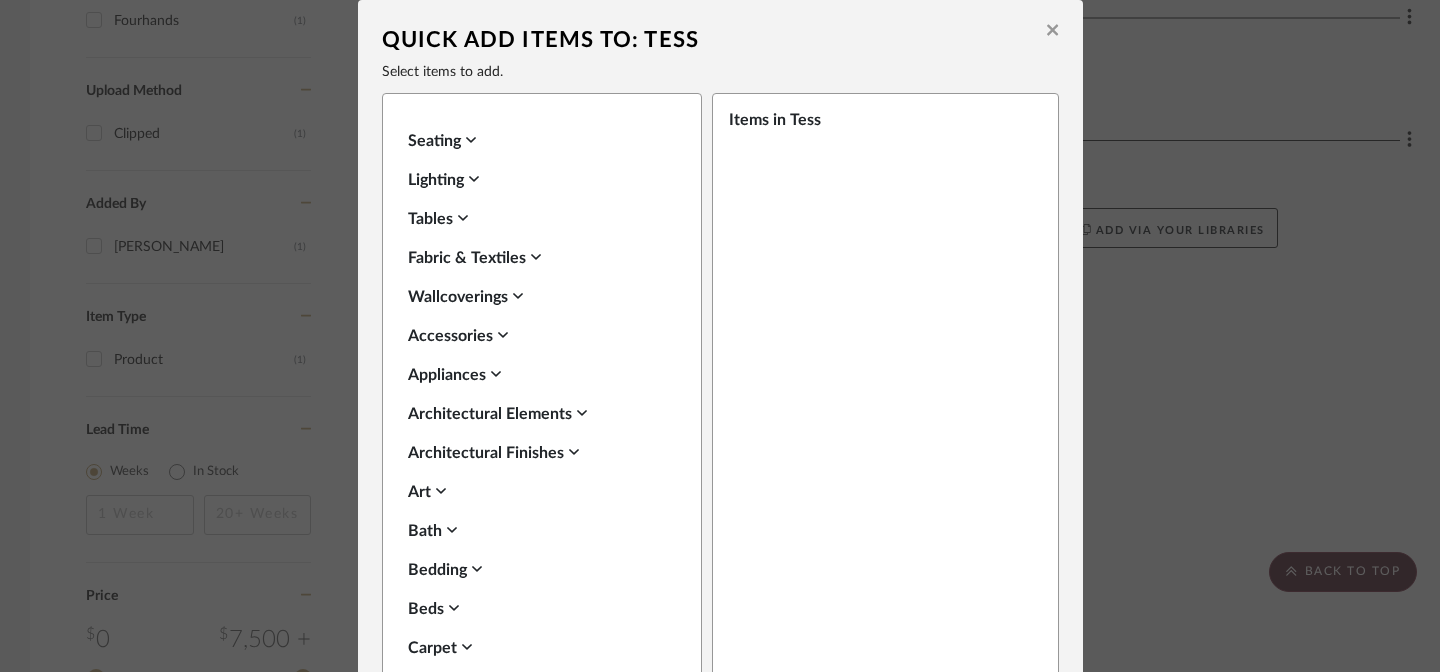 click at bounding box center [1052, 32] 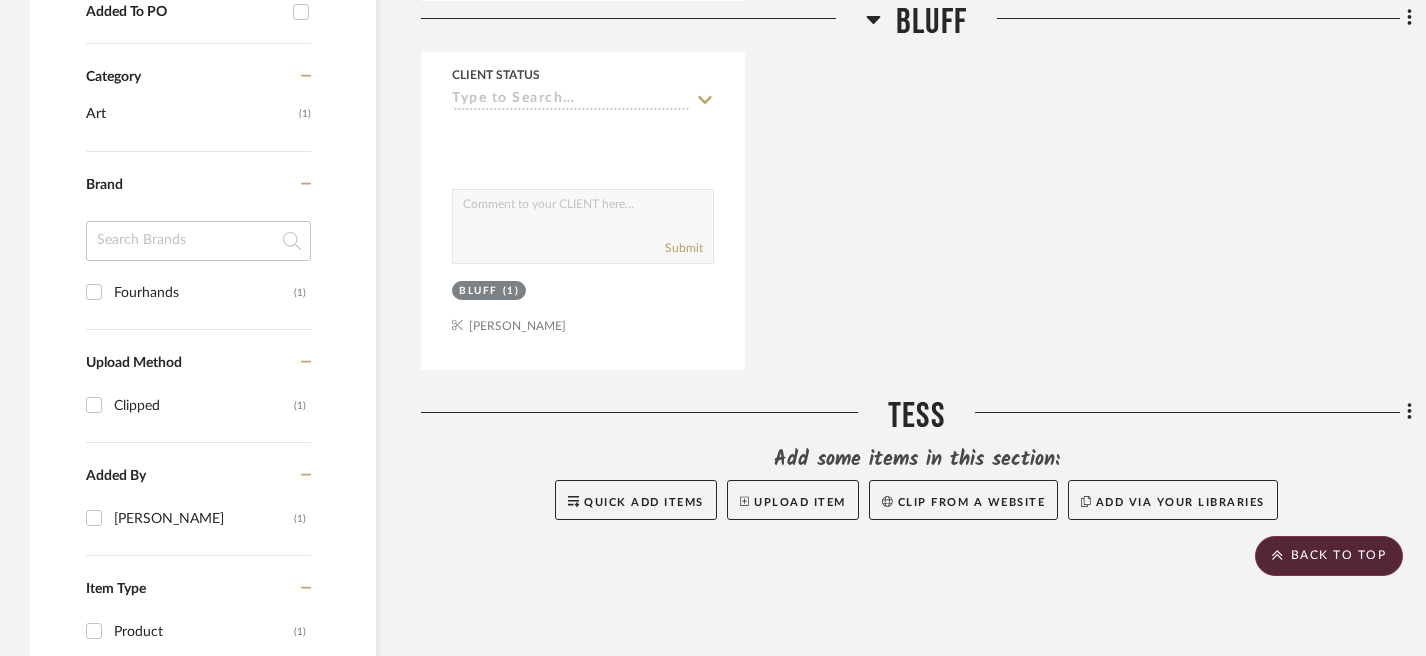 scroll, scrollTop: 1088, scrollLeft: 0, axis: vertical 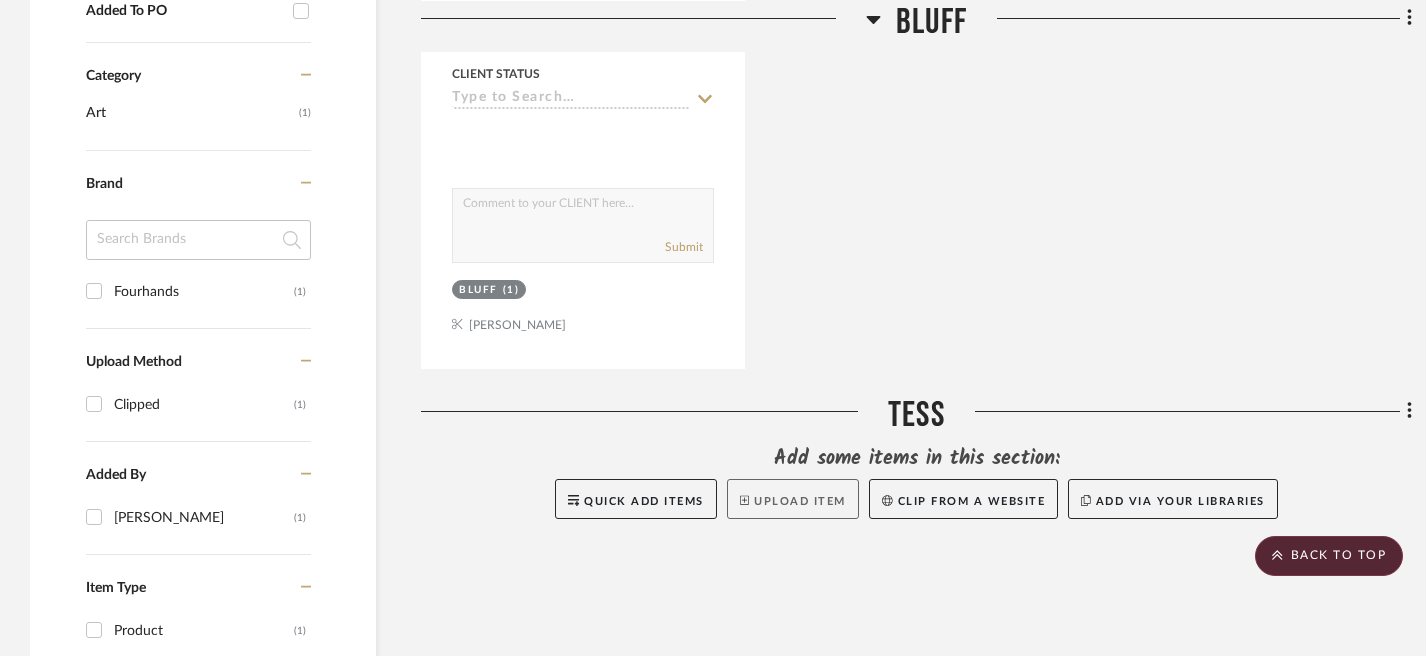 click on "Upload Item" 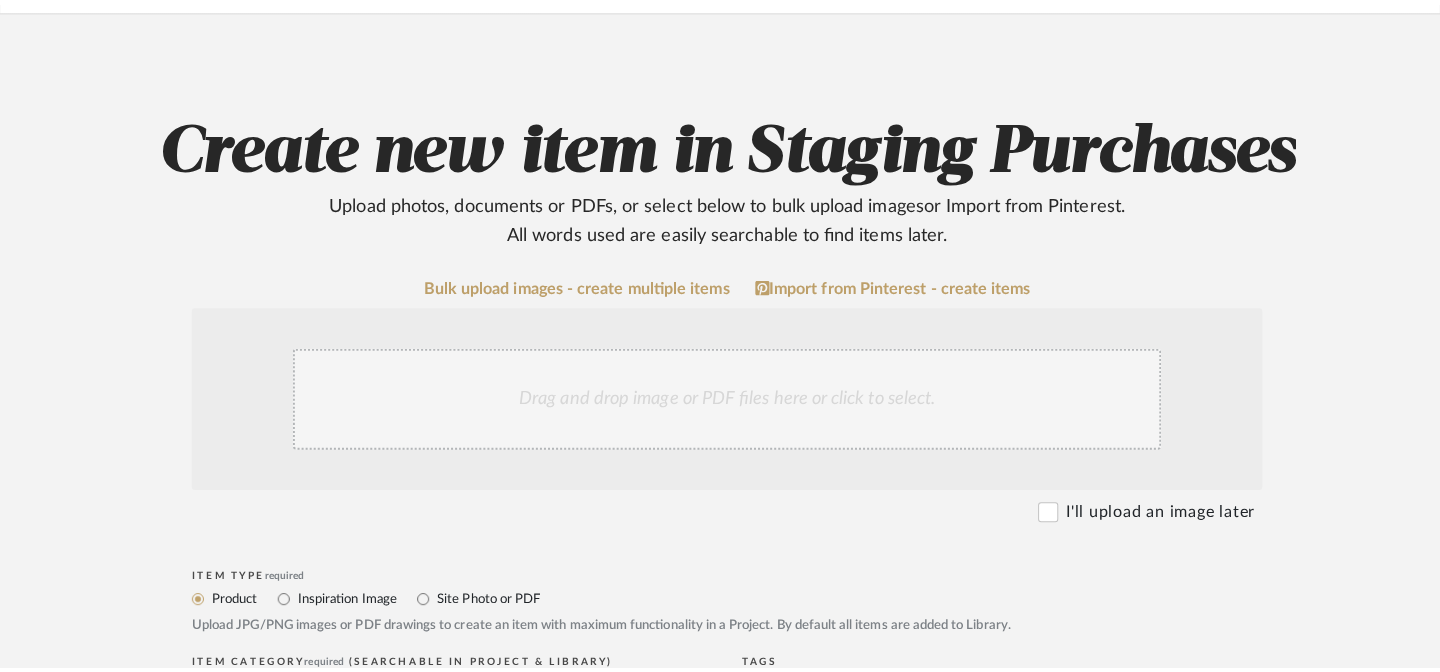 scroll, scrollTop: 0, scrollLeft: 0, axis: both 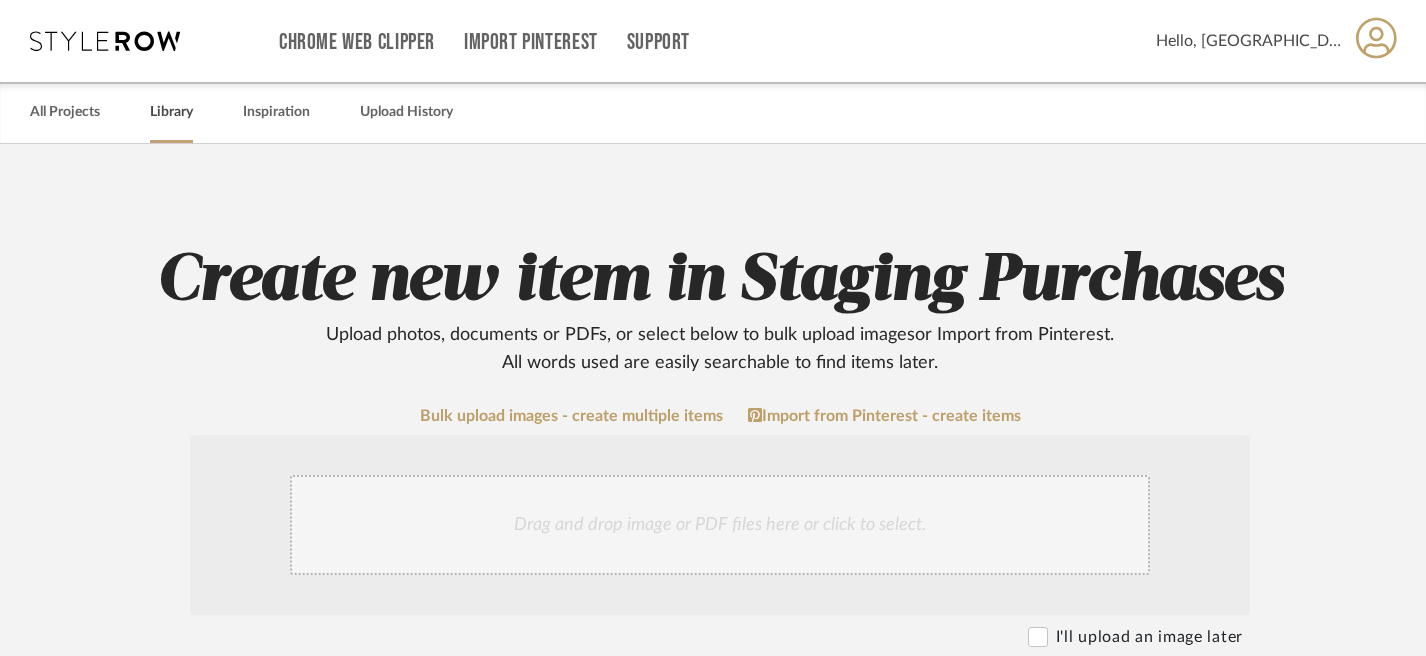 click on "Library" at bounding box center [171, 112] 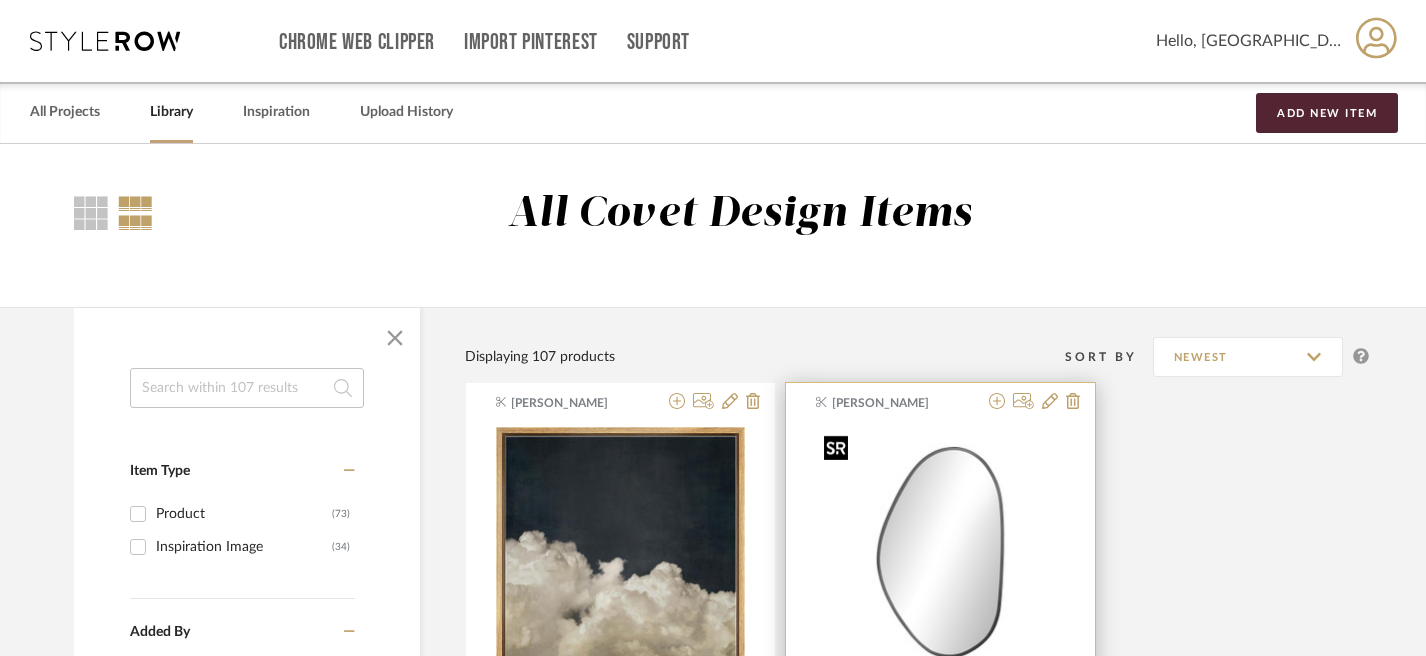 click at bounding box center (940, 551) 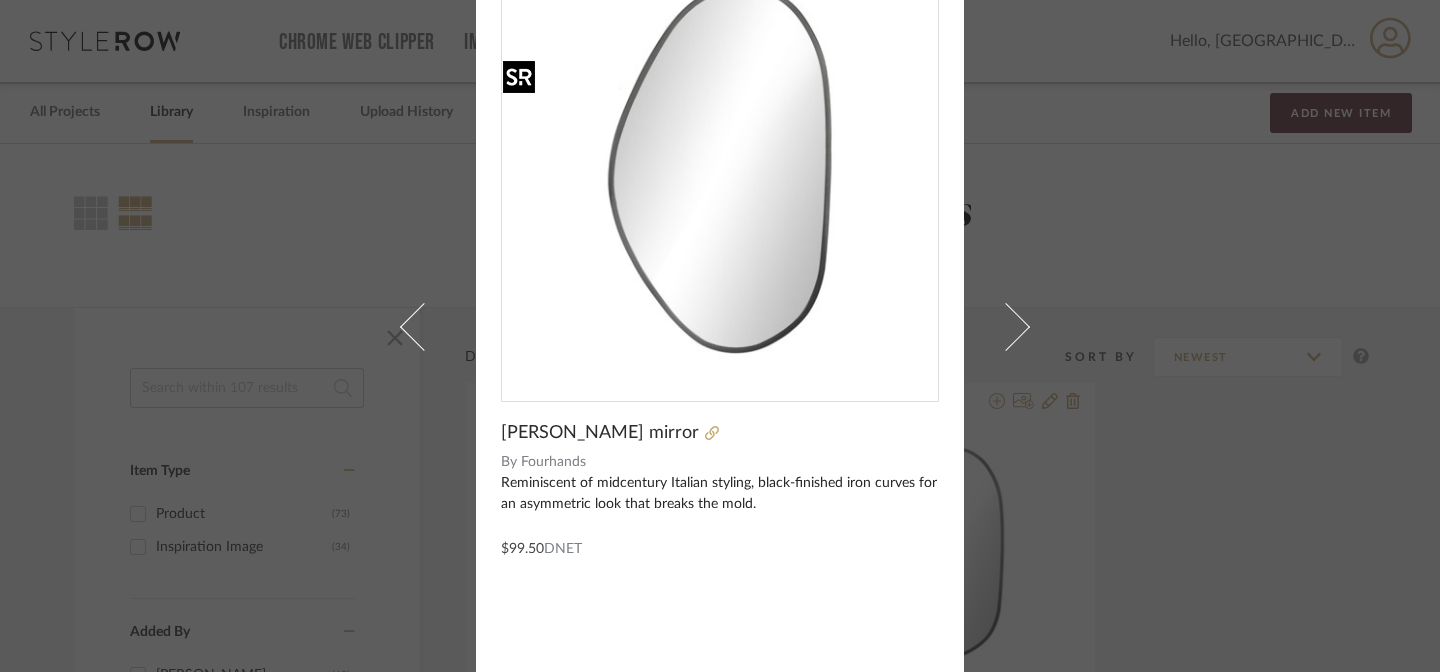 scroll, scrollTop: 0, scrollLeft: 0, axis: both 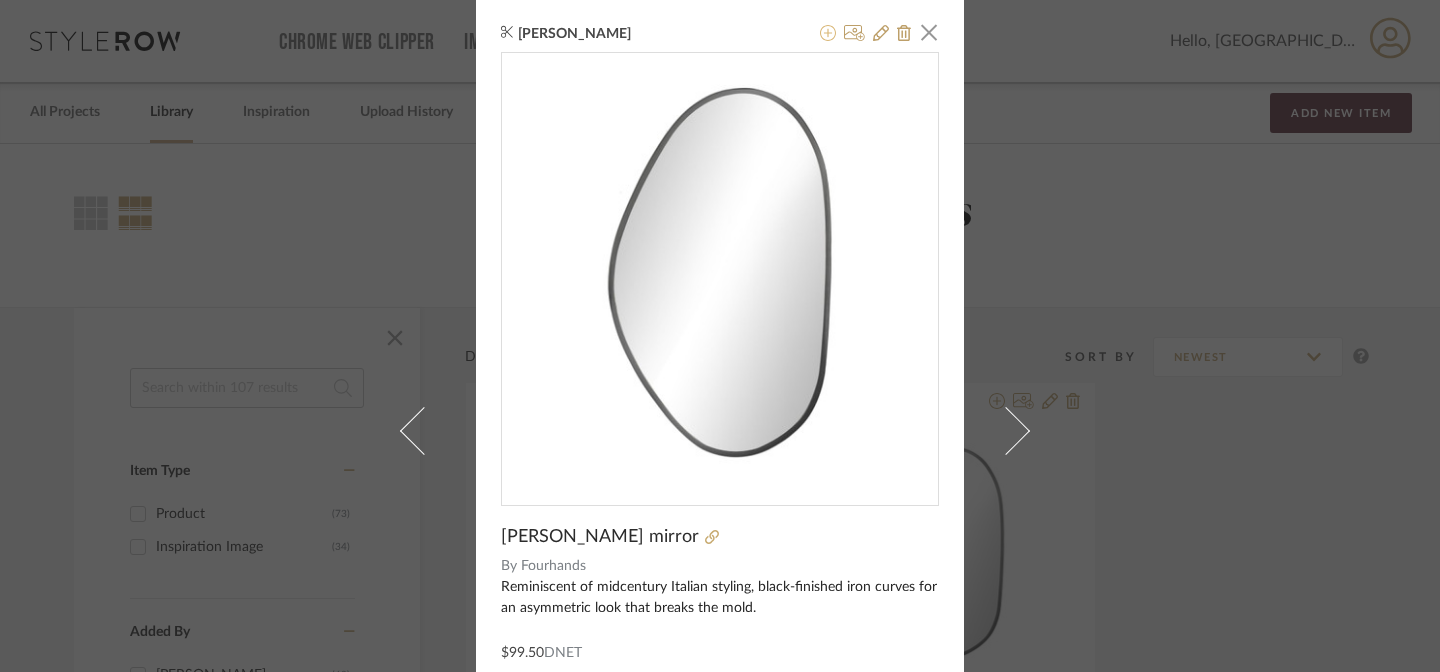 click 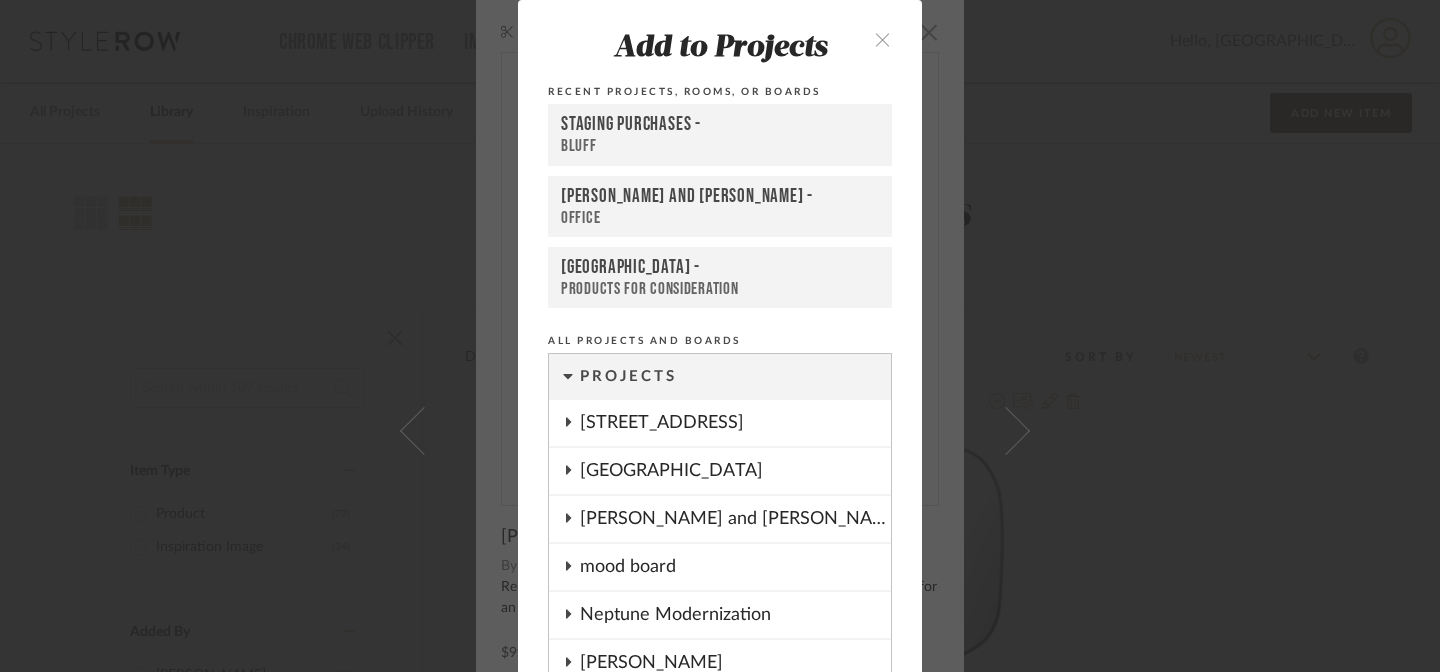 scroll, scrollTop: 51, scrollLeft: 0, axis: vertical 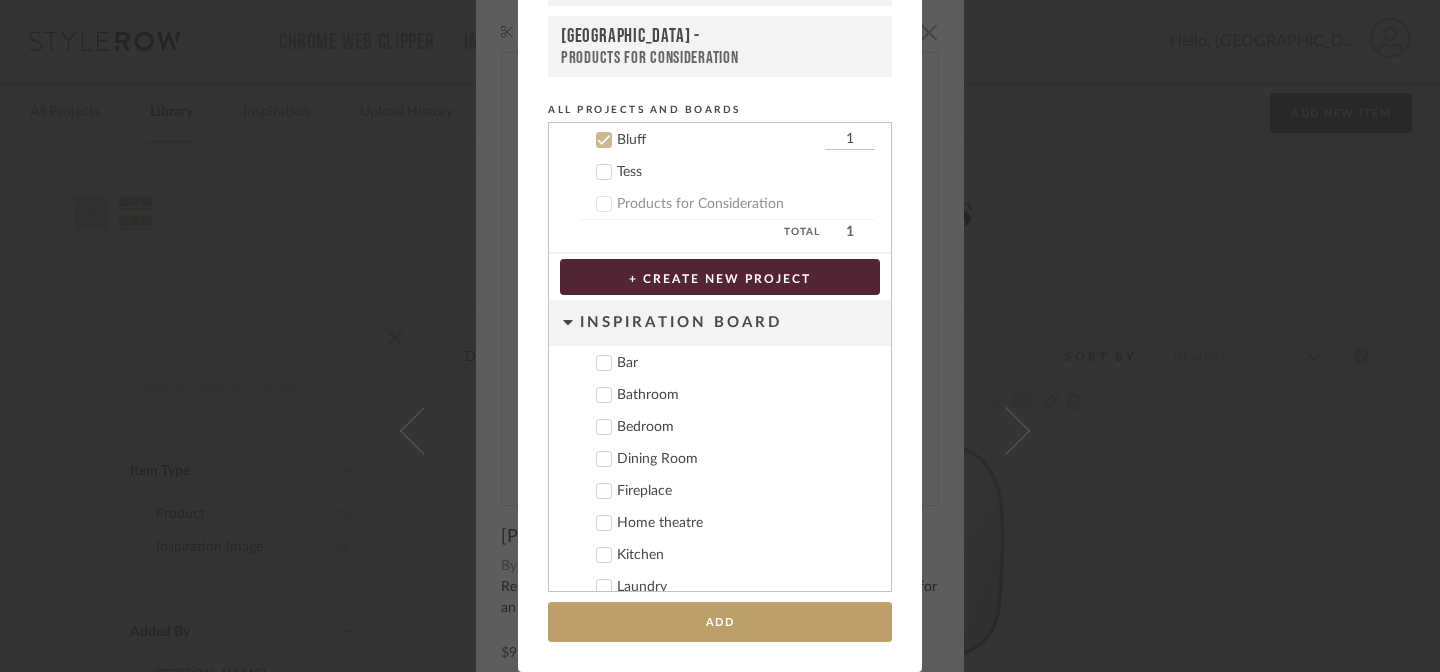 click 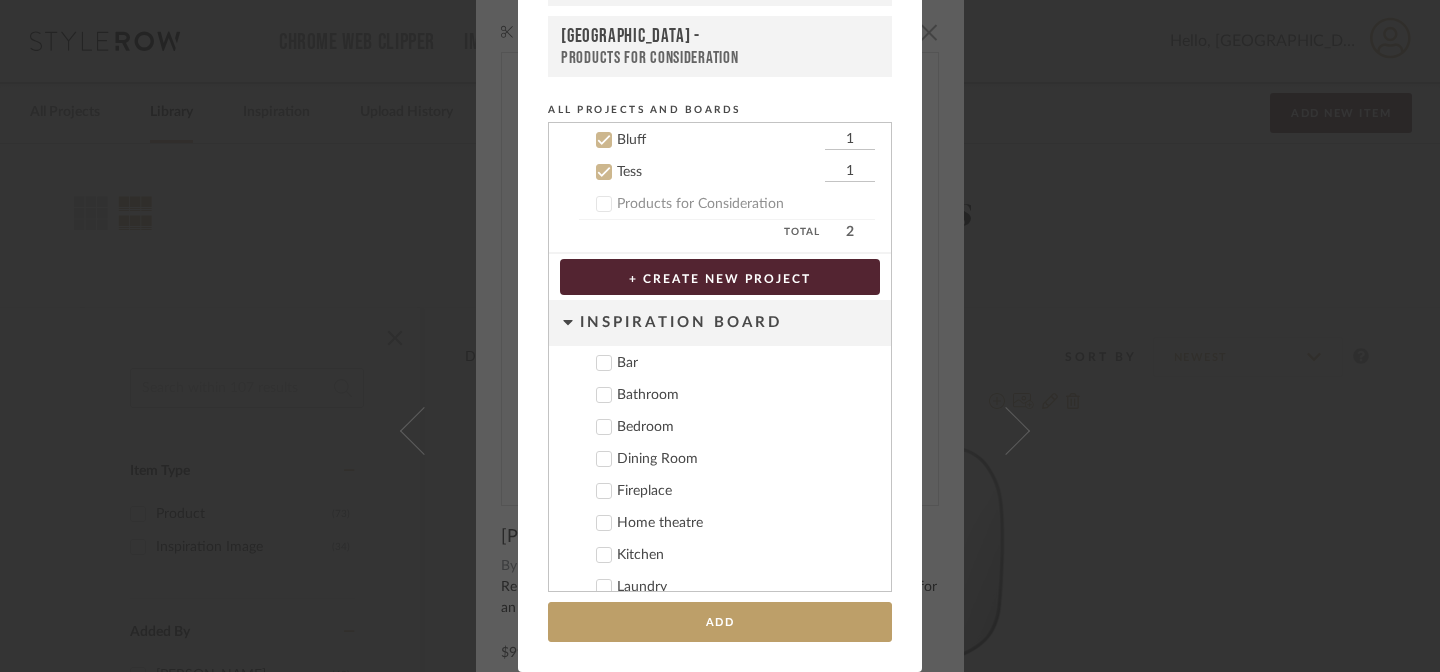 click 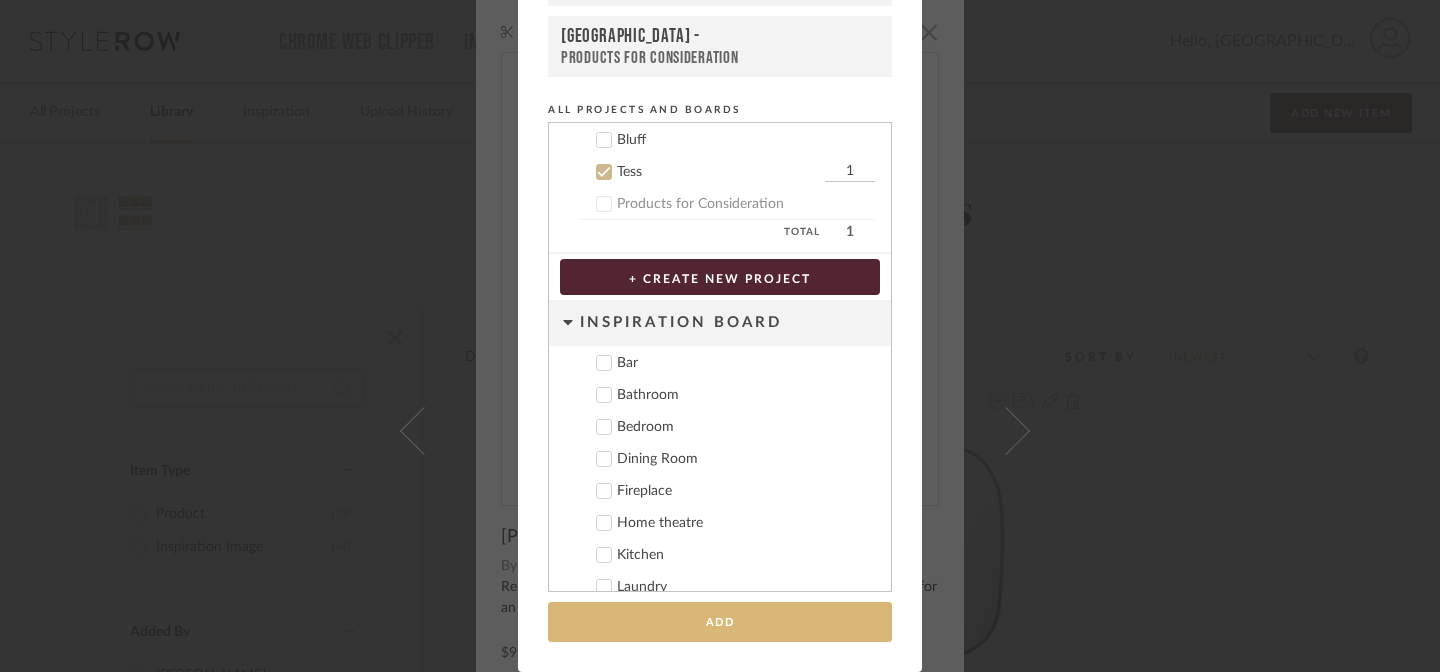 click on "Add" at bounding box center [720, 622] 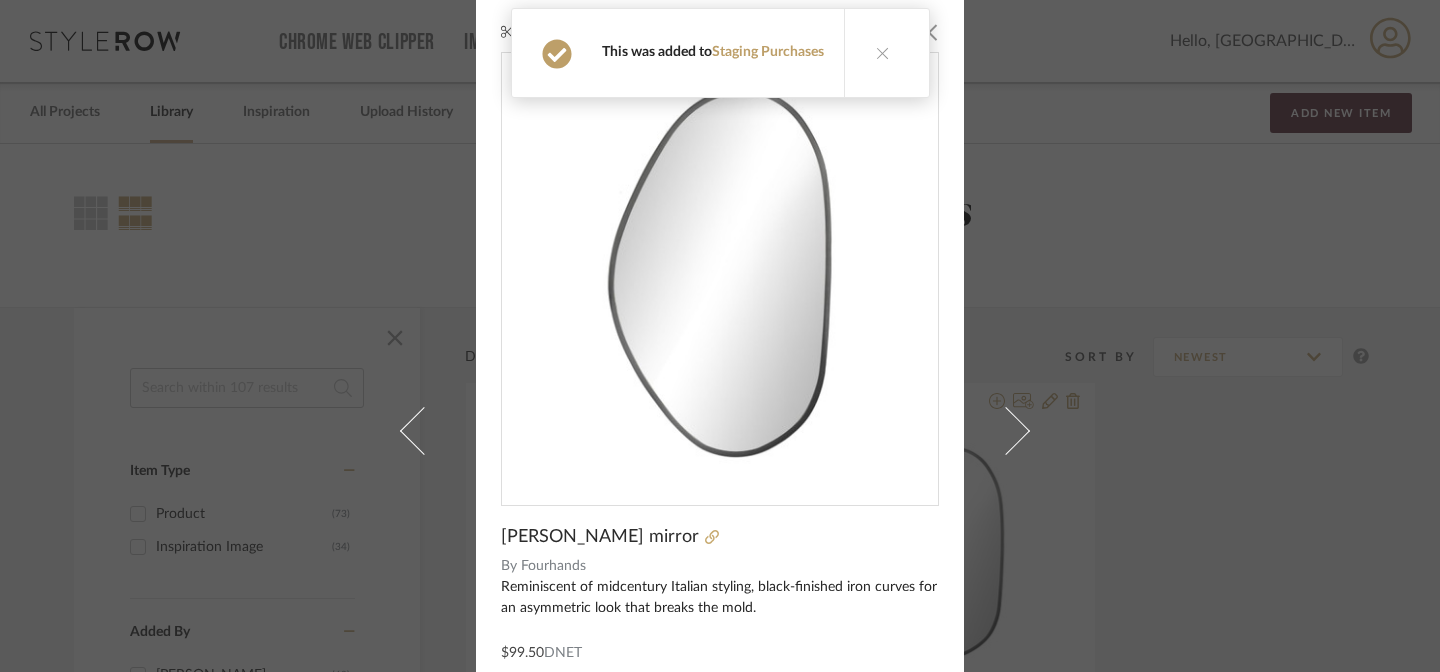 click on "[PERSON_NAME] × [PERSON_NAME] mirror By Fourhands Reminiscent of midcentury Italian styling, black-finished iron curves for an asymmetric look that breaks the mold. $99.50  DNET" at bounding box center [720, 336] 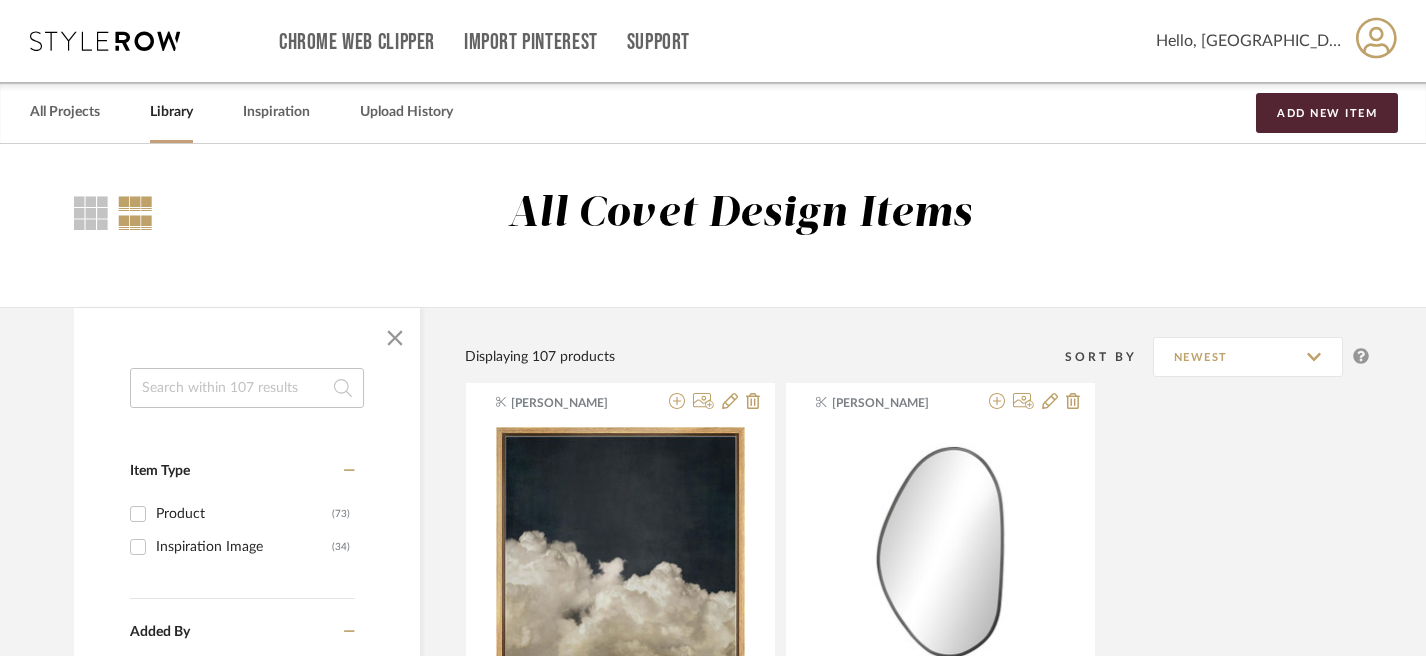 click at bounding box center [105, 41] 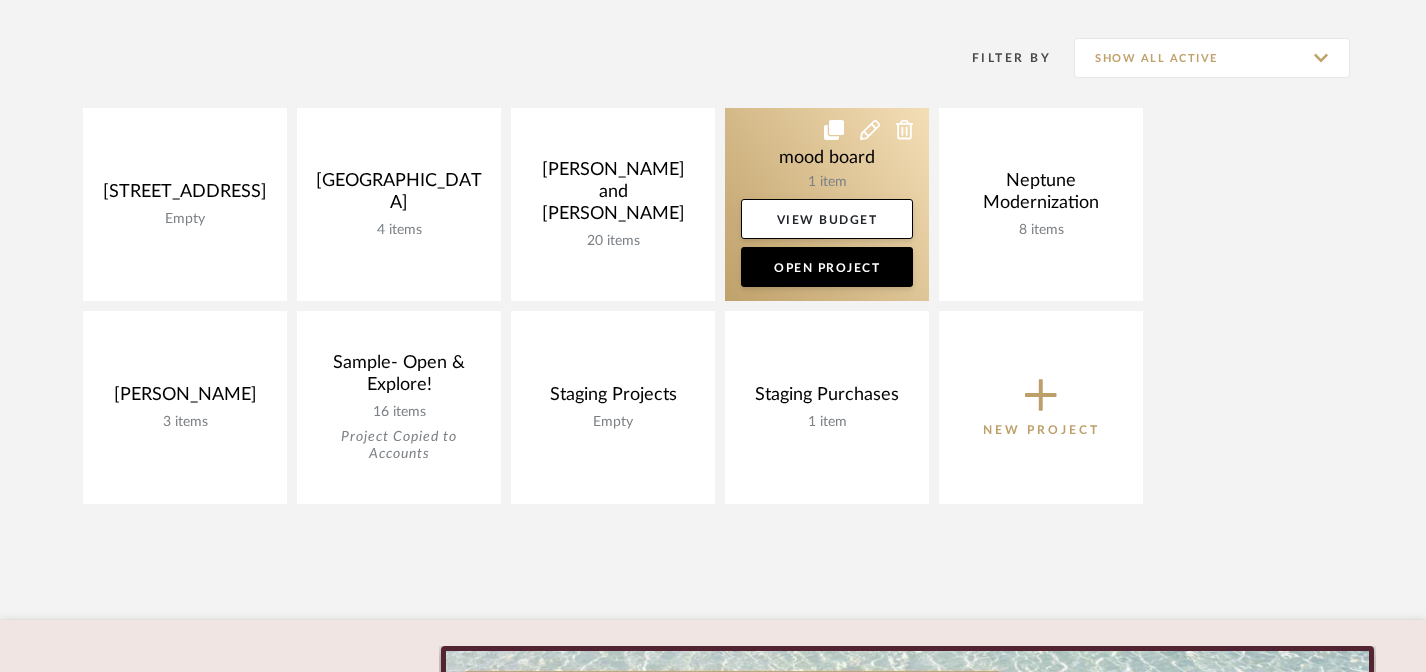 scroll, scrollTop: 392, scrollLeft: 0, axis: vertical 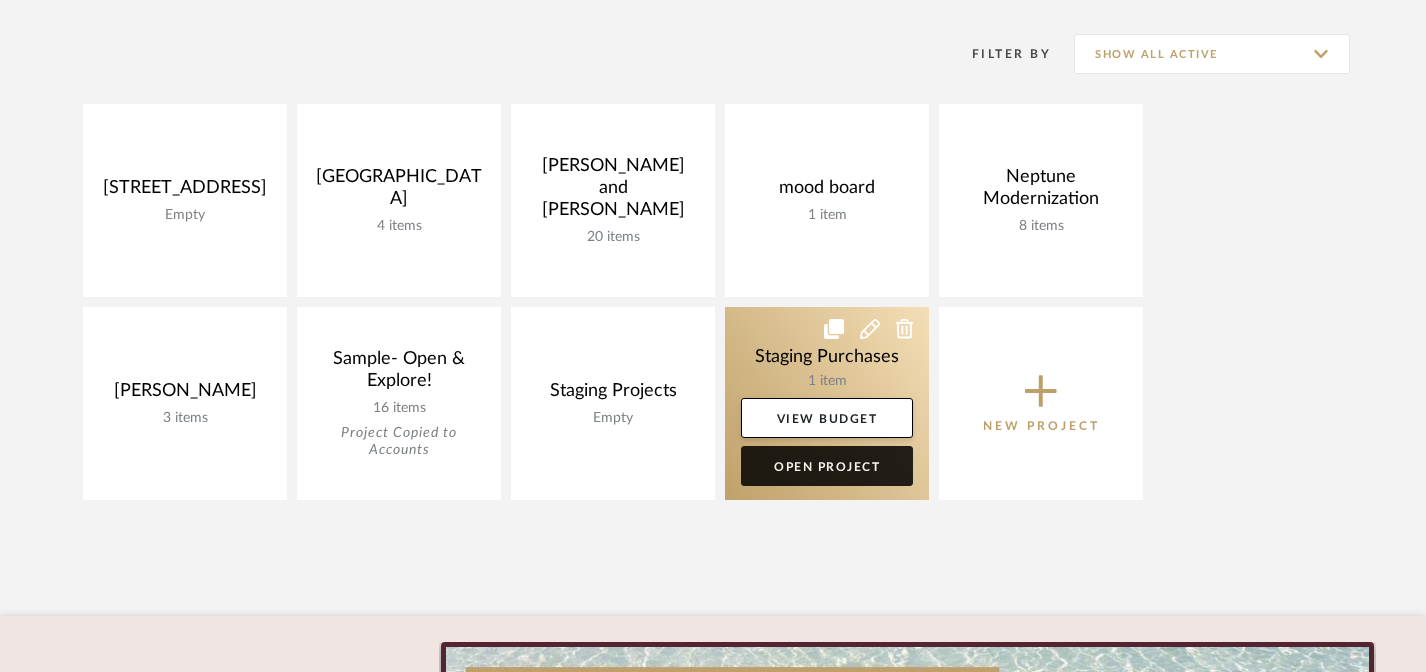 click on "Open Project" 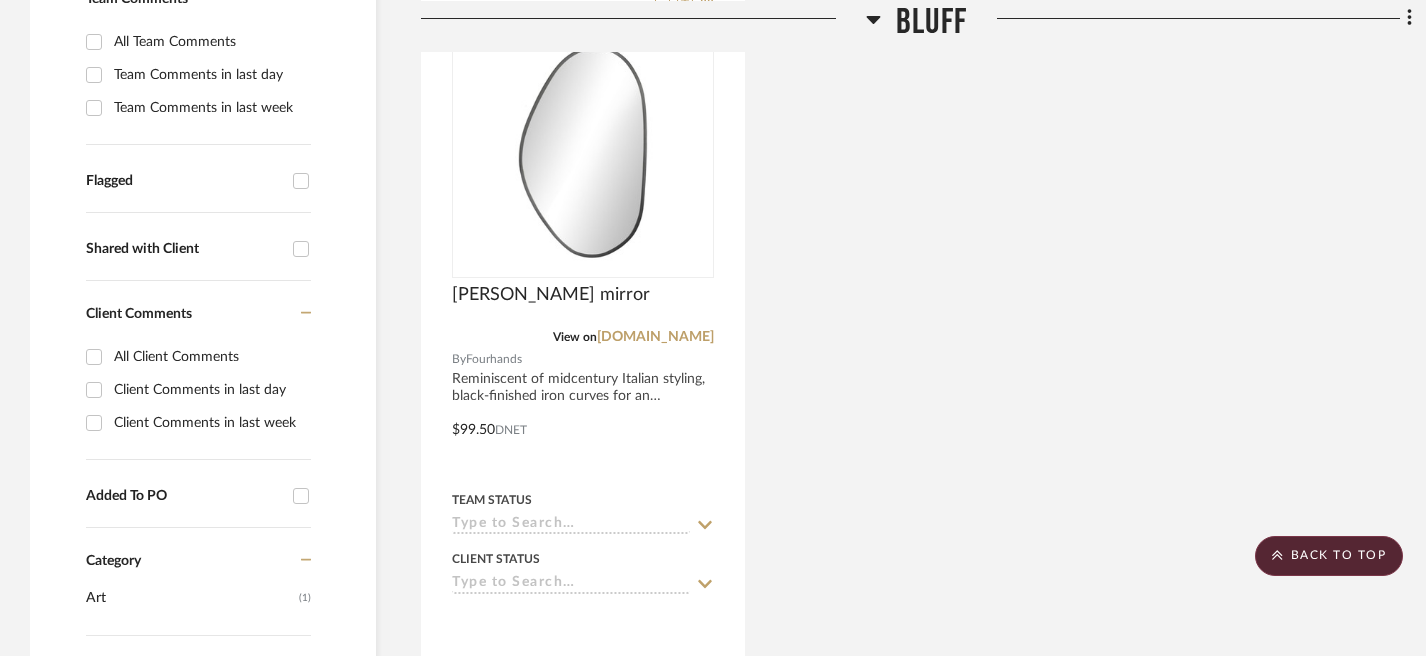 scroll, scrollTop: 555, scrollLeft: 0, axis: vertical 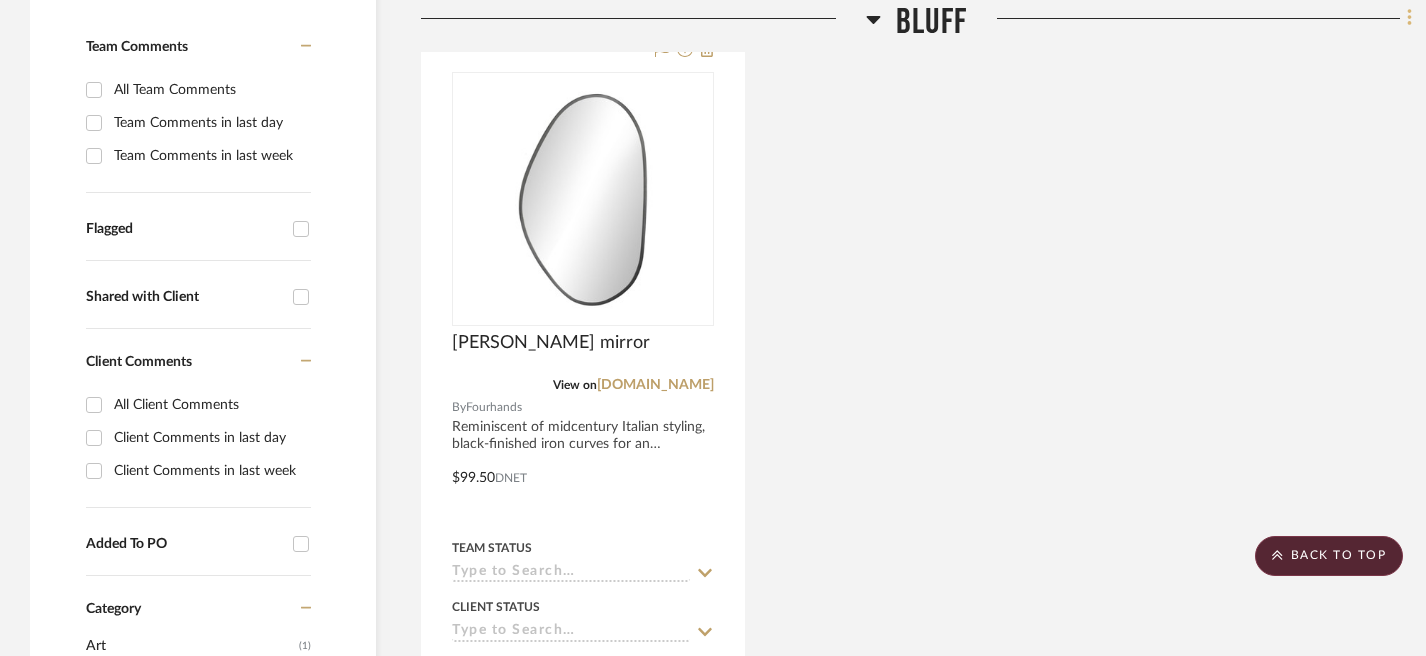 click 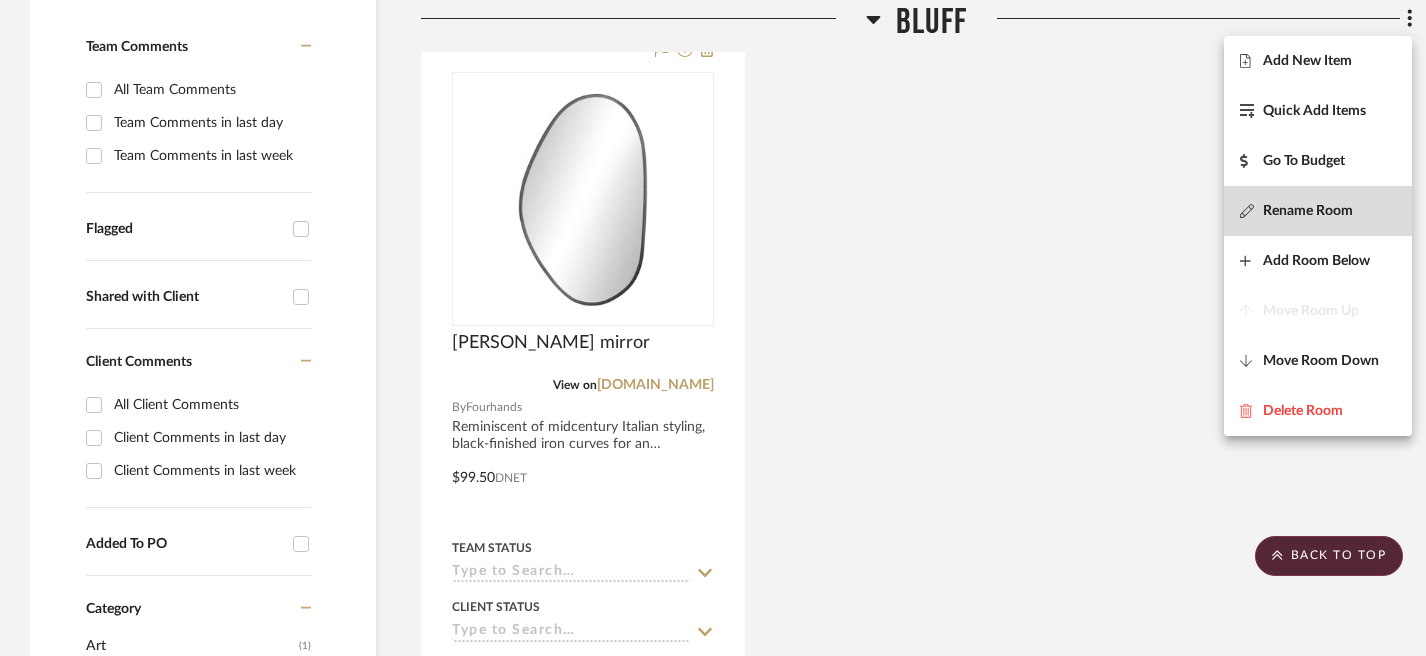 click on "Rename Room" at bounding box center [1308, 211] 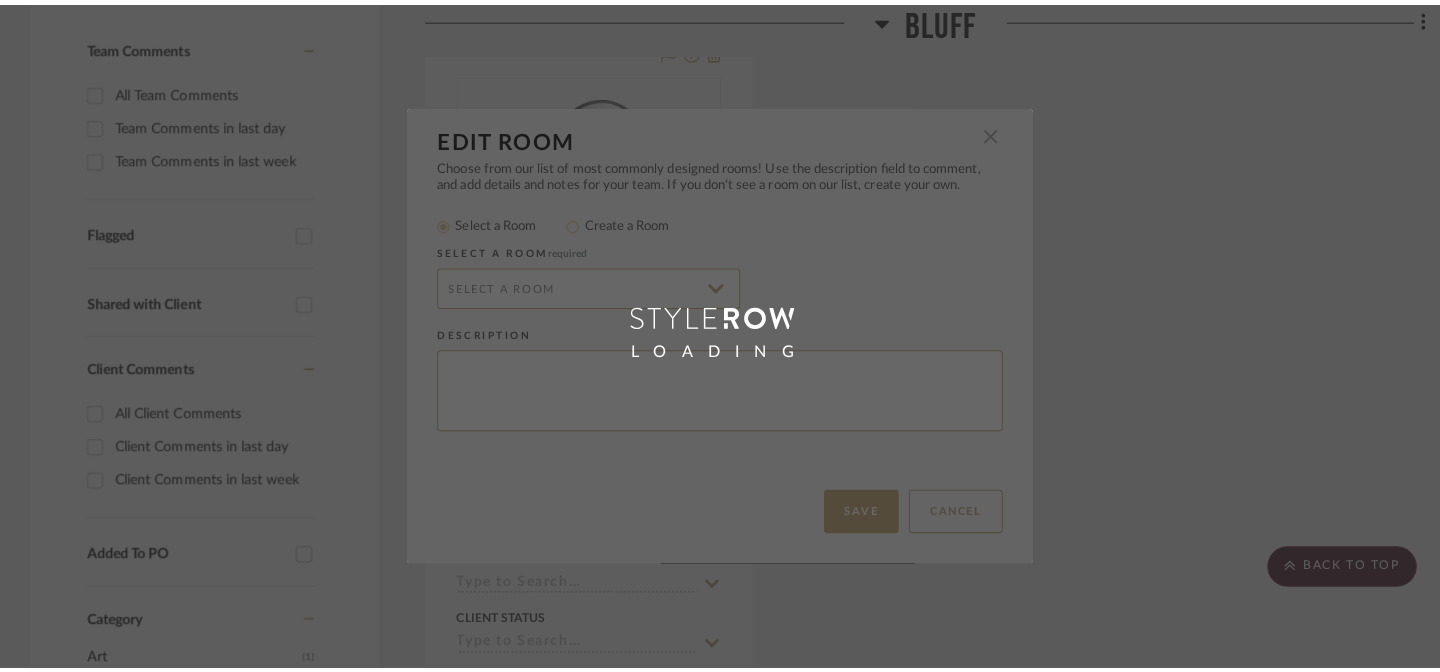 scroll, scrollTop: 0, scrollLeft: 0, axis: both 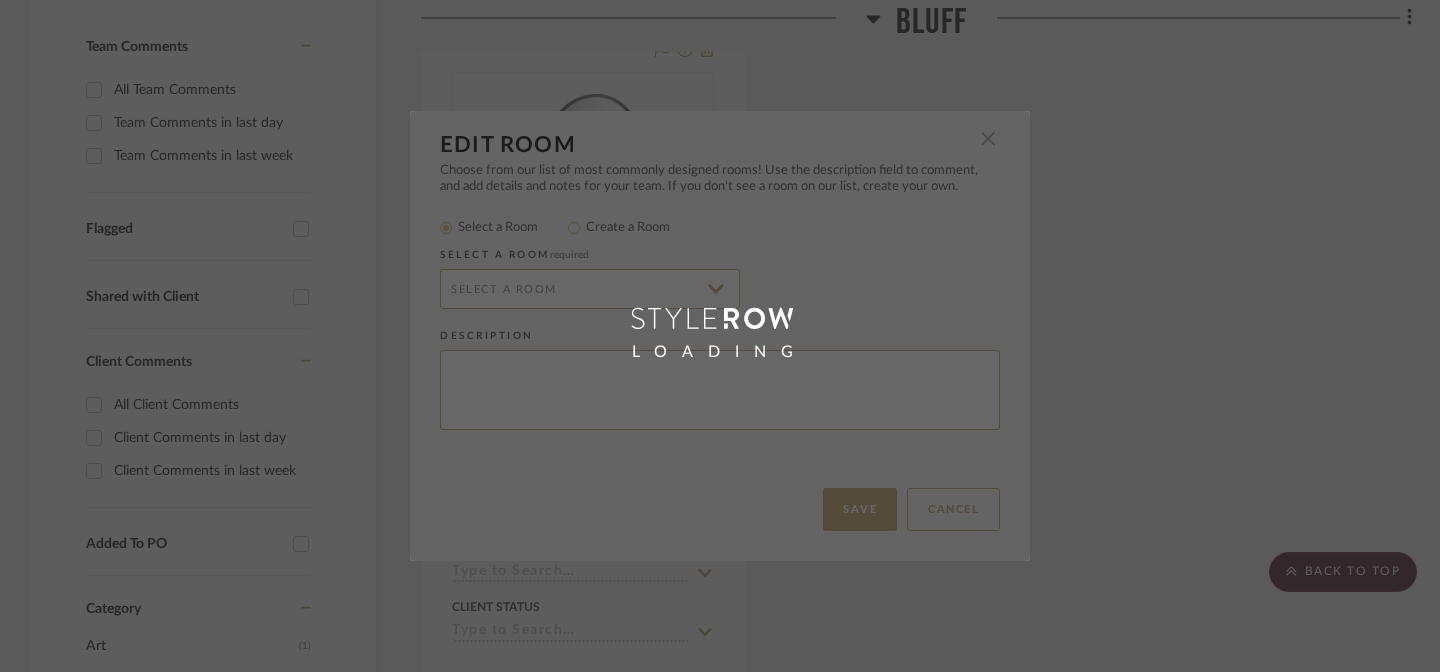 radio on "false" 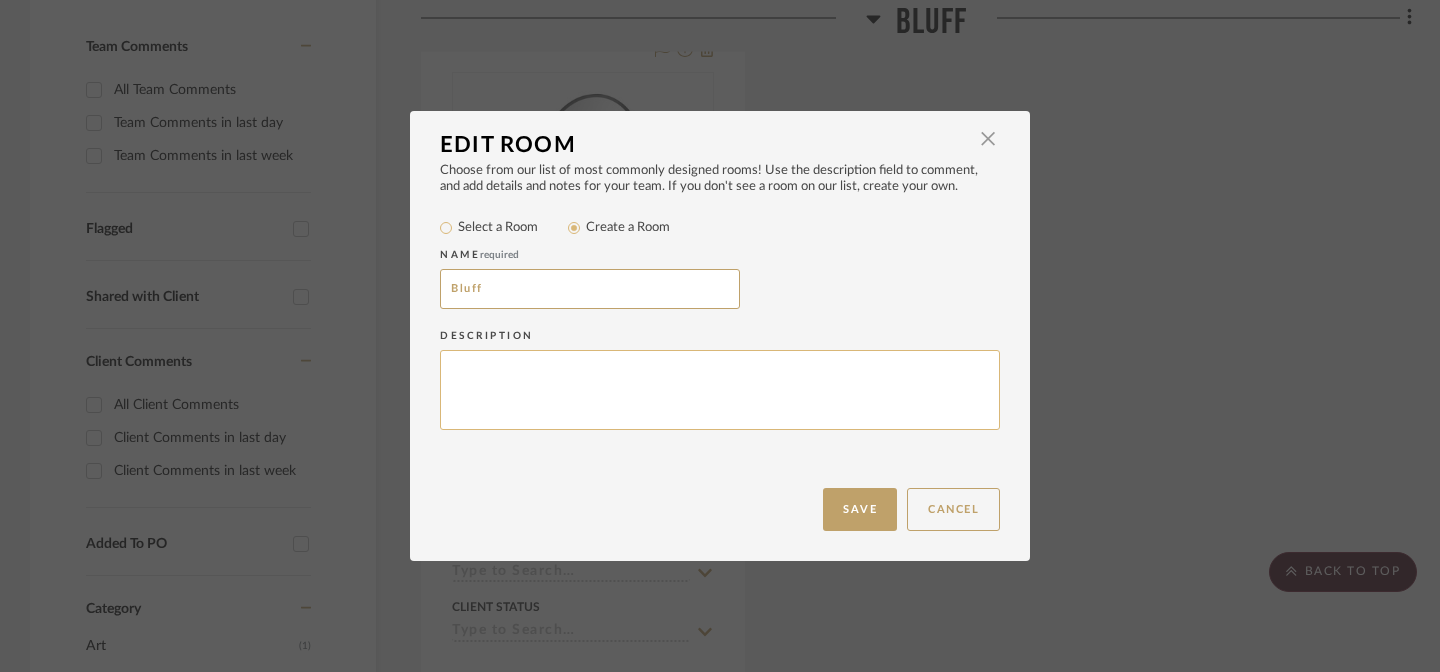 click at bounding box center (720, 390) 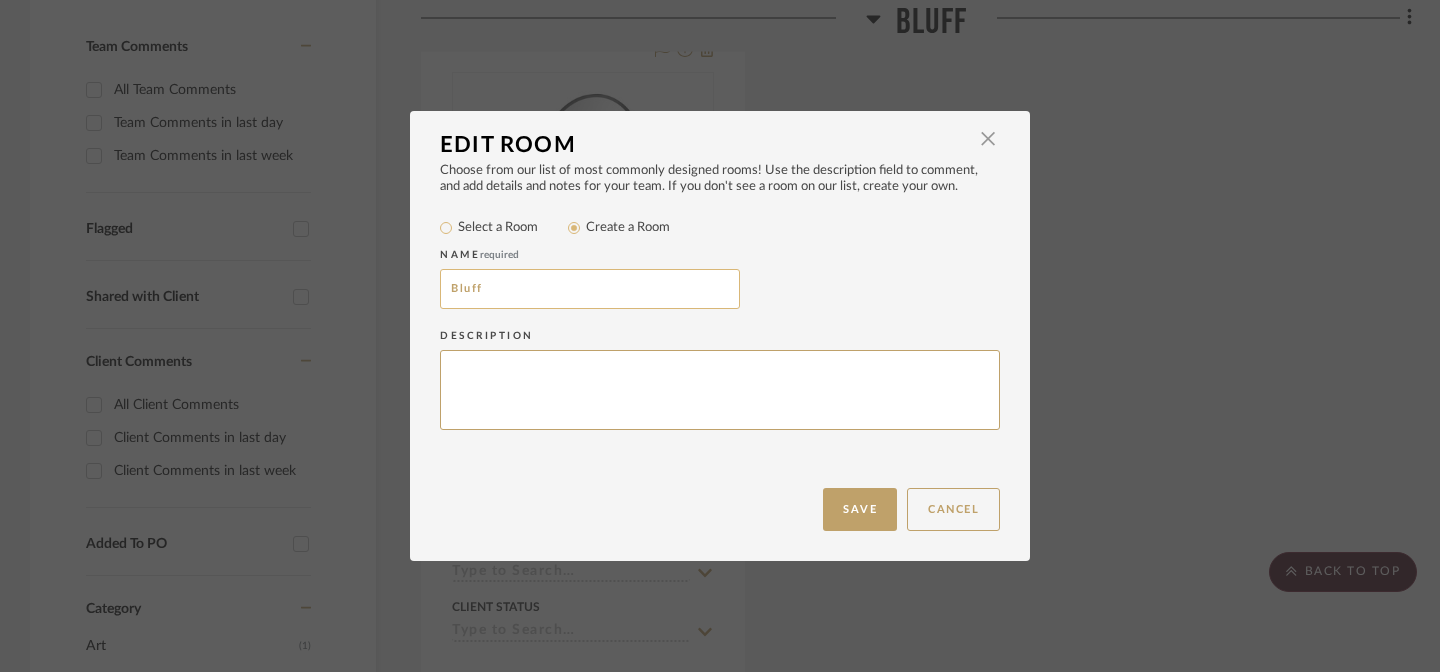 click on "Bluff" at bounding box center [590, 289] 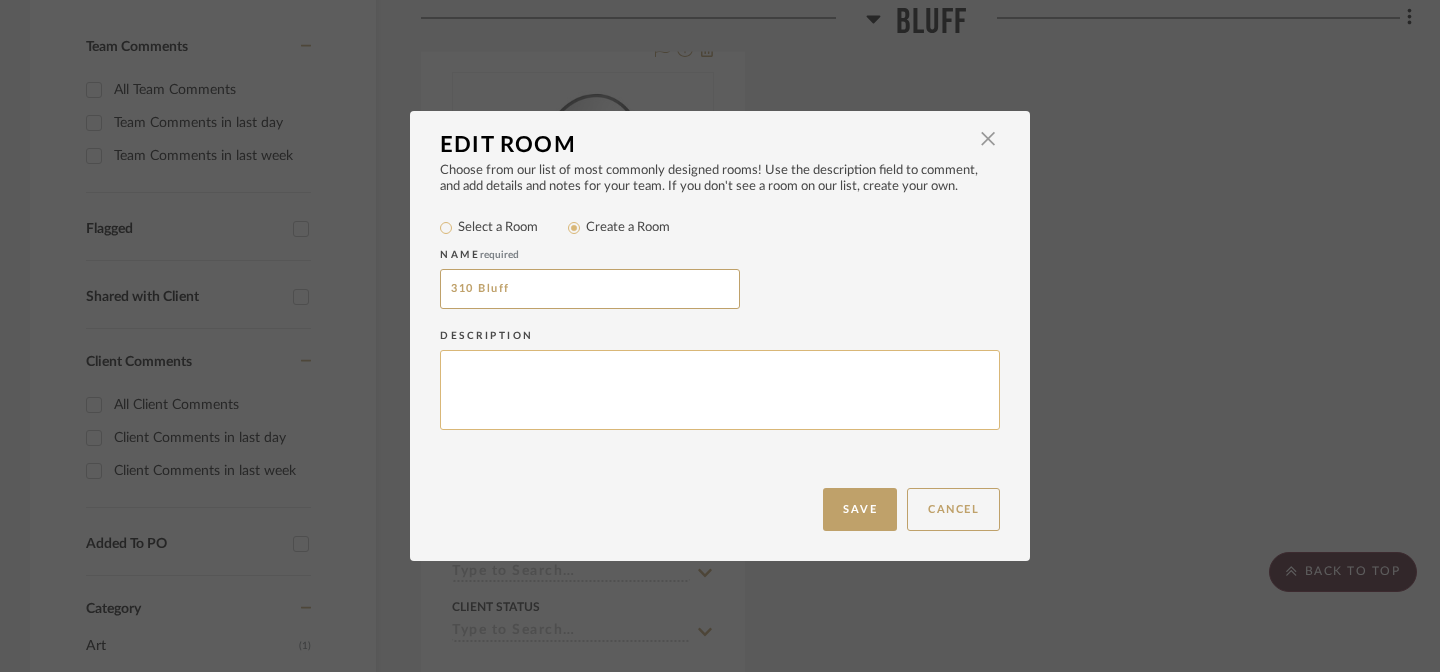 type on "310 Bluff" 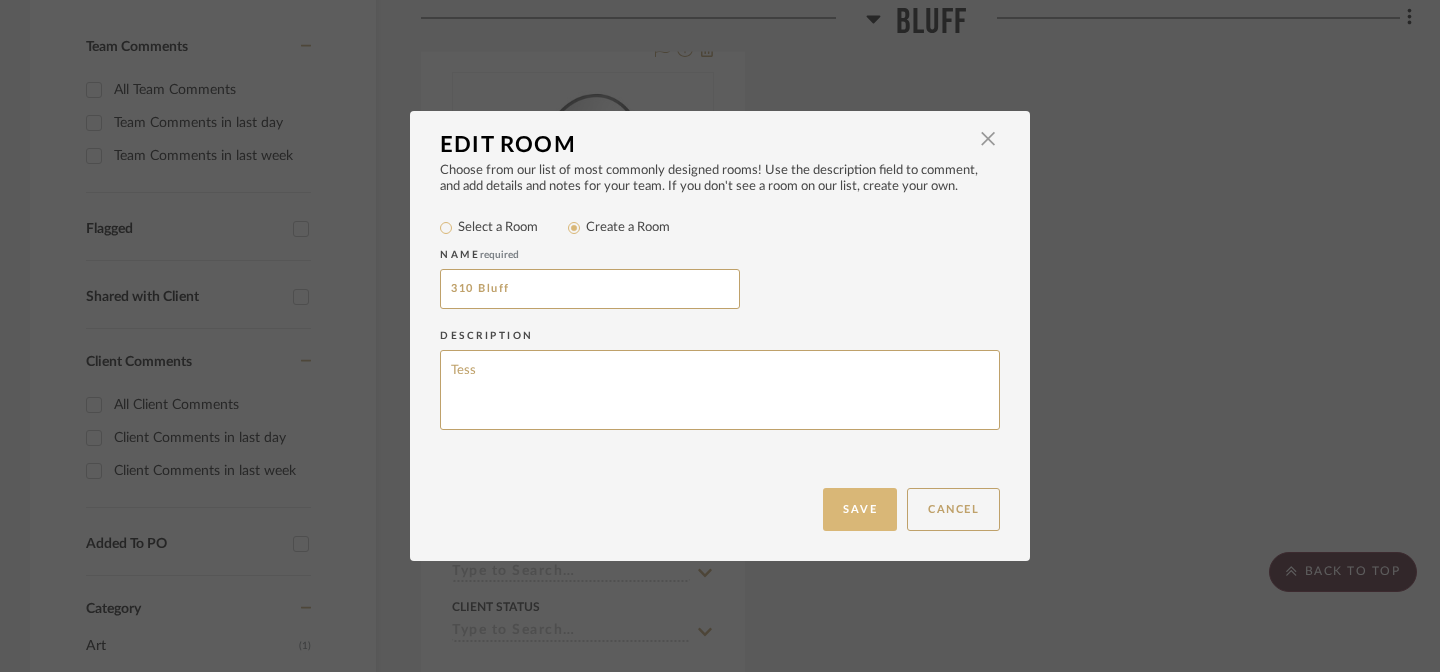 type on "Tess" 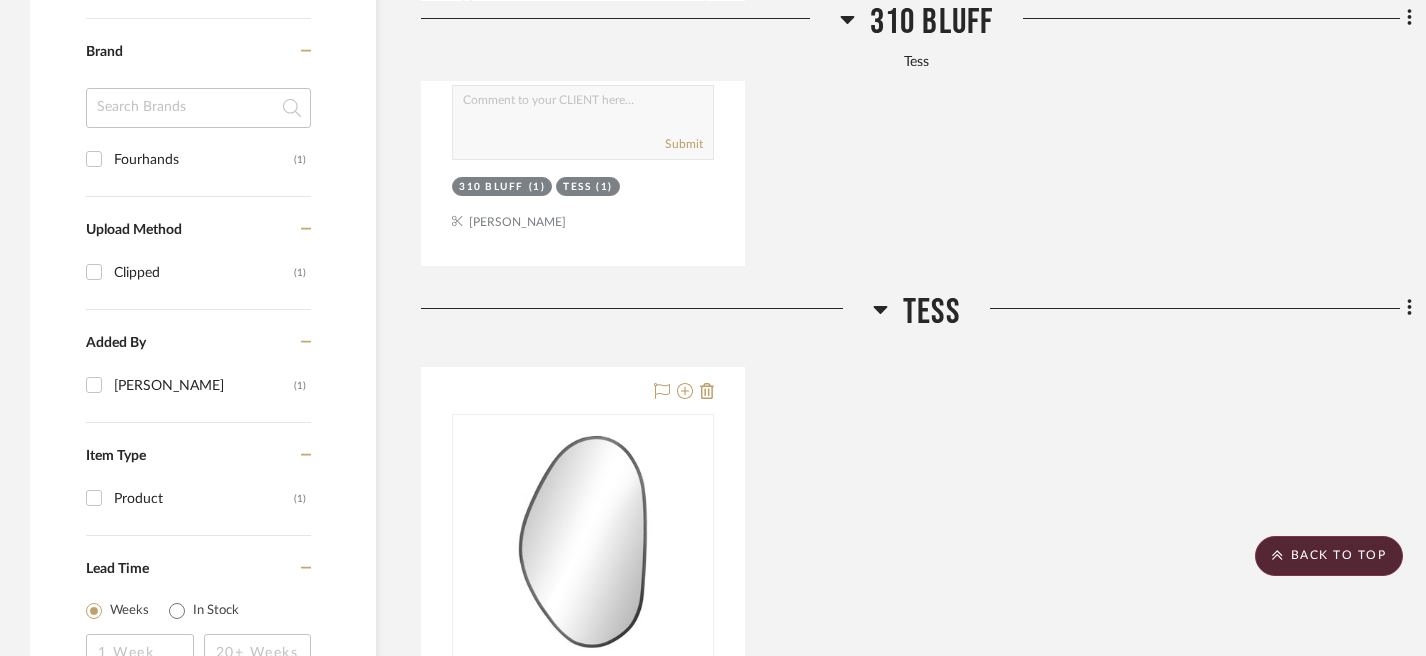scroll, scrollTop: 1226, scrollLeft: 0, axis: vertical 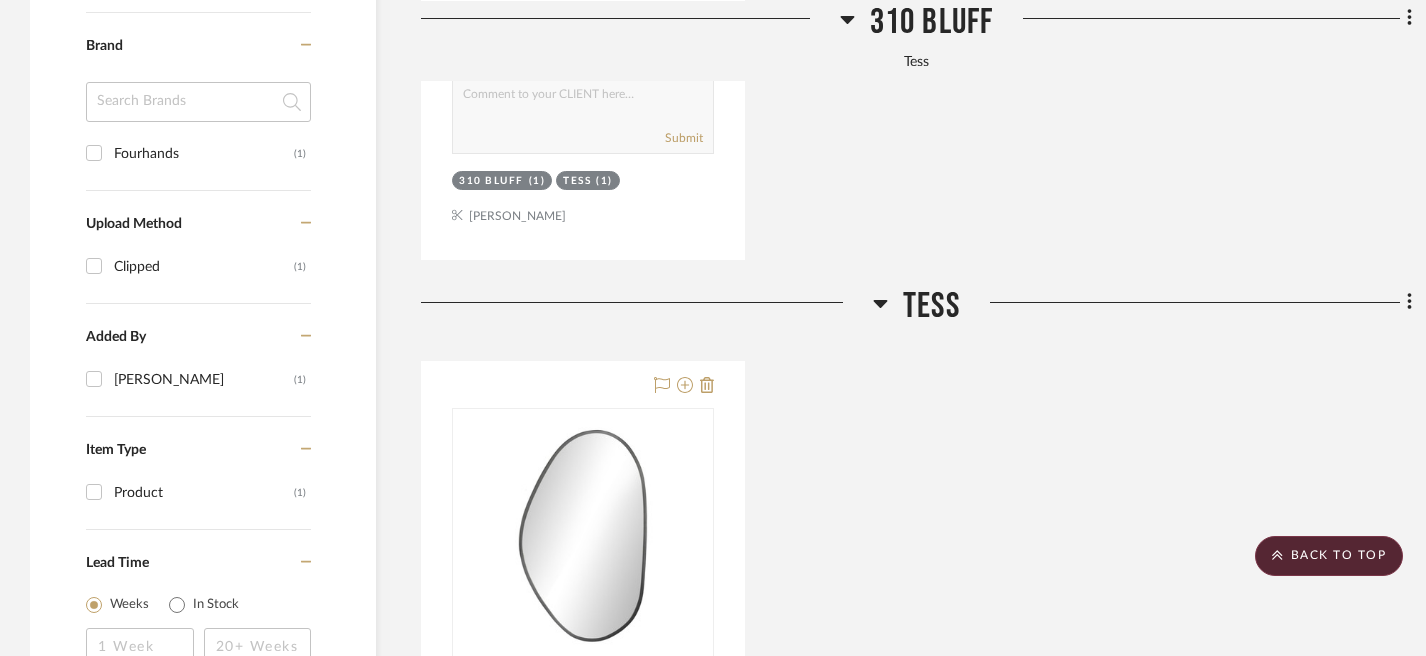 click on "Filter by keyword, category or name prior to exporting to Excel or Bulk Actions Team Comments All Team Comments Team Comments in last day Team Comments in last week Flagged Shared with Client Client Comments All Client Comments Client Comments in last day Client Comments in last week Added To PO Category  Art   (1)  Brand Fourhands  (1)  Upload Method Clipped  (1)  Added By [PERSON_NAME]  (1)  Item Type Product  (1)  Lead Time Weeks In Stock Price 0  7,500 +  0 7500  Filter Products   Displaying 2 products  Reorder Rooms LOADING 310 Bluff [PERSON_NAME] mirror  View on  [DOMAIN_NAME]  By  Fourhands  Reminiscent of midcentury Italian styling, black-finished iron curves for an asymmetric look that breaks the mold.
$99.50  DNET  Team Status Client Status client Comments:  Submit   310 Bluff  (1)  Tess  (1)    [PERSON_NAME] [PERSON_NAME] mirror  View on  [DOMAIN_NAME]  By  Fourhands  Reminiscent of midcentury Italian styling, black-finished iron curves for an asymmetric look that breaks the mold.
$99.50  Tess" 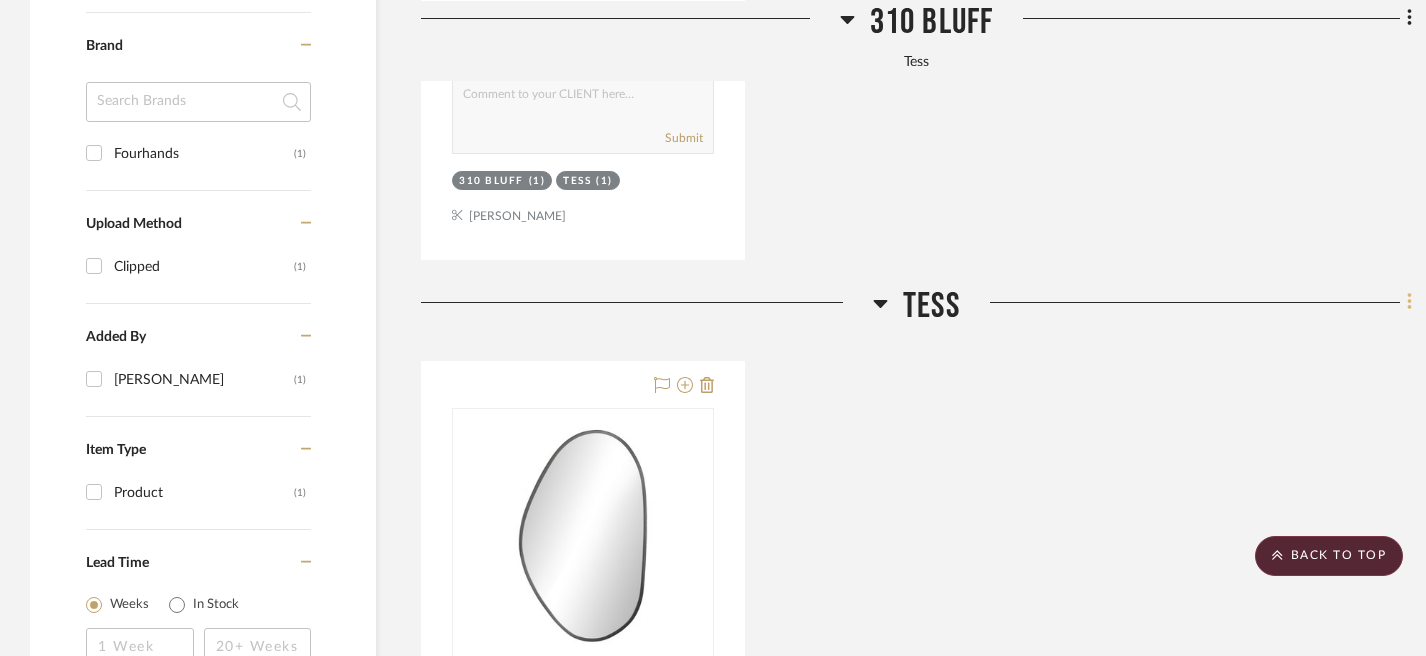 click 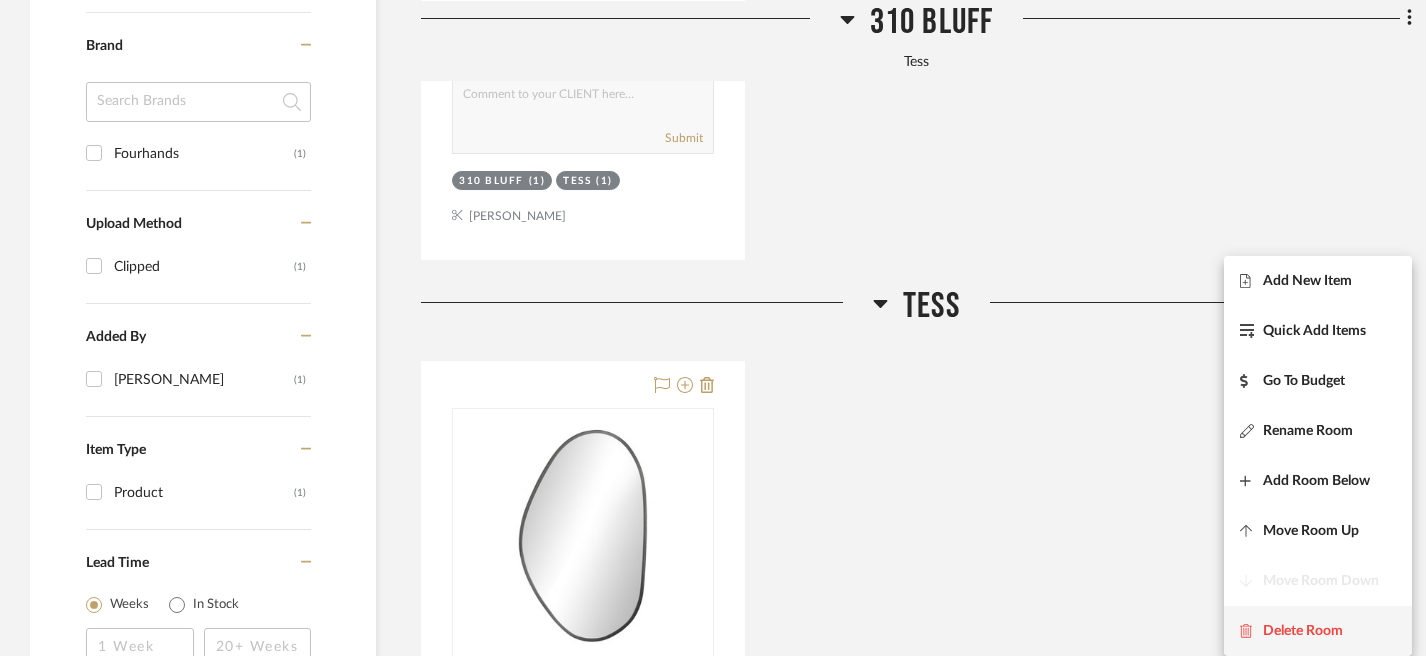 click on "Delete Room" at bounding box center (1318, 631) 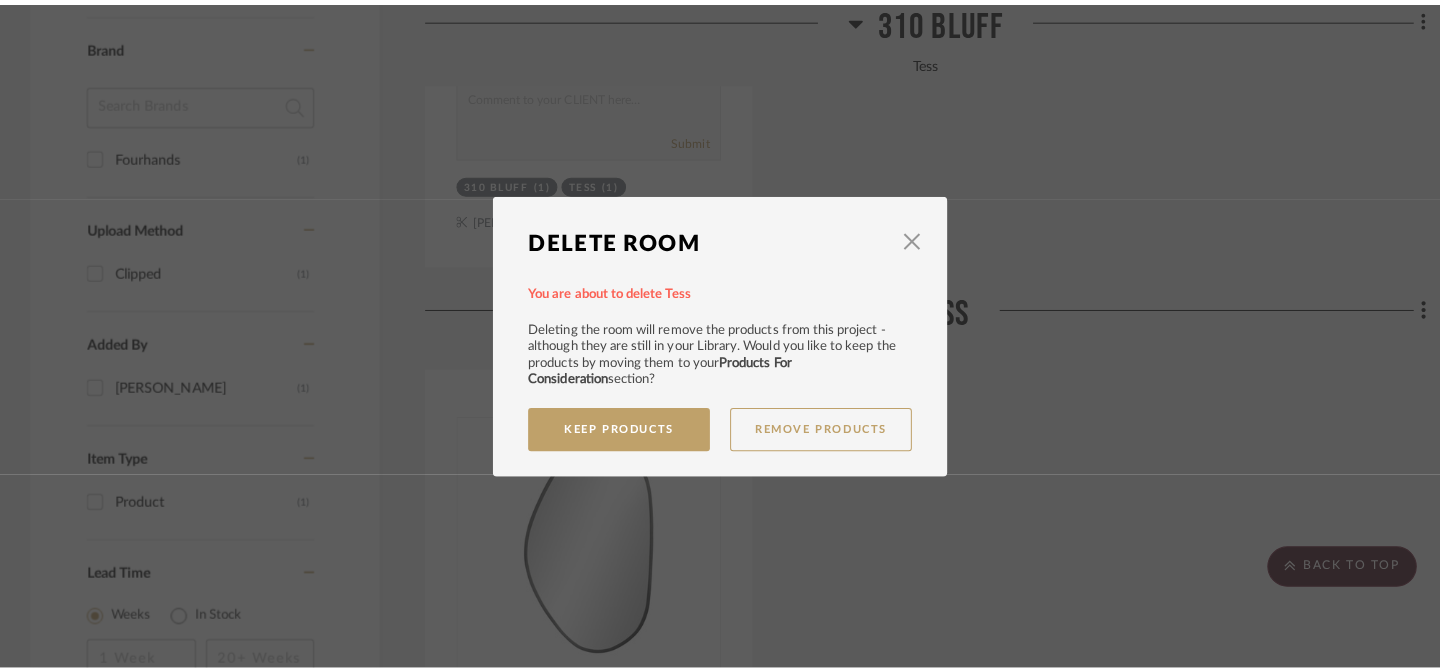 scroll, scrollTop: 0, scrollLeft: 0, axis: both 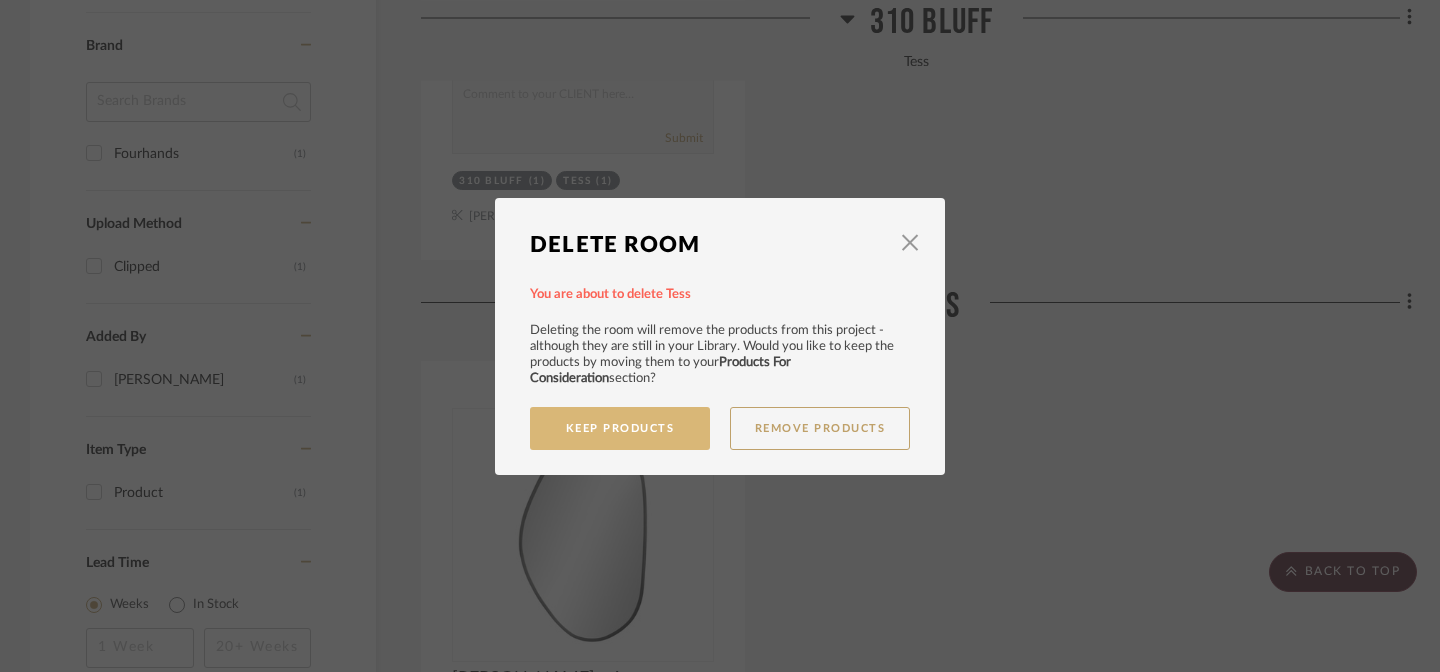 click on "Keep Products" at bounding box center [620, 428] 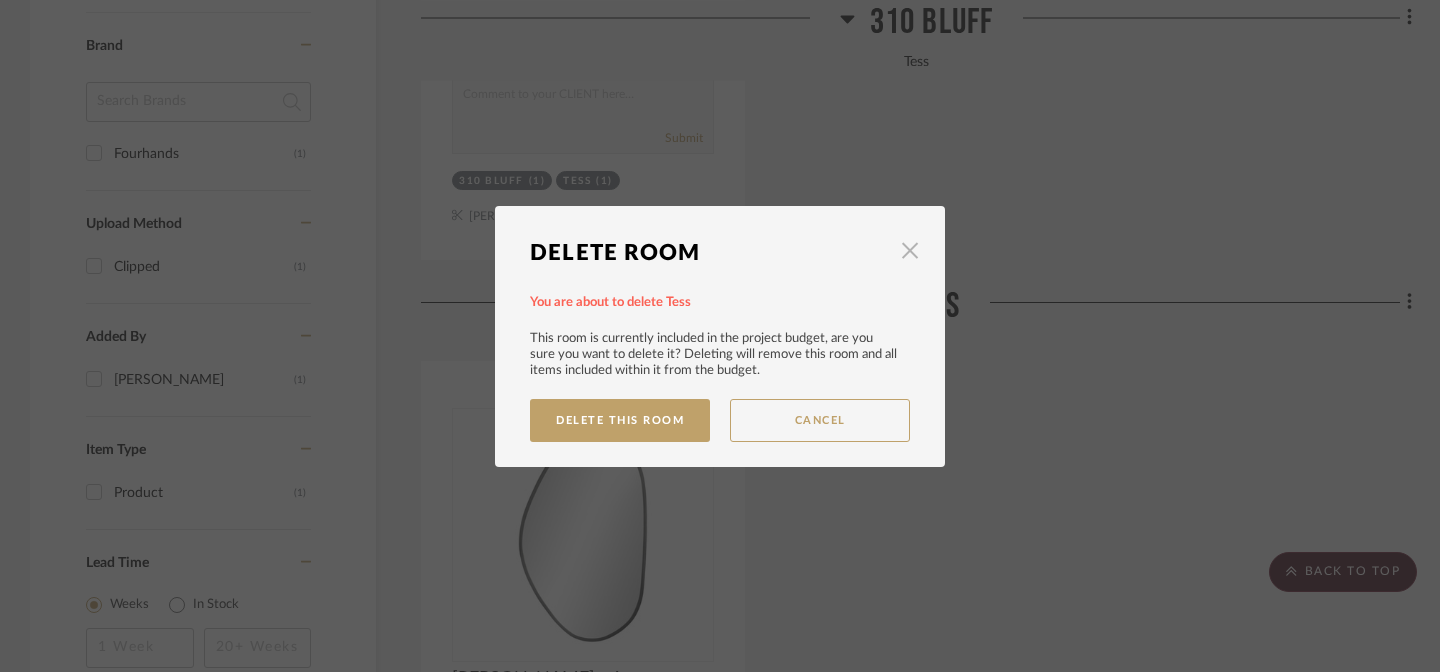 click at bounding box center [910, 251] 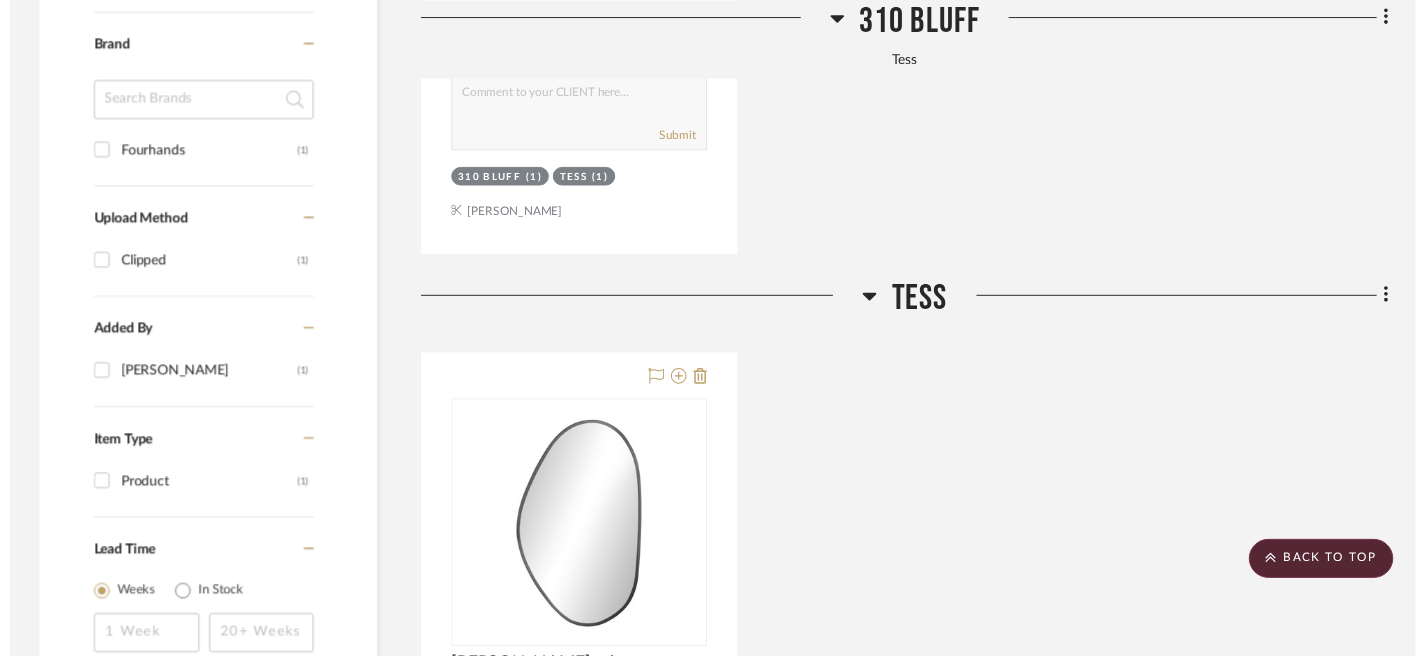 scroll, scrollTop: 1226, scrollLeft: 0, axis: vertical 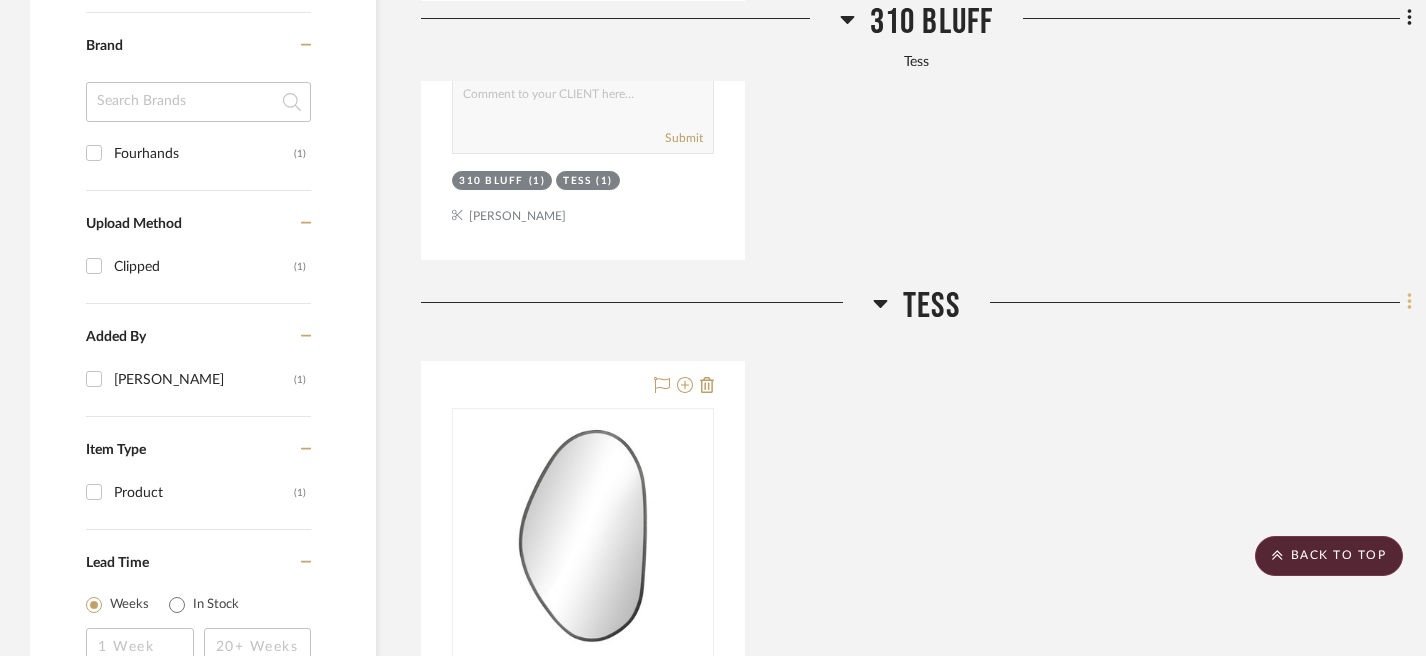 click 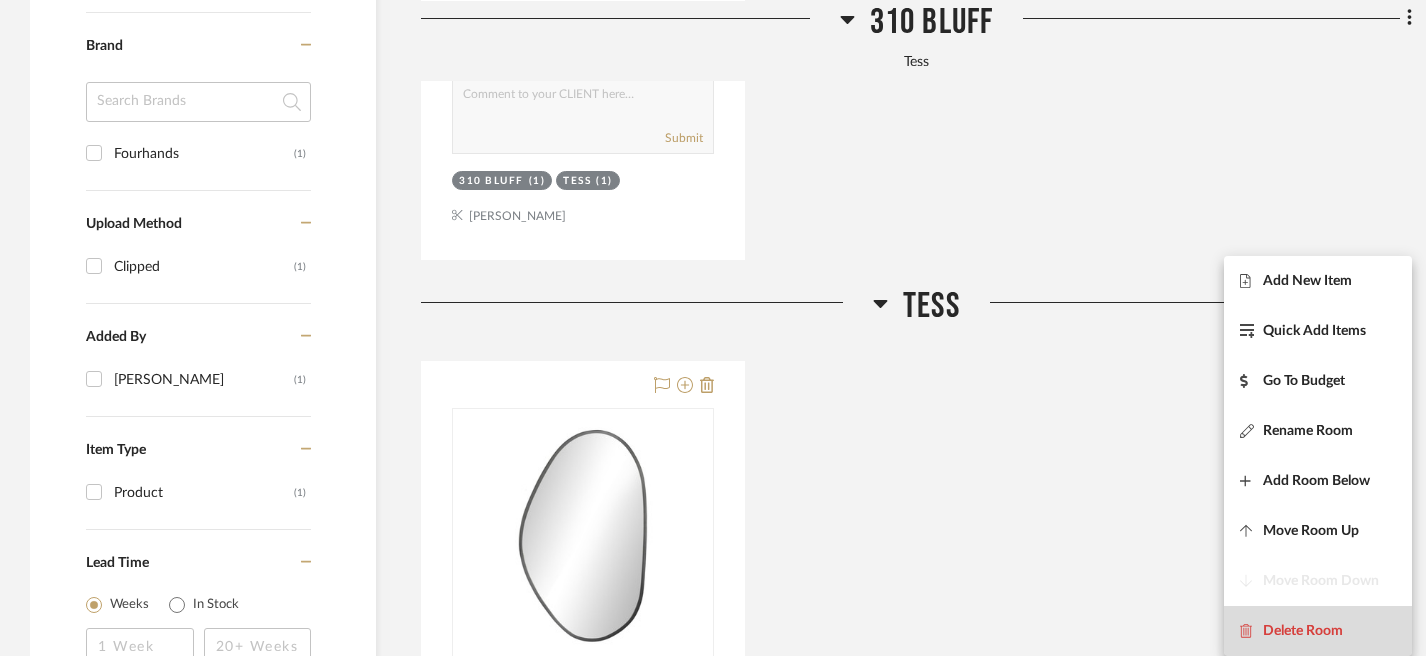 click on "Delete Room" at bounding box center [1303, 631] 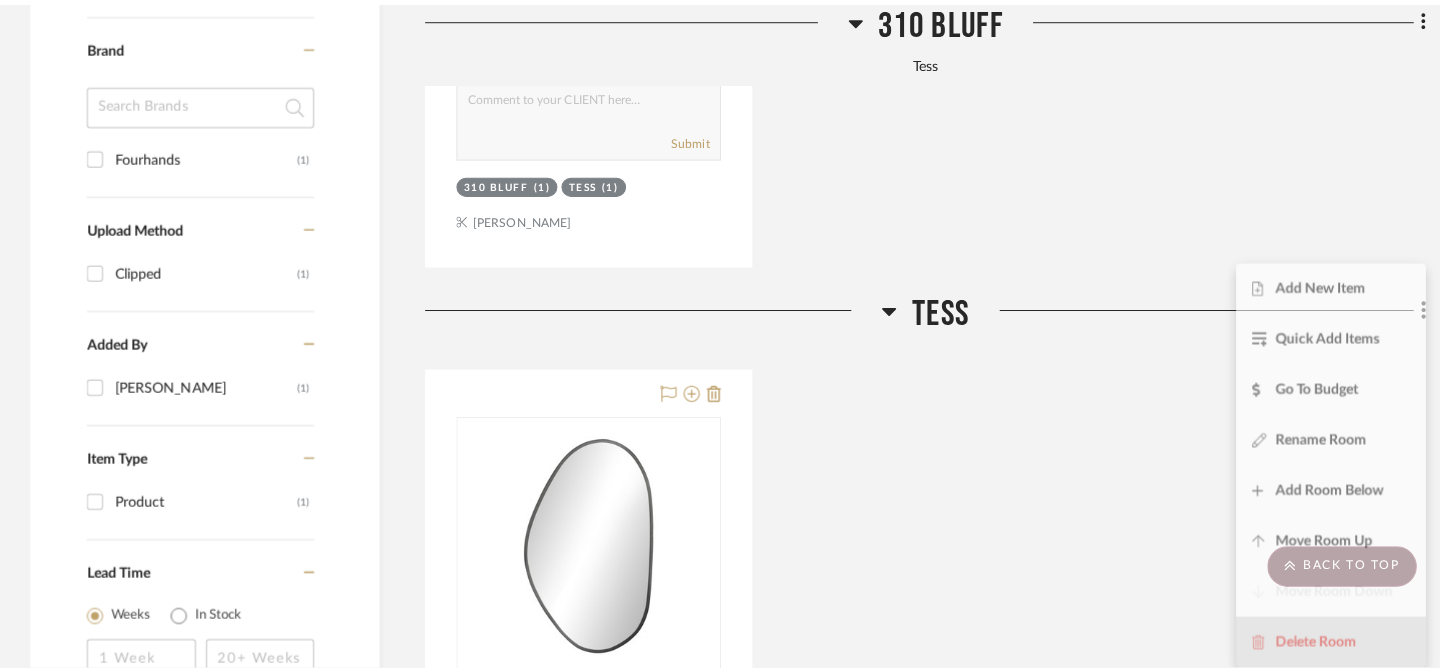 scroll, scrollTop: 0, scrollLeft: 0, axis: both 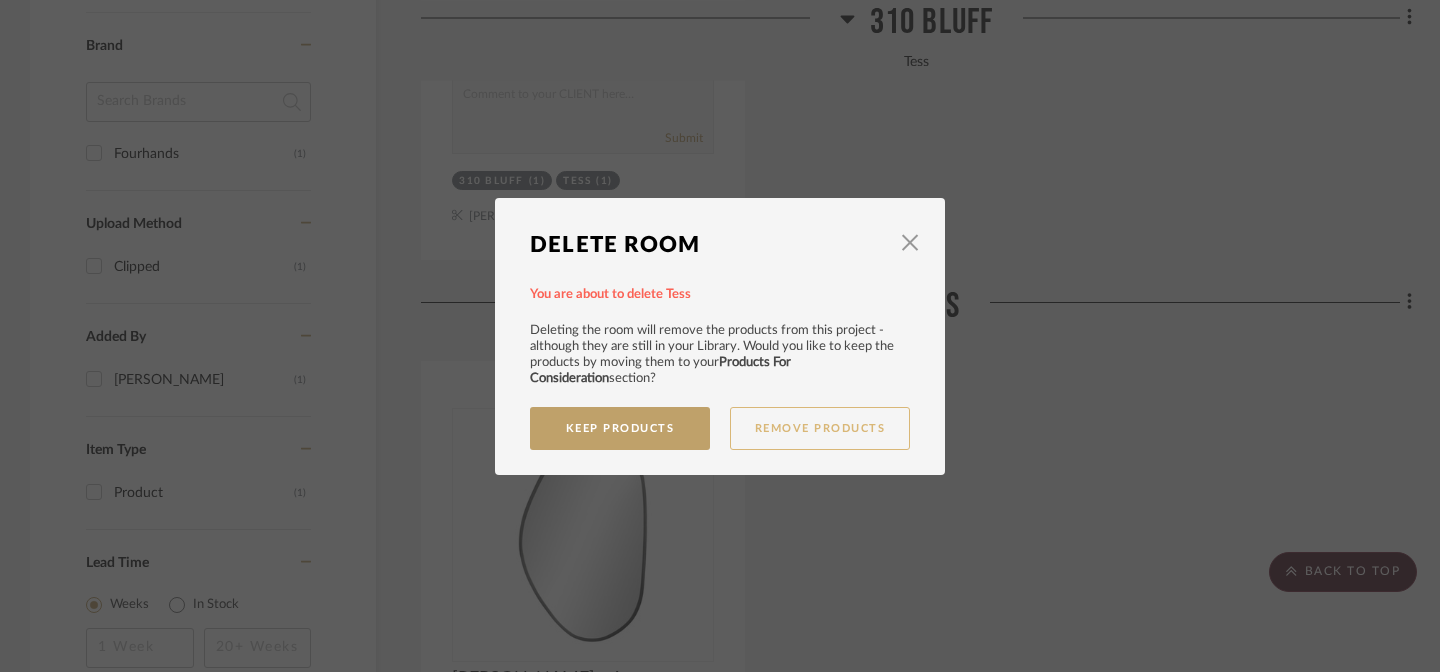 click on "Remove Products" at bounding box center [820, 428] 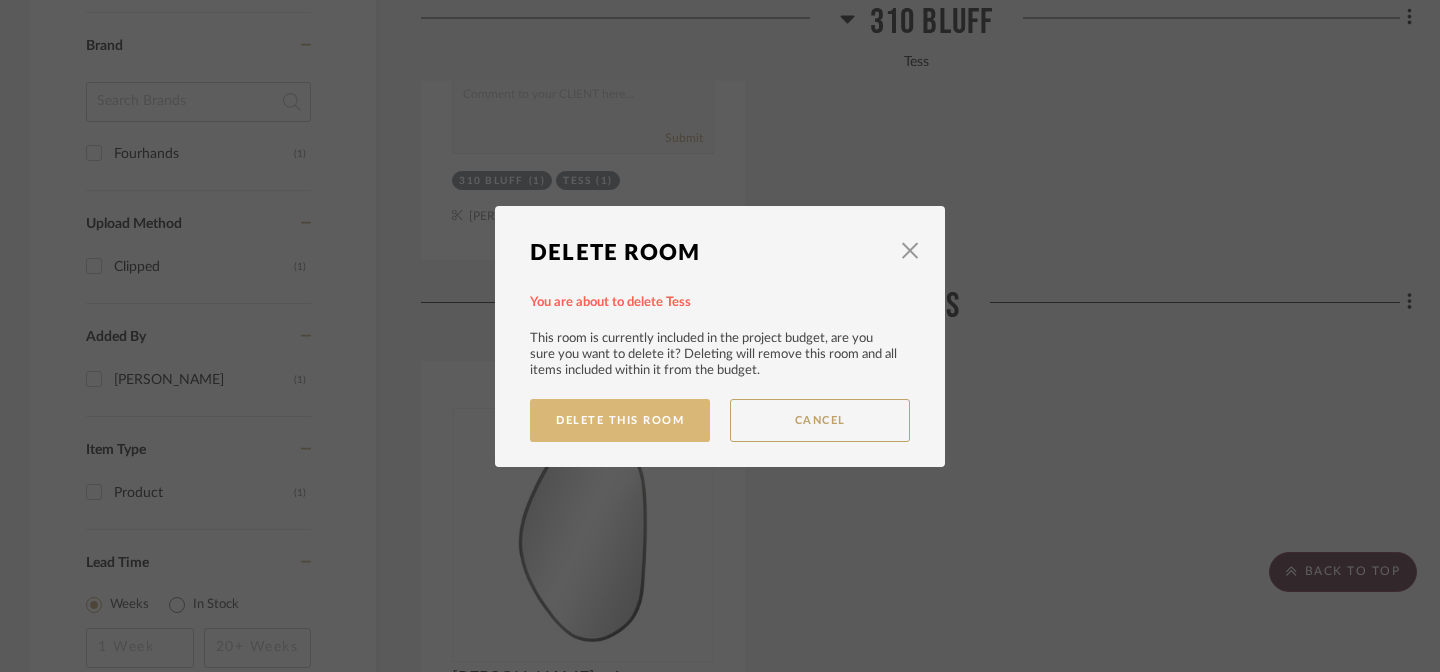 click on "Delete This Room" at bounding box center [620, 420] 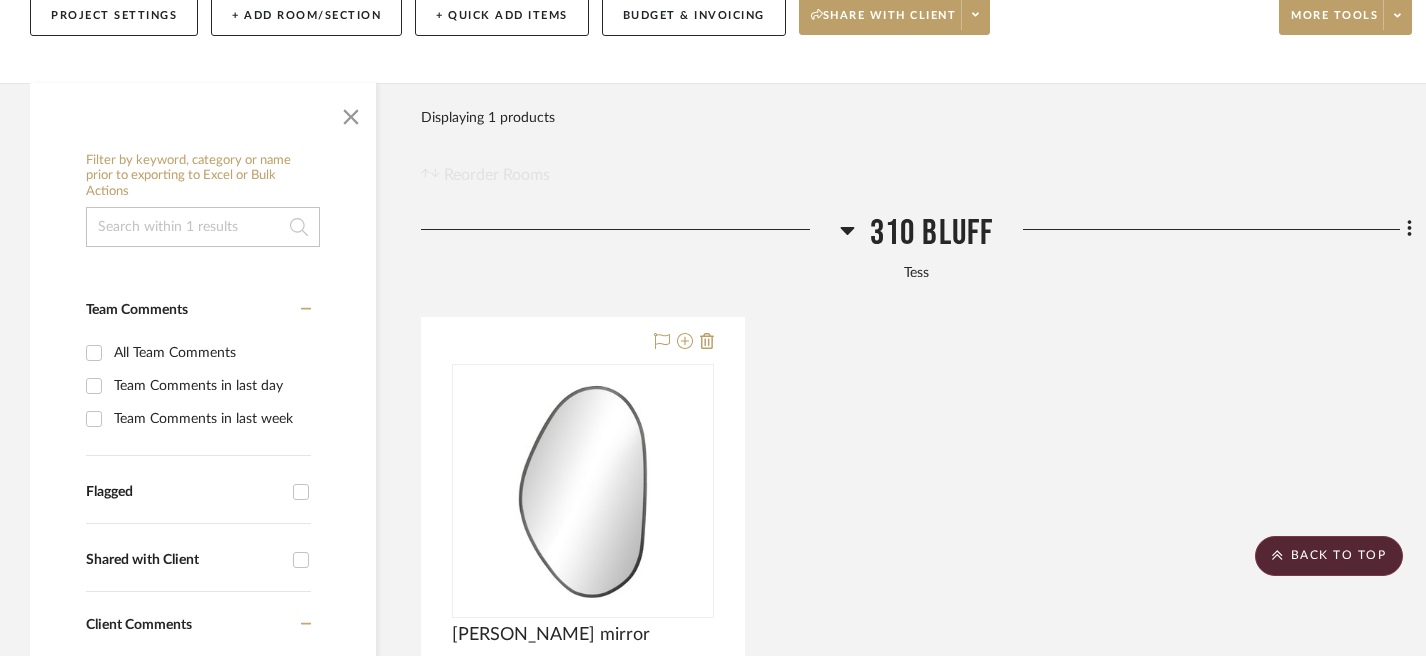scroll, scrollTop: 146, scrollLeft: 0, axis: vertical 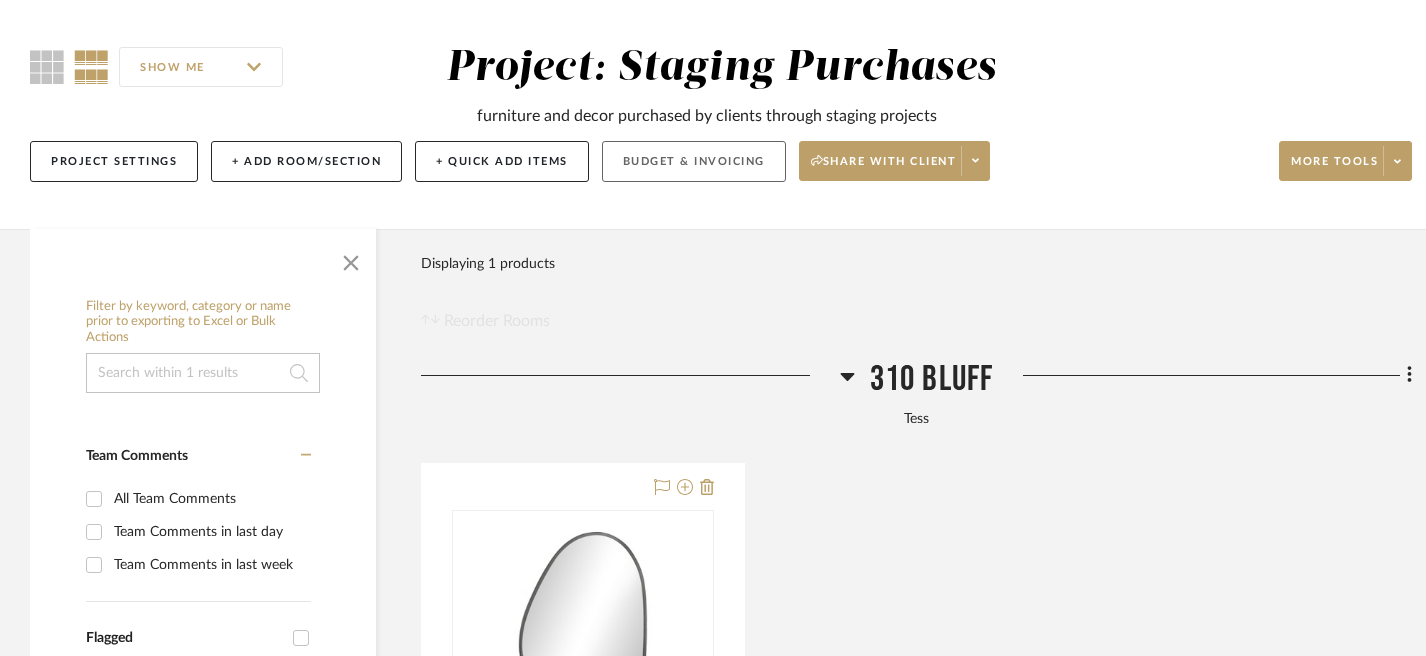 click on "Budget & Invoicing" 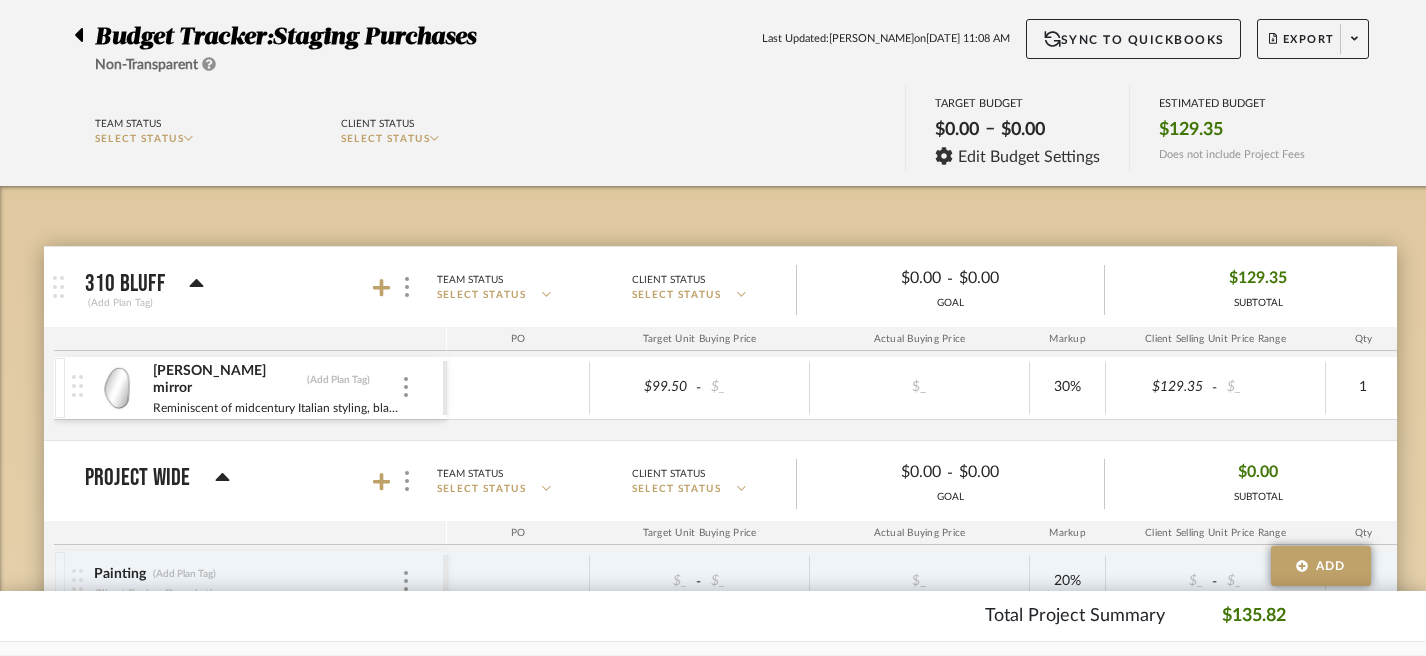 click 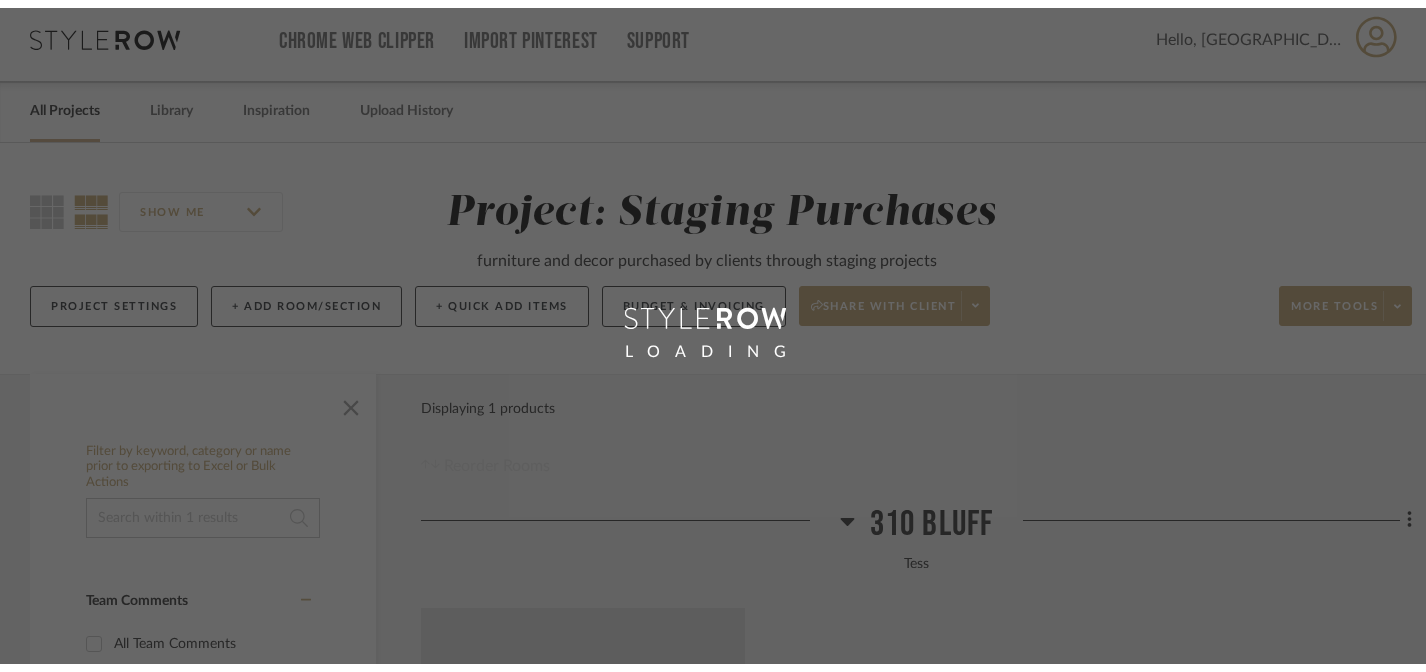 scroll, scrollTop: 0, scrollLeft: 0, axis: both 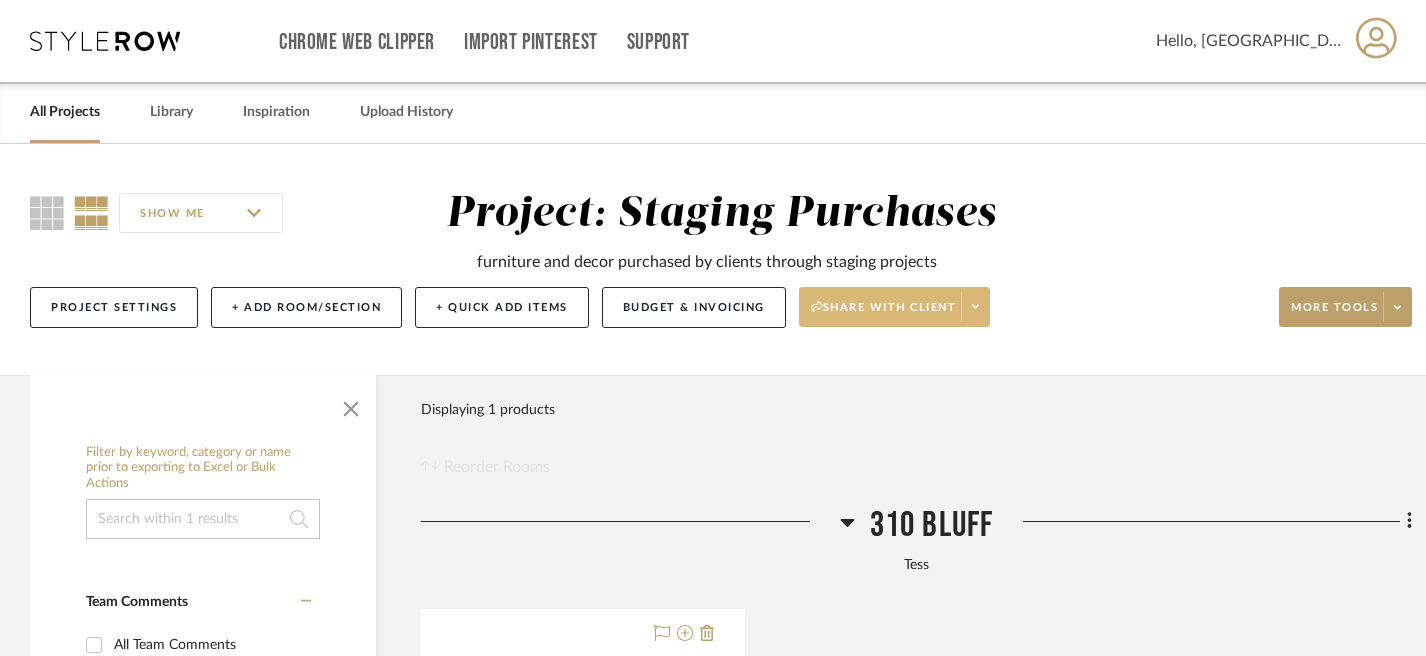 click on "Share with client" 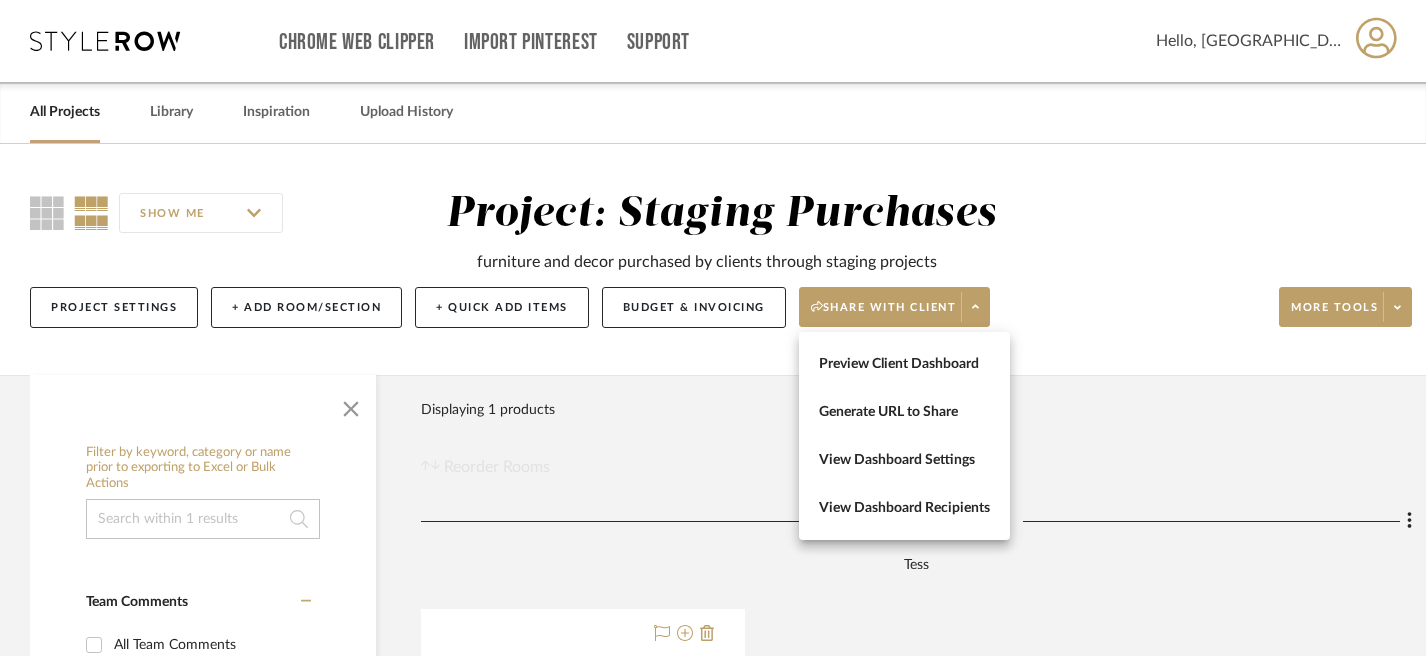 click on "Preview Client Dashboard" at bounding box center (904, 364) 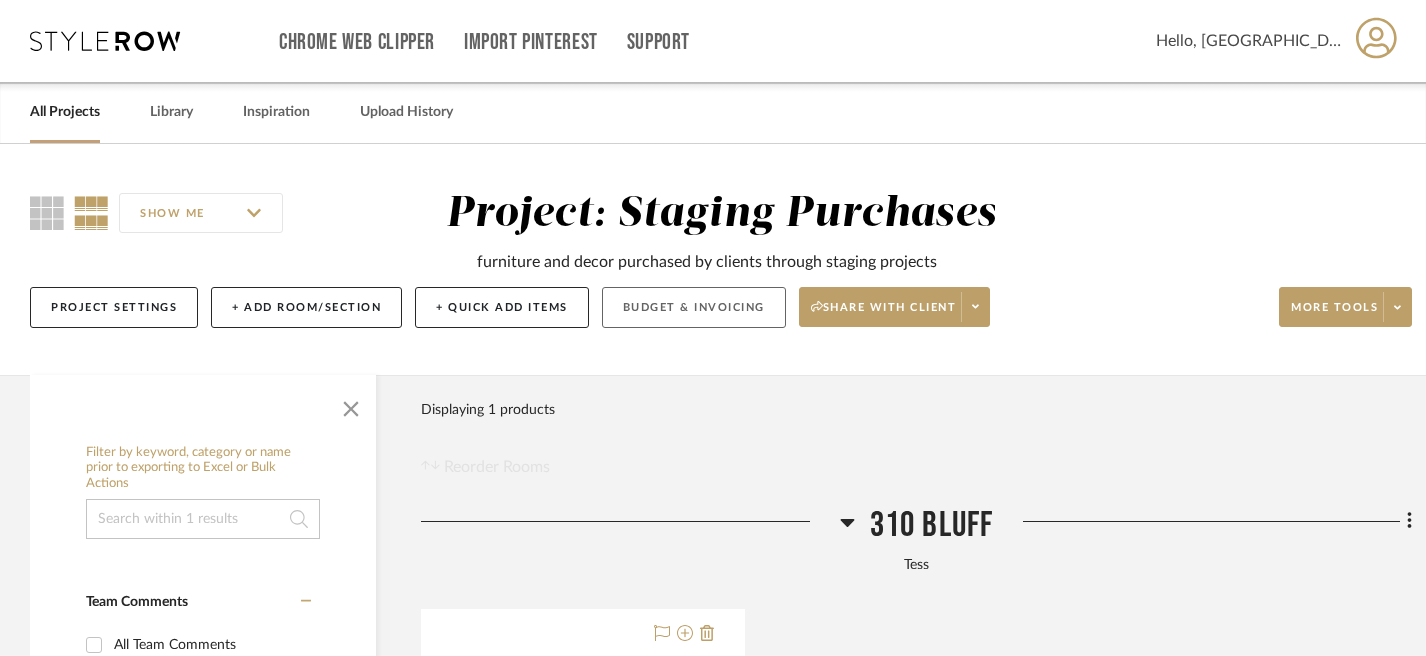click on "Budget & Invoicing" 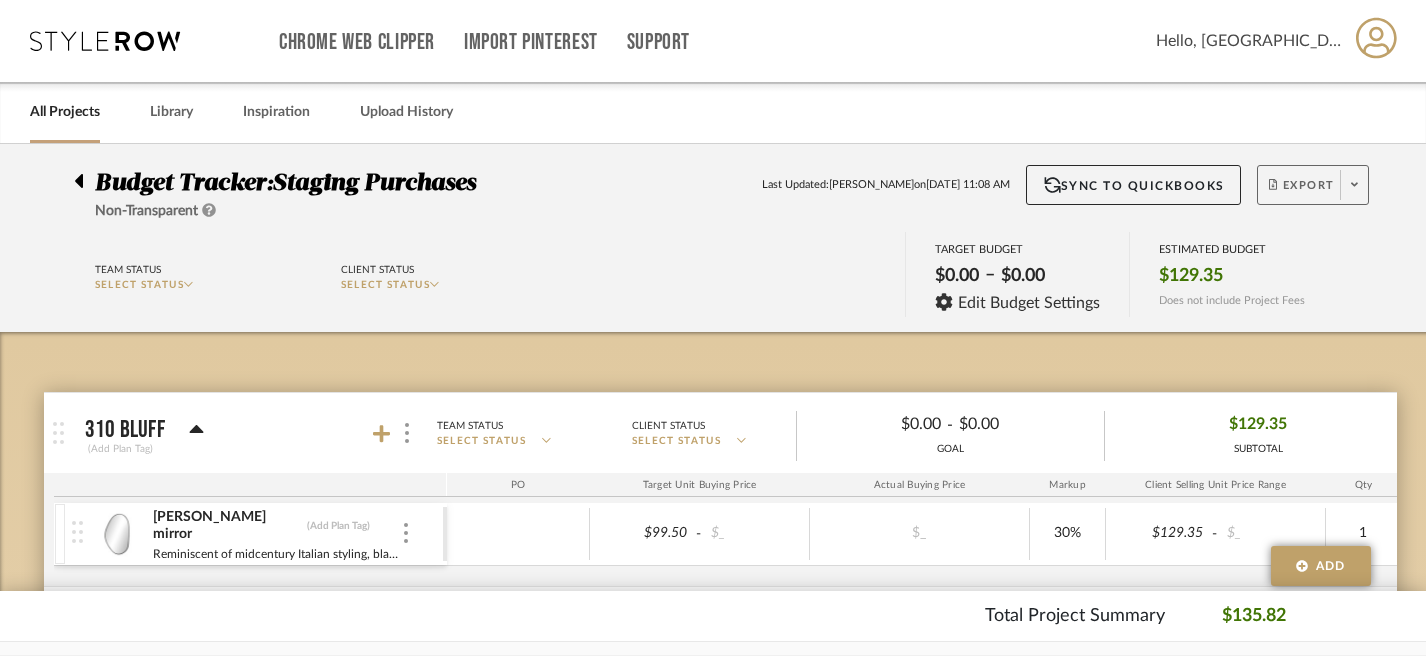 click 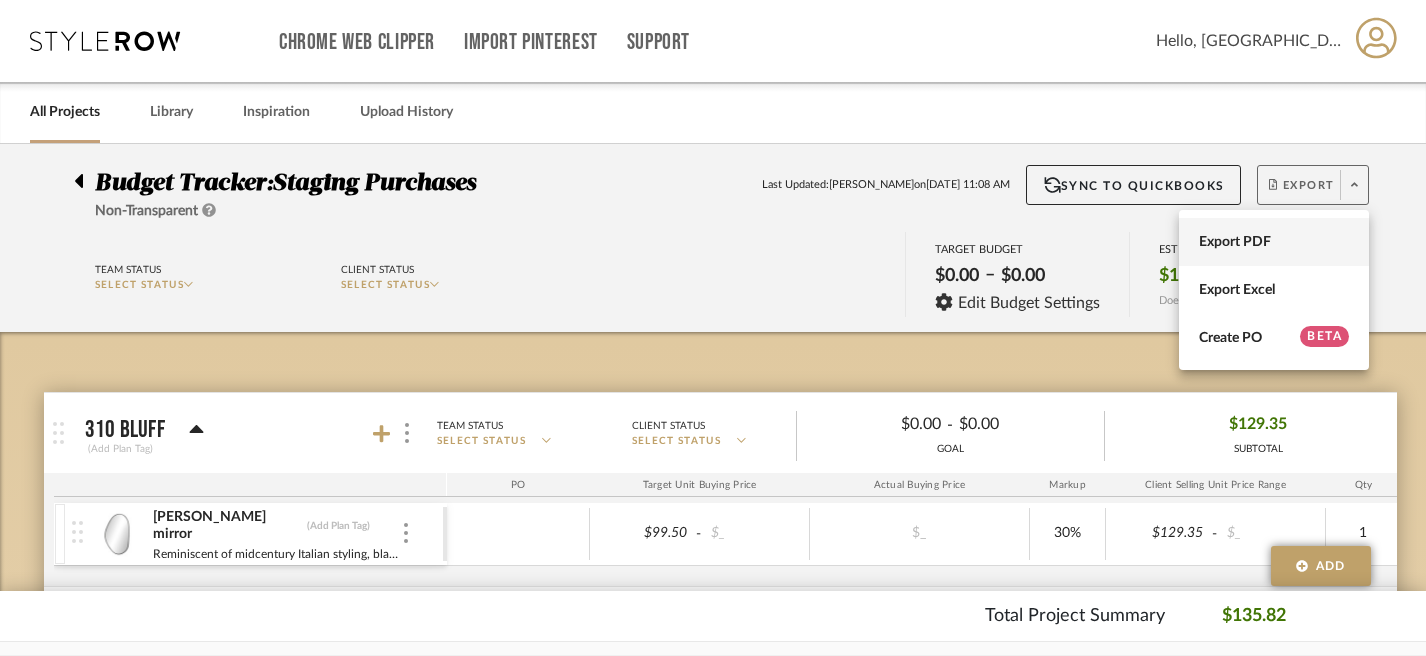click on "Export PDF" at bounding box center (1274, 242) 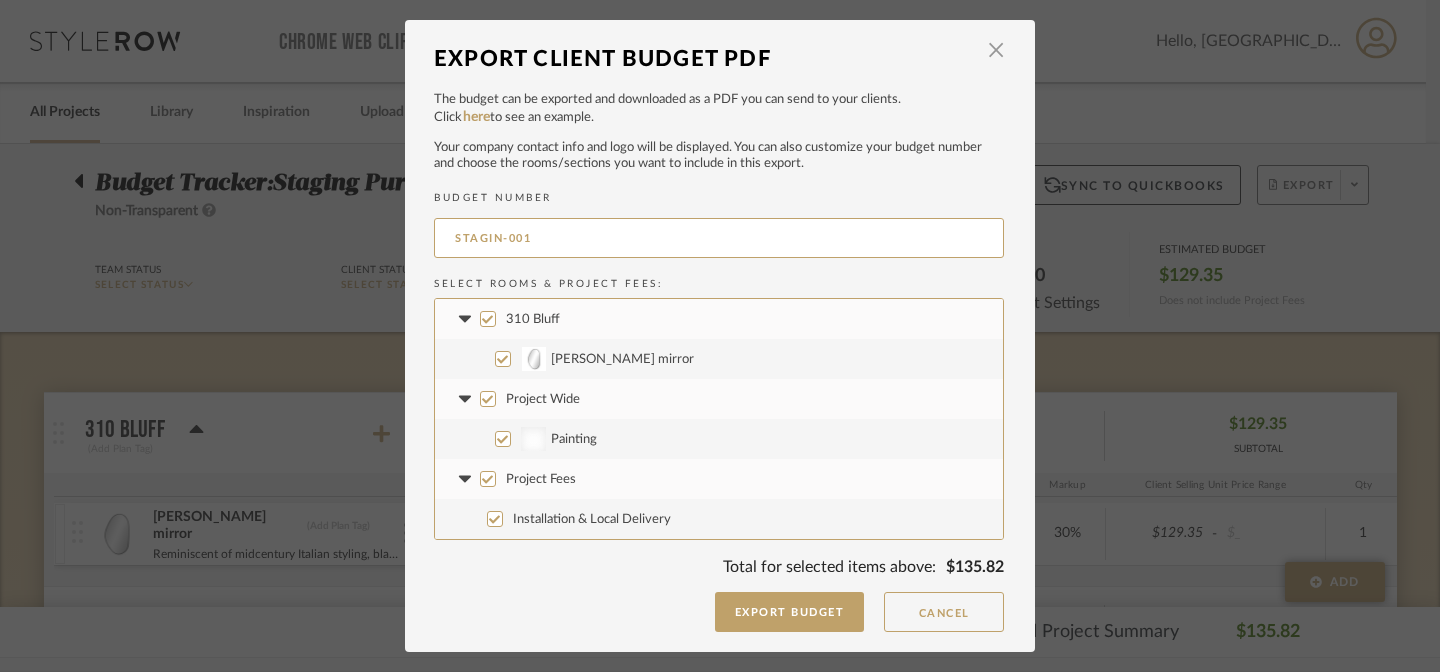 click on "Project Wide" at bounding box center (488, 399) 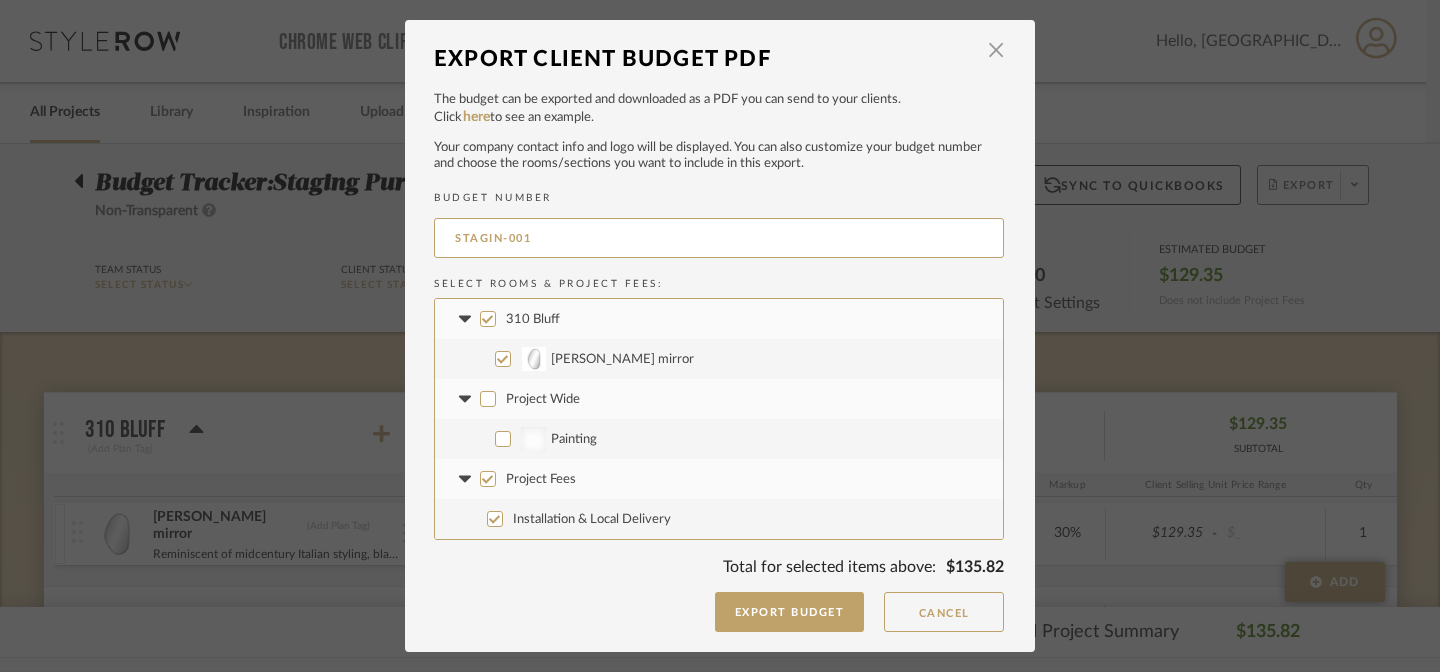 checkbox on "false" 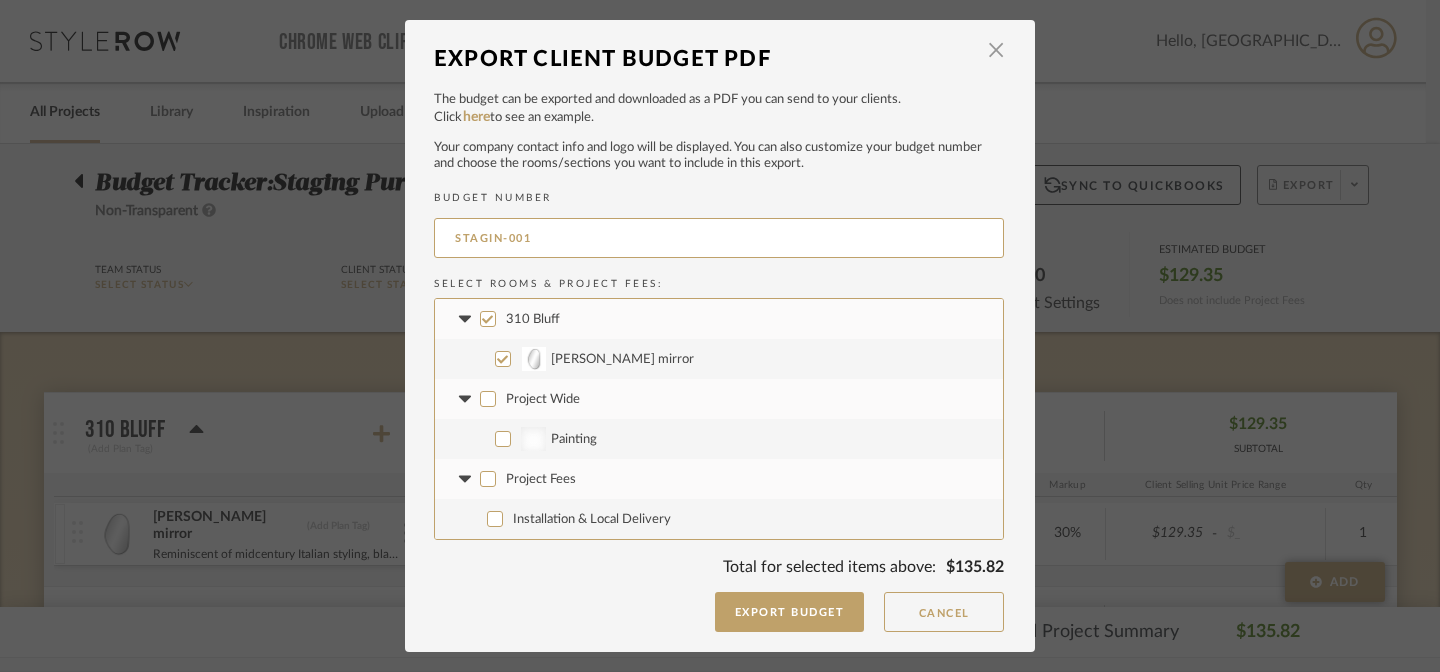 checkbox on "false" 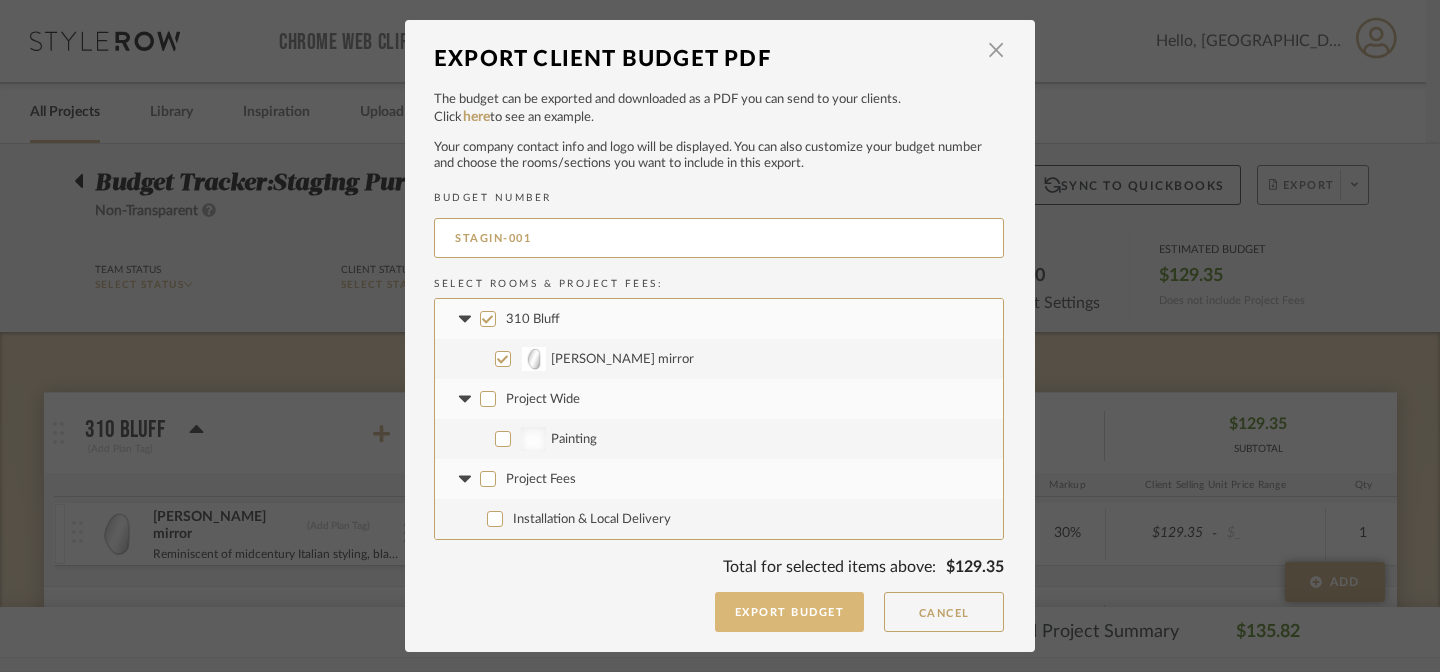 click on "Export Budget" at bounding box center [790, 612] 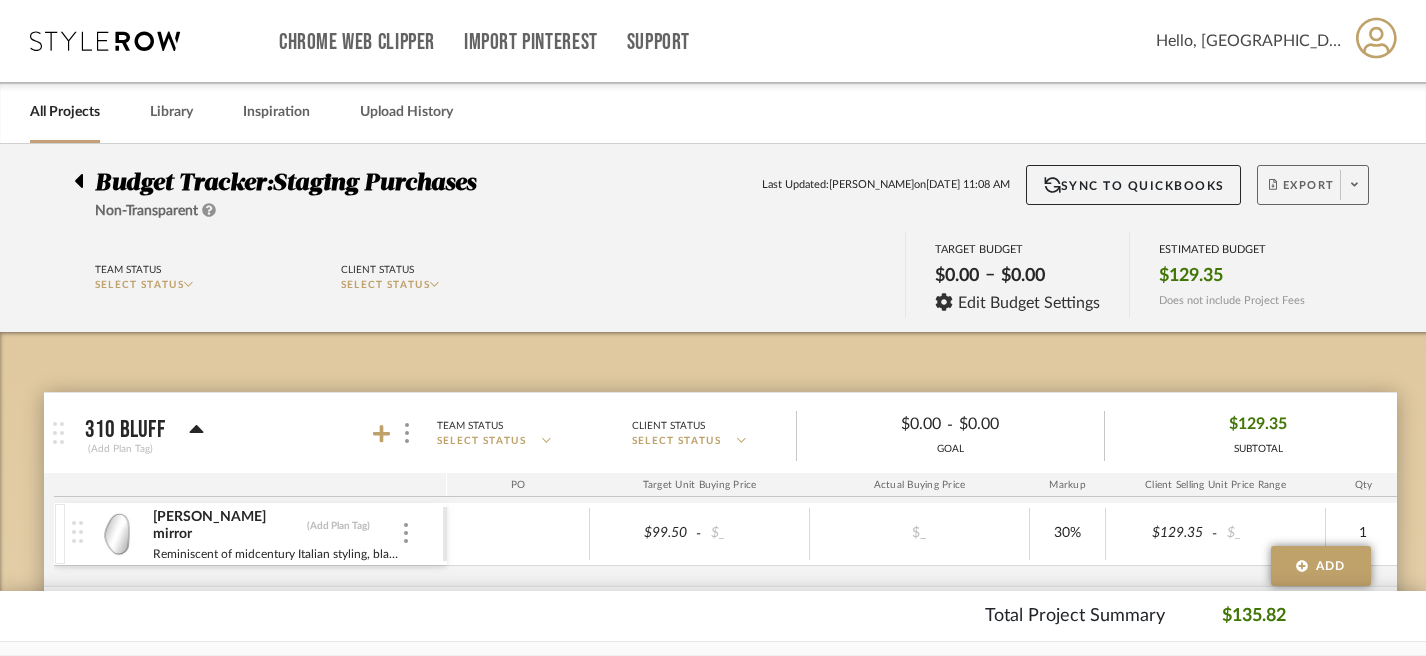click on "All Projects" at bounding box center [65, 112] 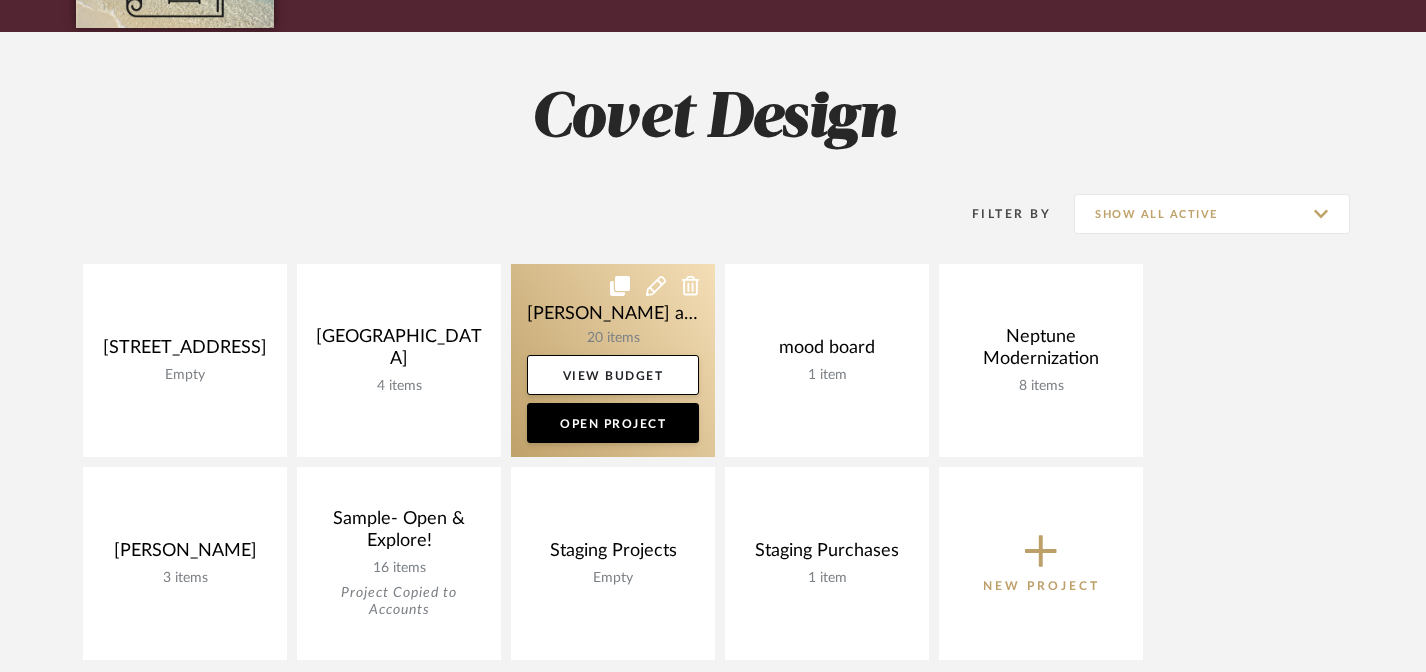 scroll, scrollTop: 244, scrollLeft: 0, axis: vertical 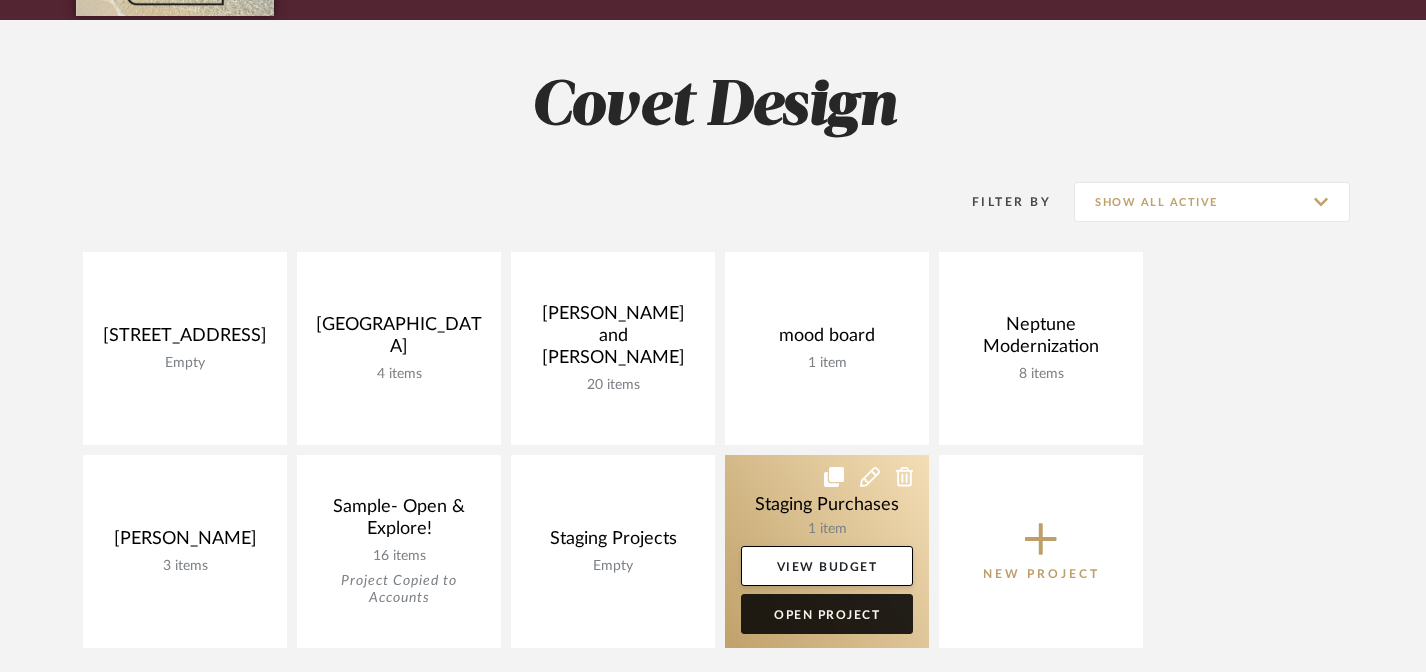 click on "Open Project" 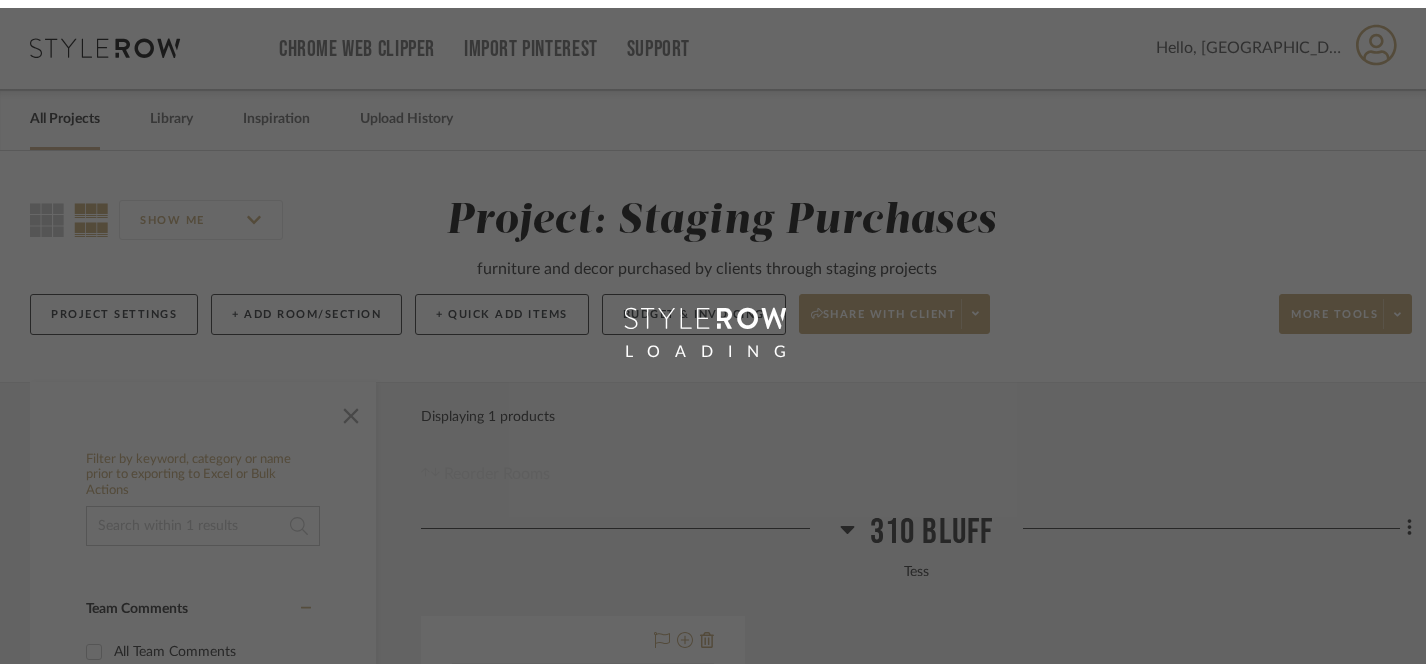 scroll, scrollTop: 0, scrollLeft: 0, axis: both 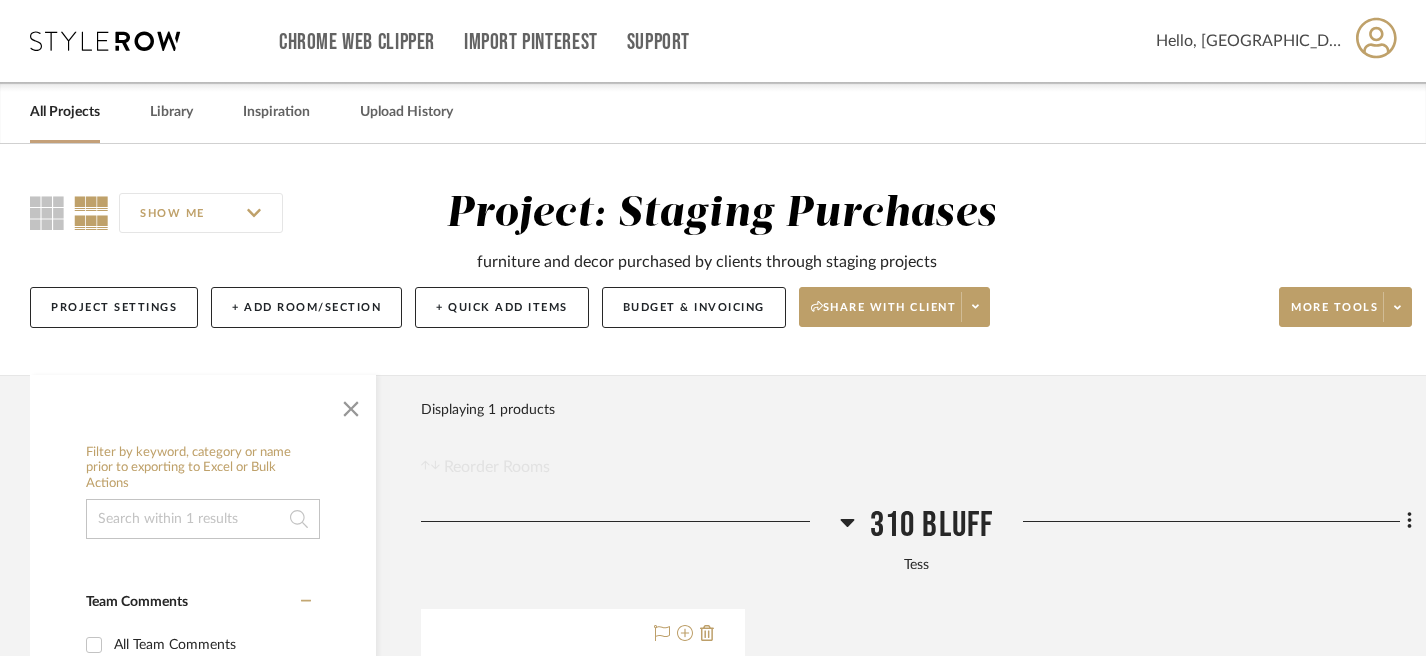 click on "Filter by keyword, category or name prior to exporting to Excel or Bulk Actions Team Comments All Team Comments Team Comments in last day Team Comments in last week Flagged Shared with Client Client Comments All Client Comments Client Comments in last day Client Comments in last week Added To PO Category  Art   (1)  Brand Fourhands  (1)  Upload Method Clipped  (1)  Added By [PERSON_NAME]  (1)  Item Type Product  (1)  Lead Time Weeks In Stock Price 0  7,500 +  0 7500  Filter Products   Displaying 1 products  Reorder Rooms LOADING 310 Bluff [PERSON_NAME] mirror  View on  [DOMAIN_NAME]  By  Fourhands  Reminiscent of midcentury Italian styling, black-finished iron curves for an asymmetric look that breaks the mold.
$99.50  DNET  Team Status Client Status client Comments:  Submit   [GEOGRAPHIC_DATA]  (1)    [PERSON_NAME]  Sorry, we can’t find any products that match your search criteria.   GO TO LIBRARIES  Project comments × Comments written here will only be seen by other members of your StyleRow company     SEND" 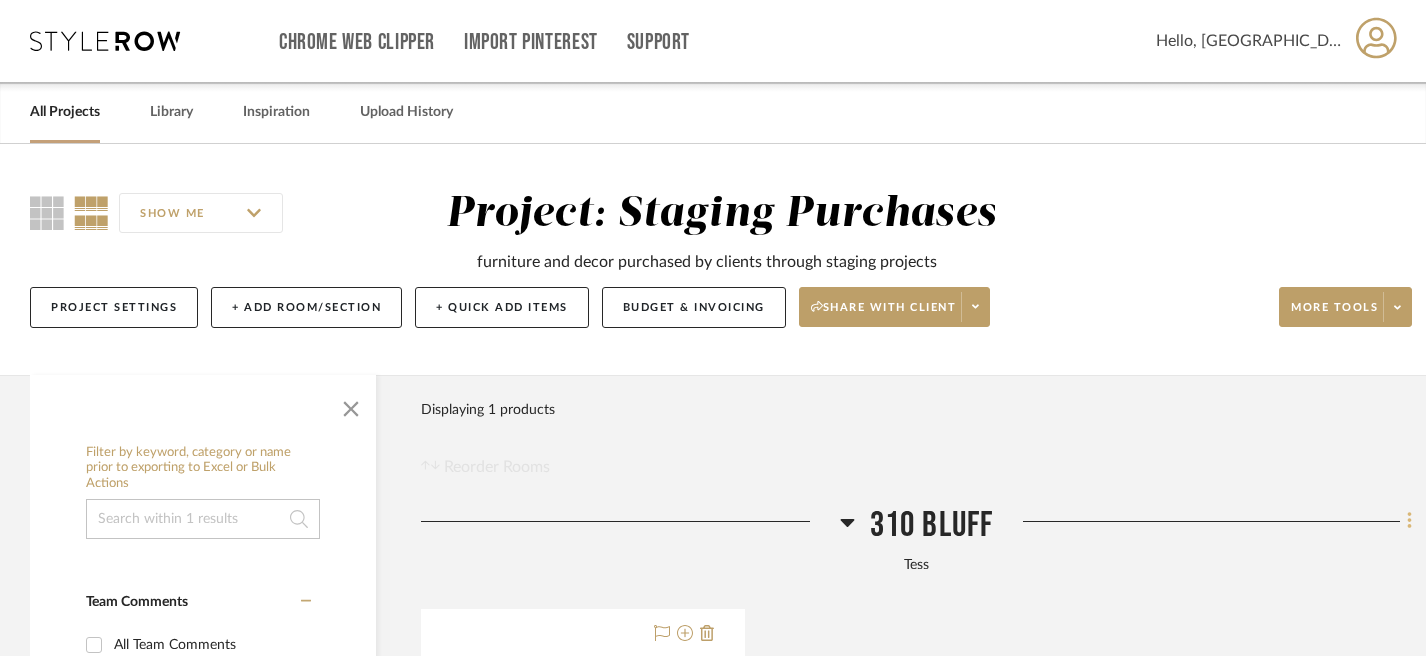 click 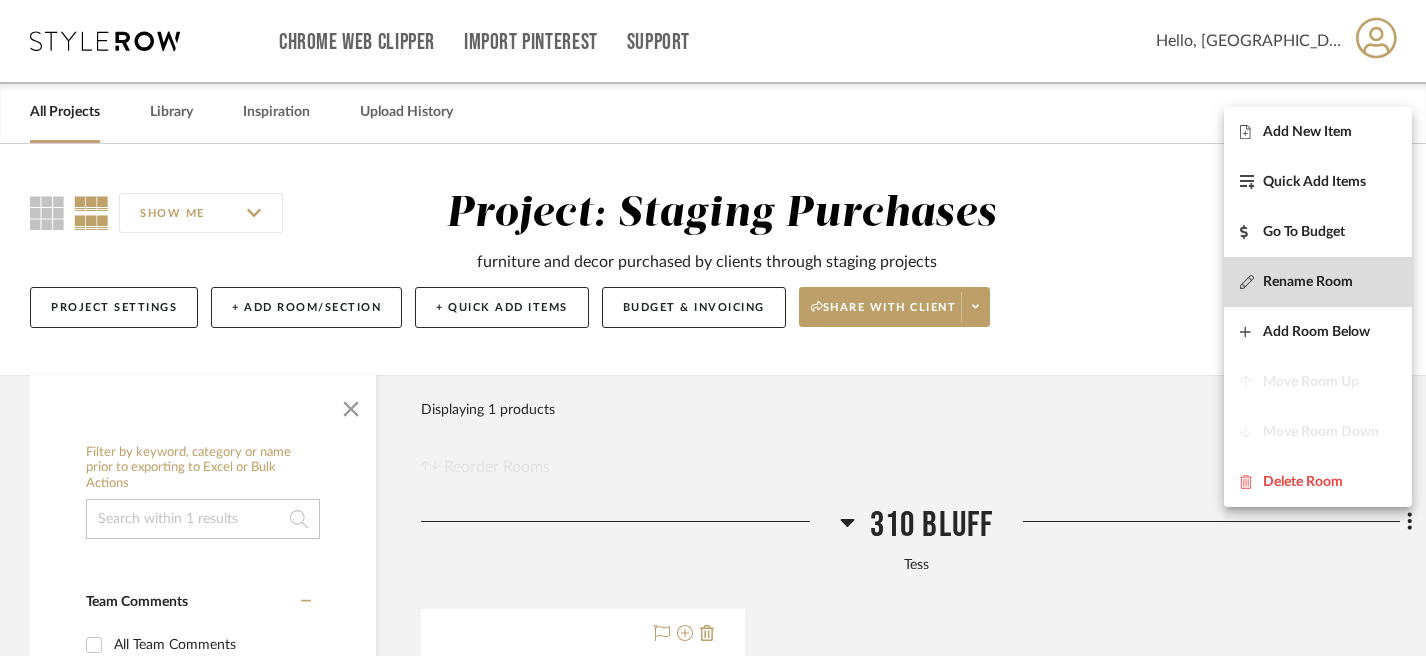click on "Rename Room" at bounding box center [1308, 281] 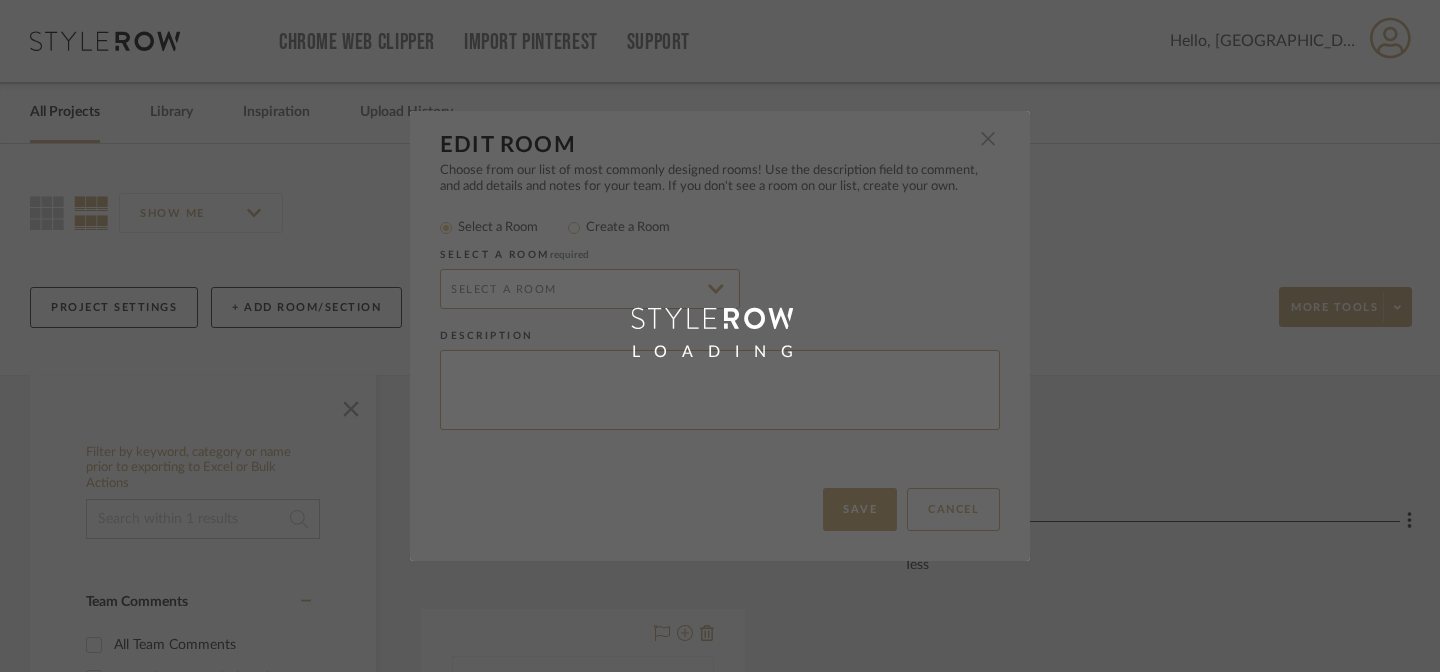 type on "Tess" 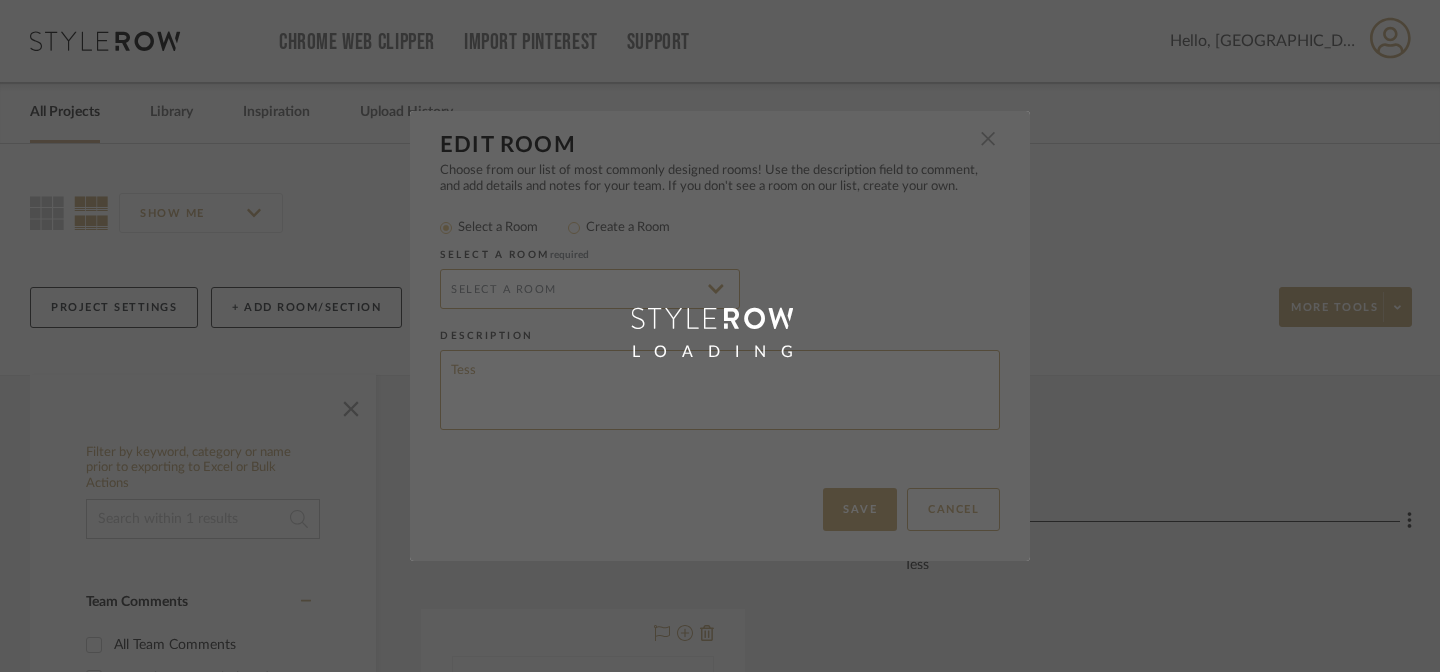 radio on "false" 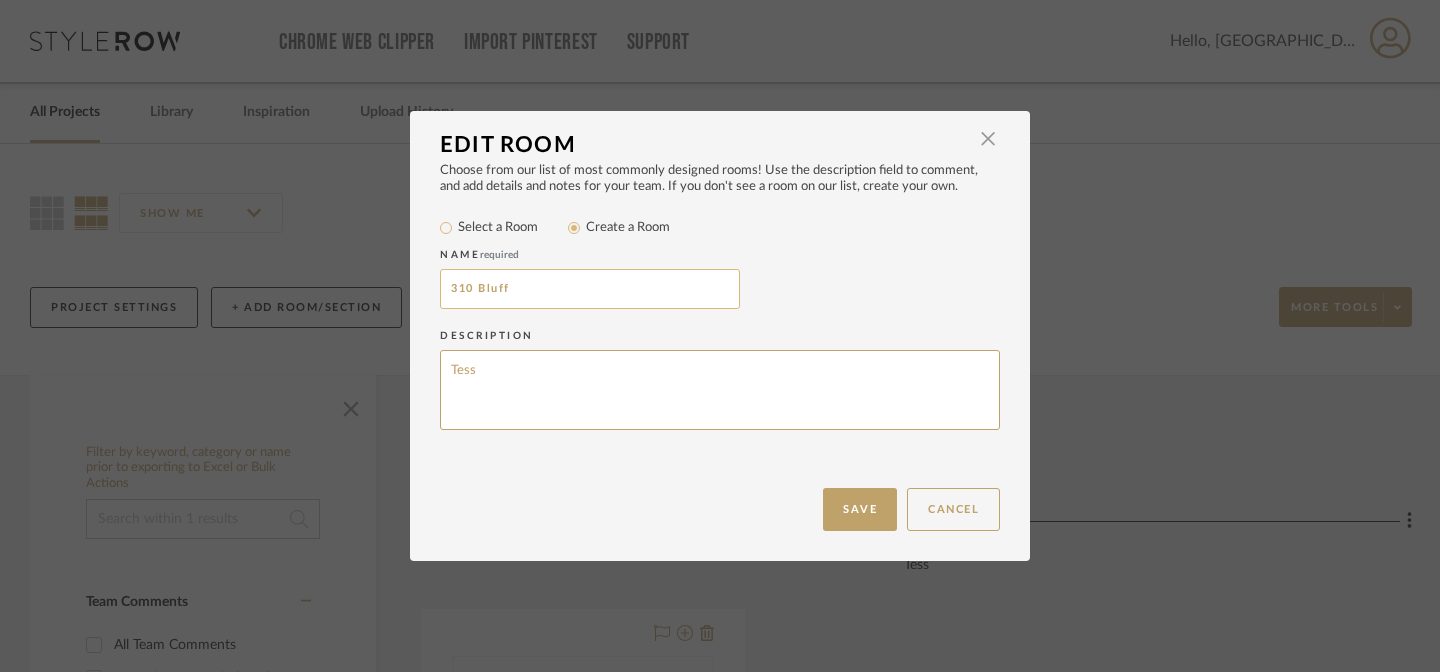 click on "310 Bluff" at bounding box center (590, 289) 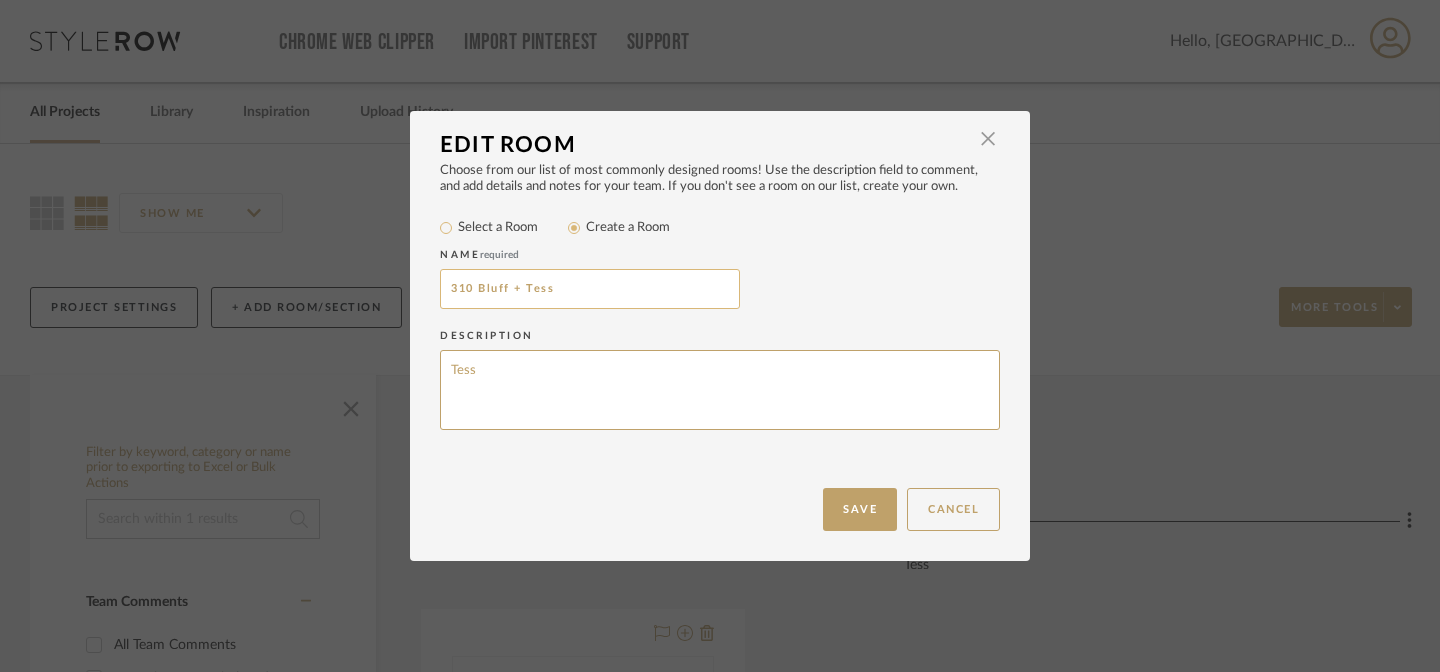 click on "310 Bluff + Tess" at bounding box center [590, 289] 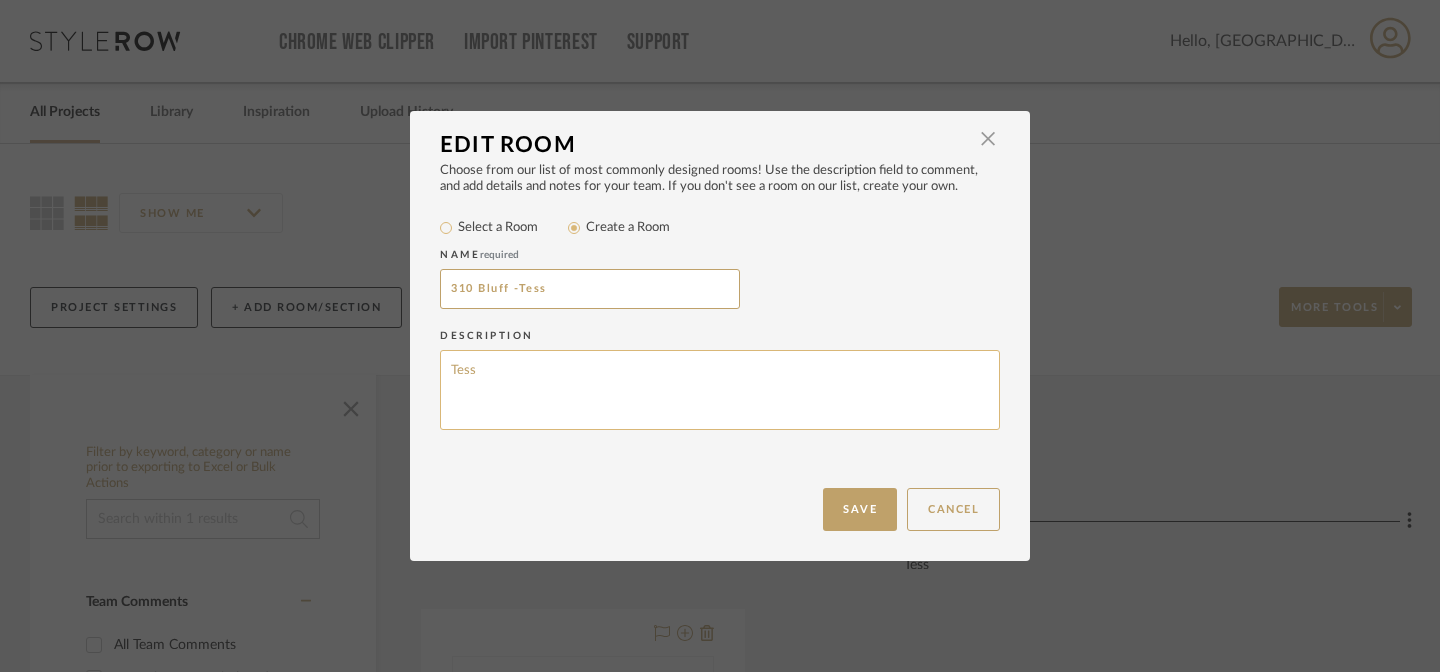 type on "310 Bluff -Tess" 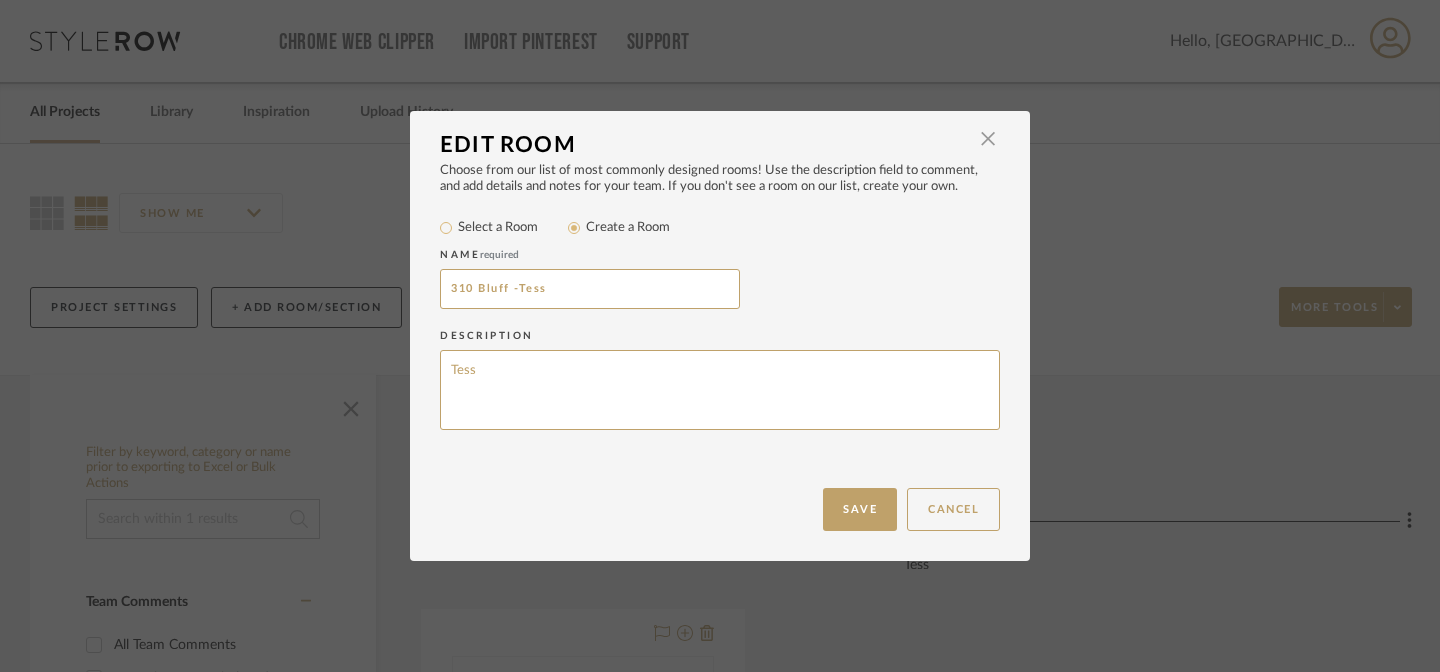 drag, startPoint x: 487, startPoint y: 381, endPoint x: 341, endPoint y: 332, distance: 154.00325 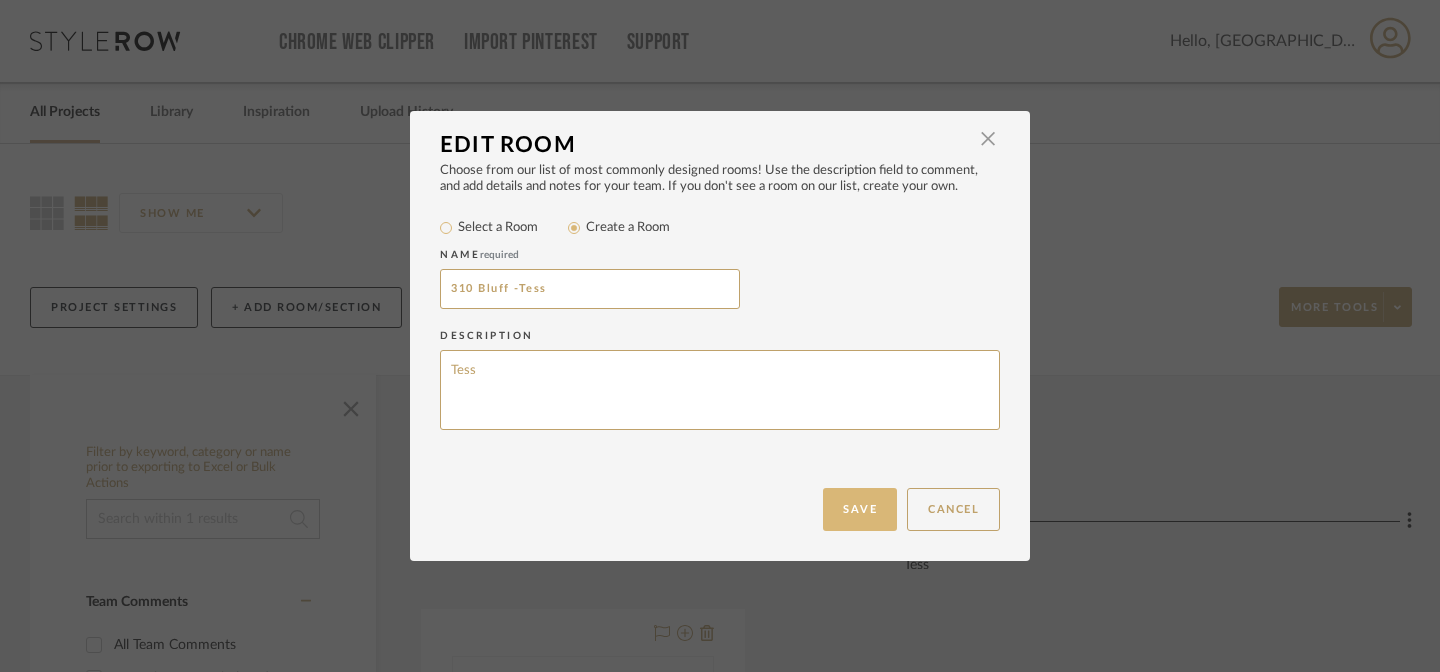 click on "Save" at bounding box center [860, 509] 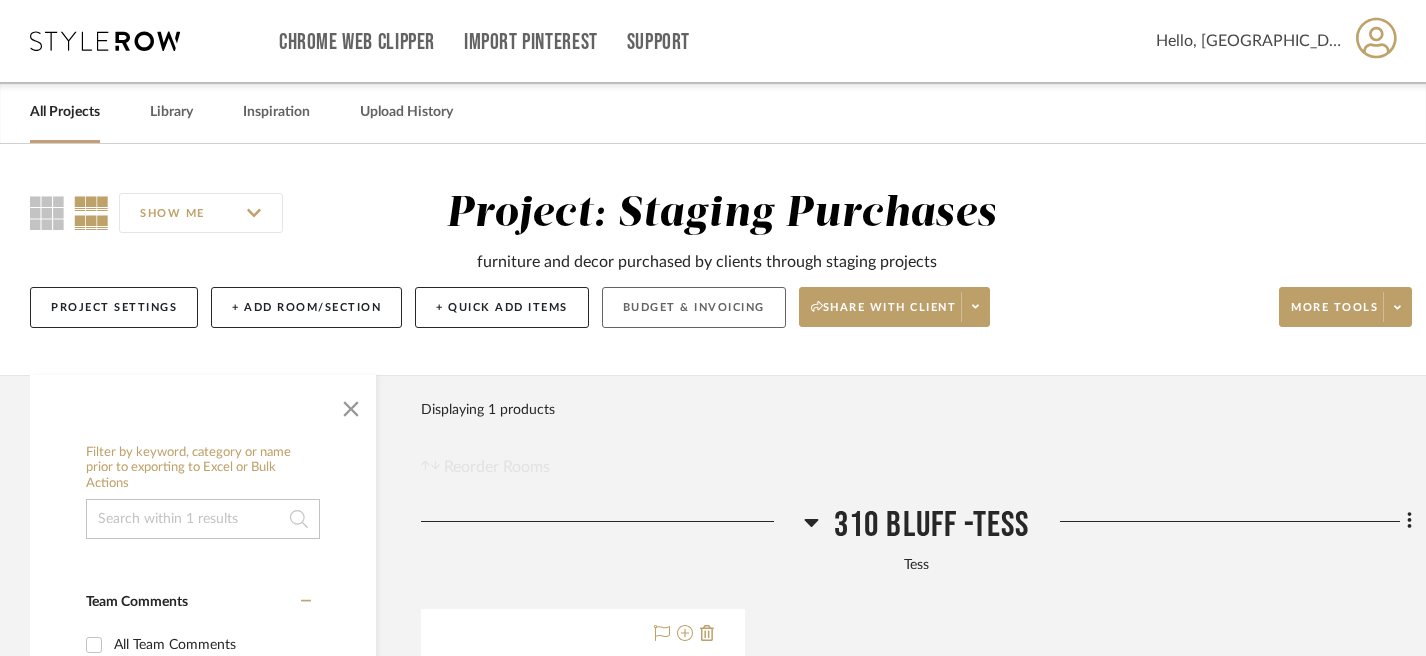 click on "Budget & Invoicing" 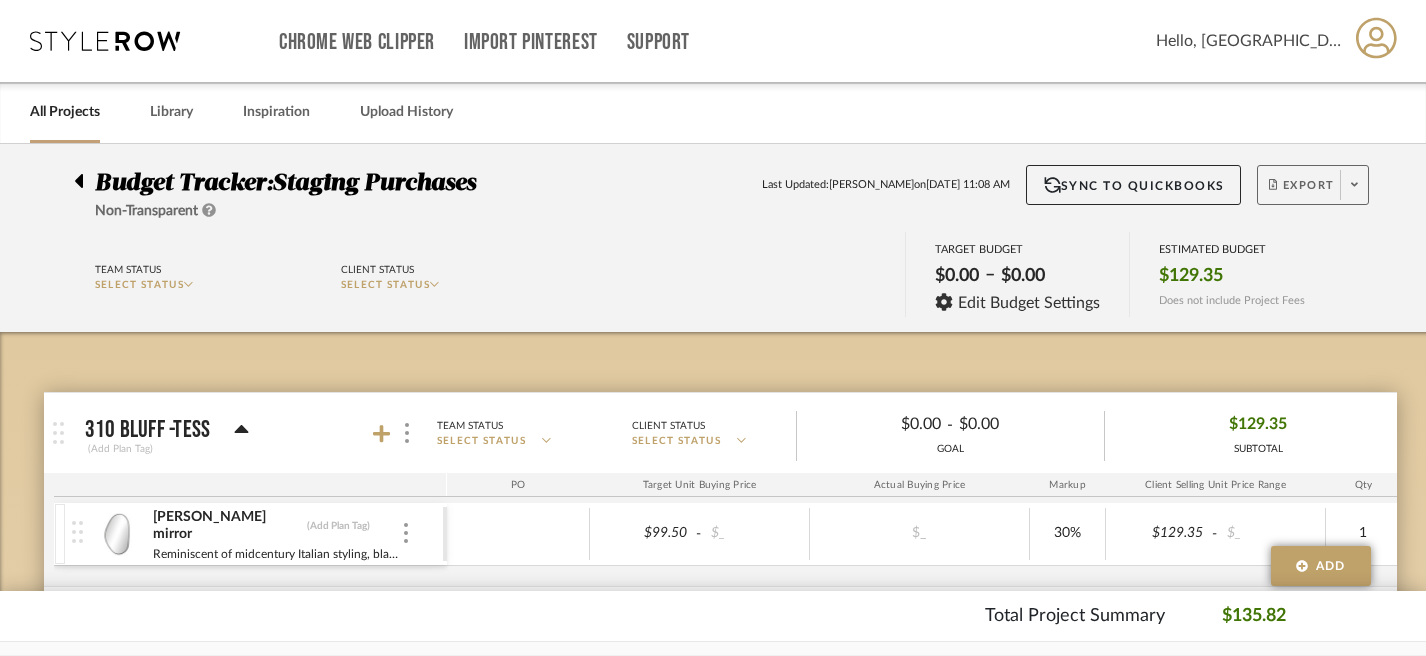click on "Export" 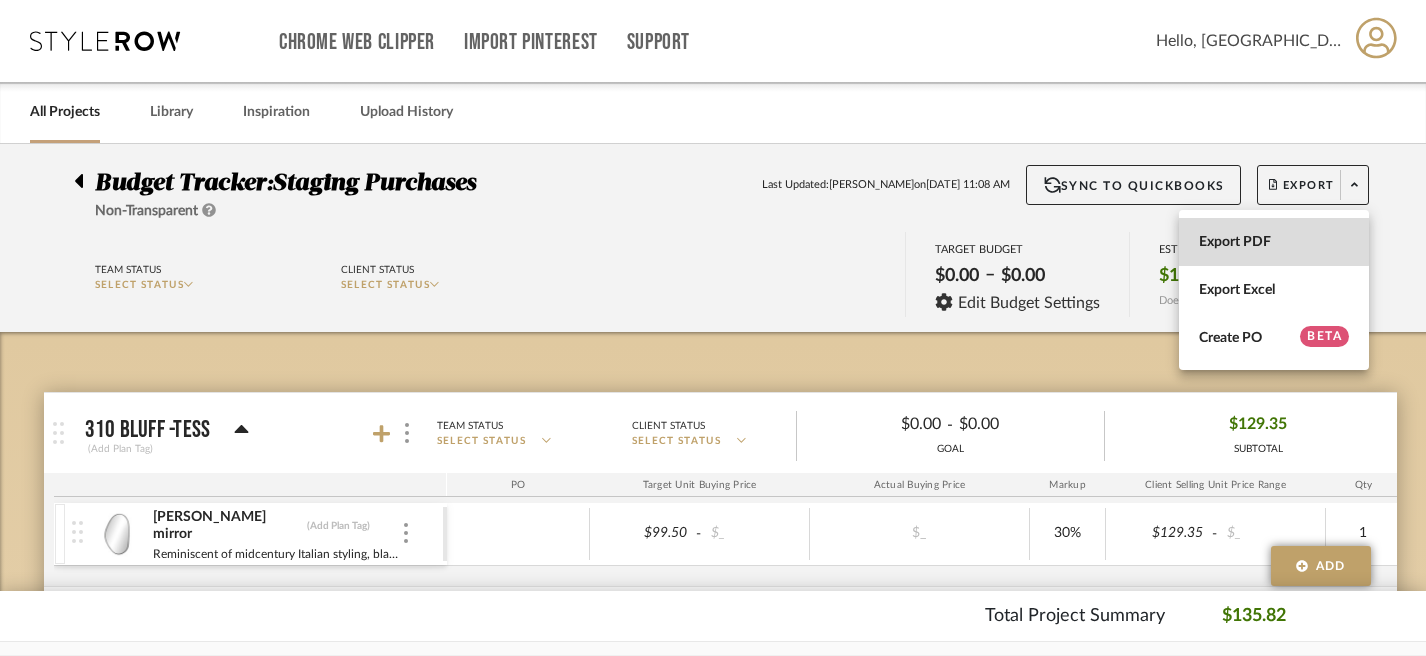click on "Export PDF" at bounding box center [1274, 242] 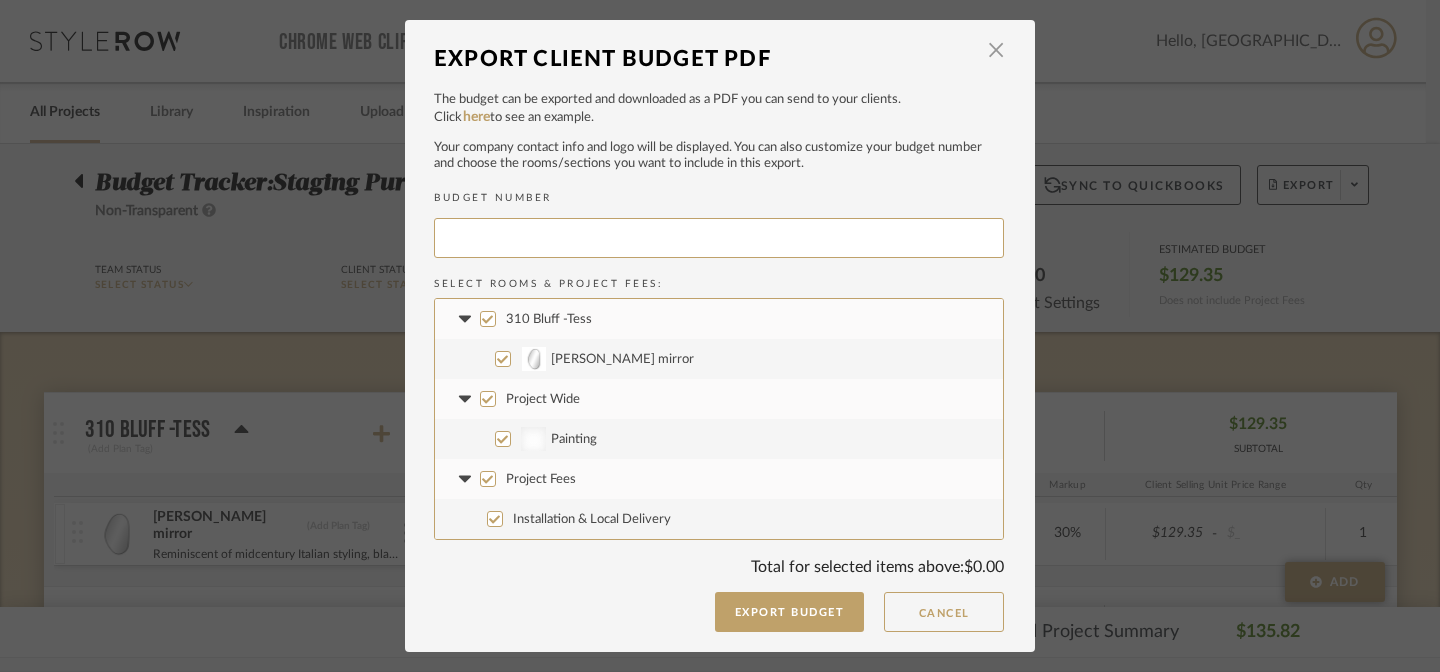 type on "STAGIN-002" 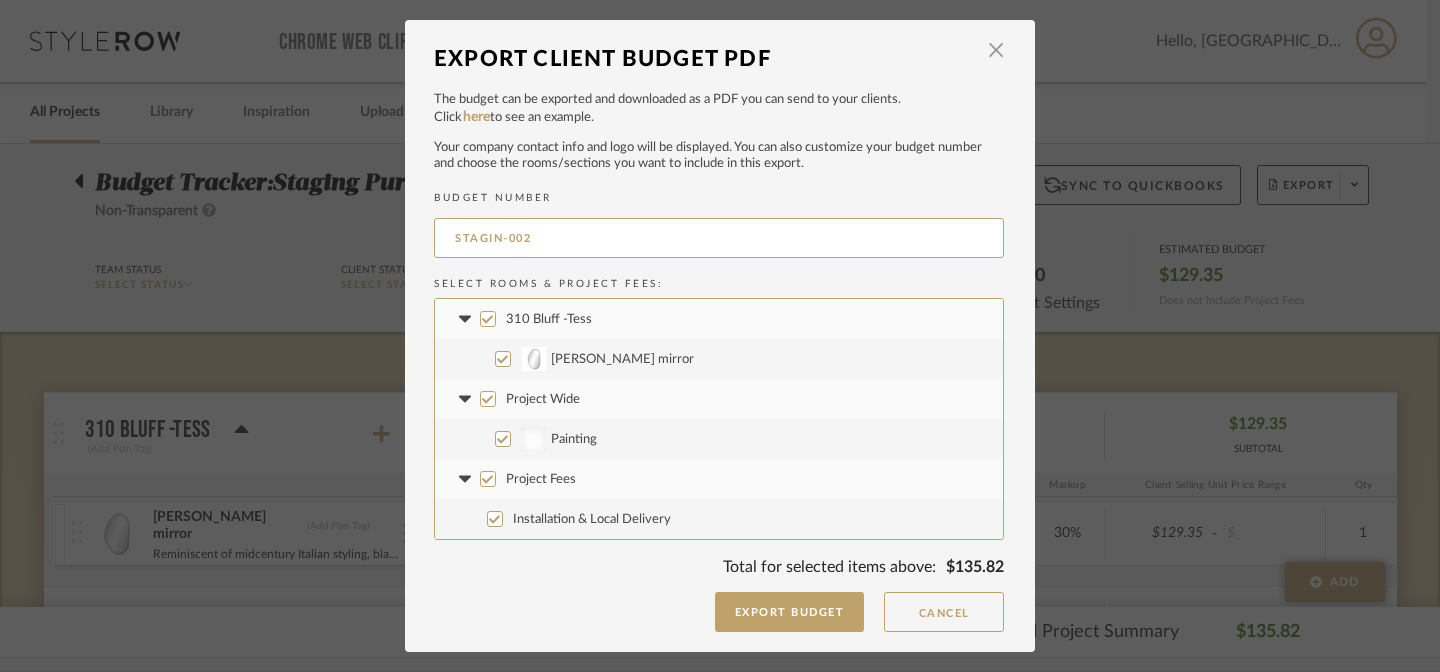 click on "Project Wide" at bounding box center (719, 399) 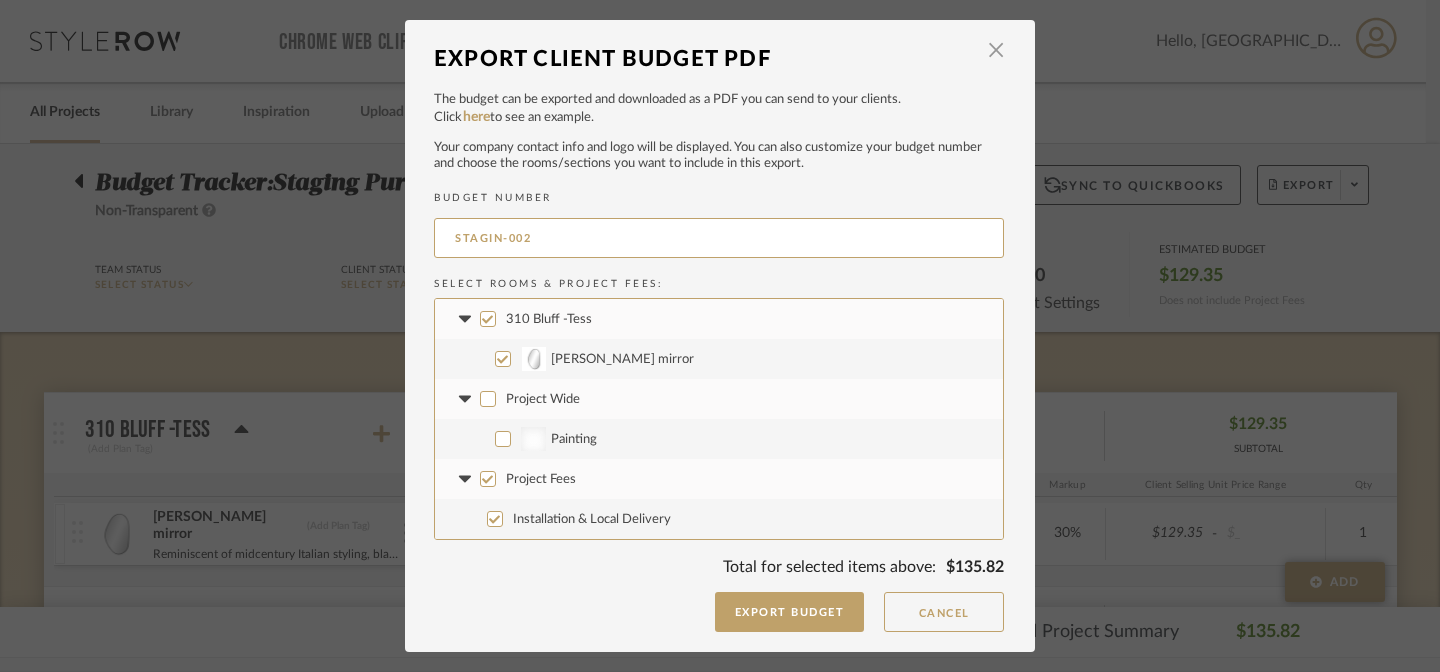 checkbox on "false" 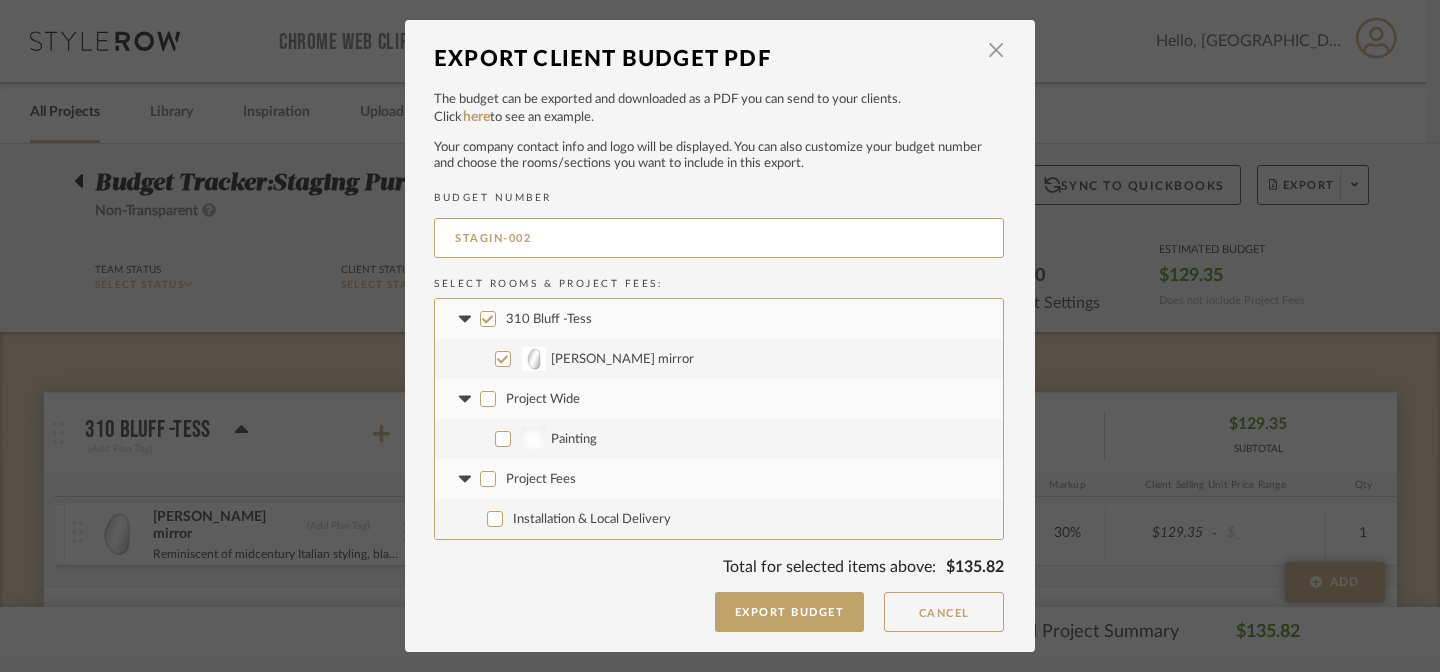 checkbox on "false" 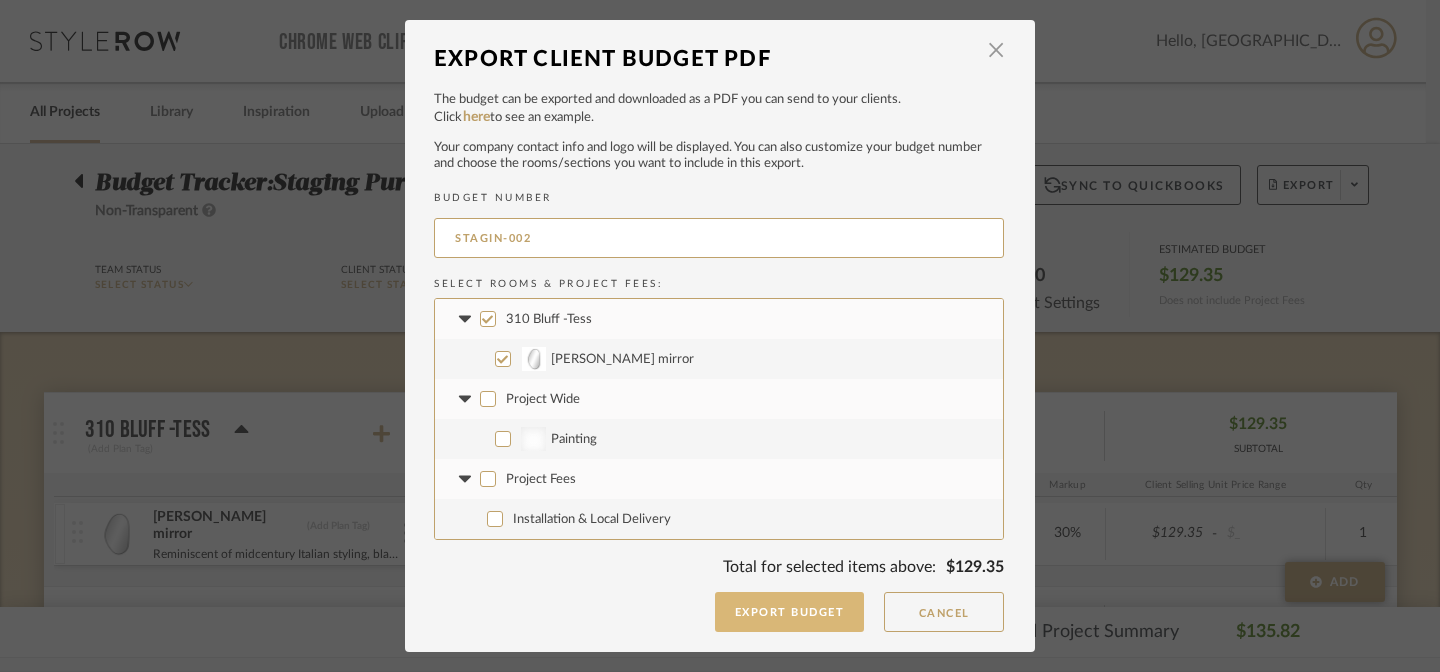 click on "Export Budget" at bounding box center [790, 612] 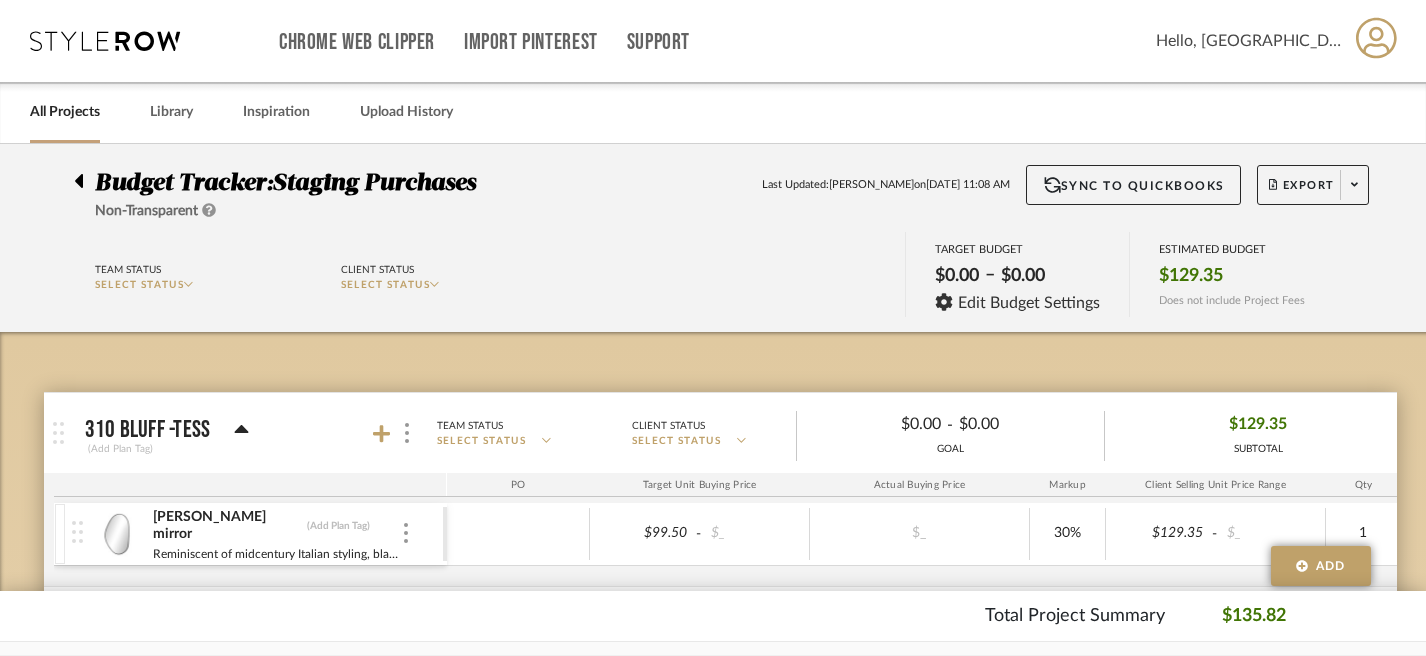 click on "Chrome Web Clipper   Import Pinterest   Support   All Projects   Library   Inspiration   Upload History  Hello, Grete" at bounding box center [714, 41] 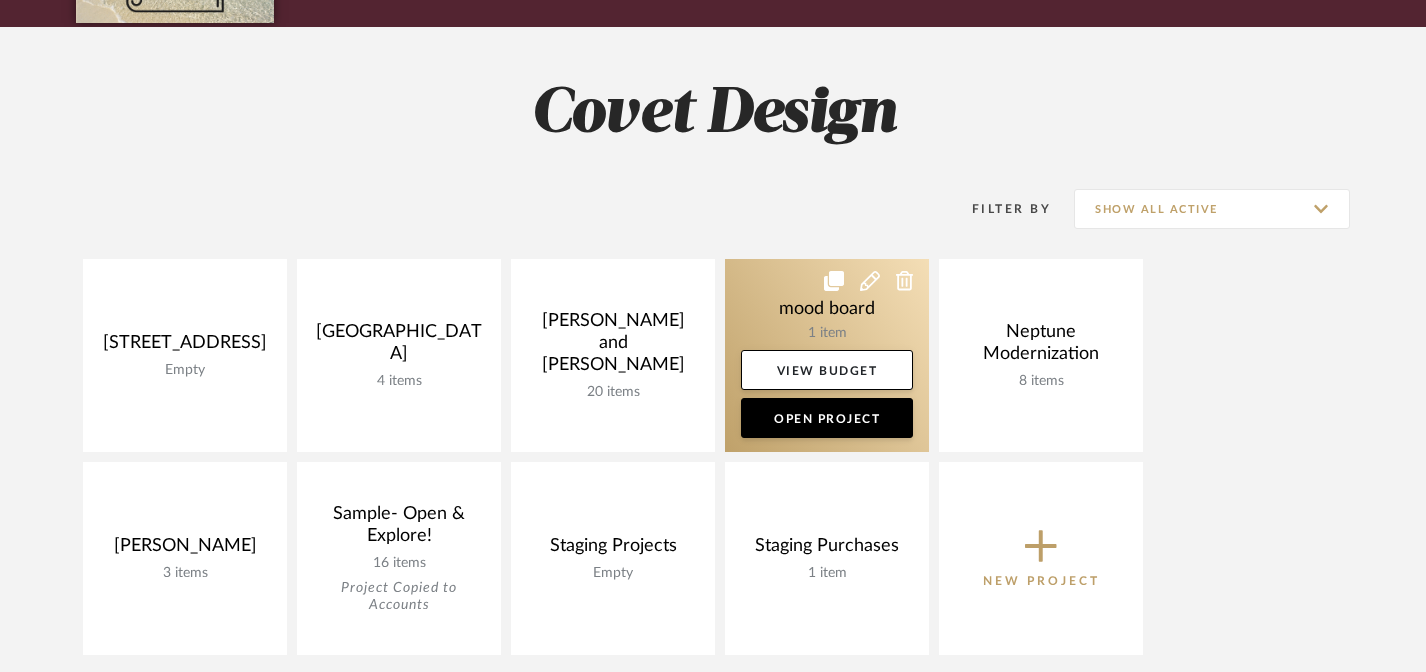 scroll, scrollTop: 390, scrollLeft: 0, axis: vertical 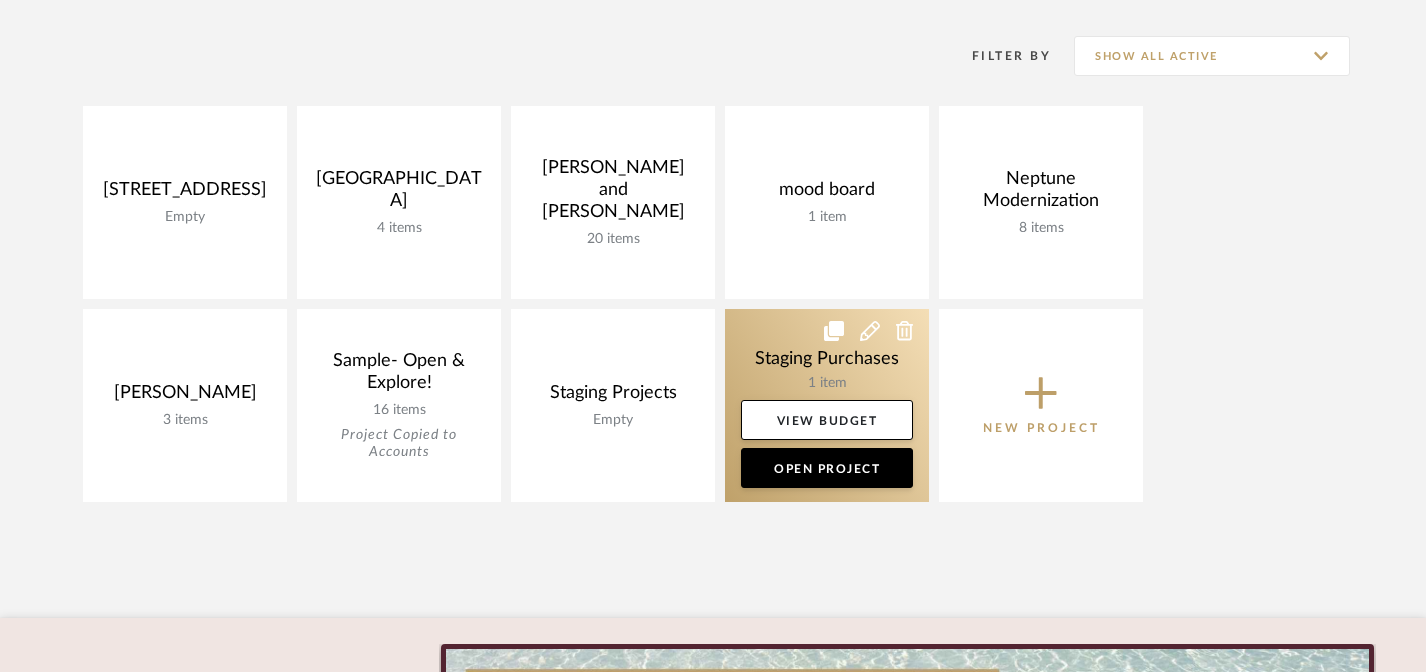 click 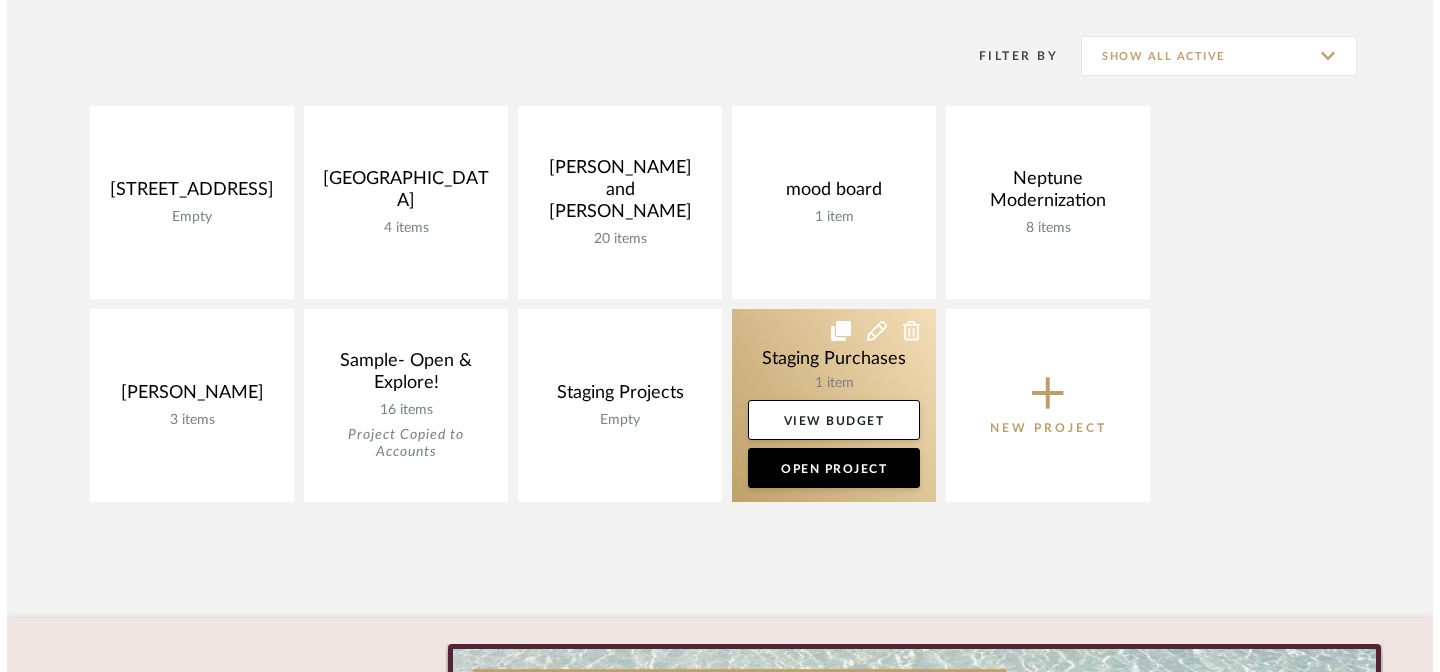 scroll, scrollTop: 0, scrollLeft: 0, axis: both 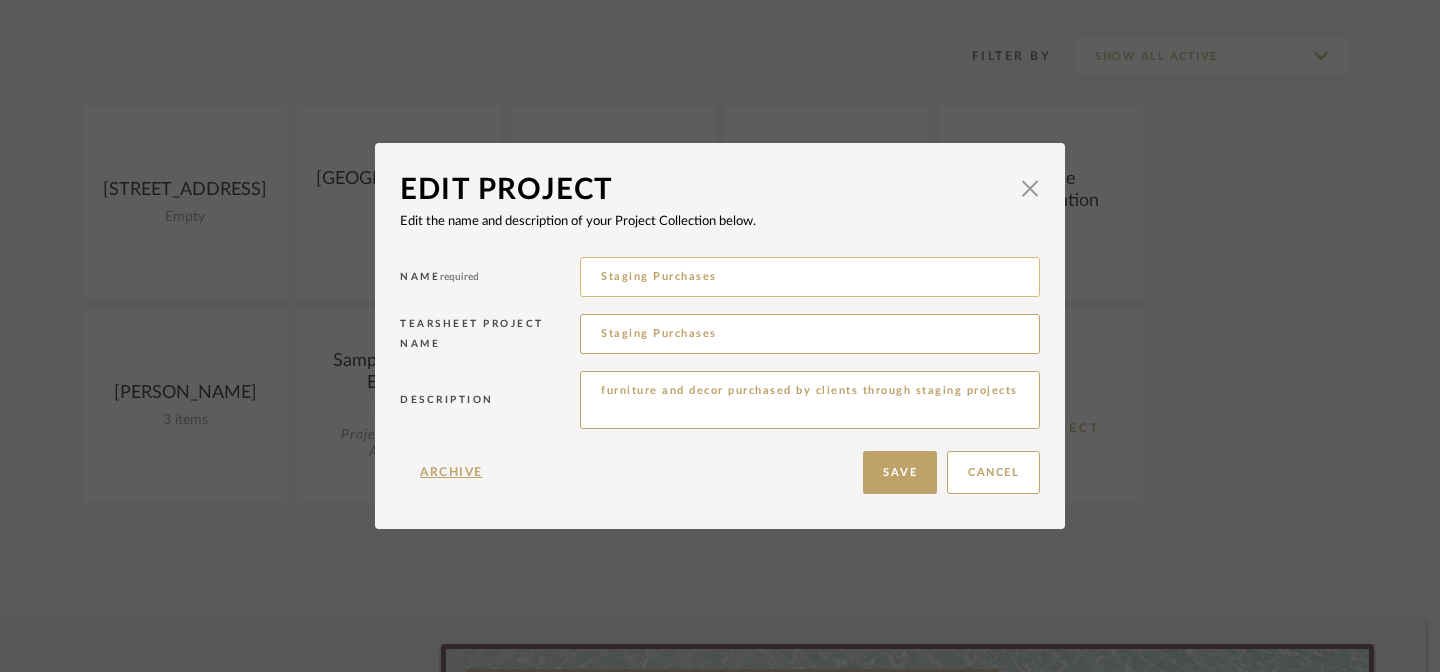 click on "Staging Purchases" at bounding box center [810, 277] 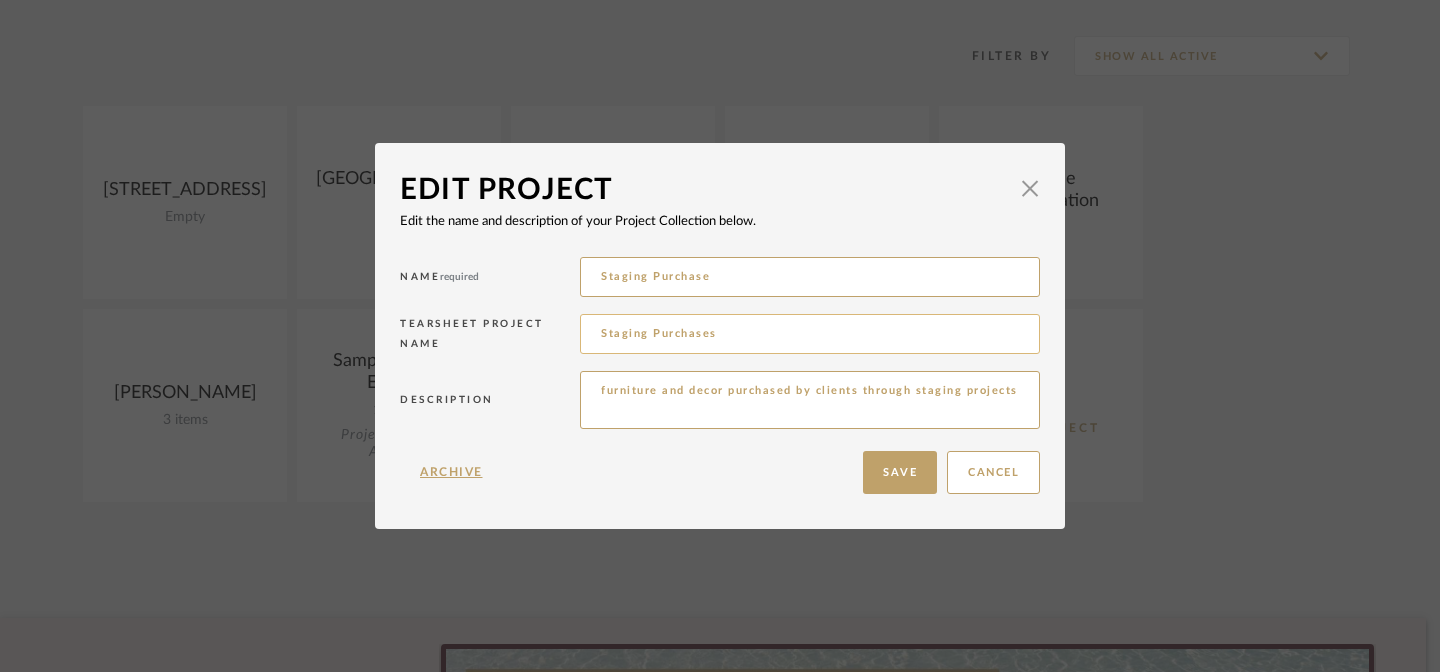 type on "Staging Purchase" 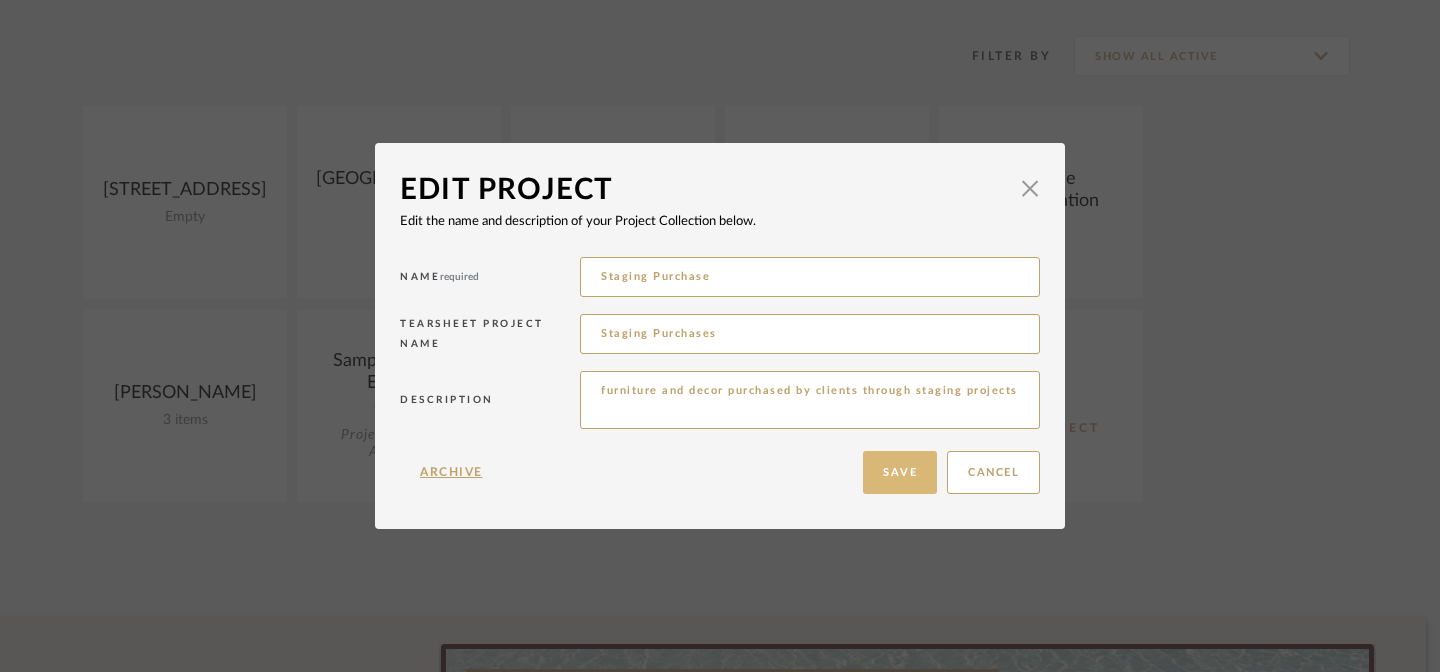 click on "Save" at bounding box center [900, 472] 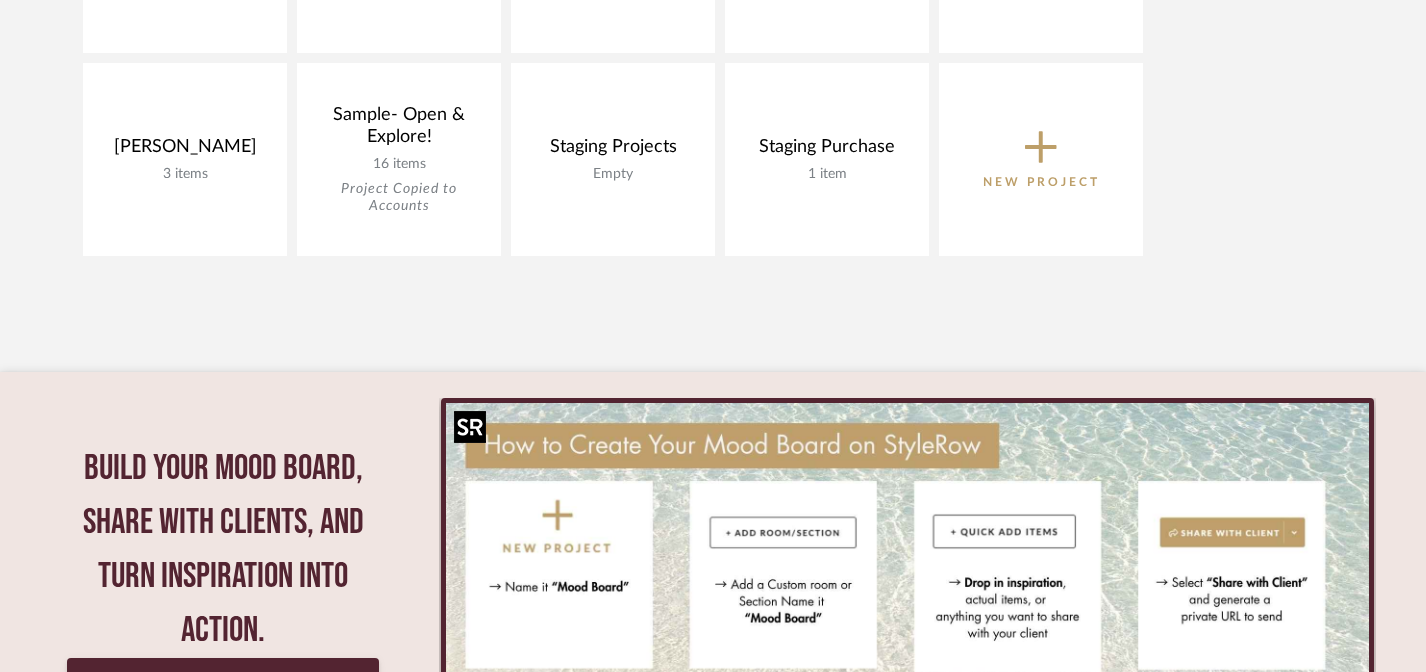 scroll, scrollTop: 638, scrollLeft: 0, axis: vertical 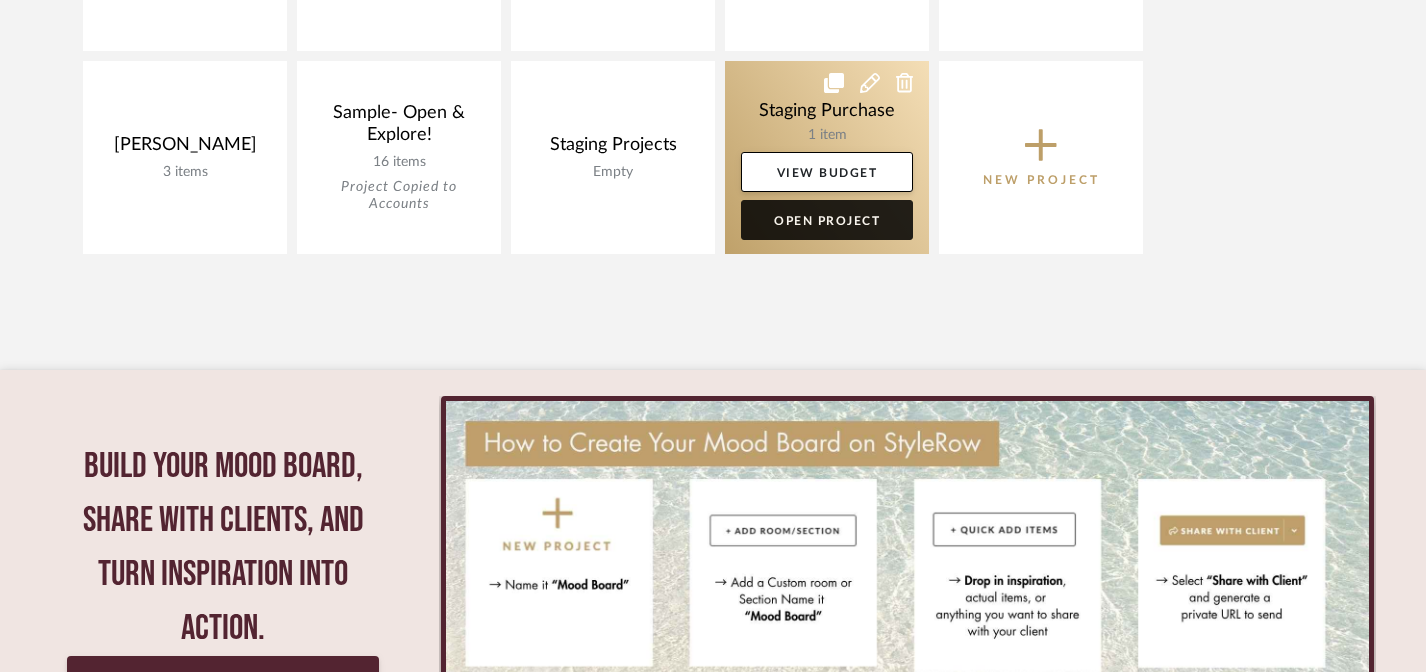 click on "Open Project" 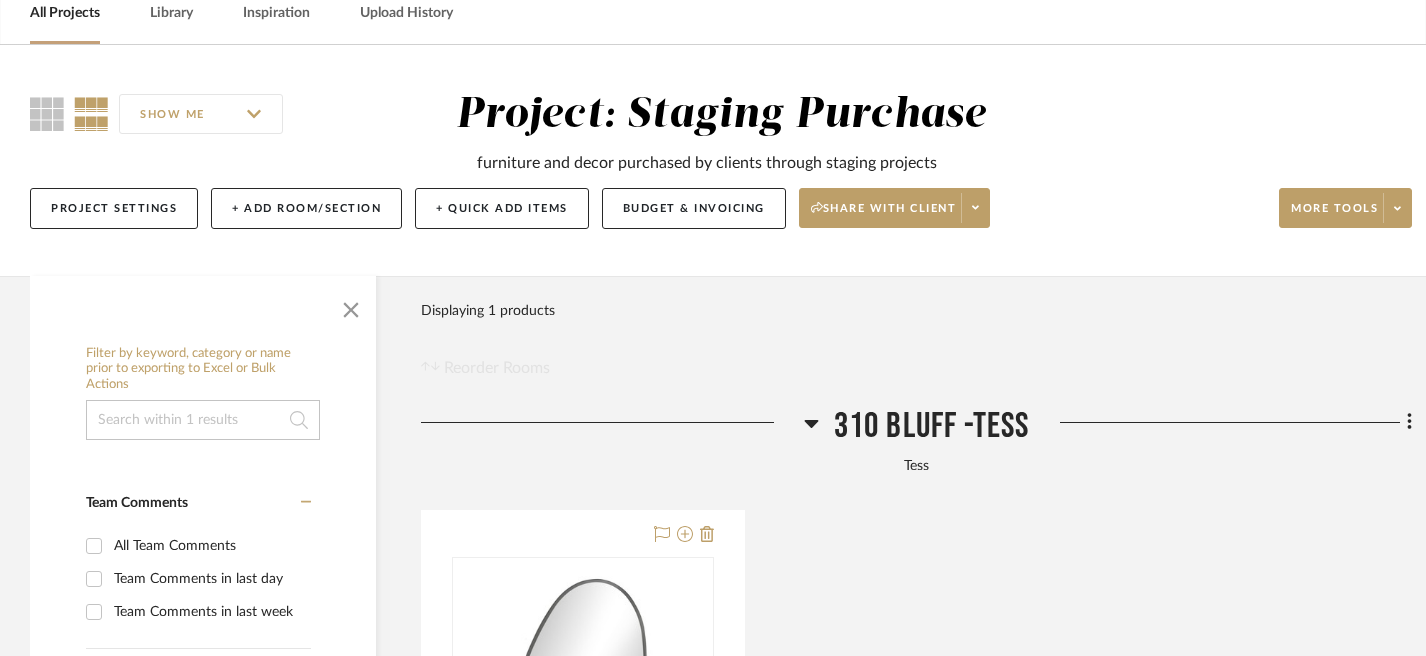 scroll, scrollTop: 143, scrollLeft: 0, axis: vertical 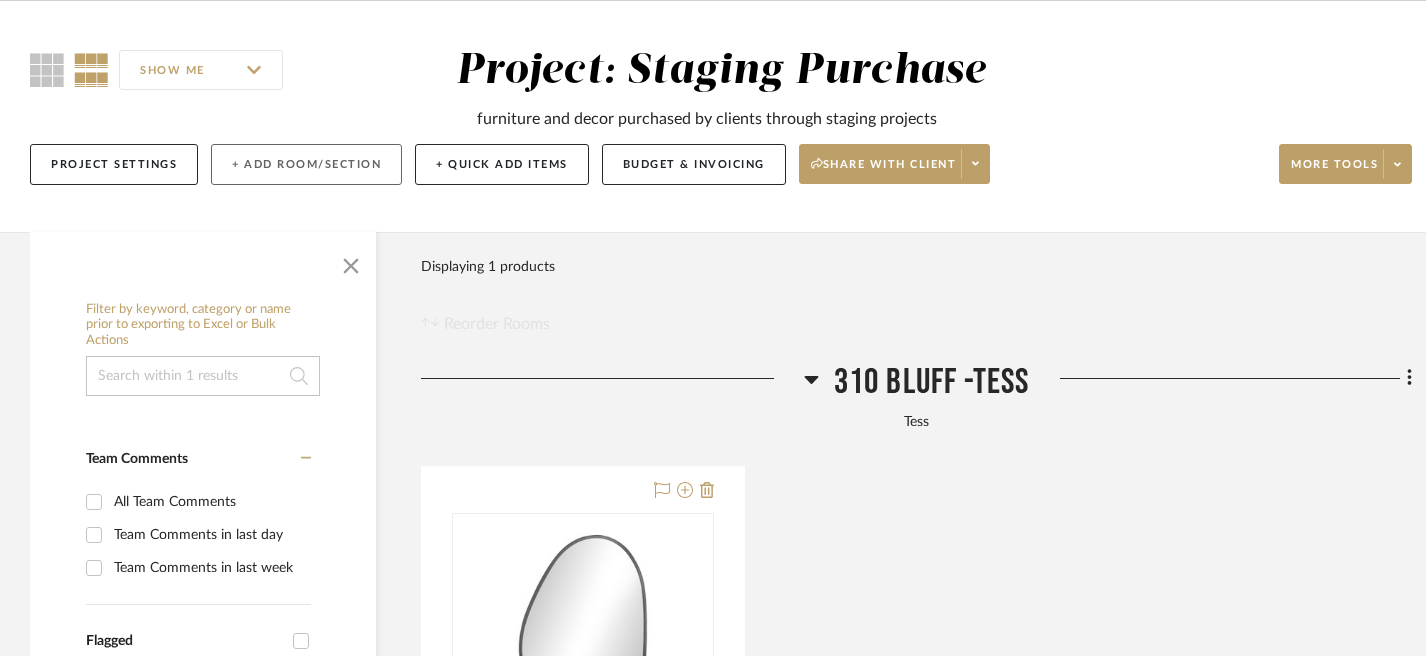 click on "+ Add Room/Section" 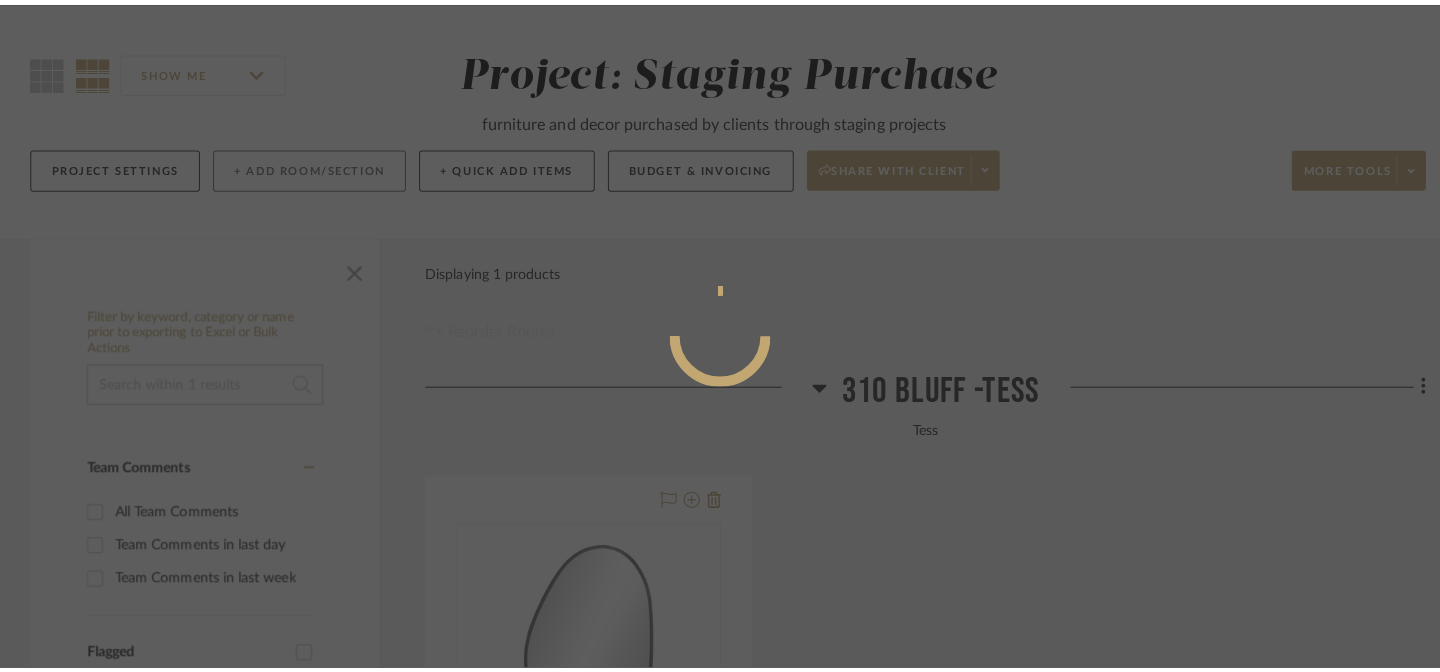scroll, scrollTop: 0, scrollLeft: 0, axis: both 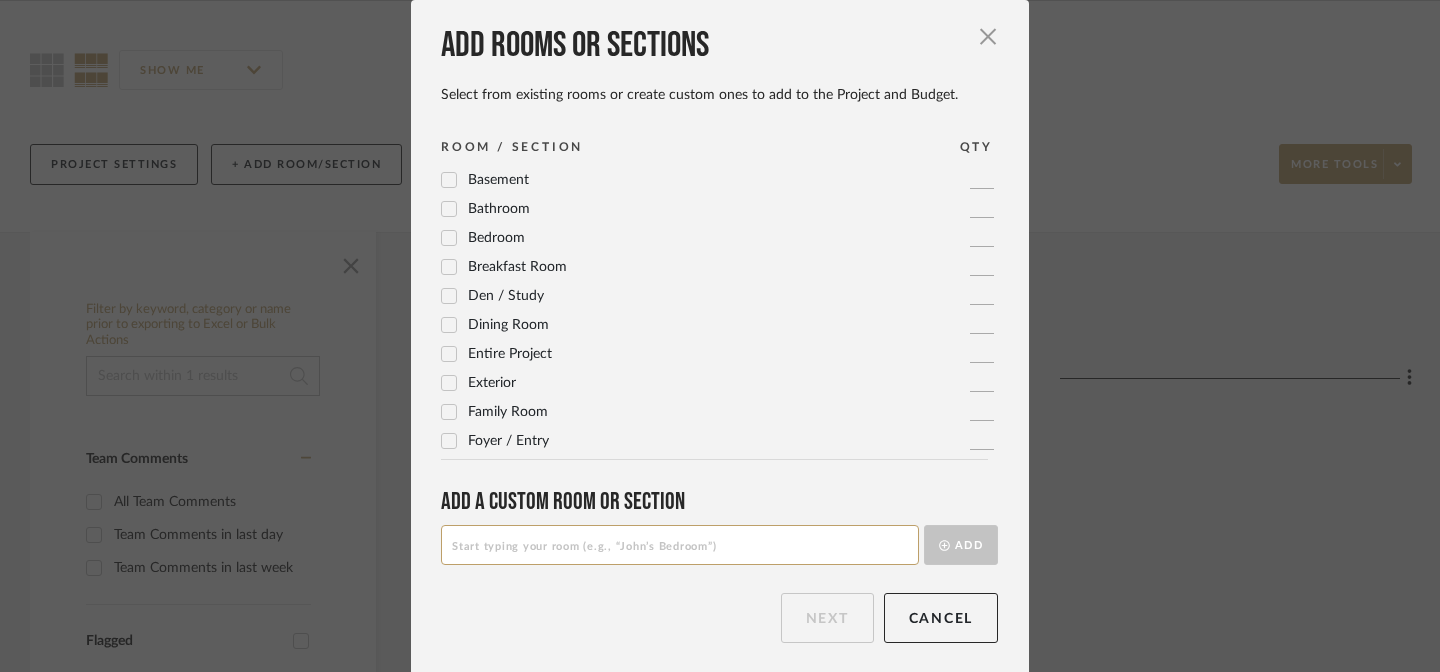 click at bounding box center (680, 545) 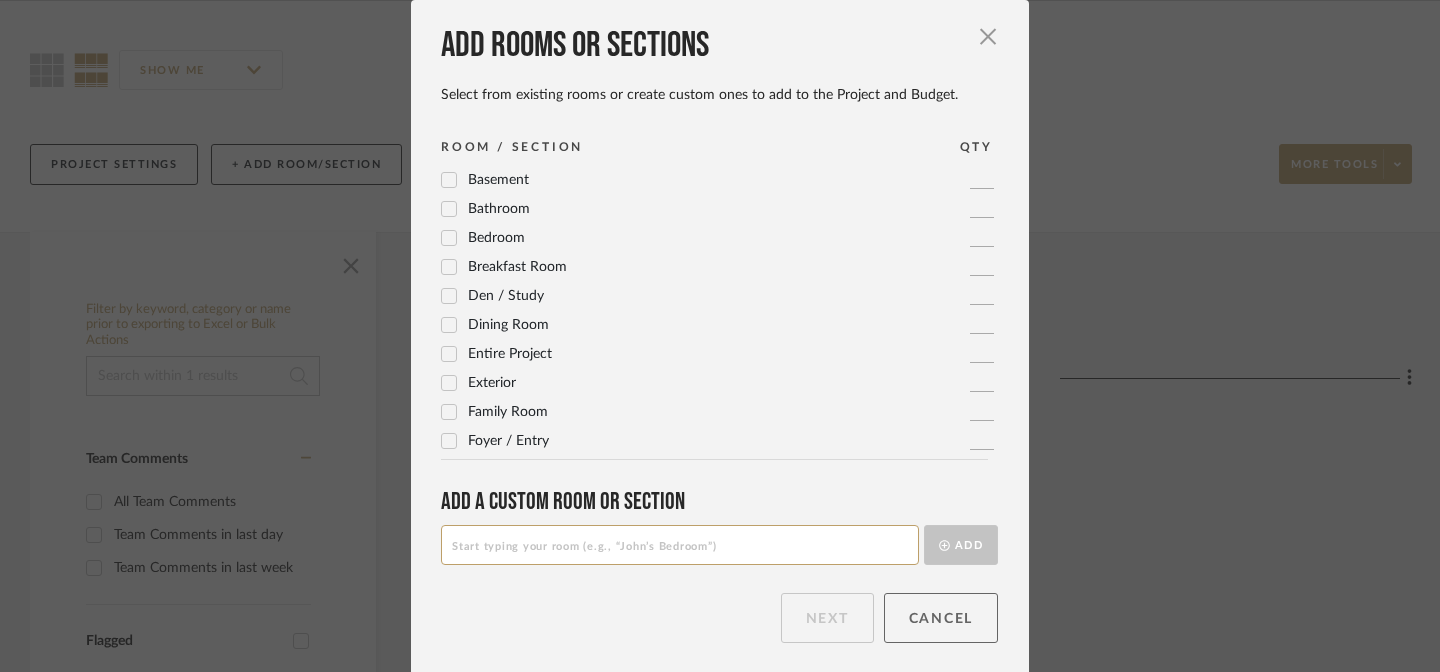 click on "Cancel" at bounding box center [941, 618] 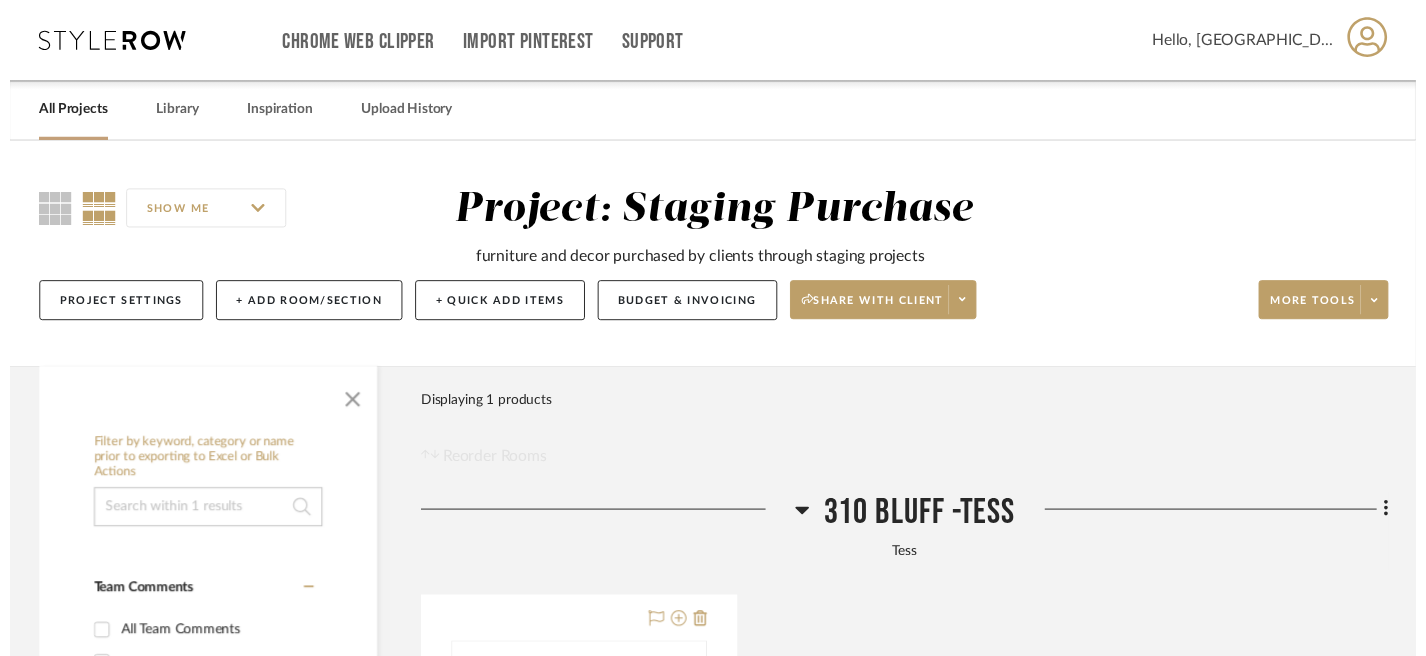 scroll, scrollTop: 143, scrollLeft: 0, axis: vertical 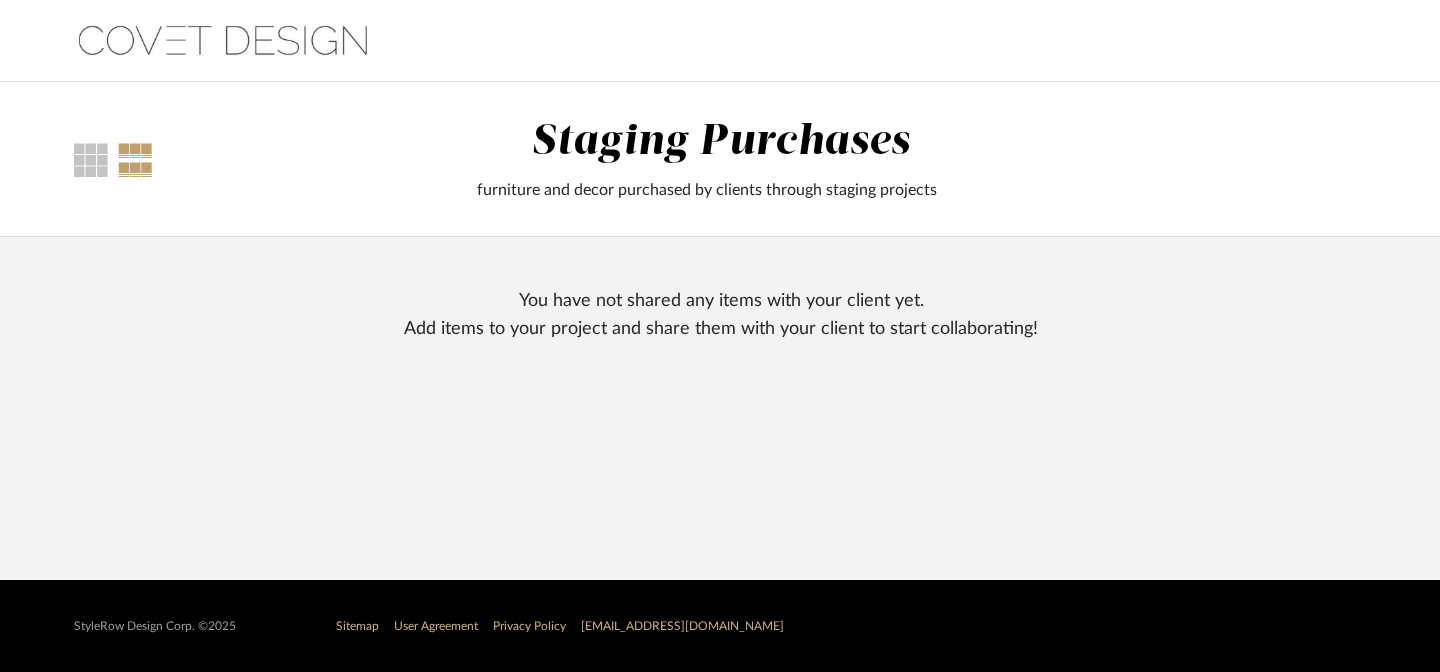 click 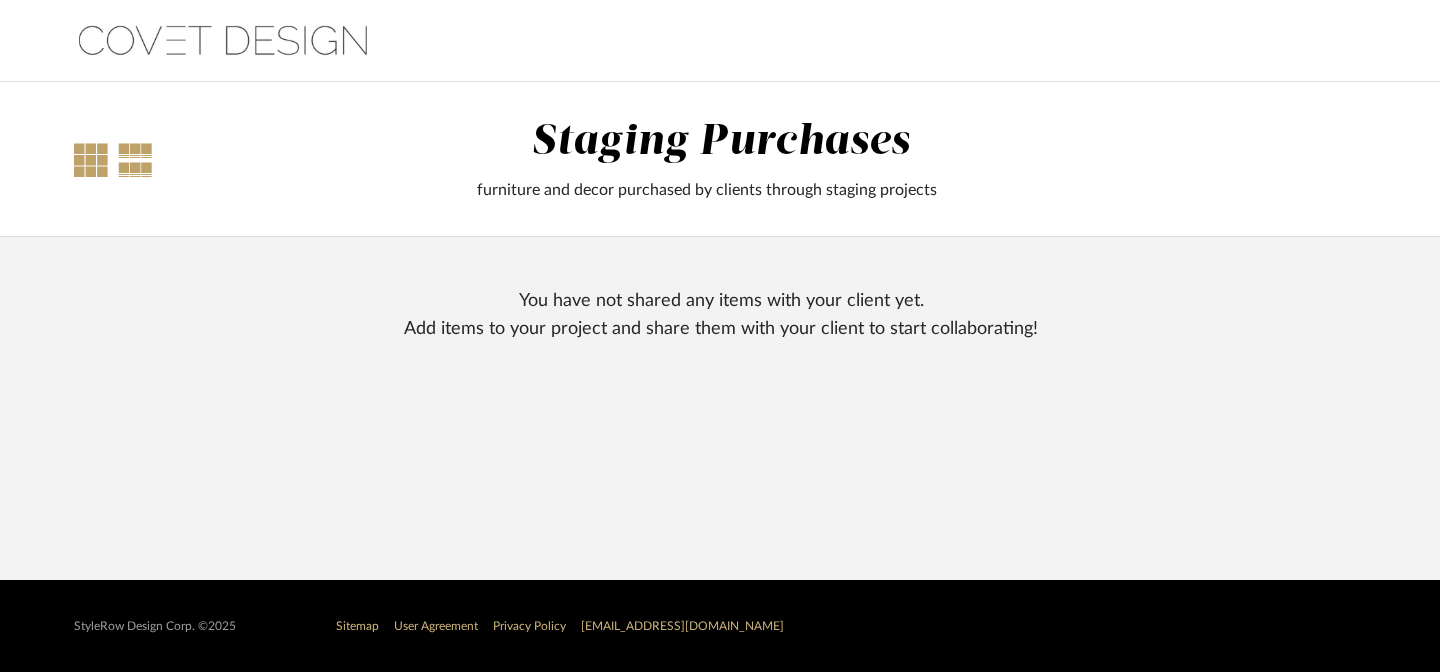 click 